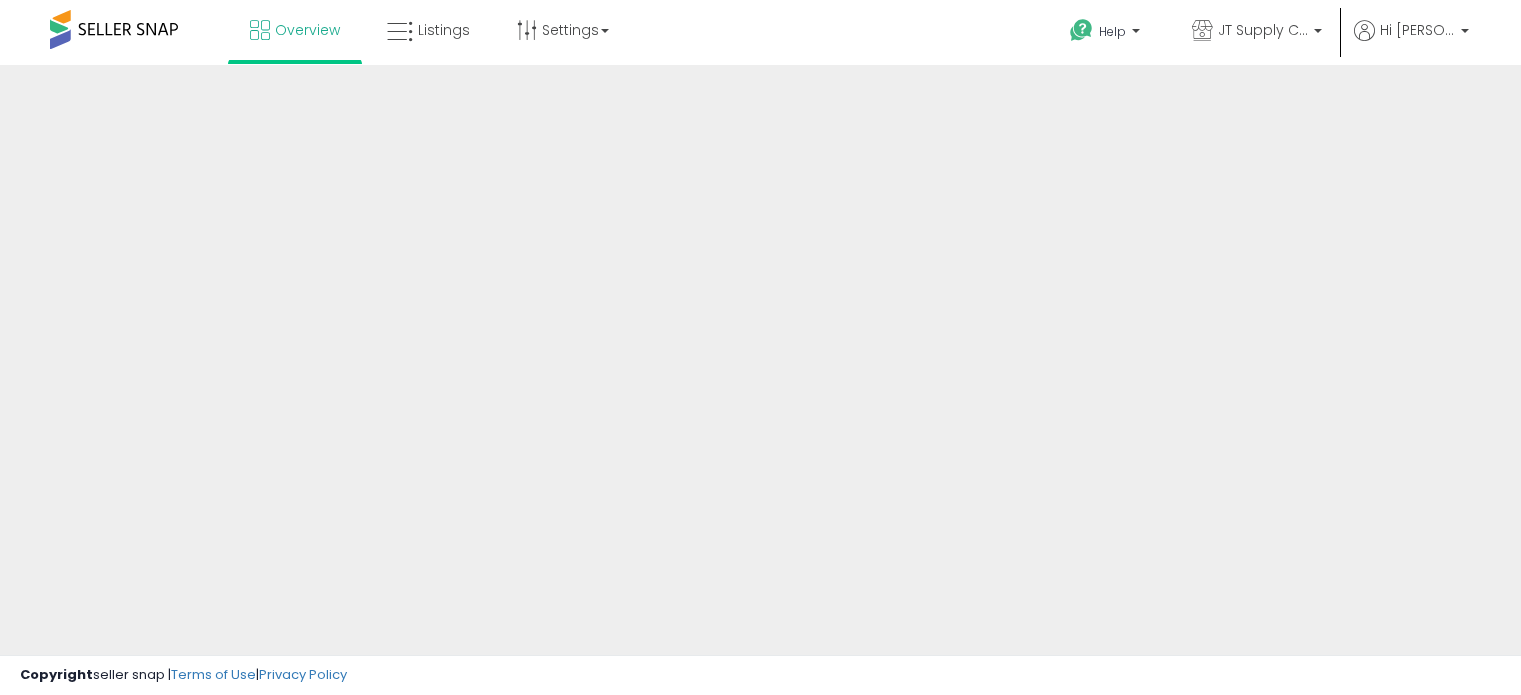 scroll, scrollTop: 0, scrollLeft: 0, axis: both 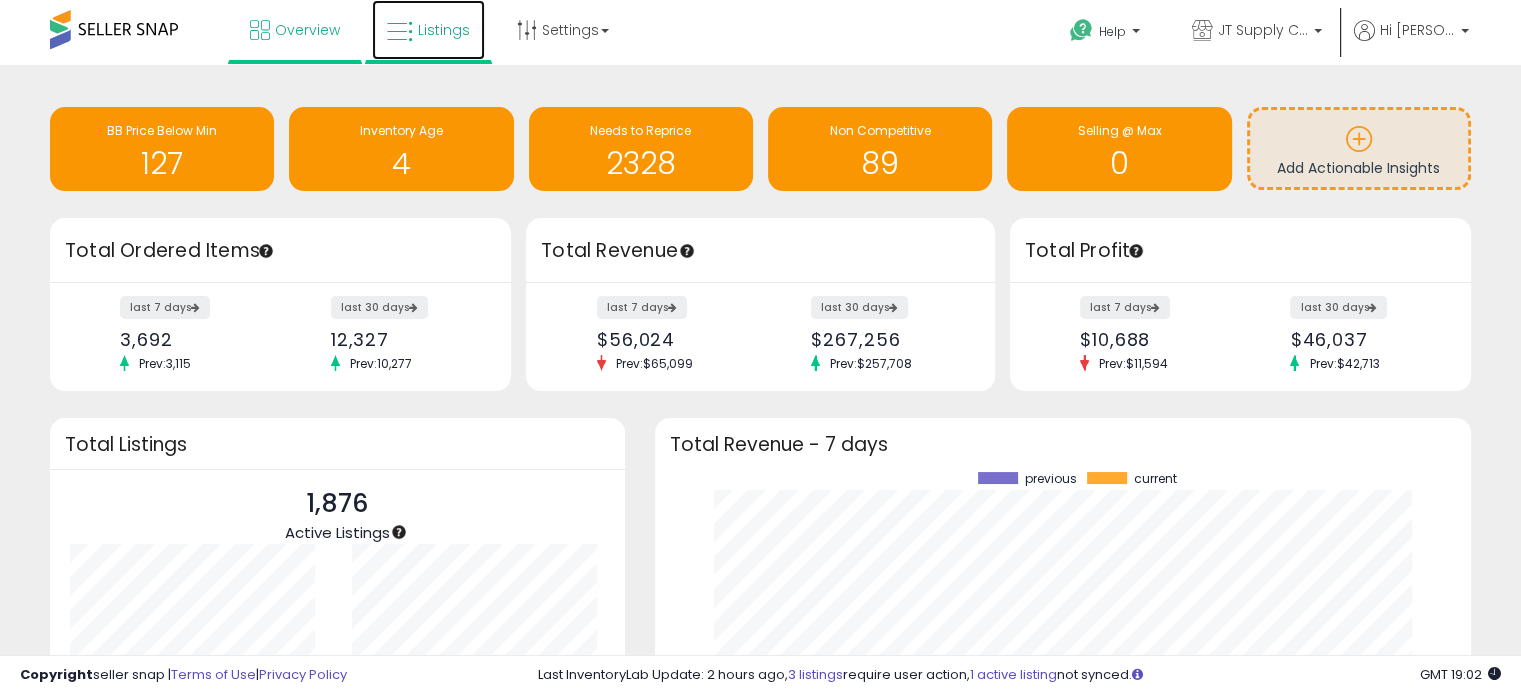 click on "Listings" at bounding box center (428, 30) 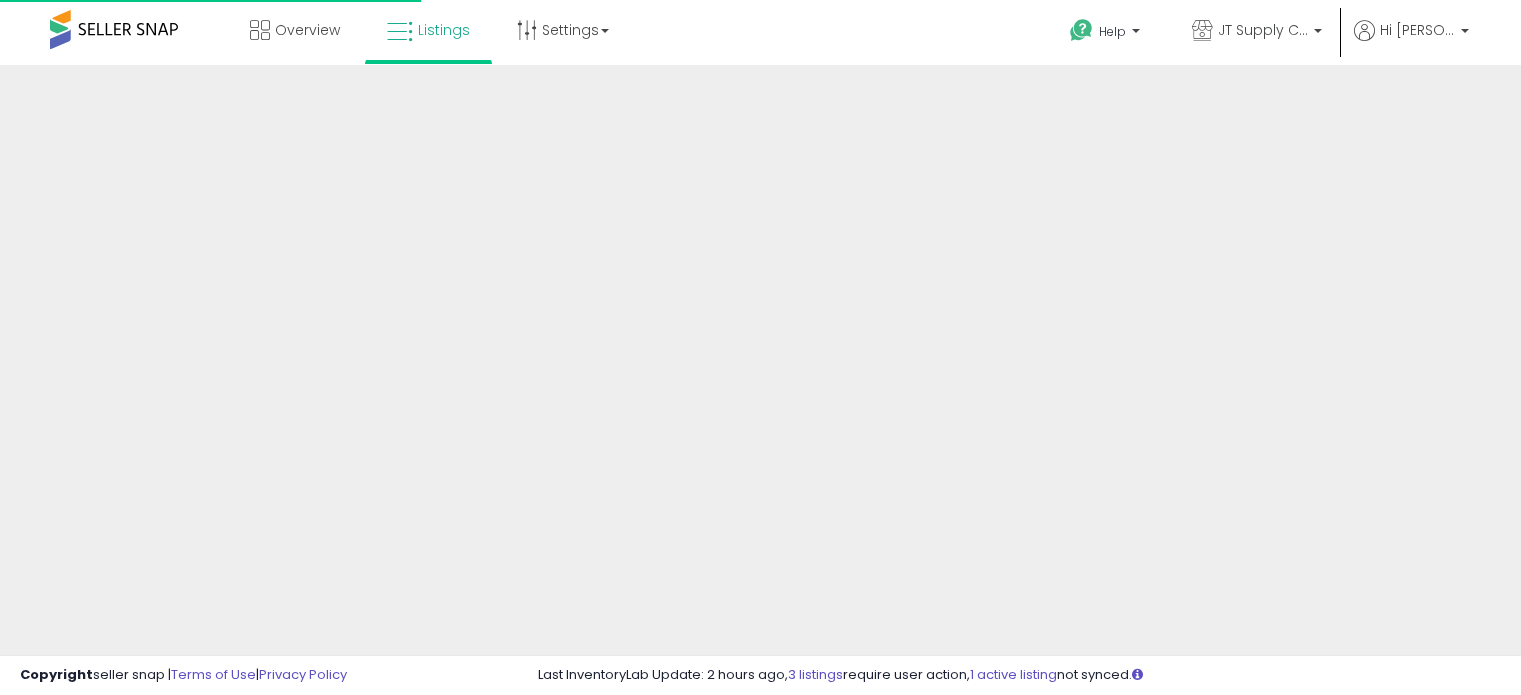 scroll, scrollTop: 0, scrollLeft: 0, axis: both 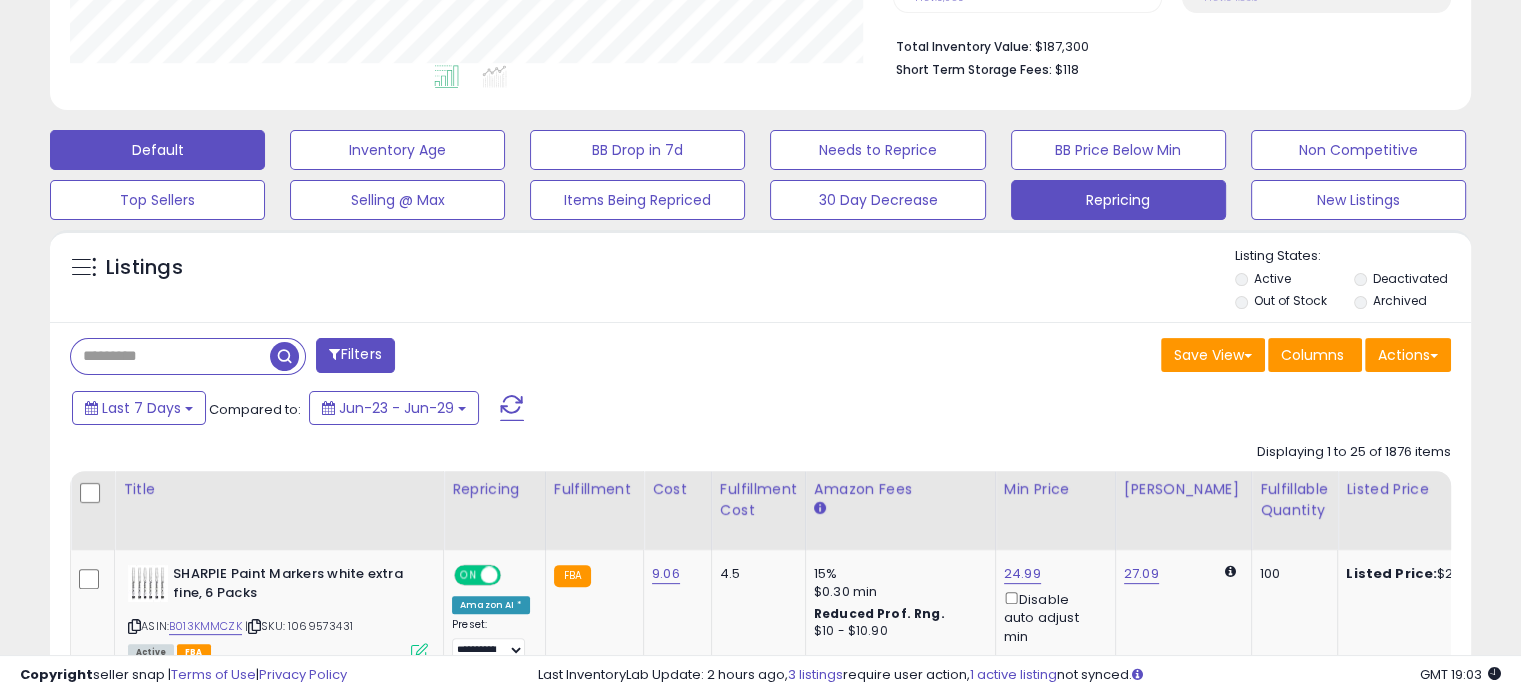 click on "Repricing" at bounding box center [397, 150] 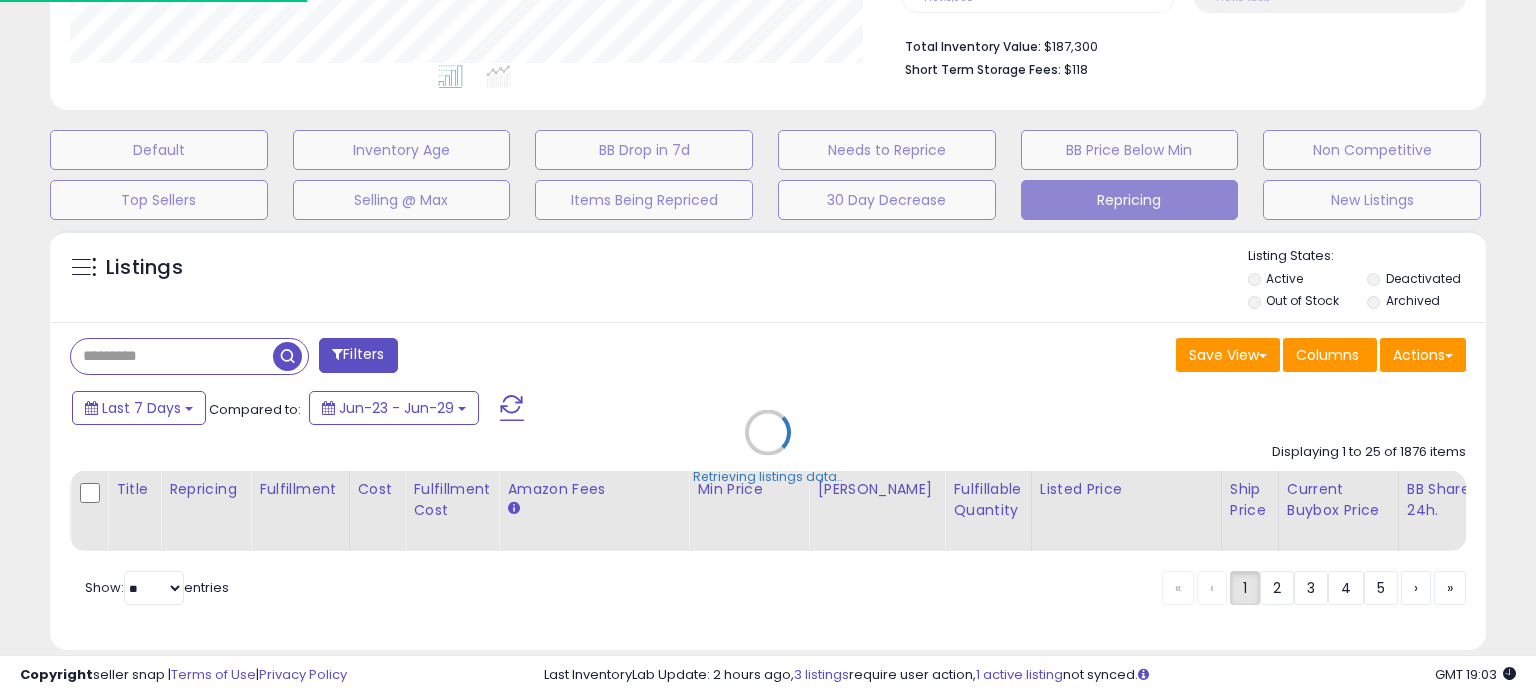 scroll, scrollTop: 999589, scrollLeft: 999168, axis: both 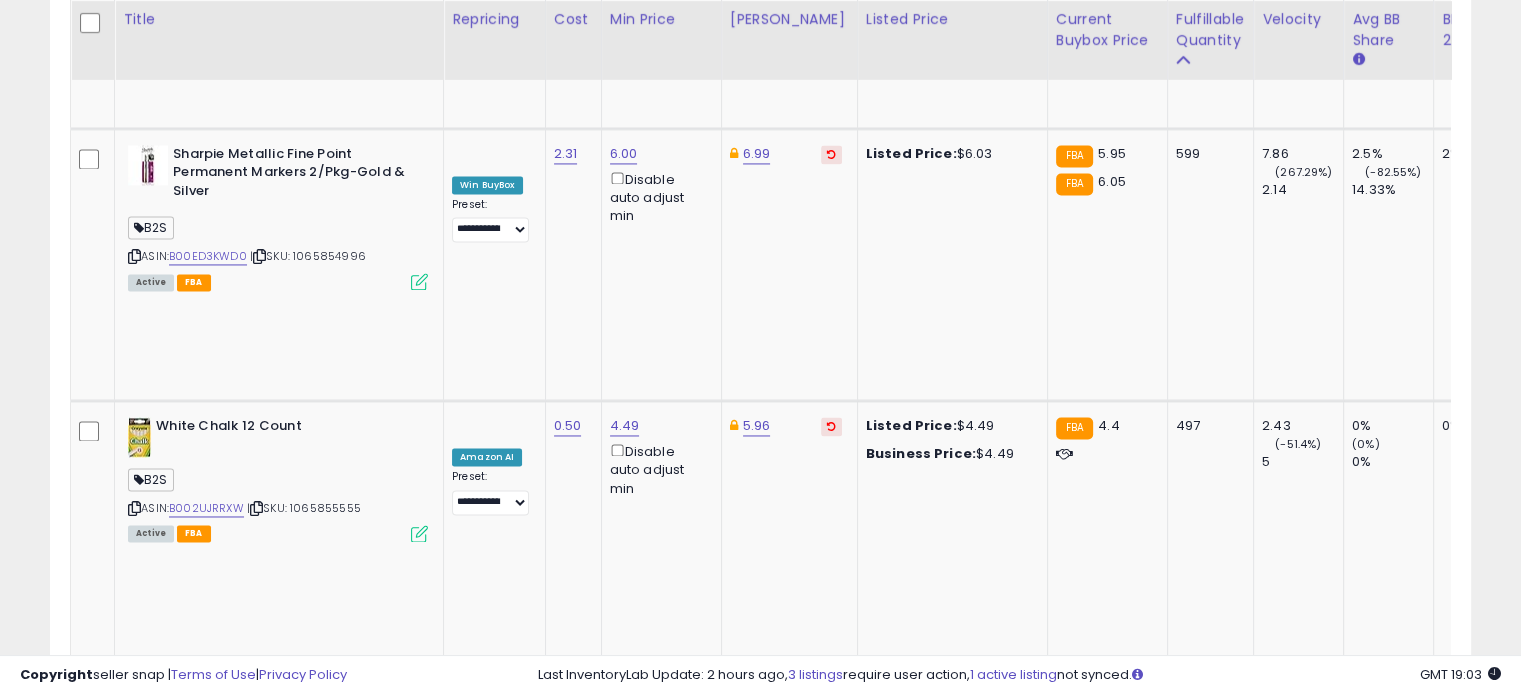 click on "**********" at bounding box center [490, 2136] 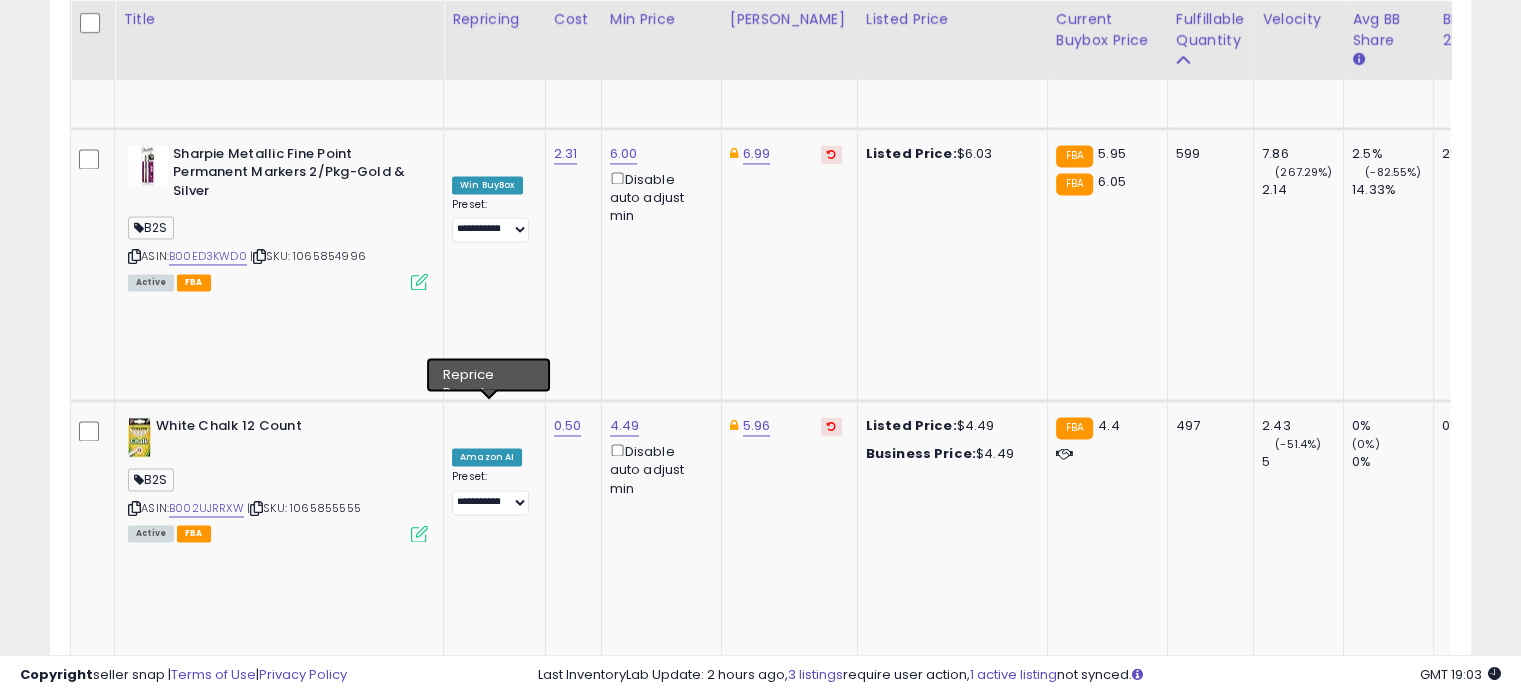 click on "**********" at bounding box center [490, 2136] 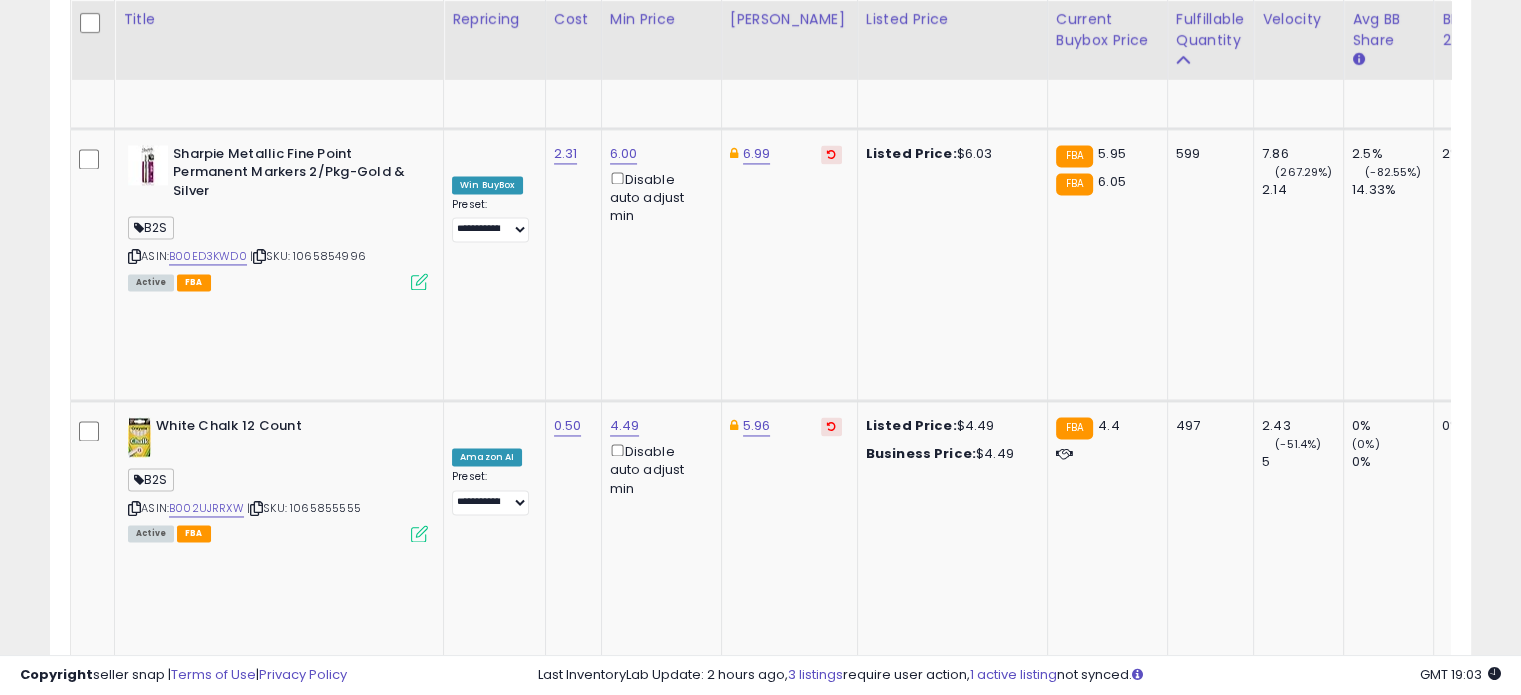 click on "**********" at bounding box center [490, 2136] 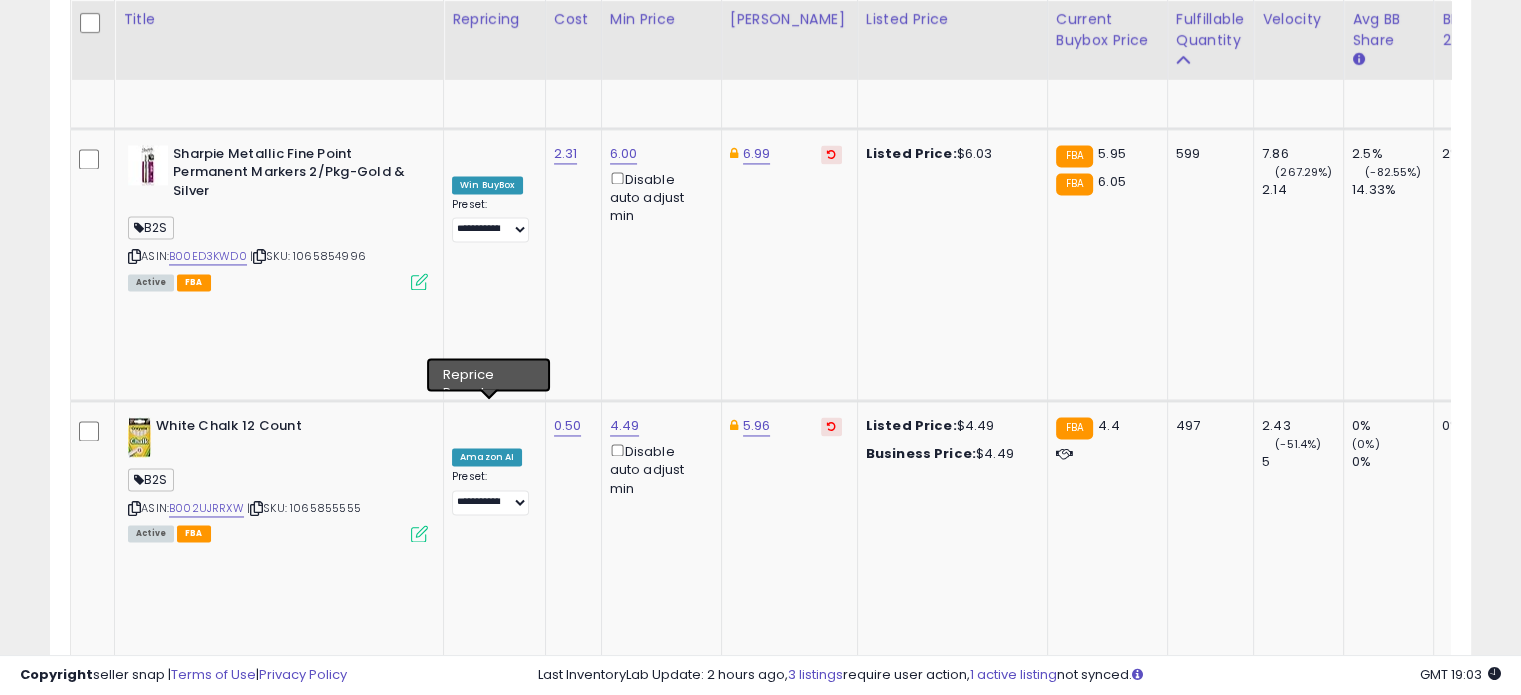 select on "**********" 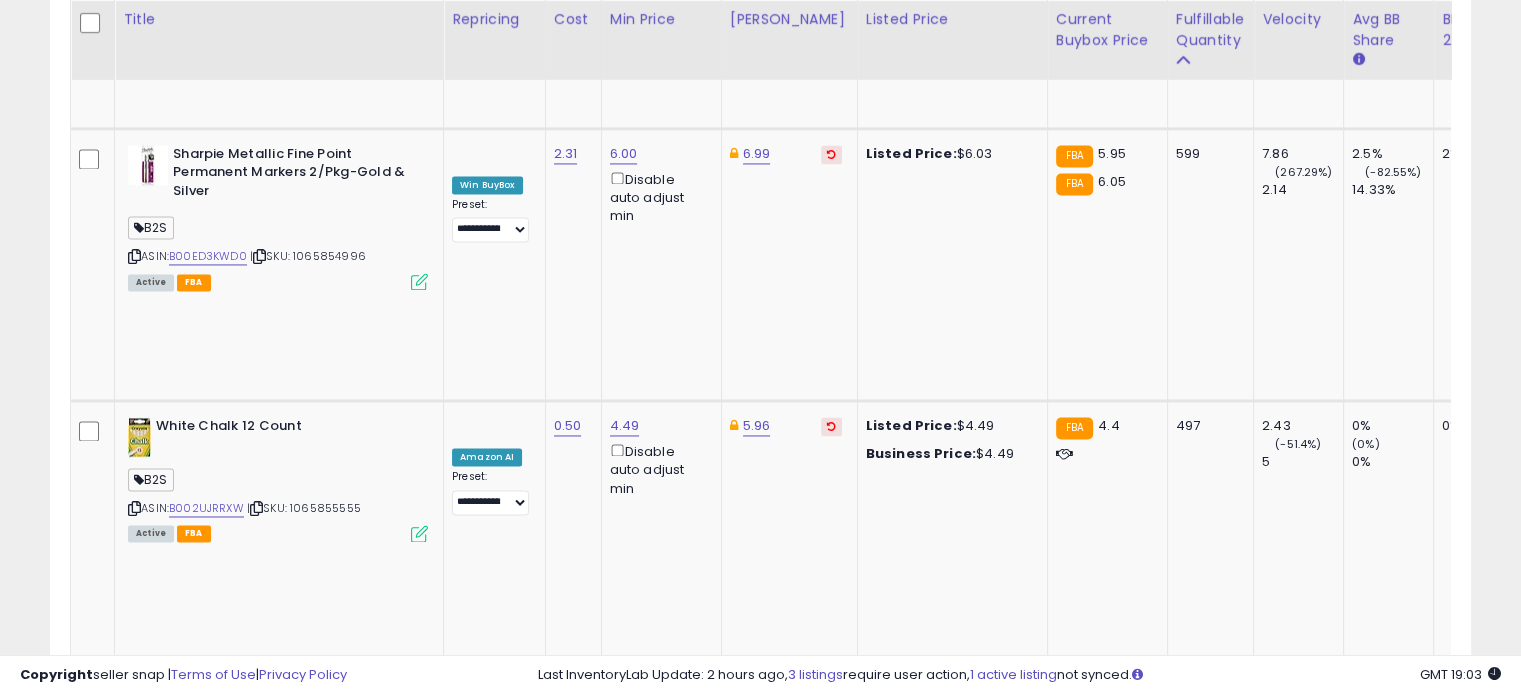 click on "**********" at bounding box center [490, 2136] 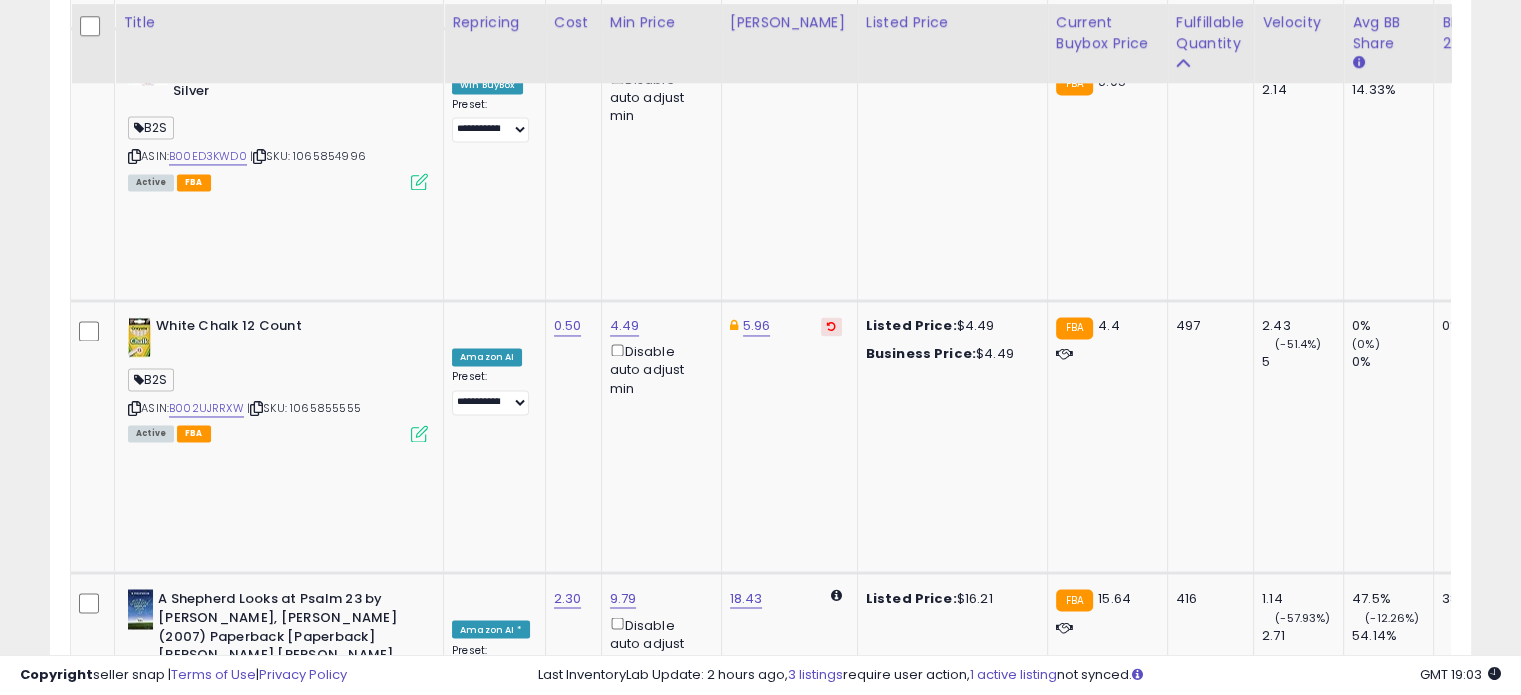 scroll, scrollTop: 3300, scrollLeft: 0, axis: vertical 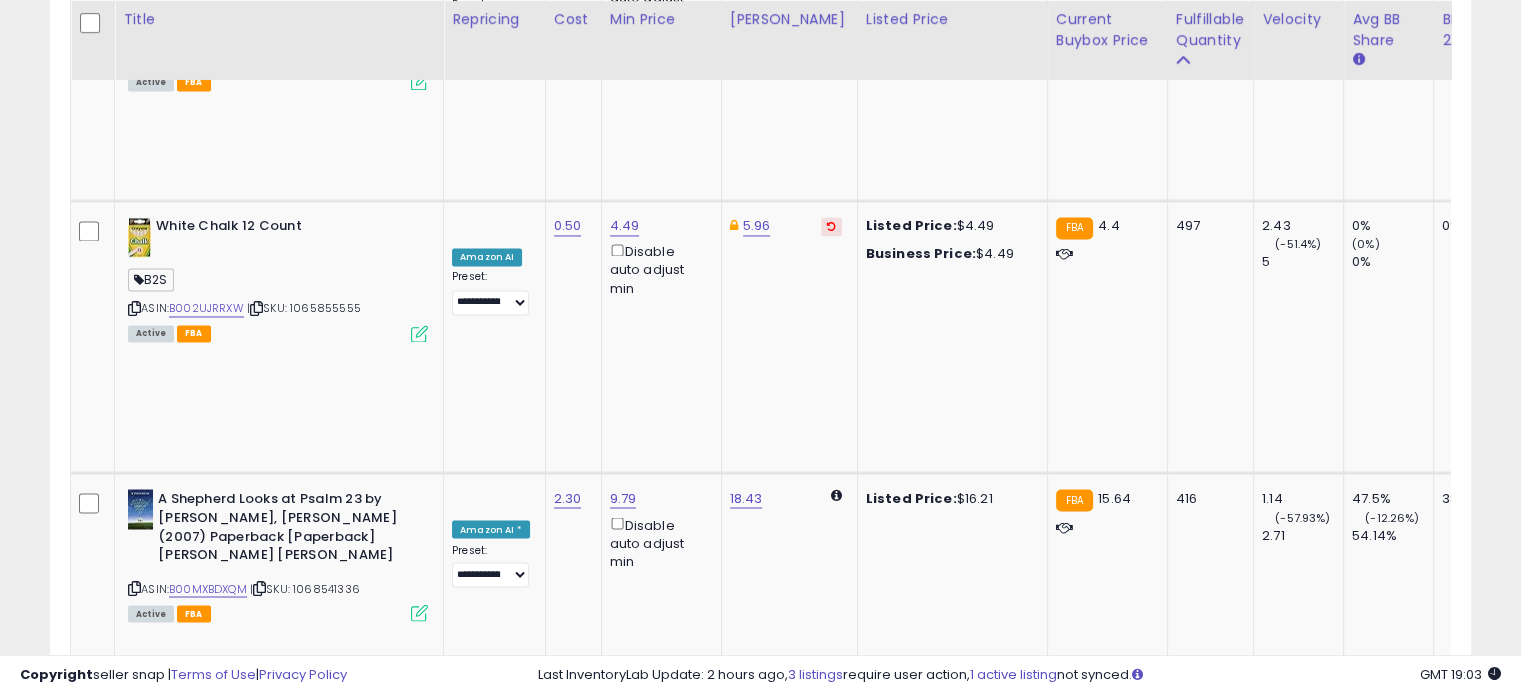 click on "B0067VHVNA" at bounding box center [206, 2217] 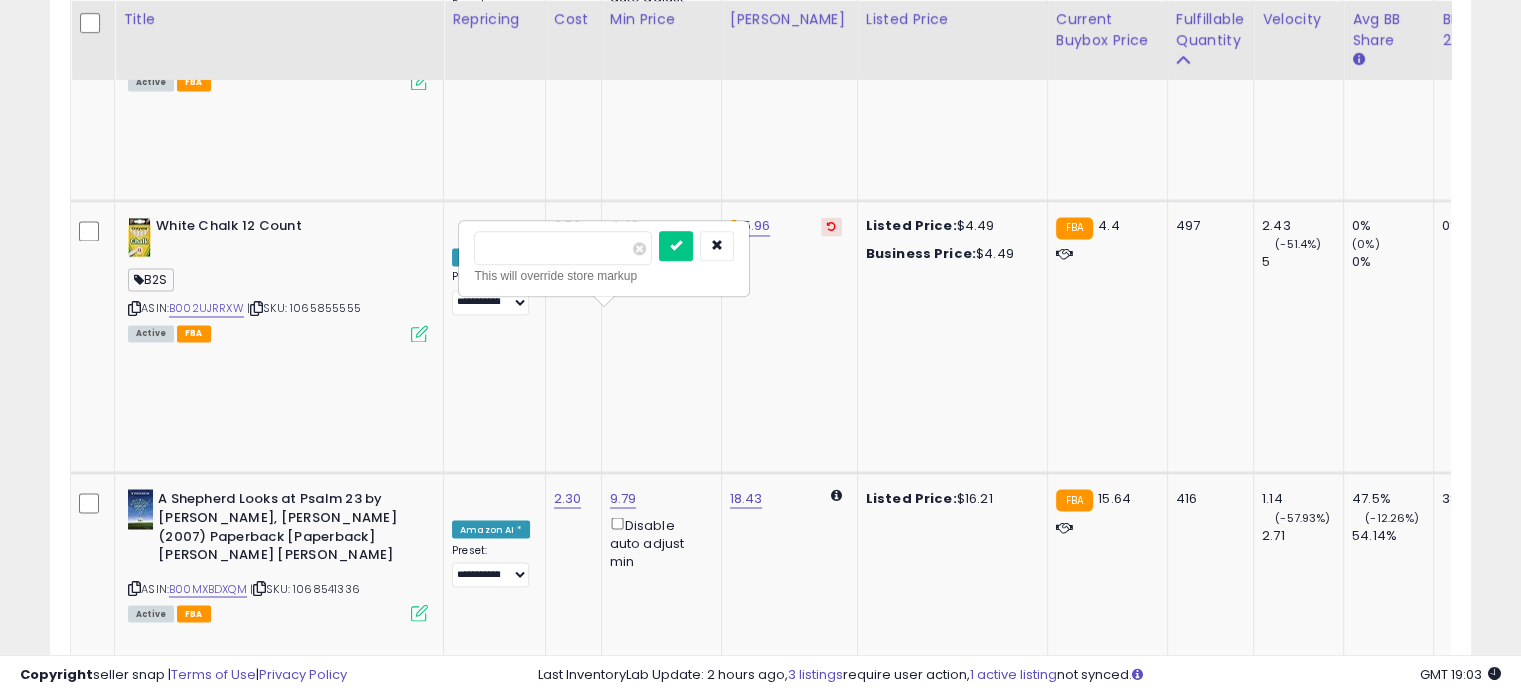 click on "****" at bounding box center (563, 248) 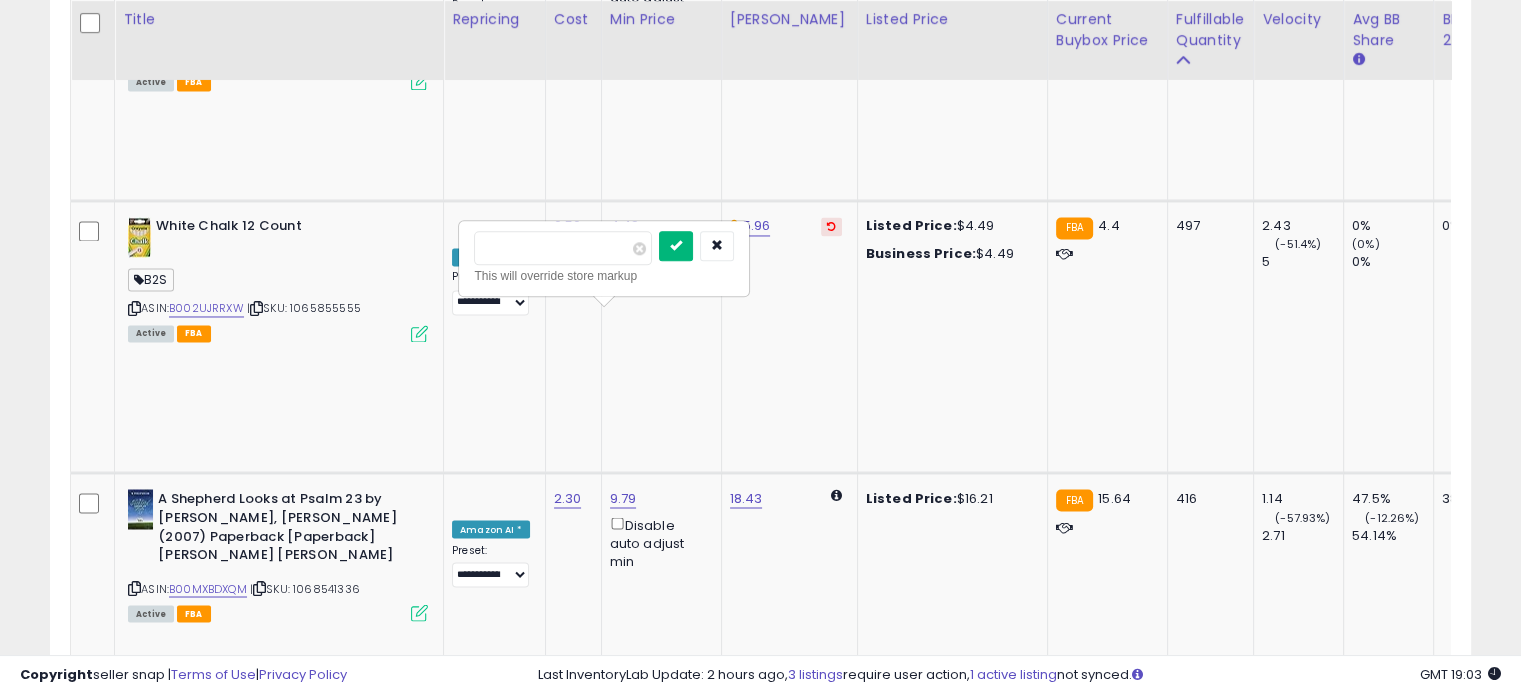 type on "****" 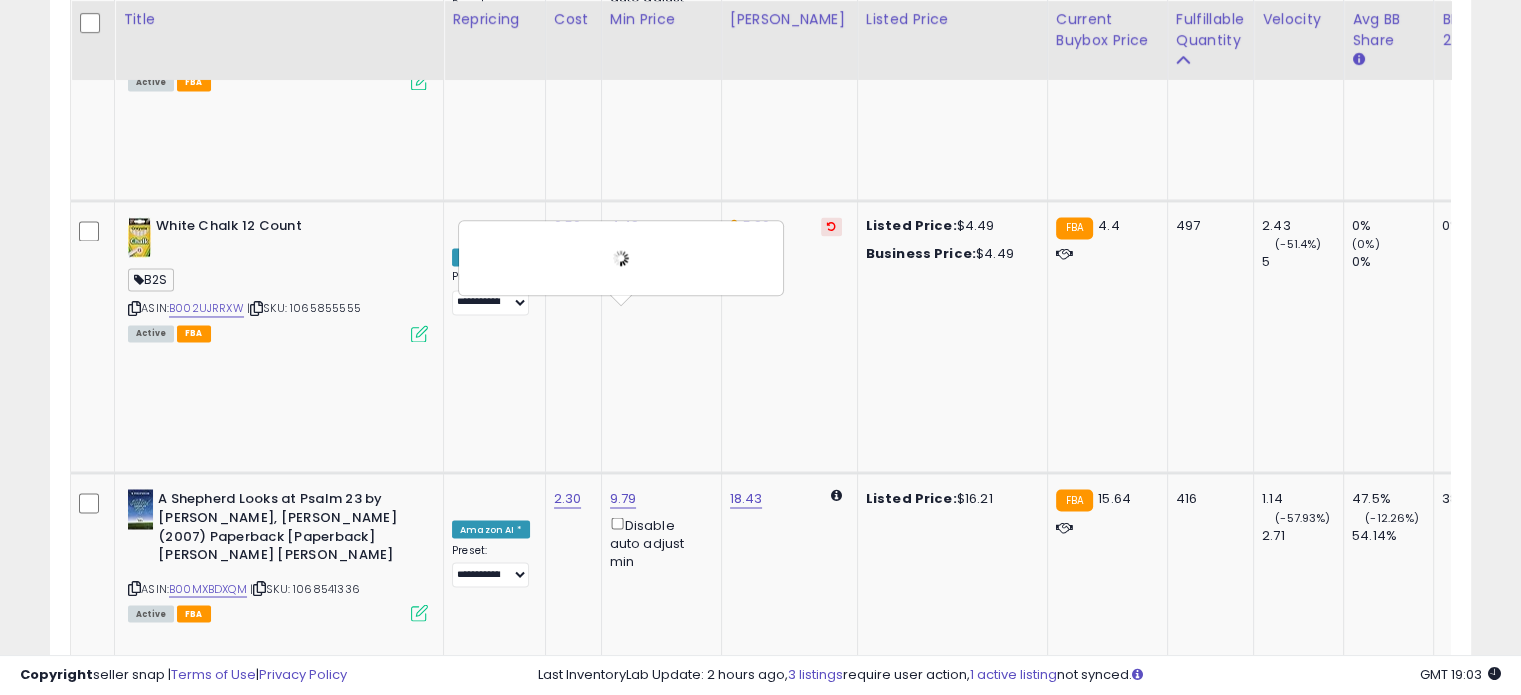 click on "**********" at bounding box center [490, 2209] 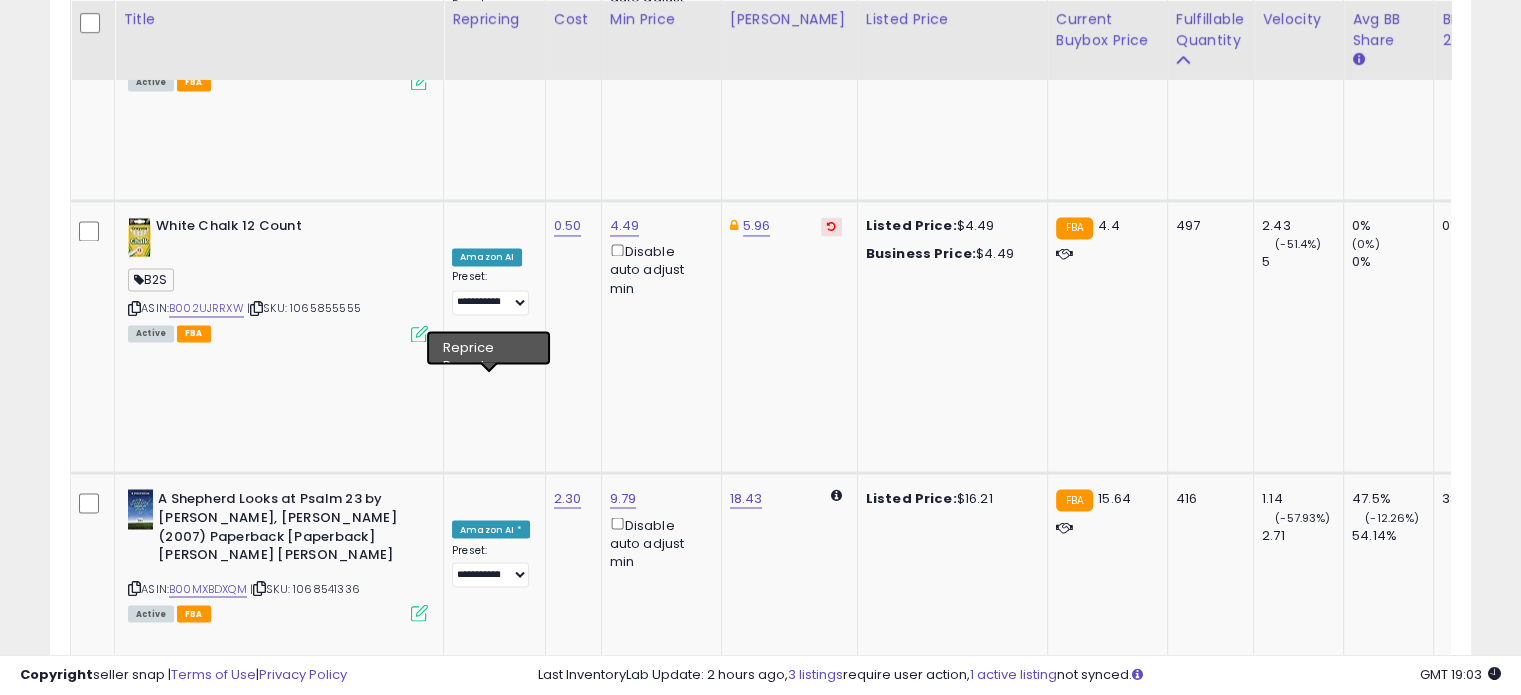 click on "**********" at bounding box center (490, 2209) 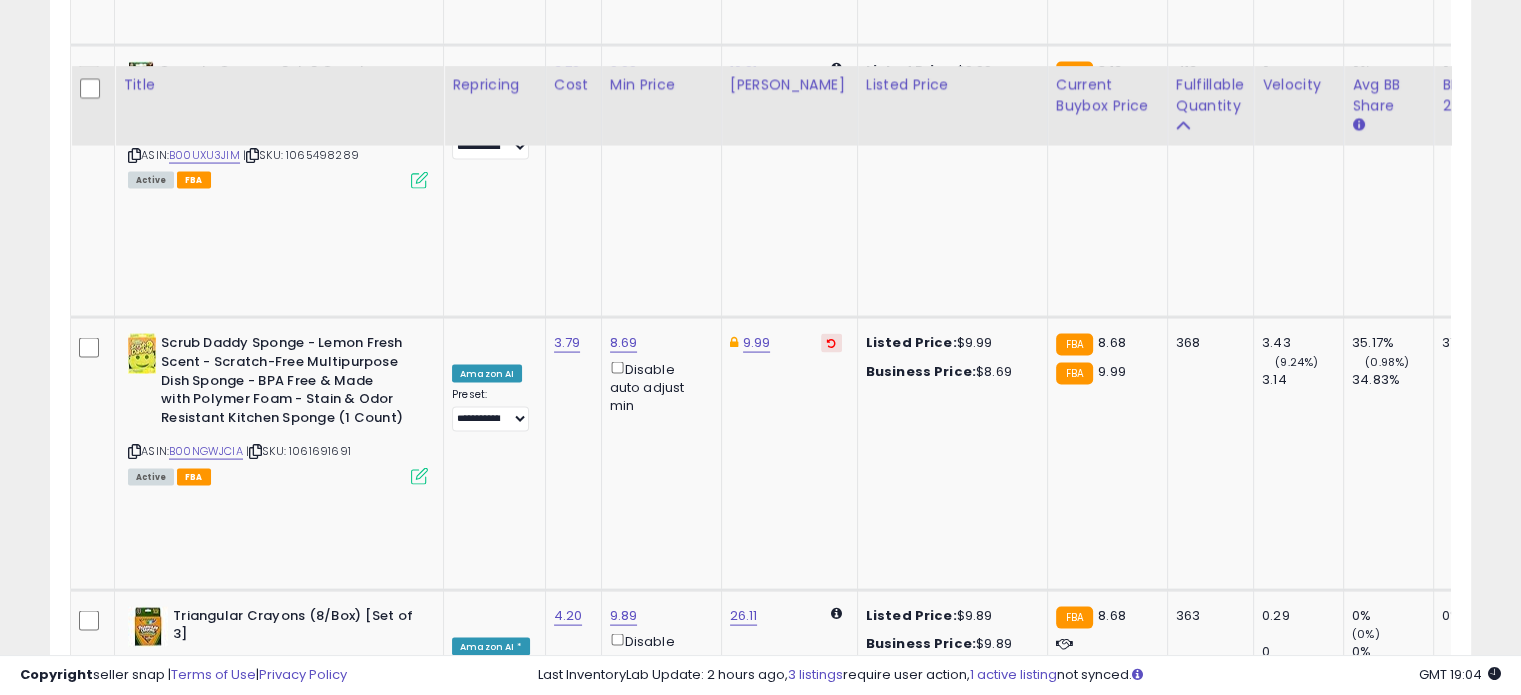 scroll, scrollTop: 4100, scrollLeft: 0, axis: vertical 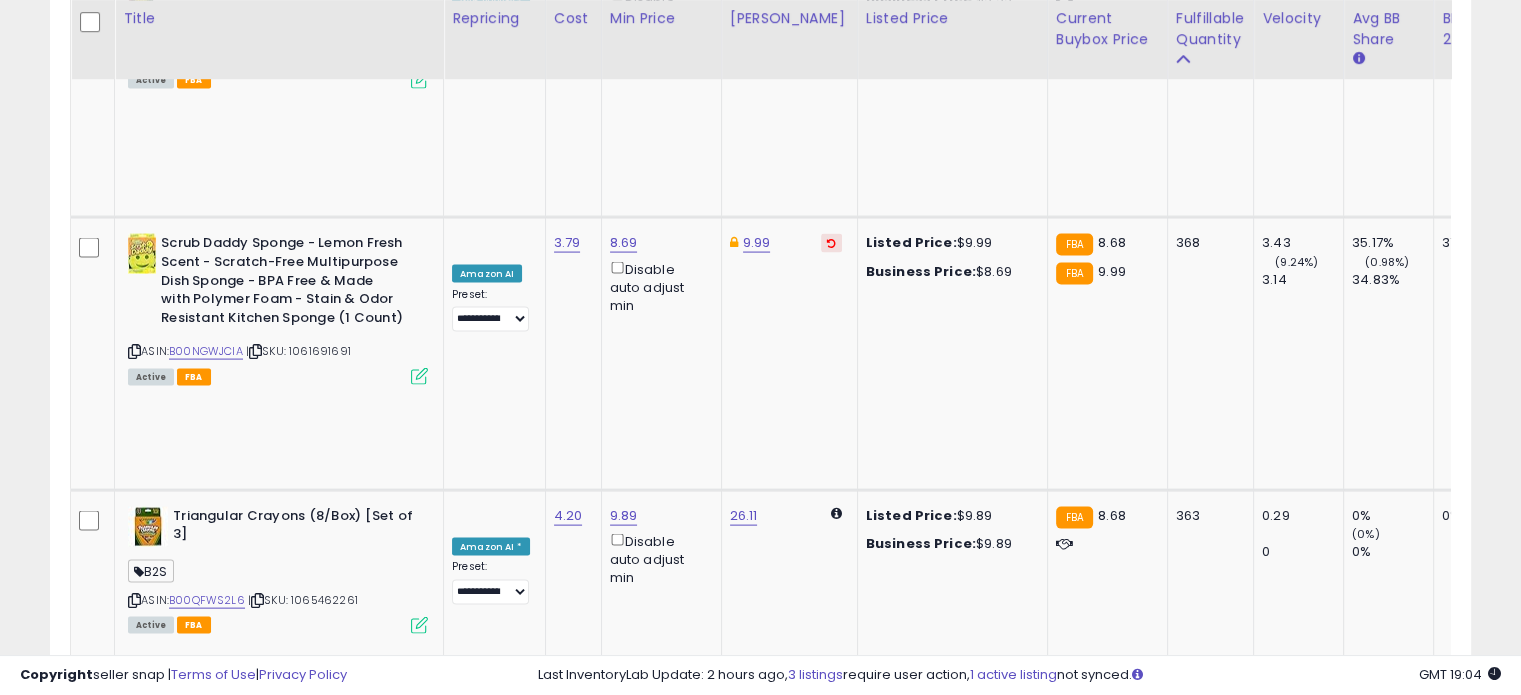 click on "B06X9DLDCJ" at bounding box center (205, 2835) 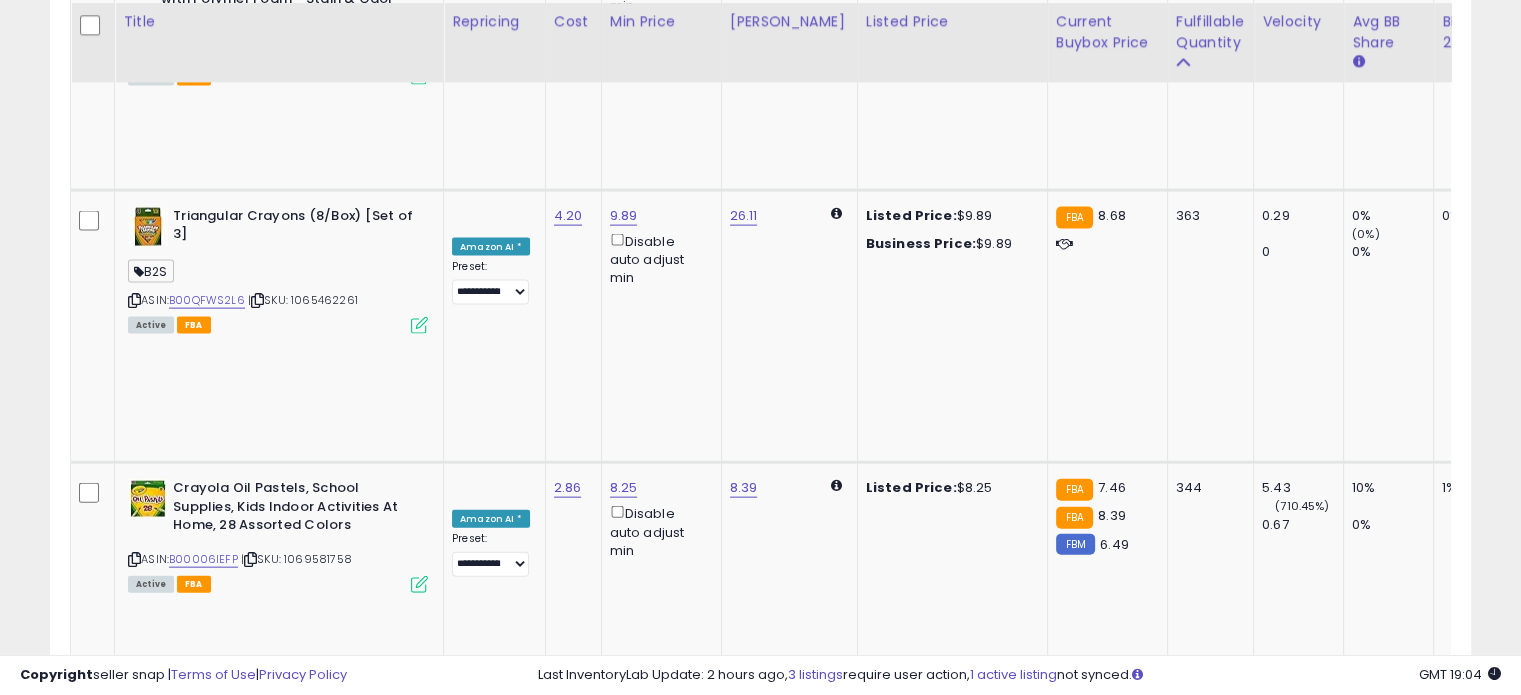 scroll, scrollTop: 4516, scrollLeft: 0, axis: vertical 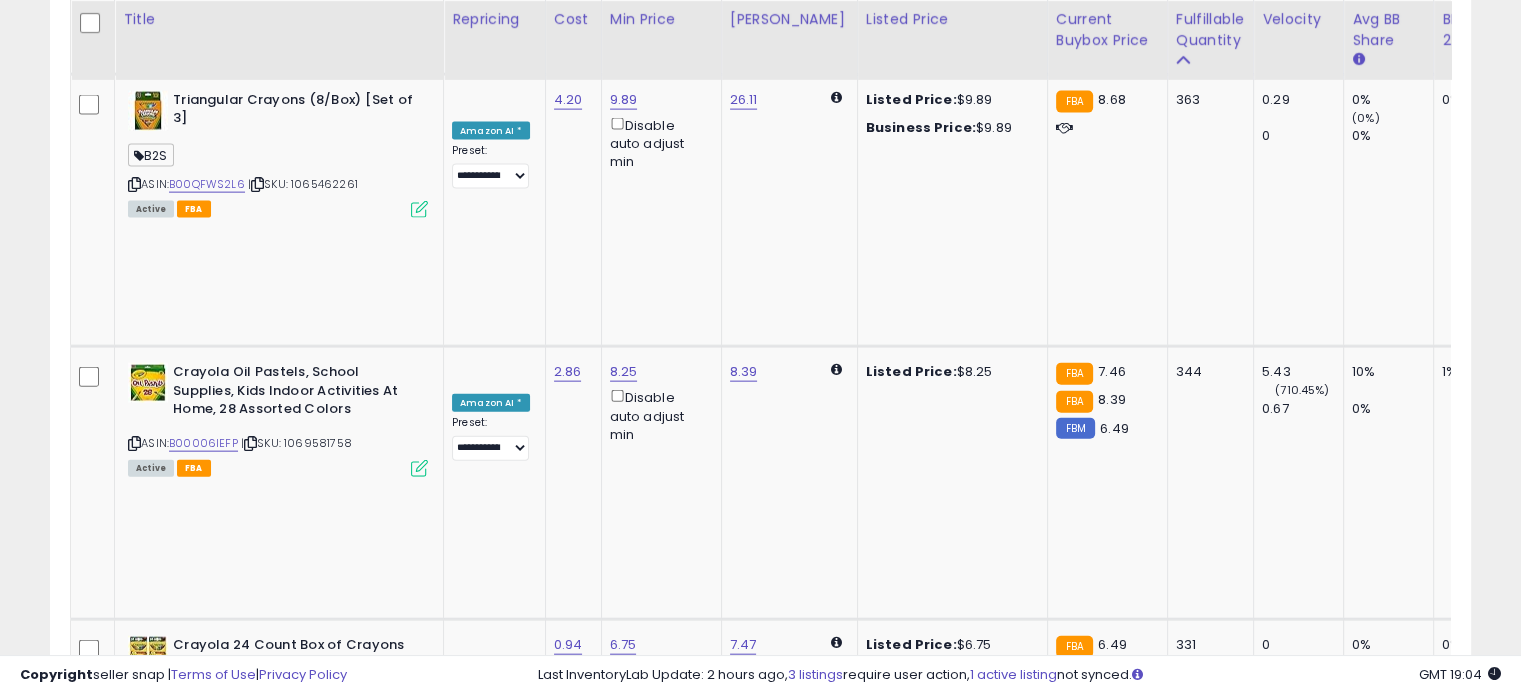 click on "2" 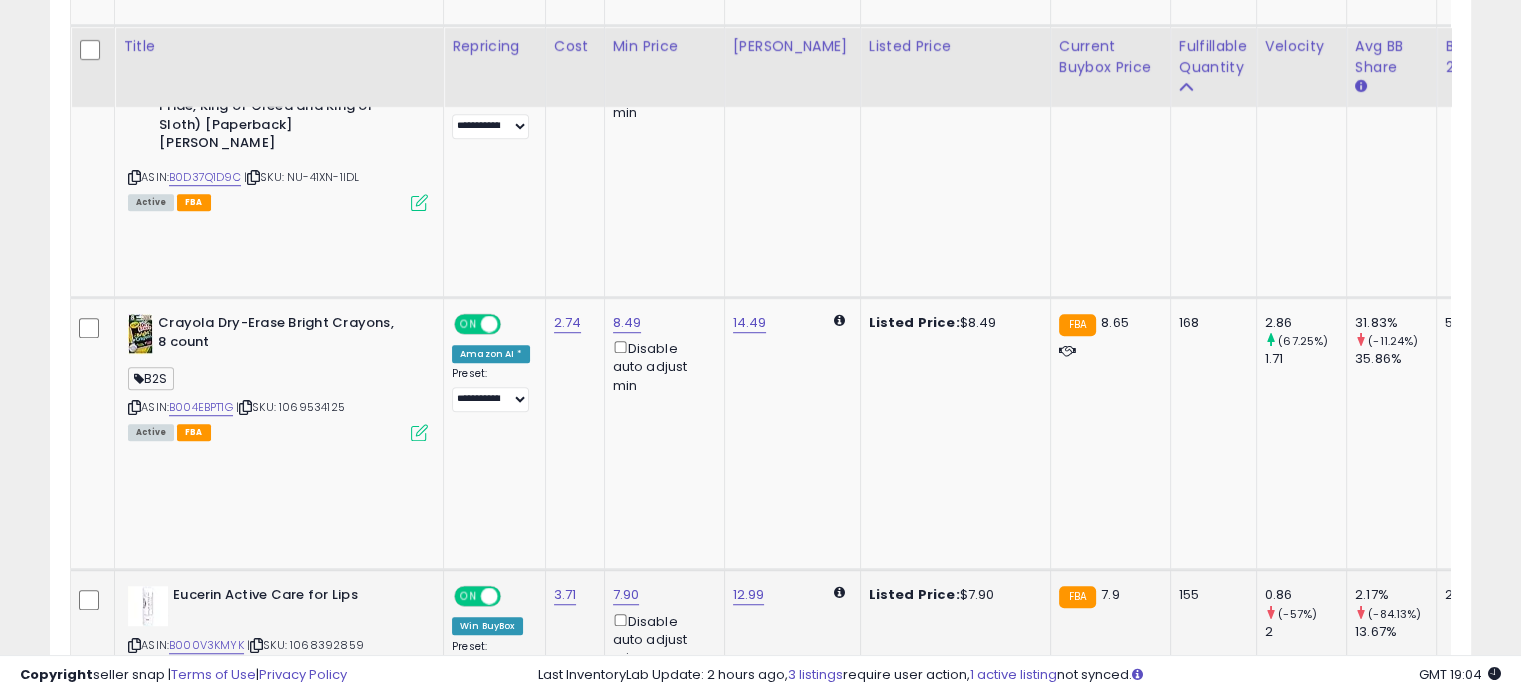 scroll, scrollTop: 1344, scrollLeft: 0, axis: vertical 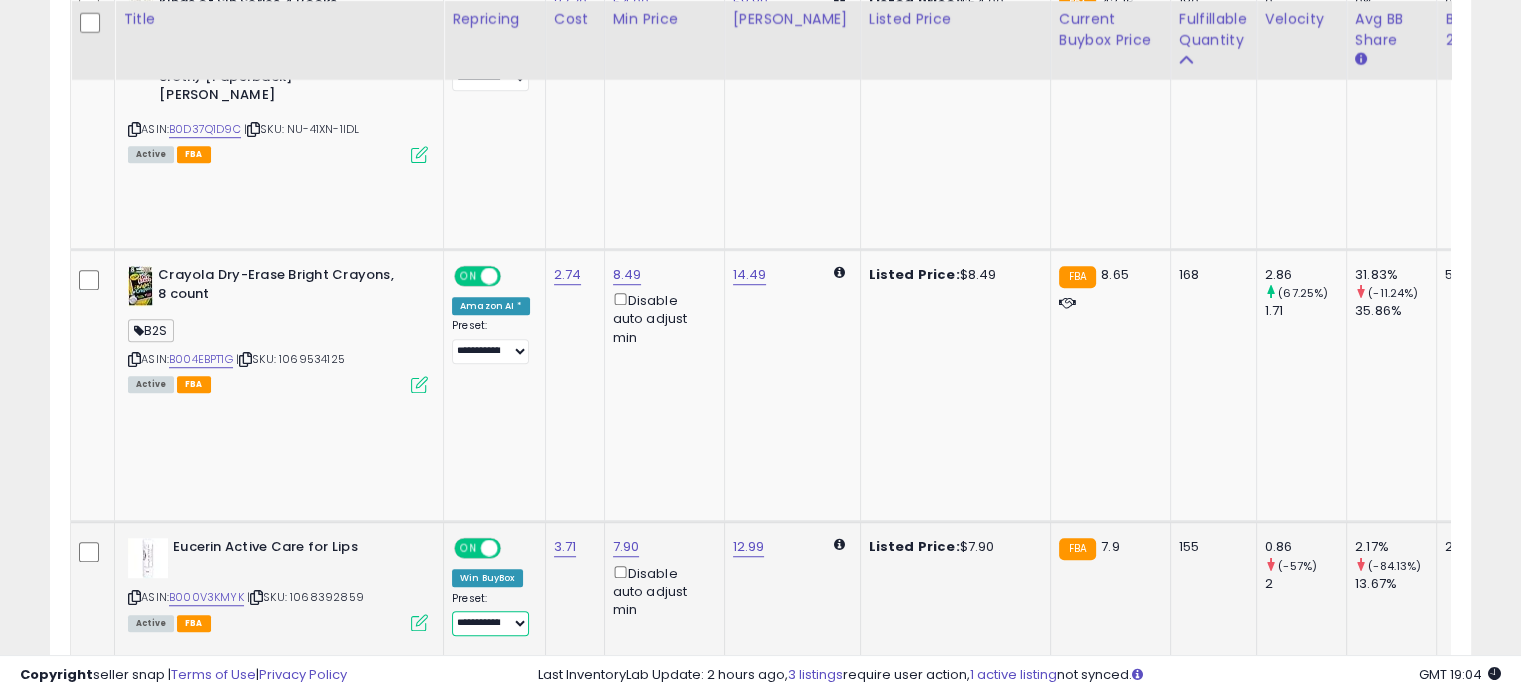 click on "**********" at bounding box center [490, 623] 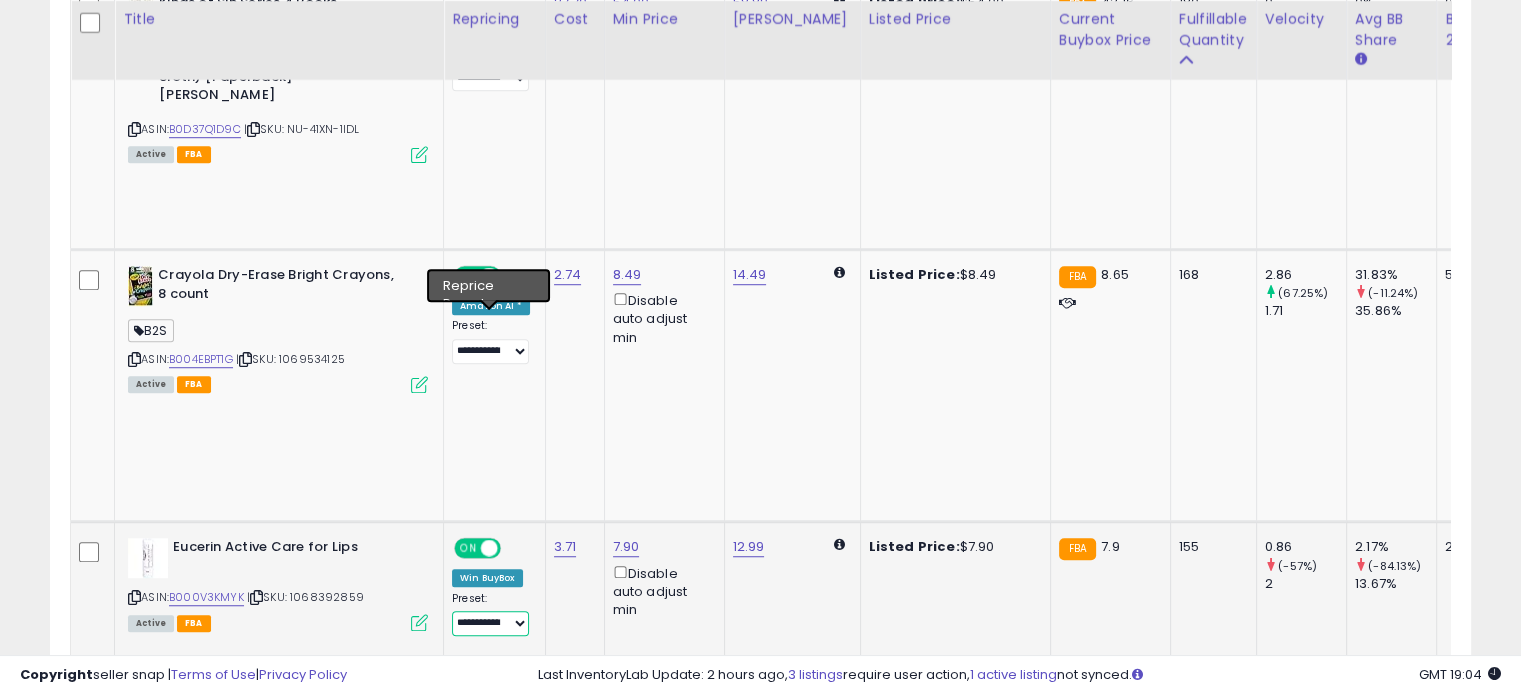click on "**********" at bounding box center [490, 623] 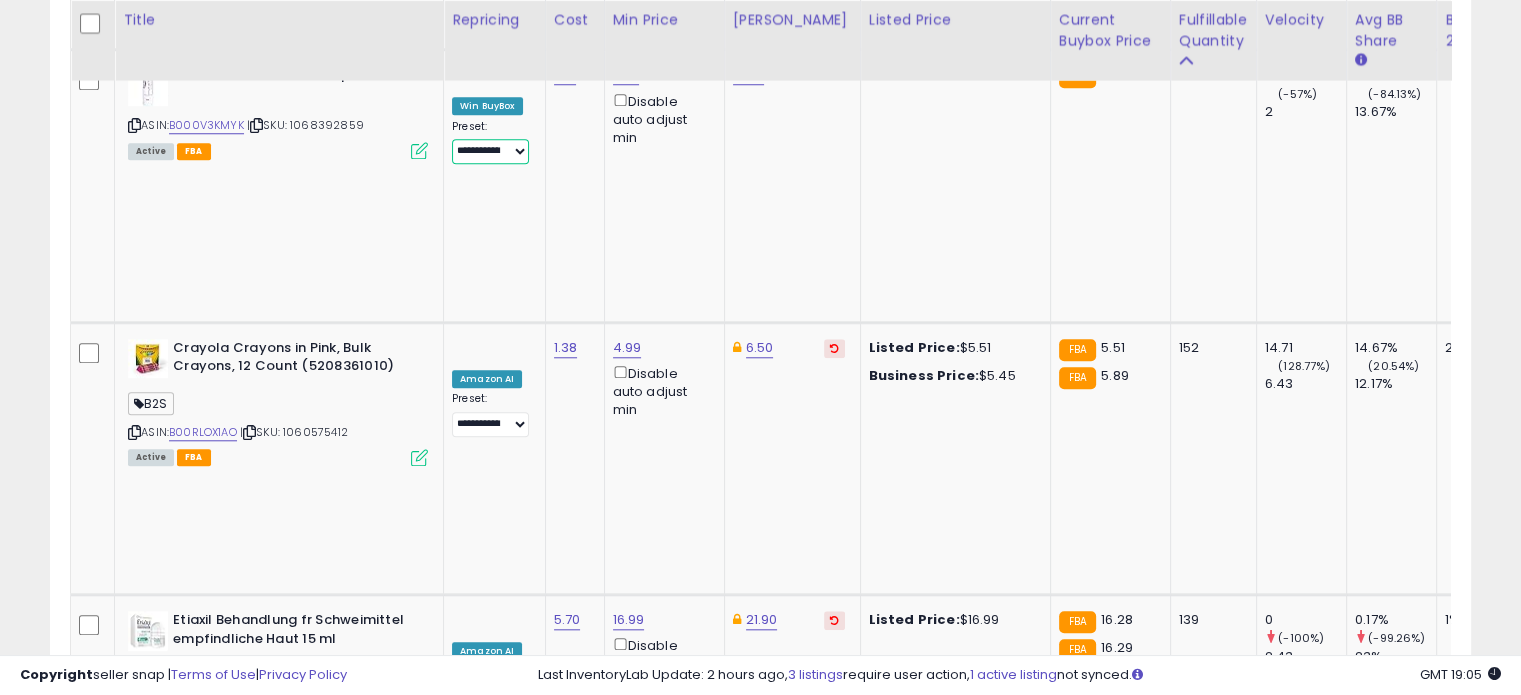 scroll, scrollTop: 1844, scrollLeft: 0, axis: vertical 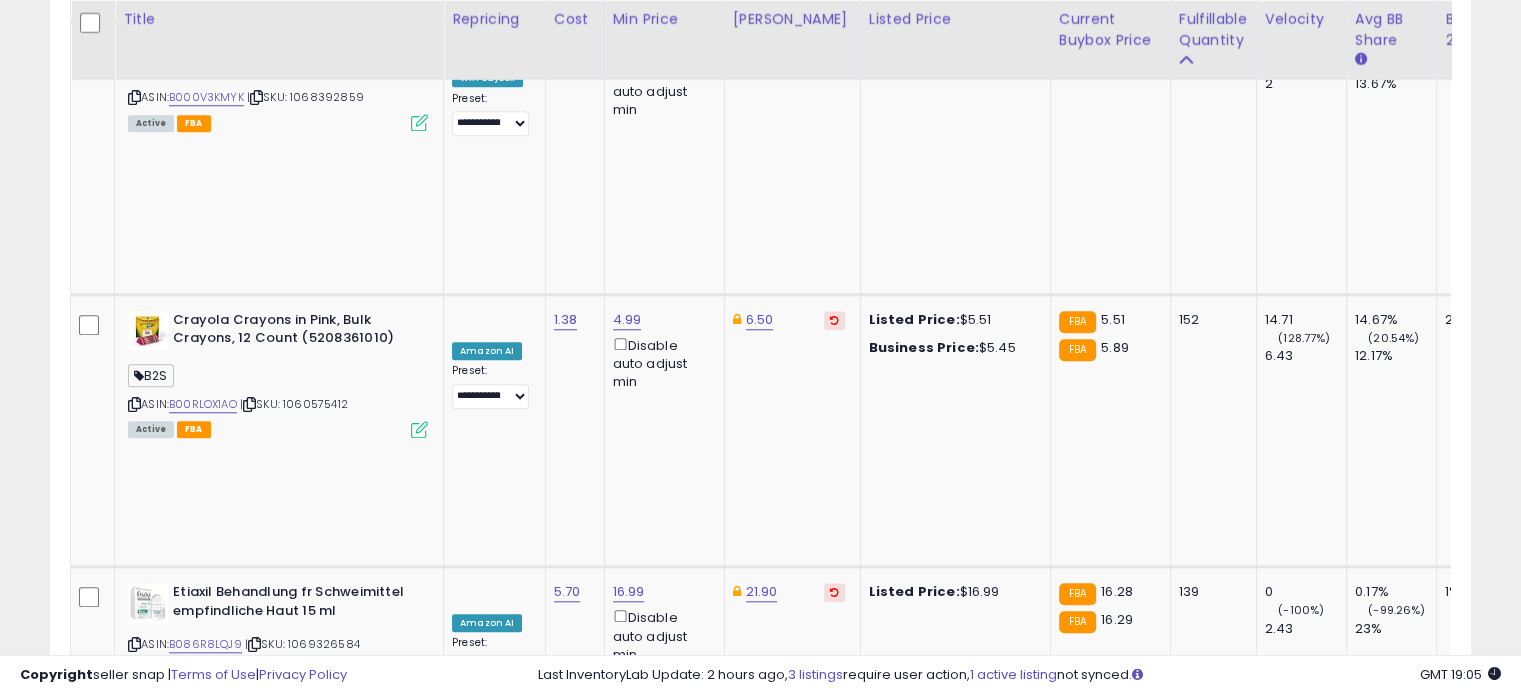 click on "27.00" at bounding box center (626, -770) 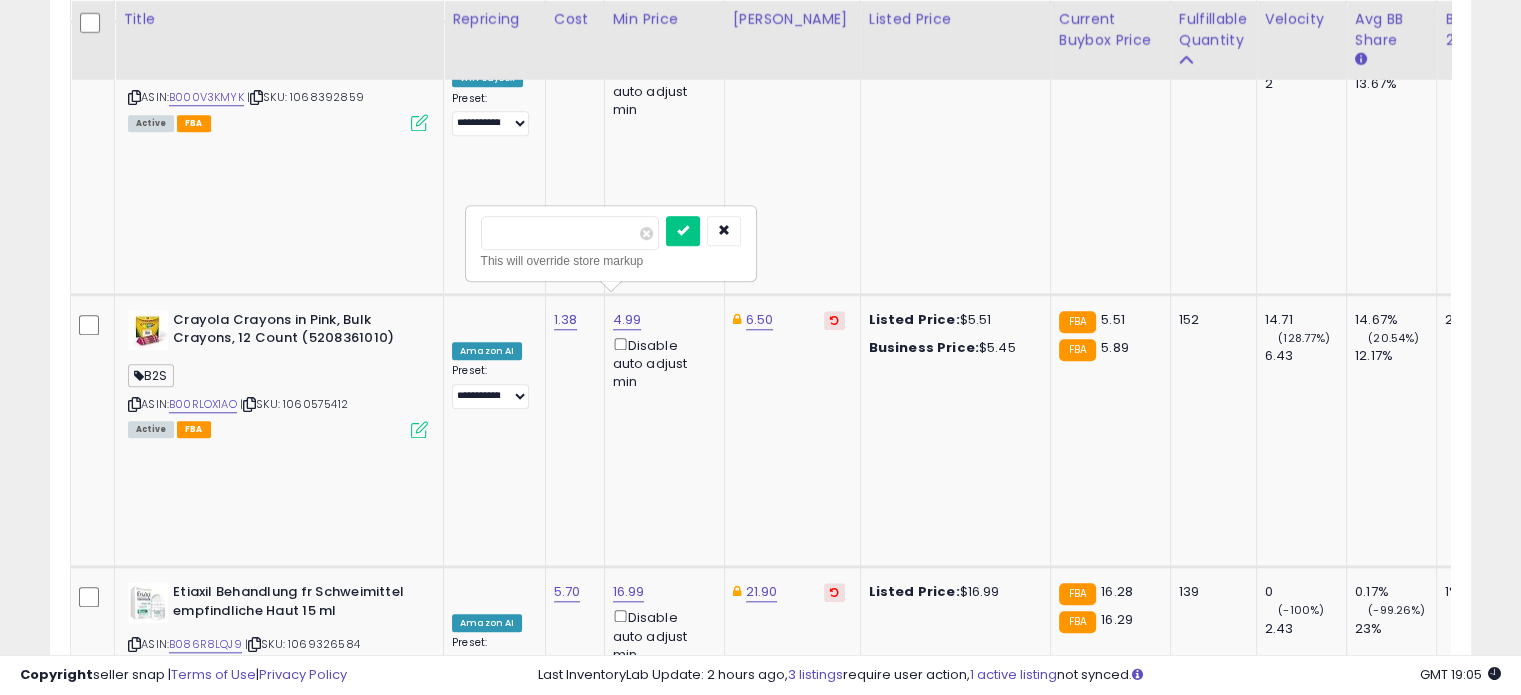 drag, startPoint x: 551, startPoint y: 231, endPoint x: 502, endPoint y: 232, distance: 49.010204 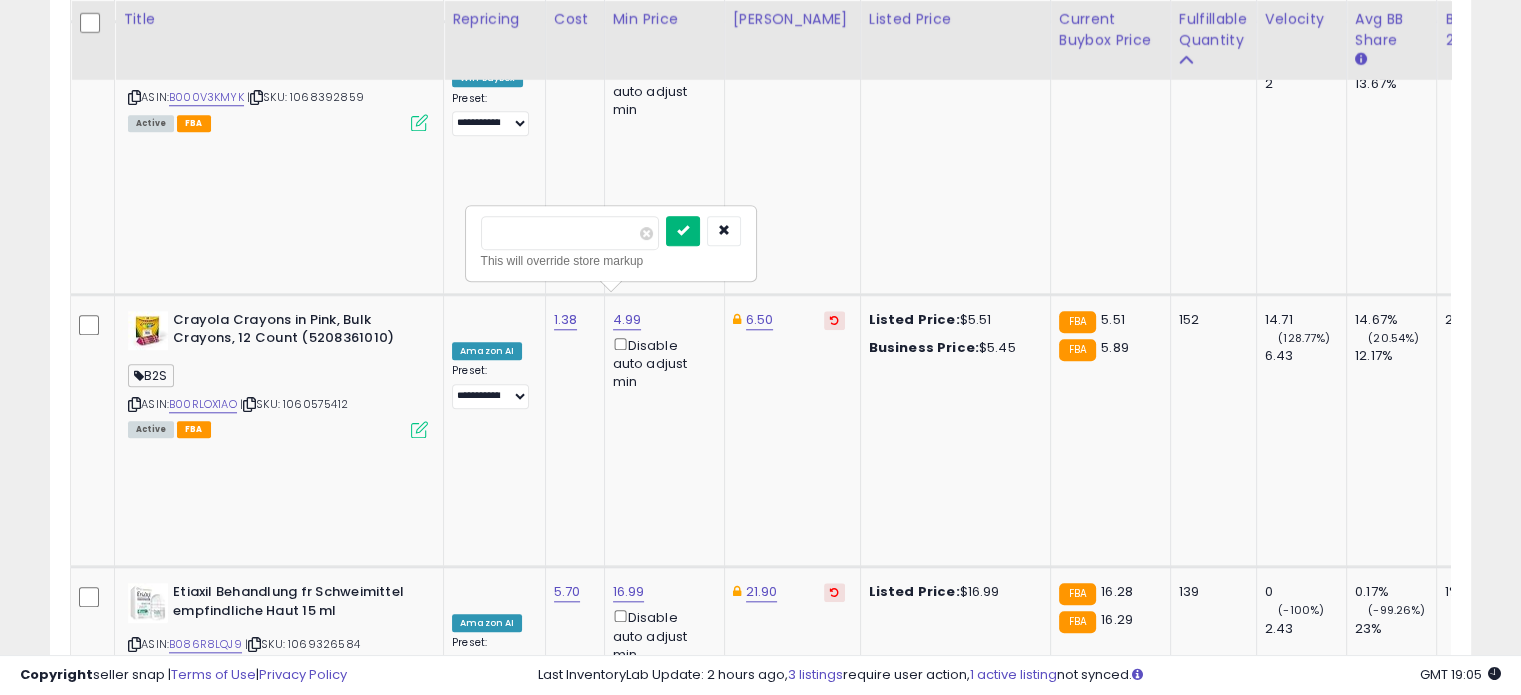 click at bounding box center [683, 230] 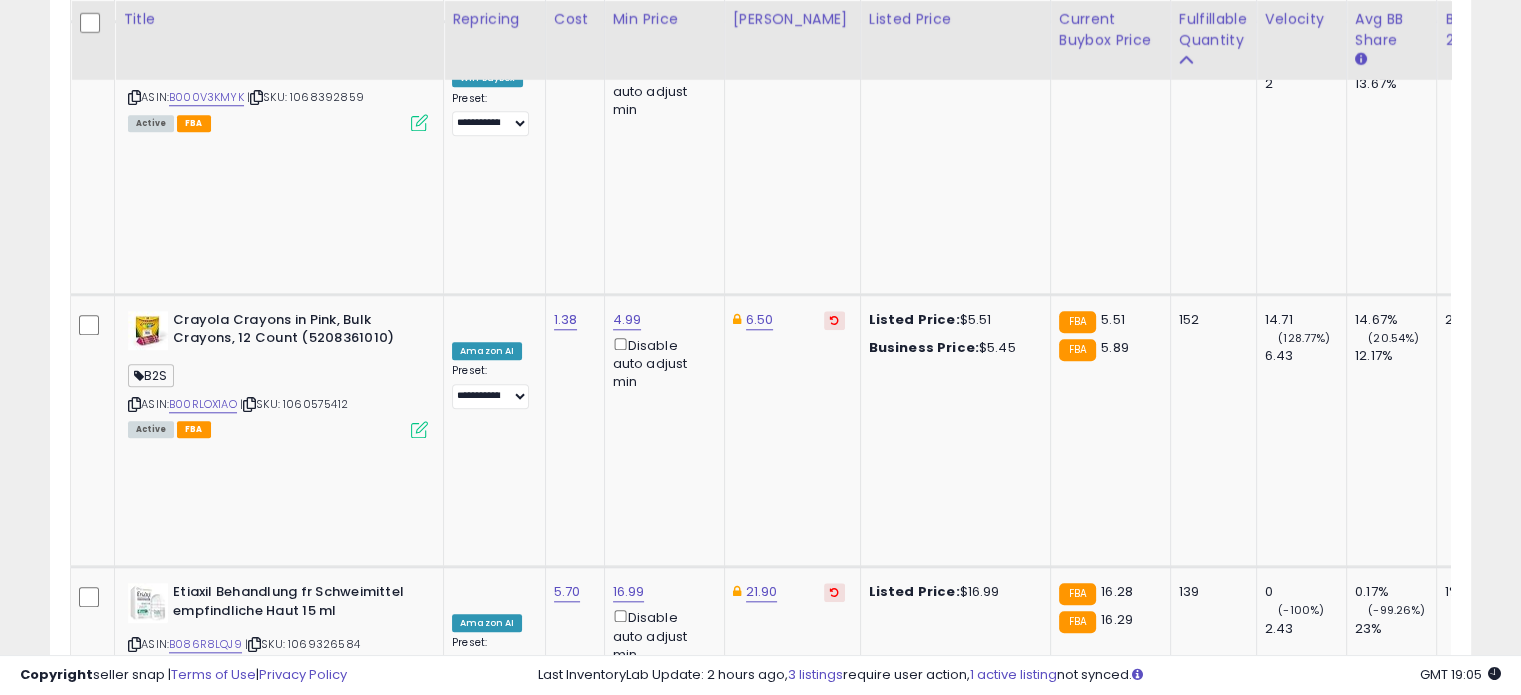 click at bounding box center [834, 1137] 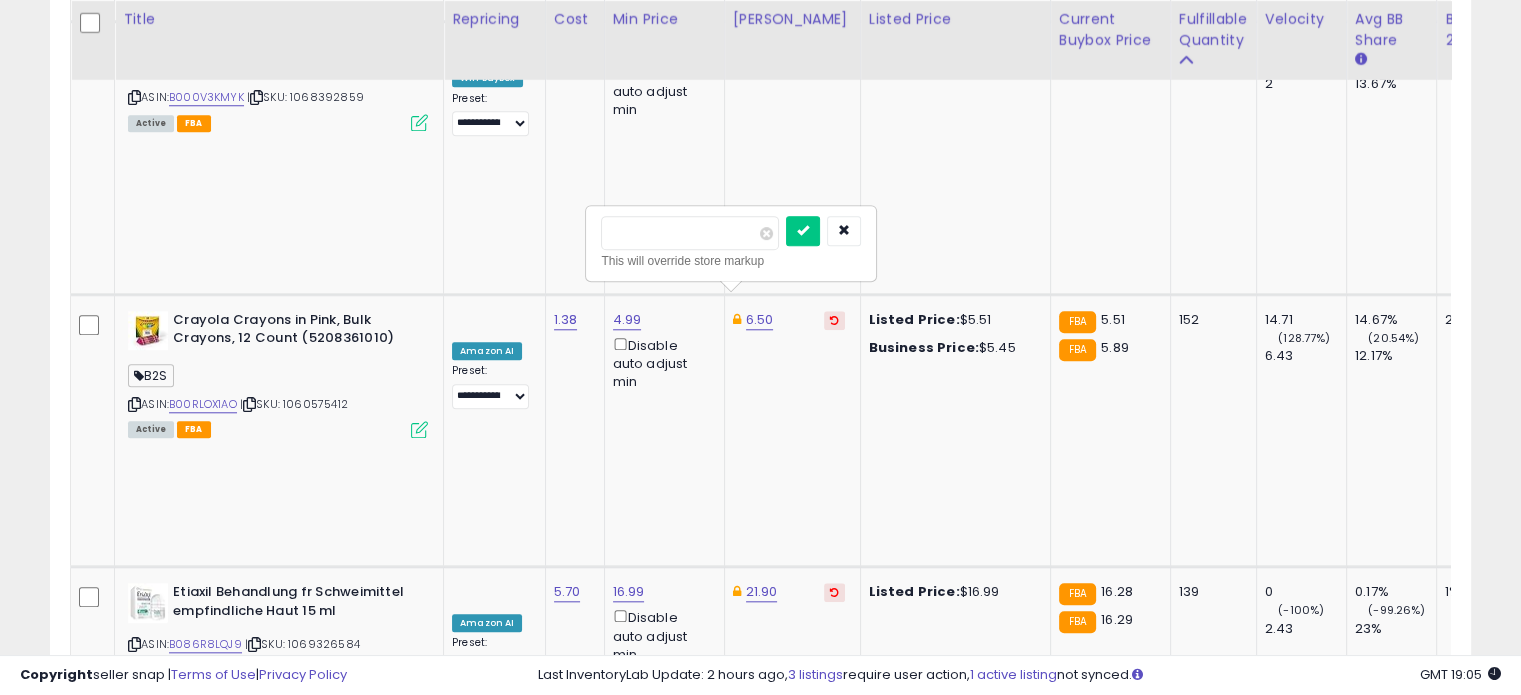 drag, startPoint x: 674, startPoint y: 237, endPoint x: 601, endPoint y: 235, distance: 73.02739 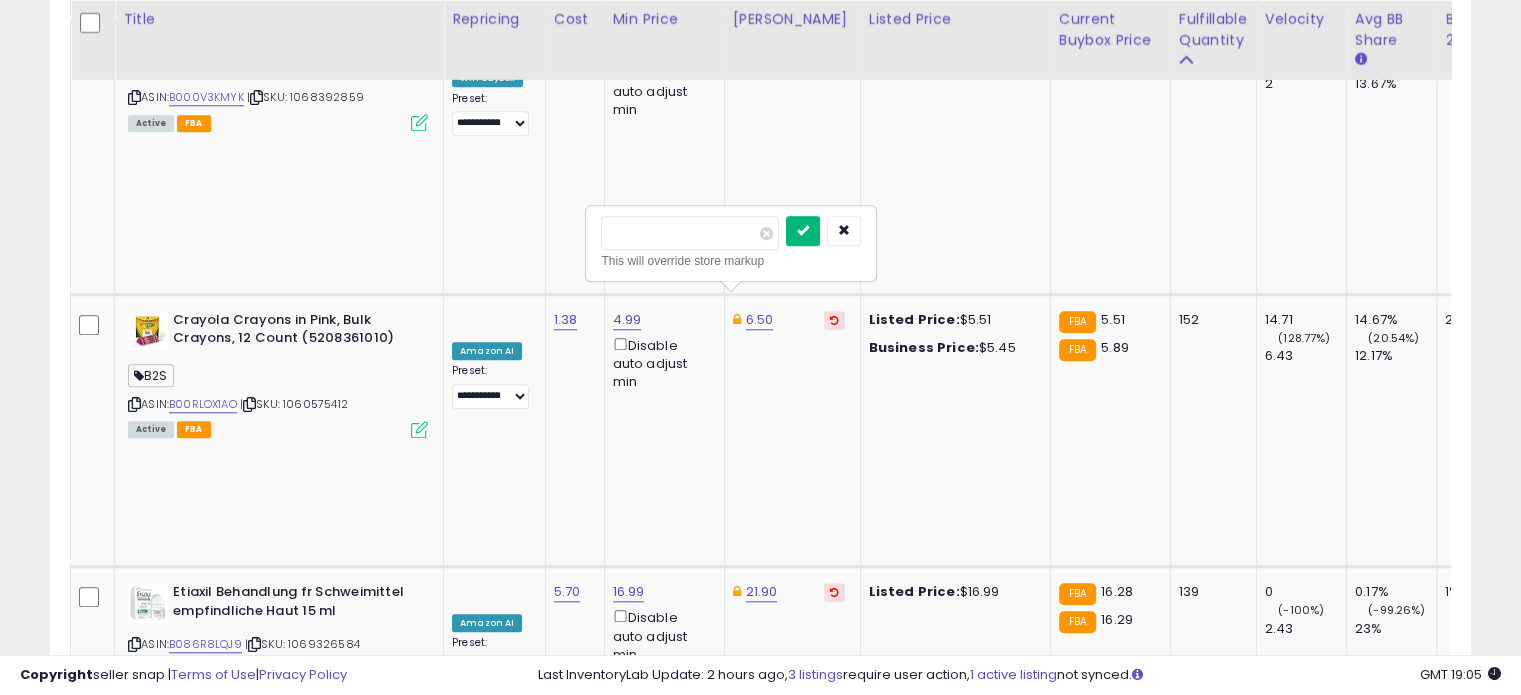 type on "*****" 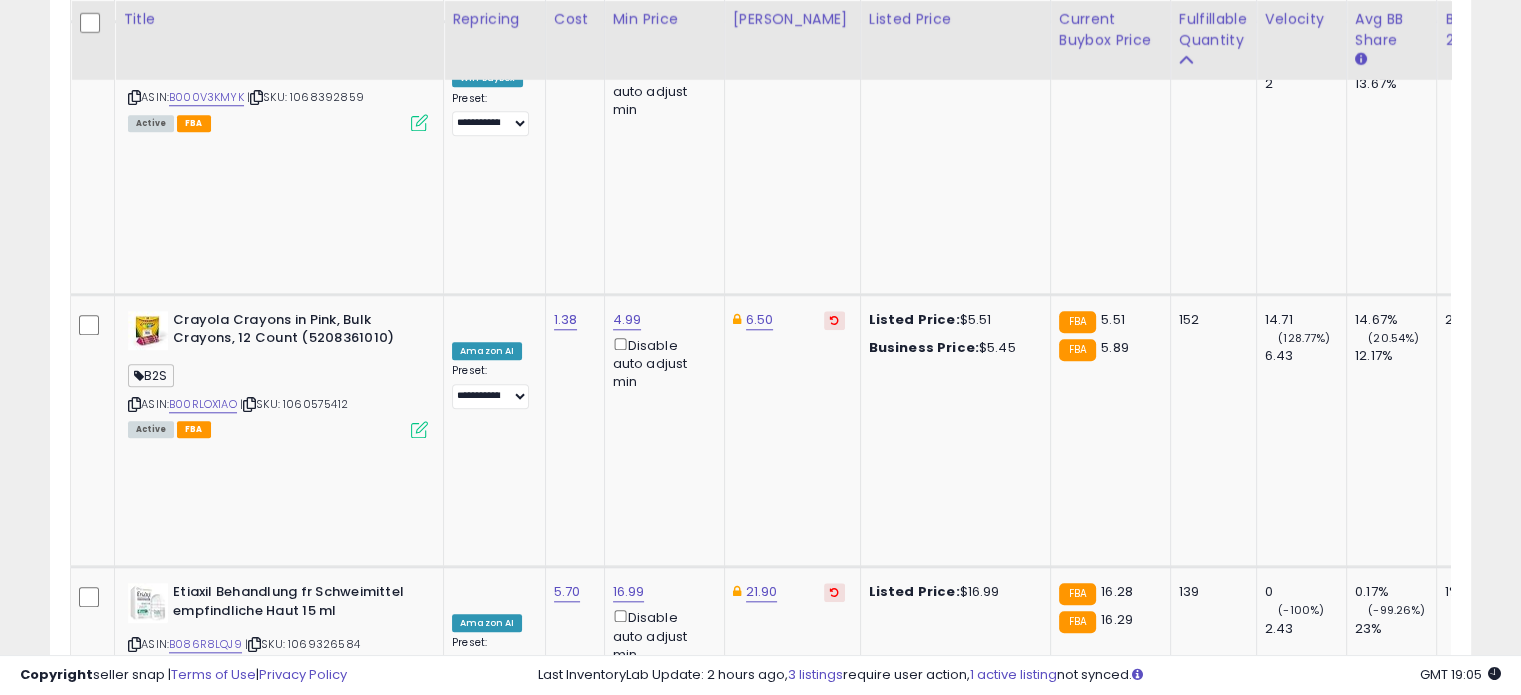 click on "**********" at bounding box center (490, 1213) 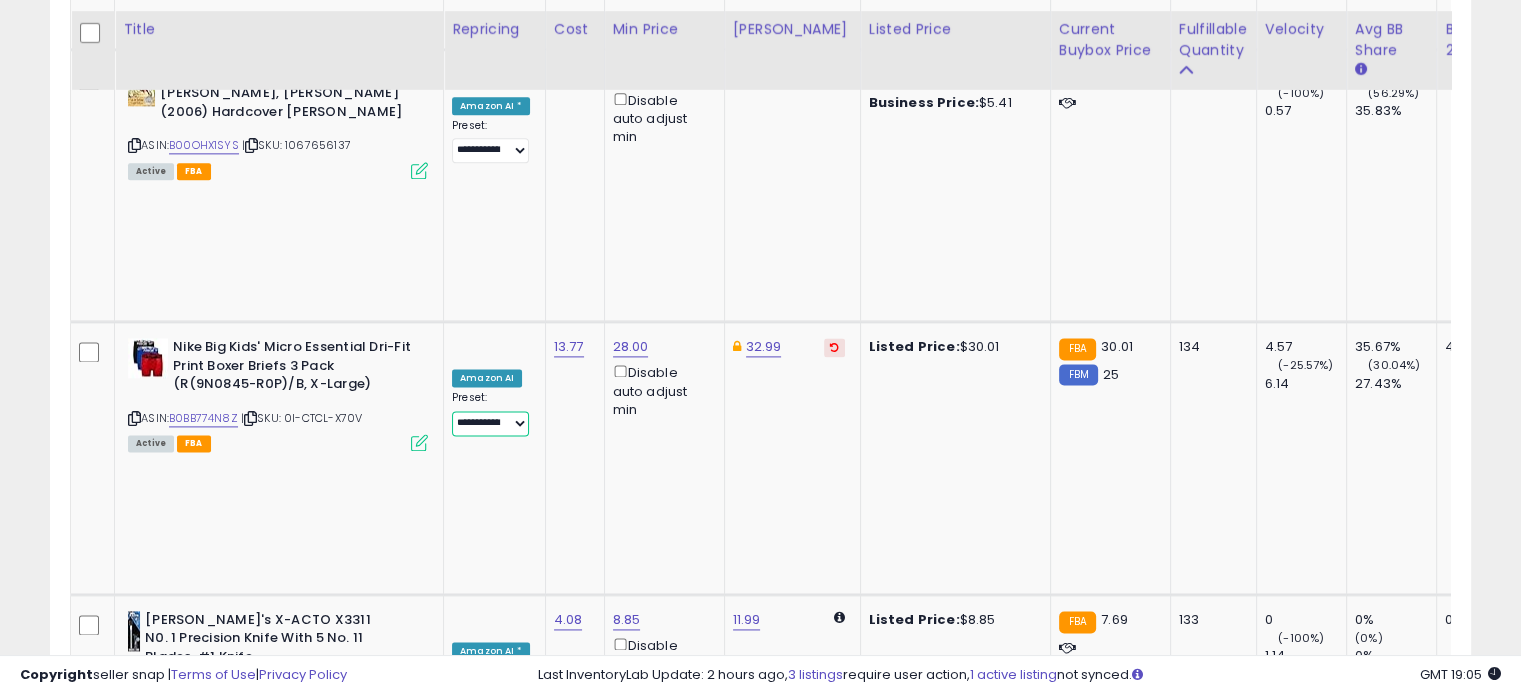 scroll, scrollTop: 2644, scrollLeft: 0, axis: vertical 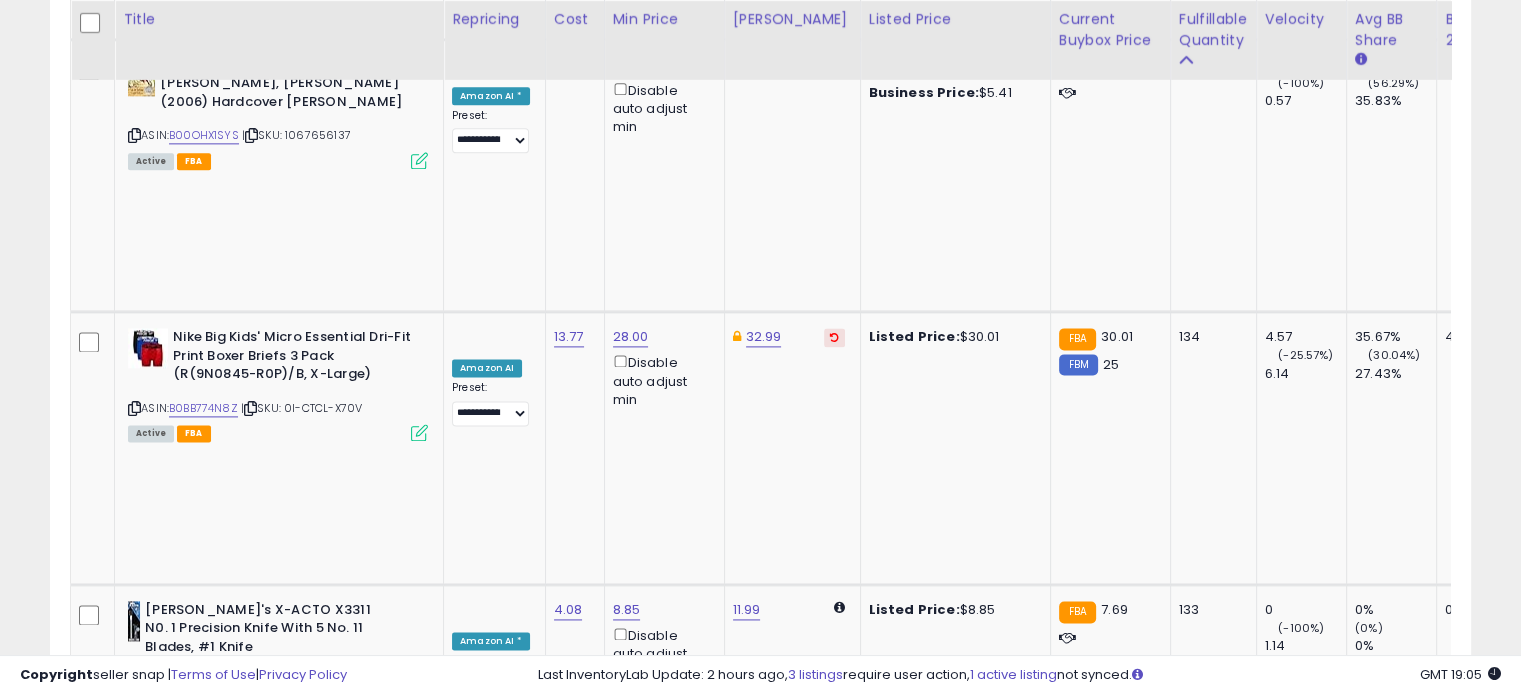 click on "**********" at bounding box center (490, 2048) 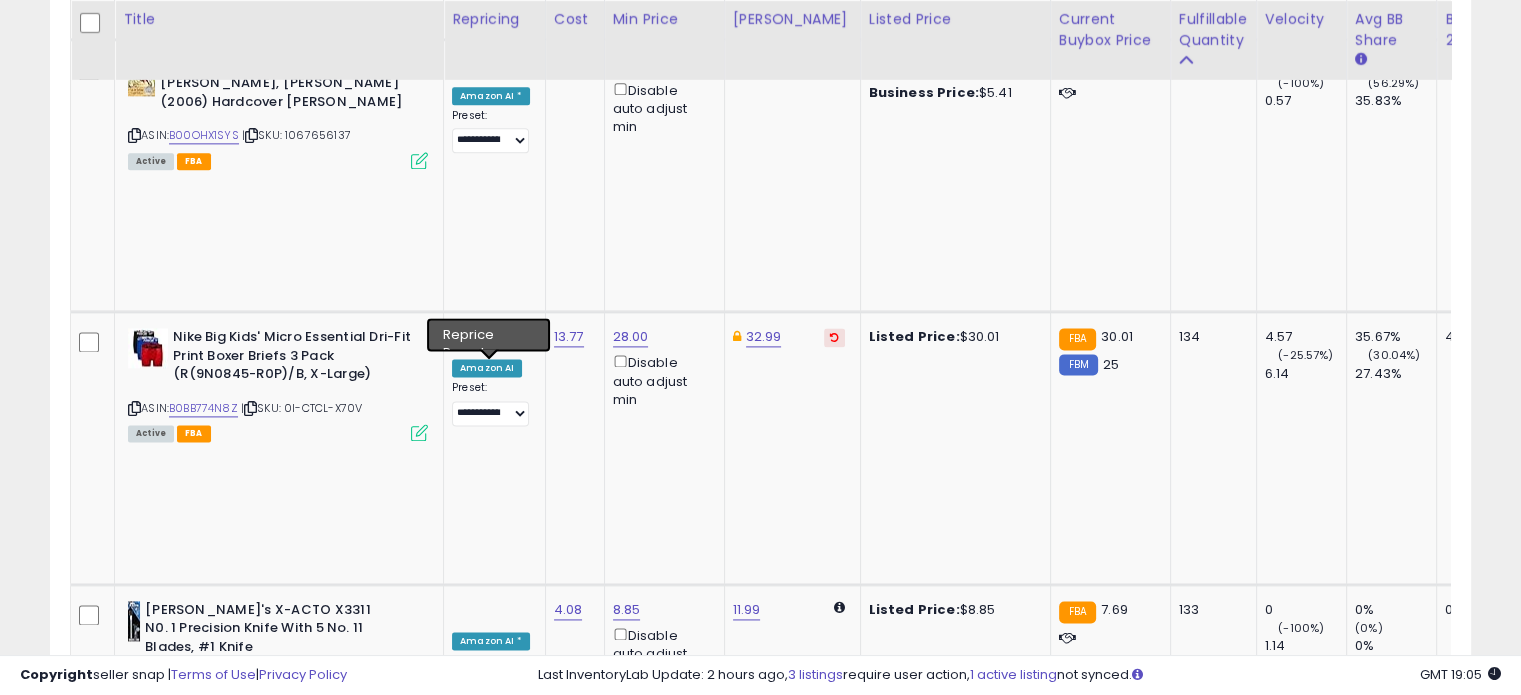 click on "**********" at bounding box center (490, 2048) 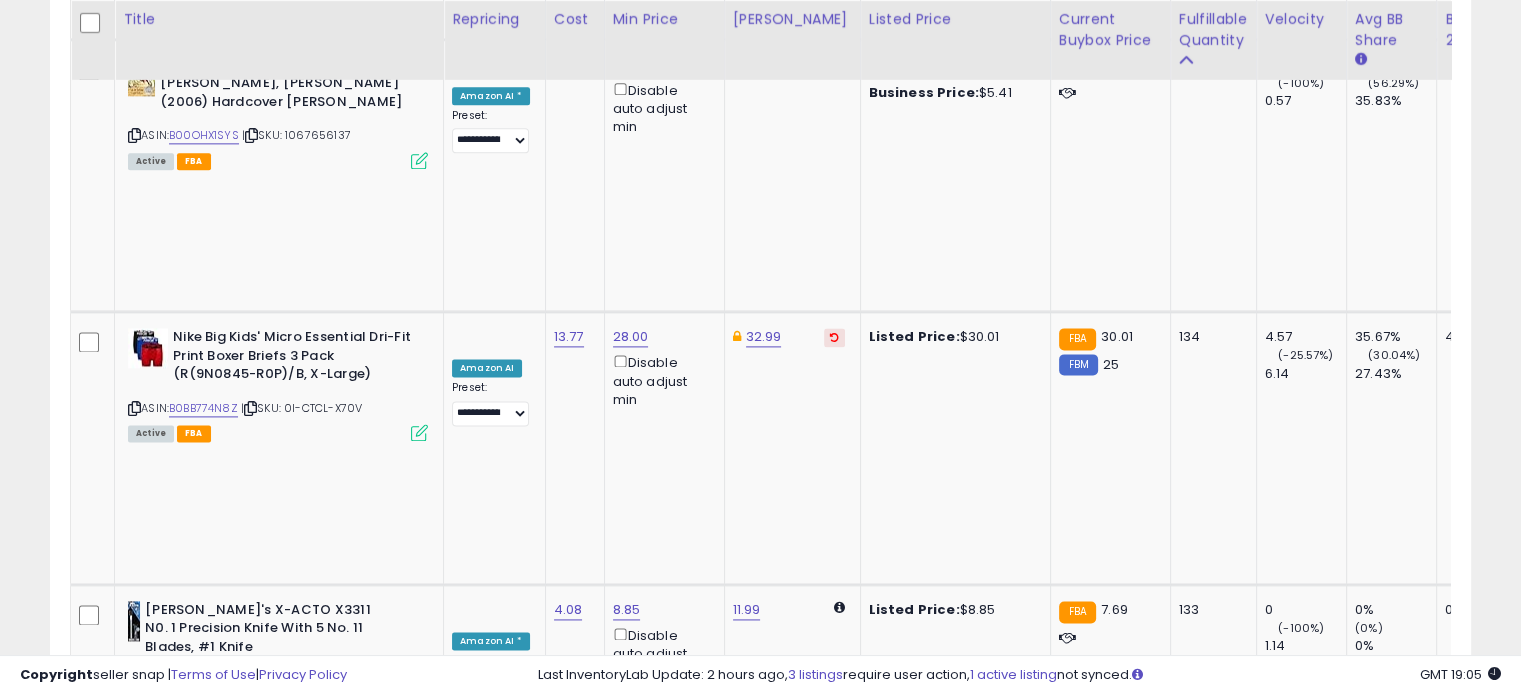 click on "**********" at bounding box center (490, 2048) 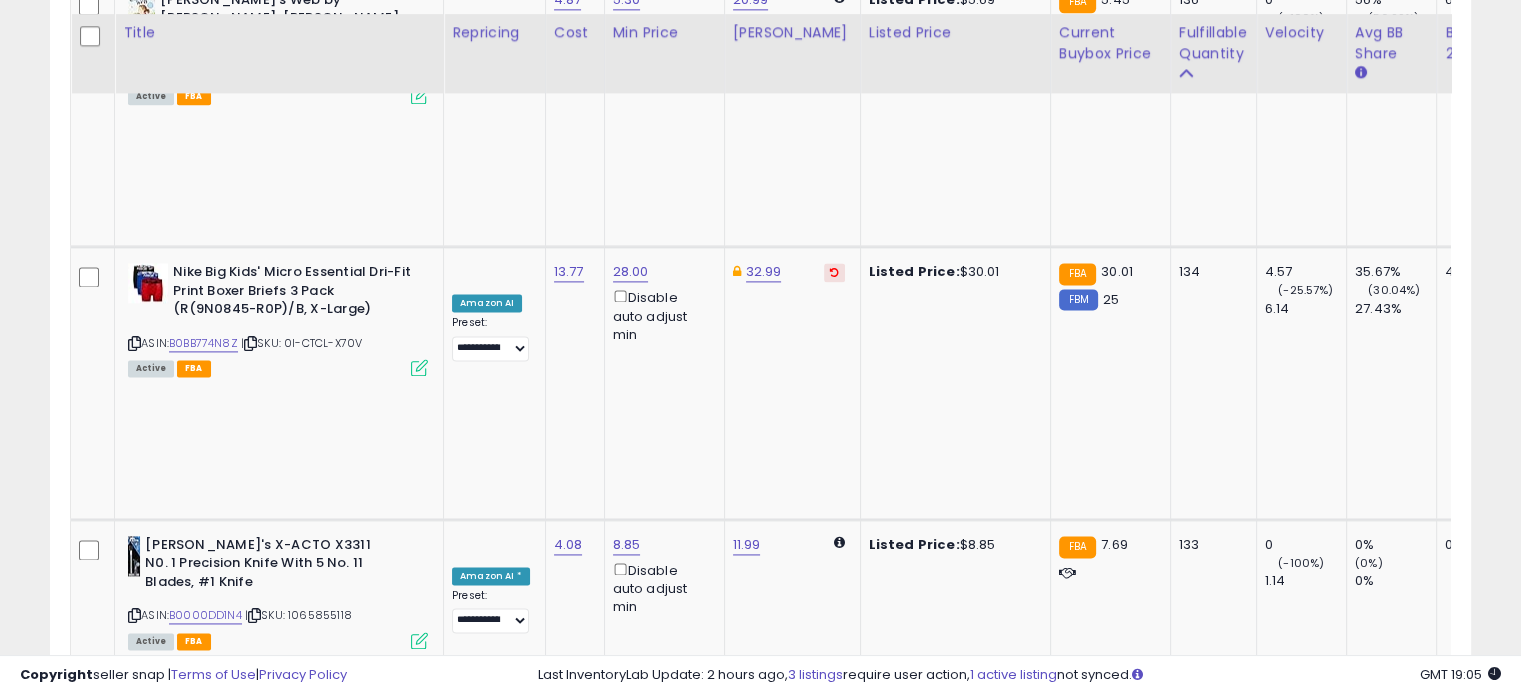 scroll, scrollTop: 2744, scrollLeft: 0, axis: vertical 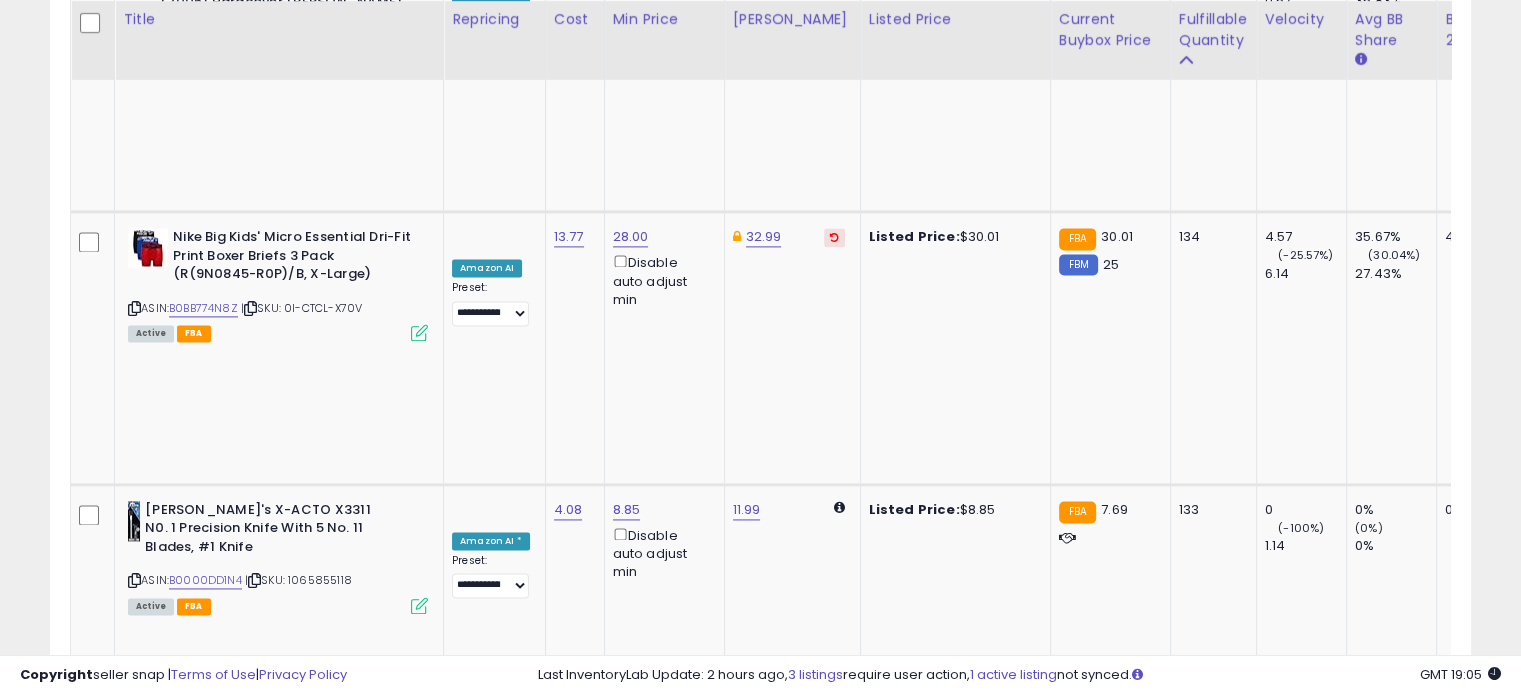 click on "**********" at bounding box center [490, 1948] 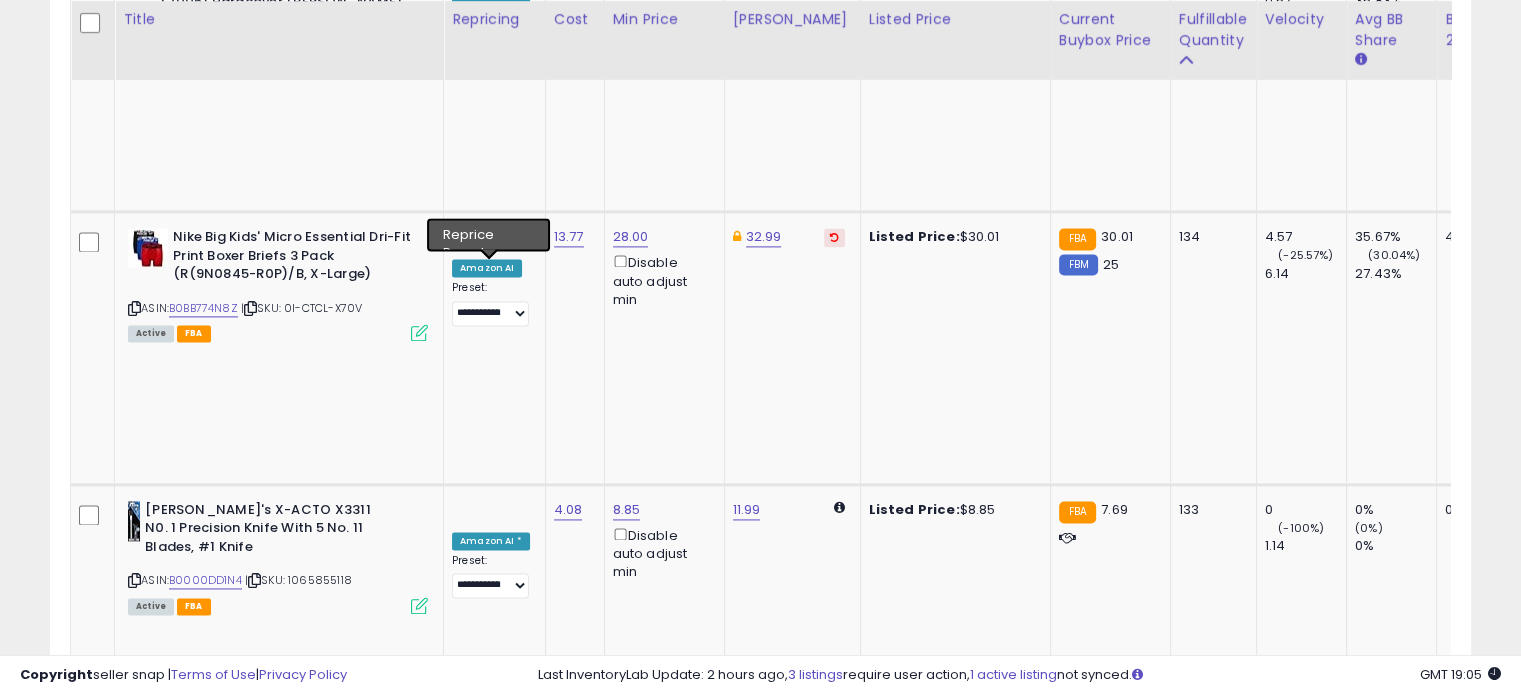 select on "**********" 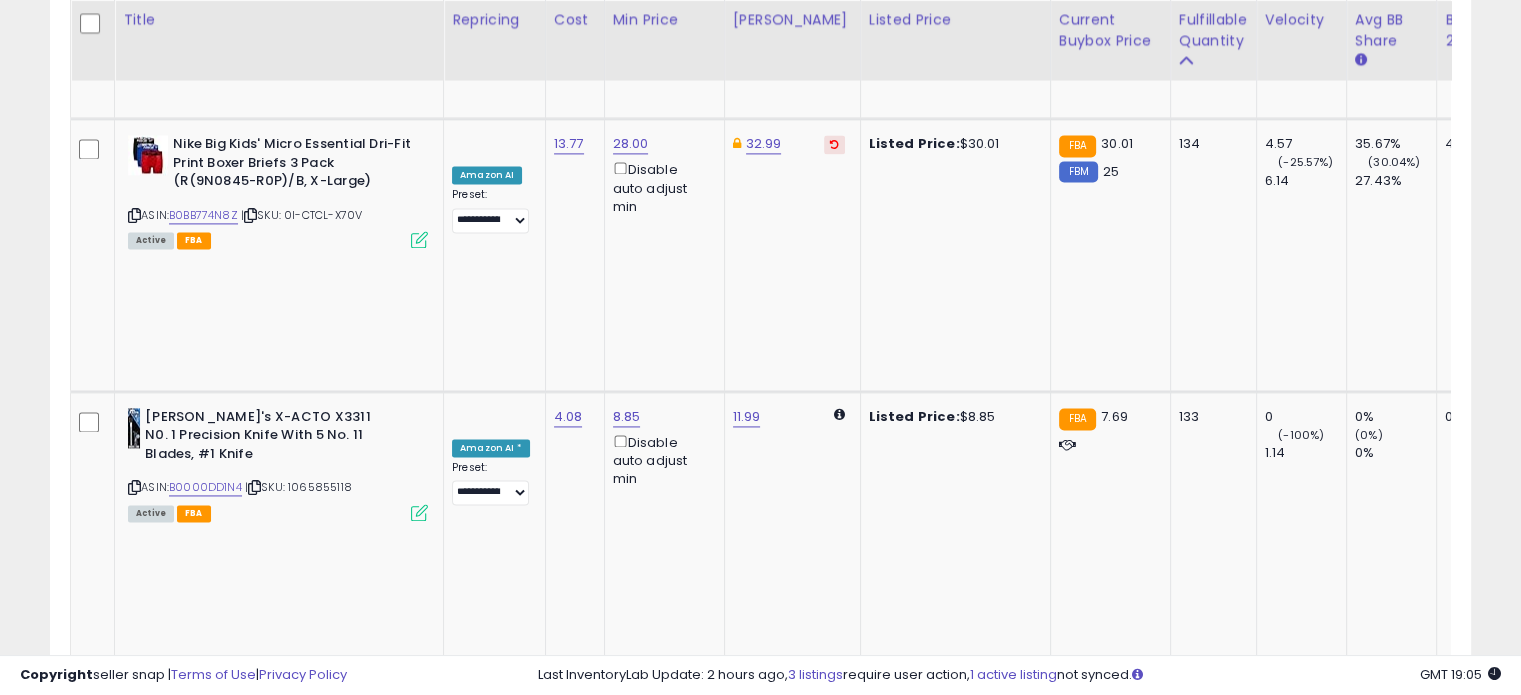 scroll, scrollTop: 2844, scrollLeft: 0, axis: vertical 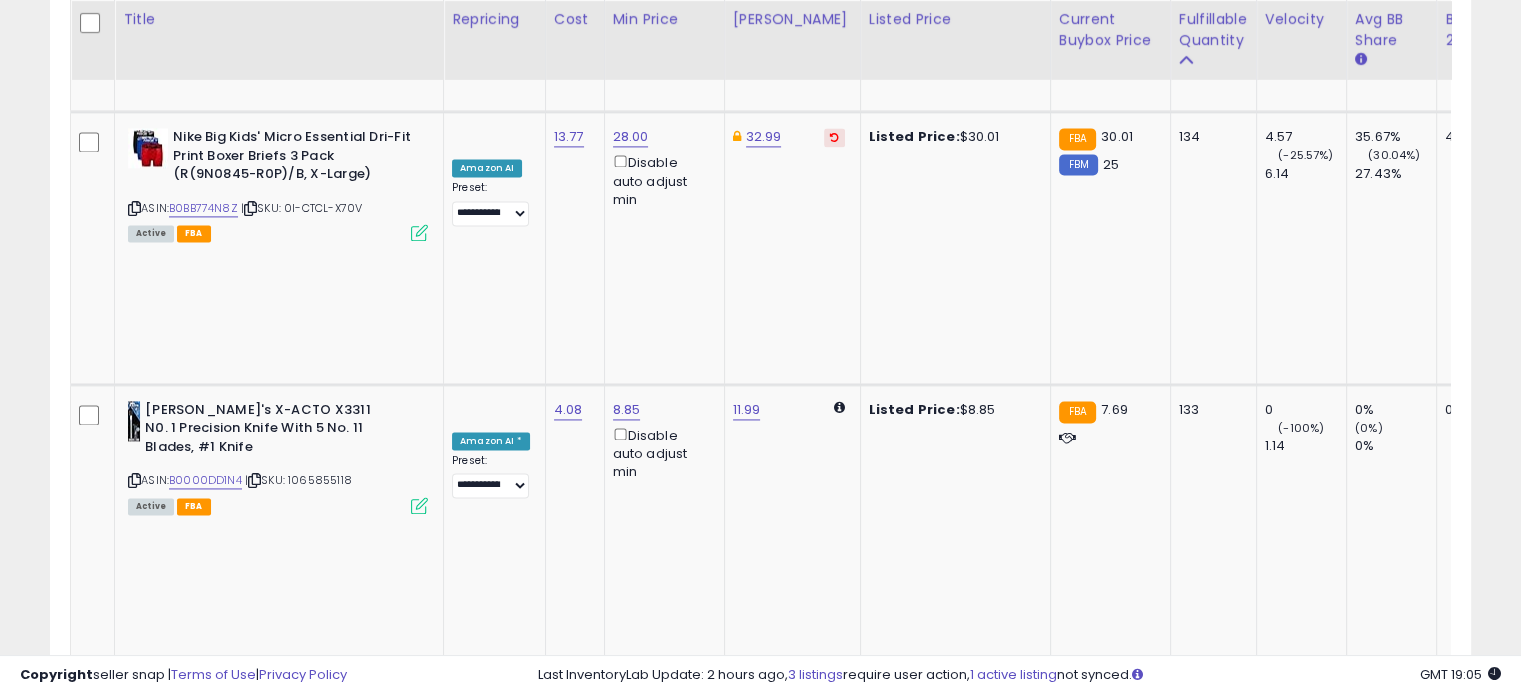 click on "B00VMADU6I" at bounding box center (206, 2115) 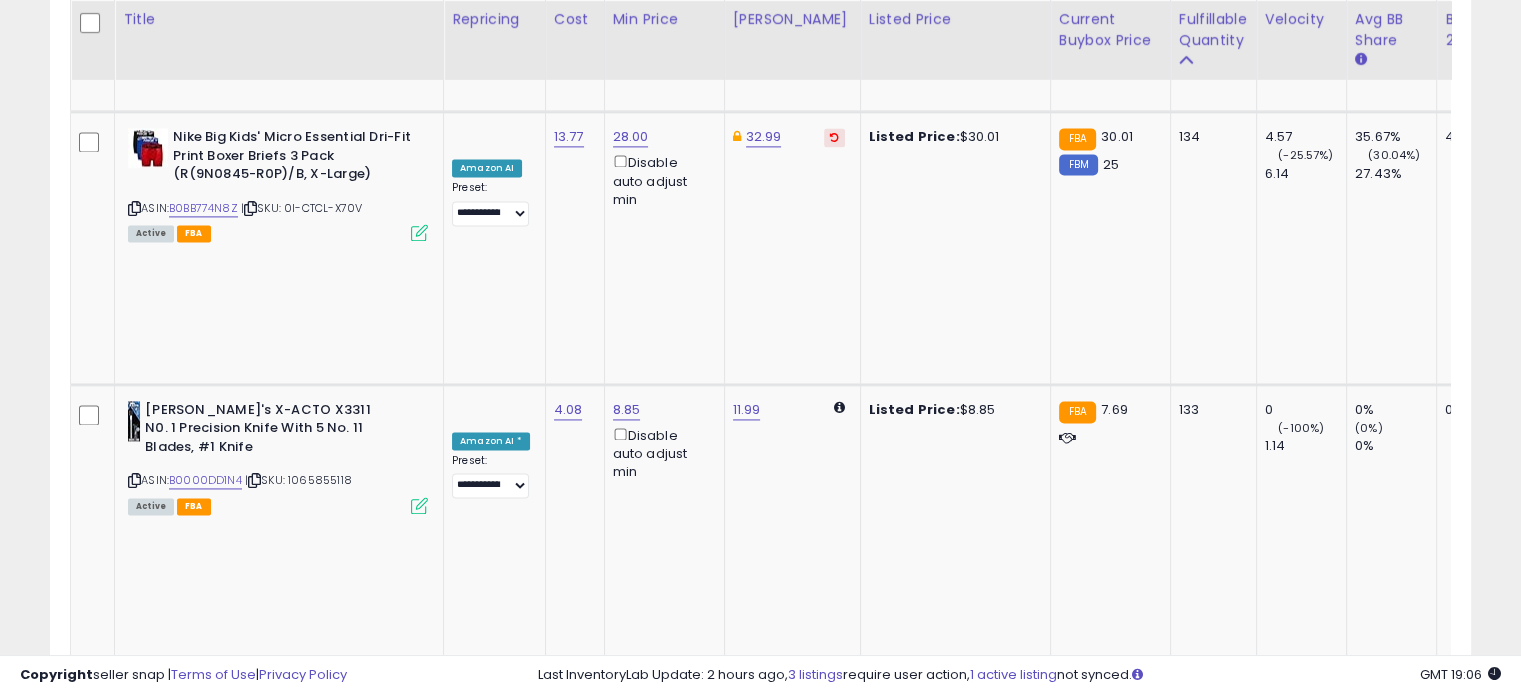 click on "21.70" at bounding box center [626, -1770] 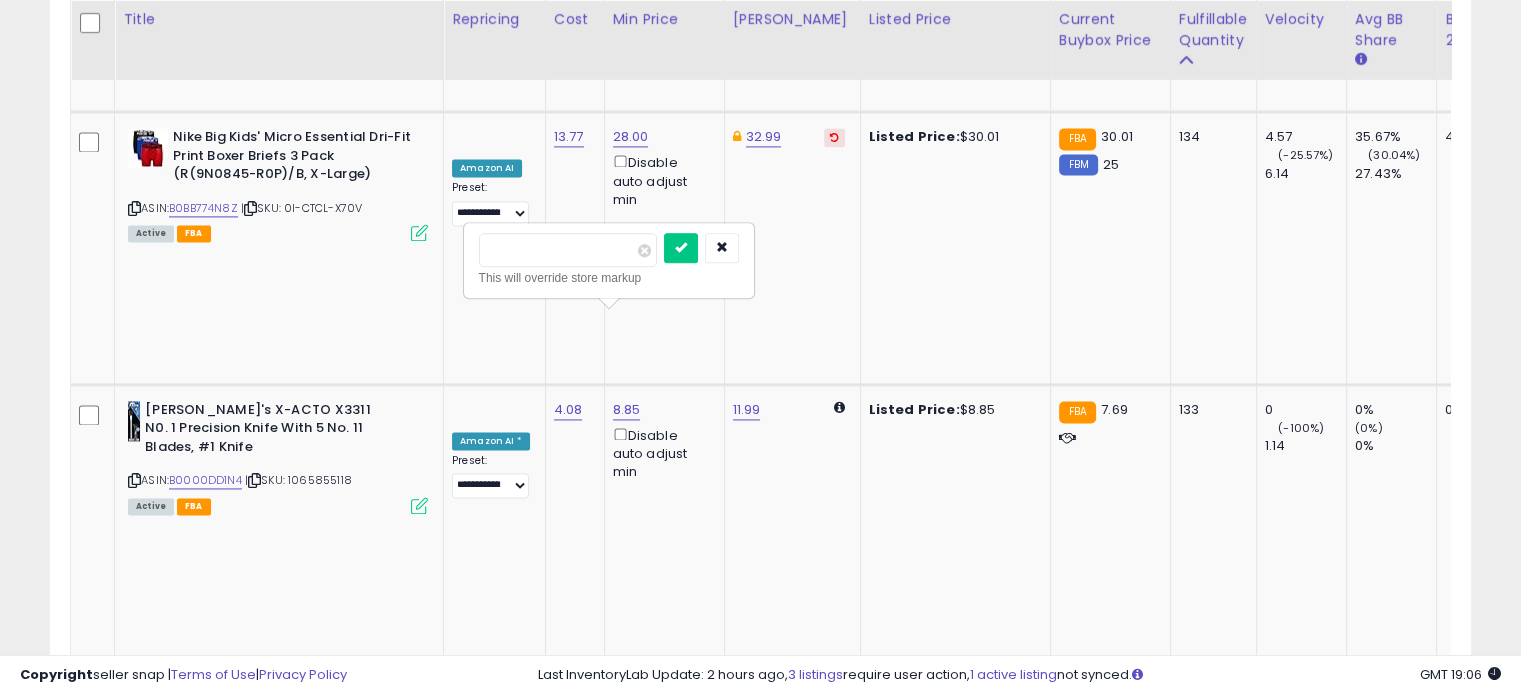 drag, startPoint x: 540, startPoint y: 253, endPoint x: 469, endPoint y: 245, distance: 71.44928 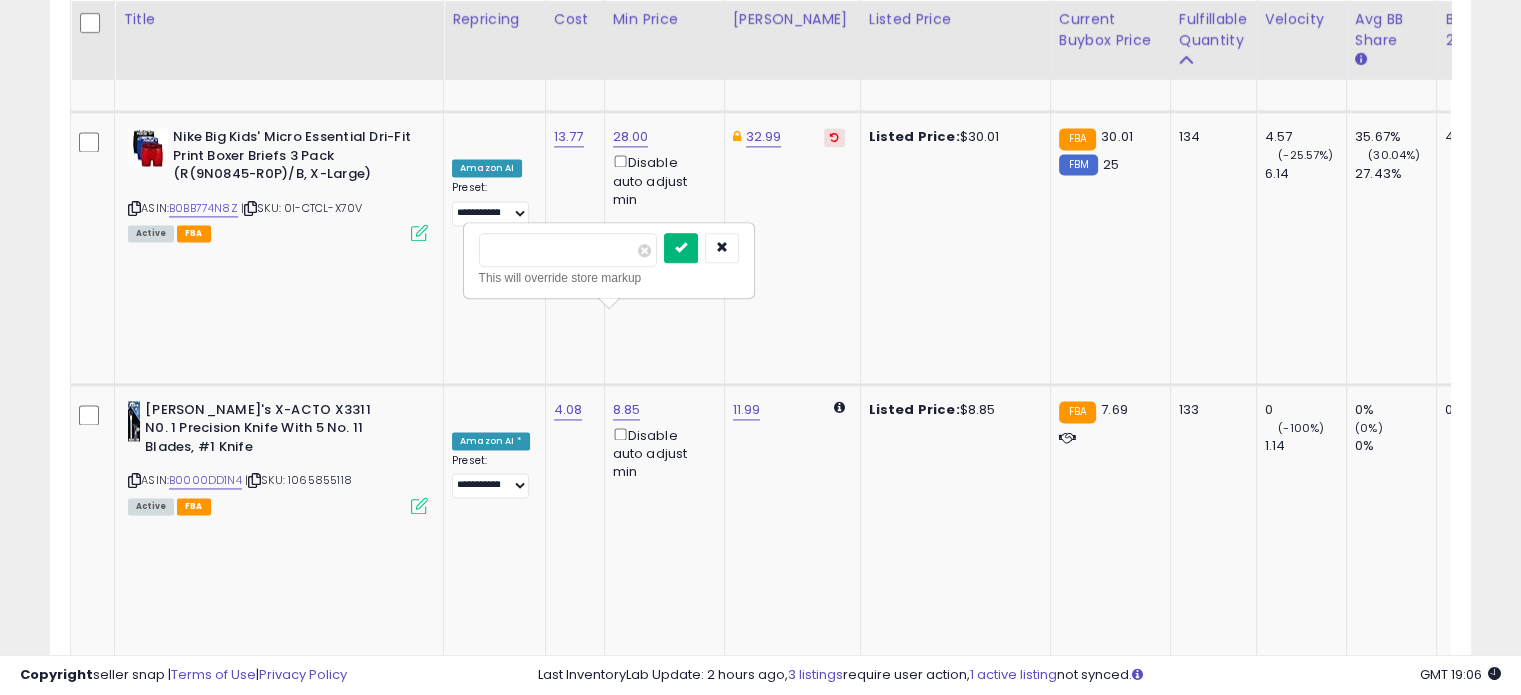 type on "*****" 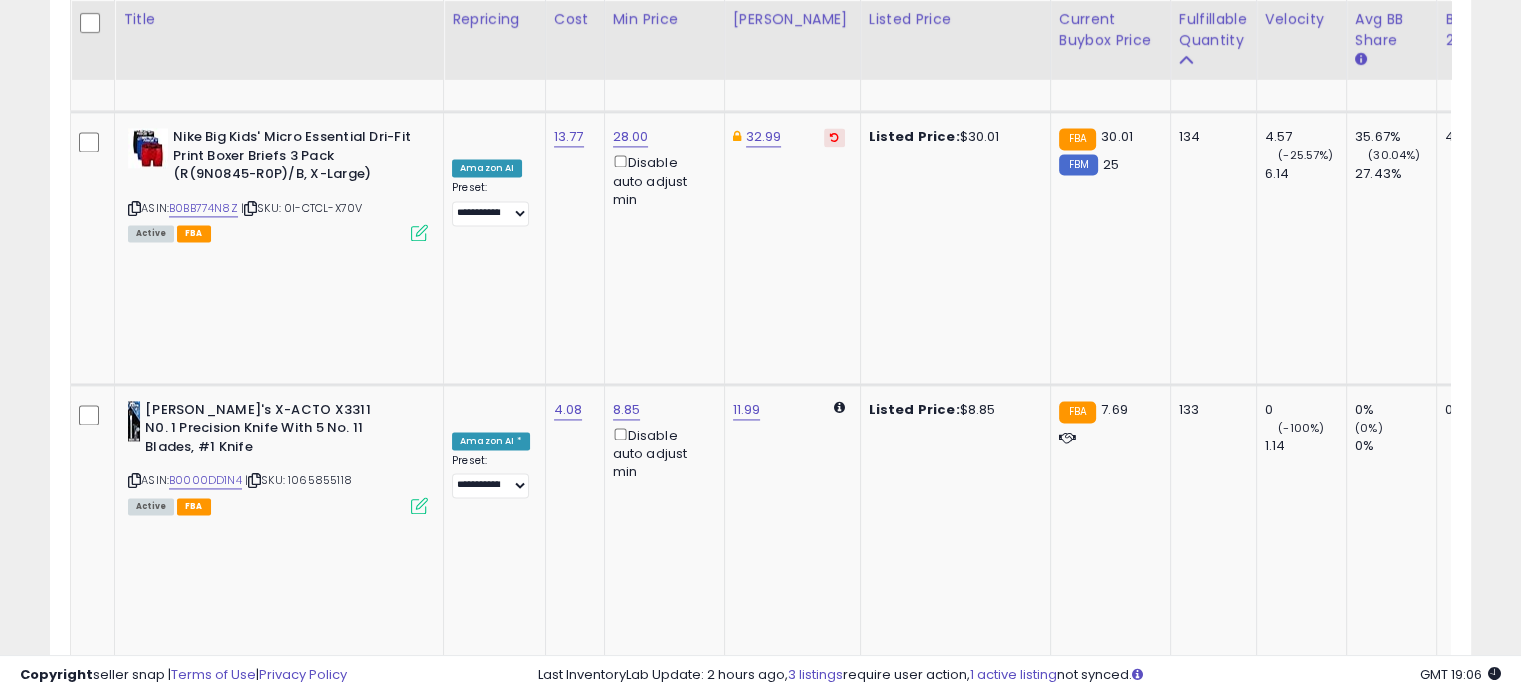 click on "**********" at bounding box center [490, 2120] 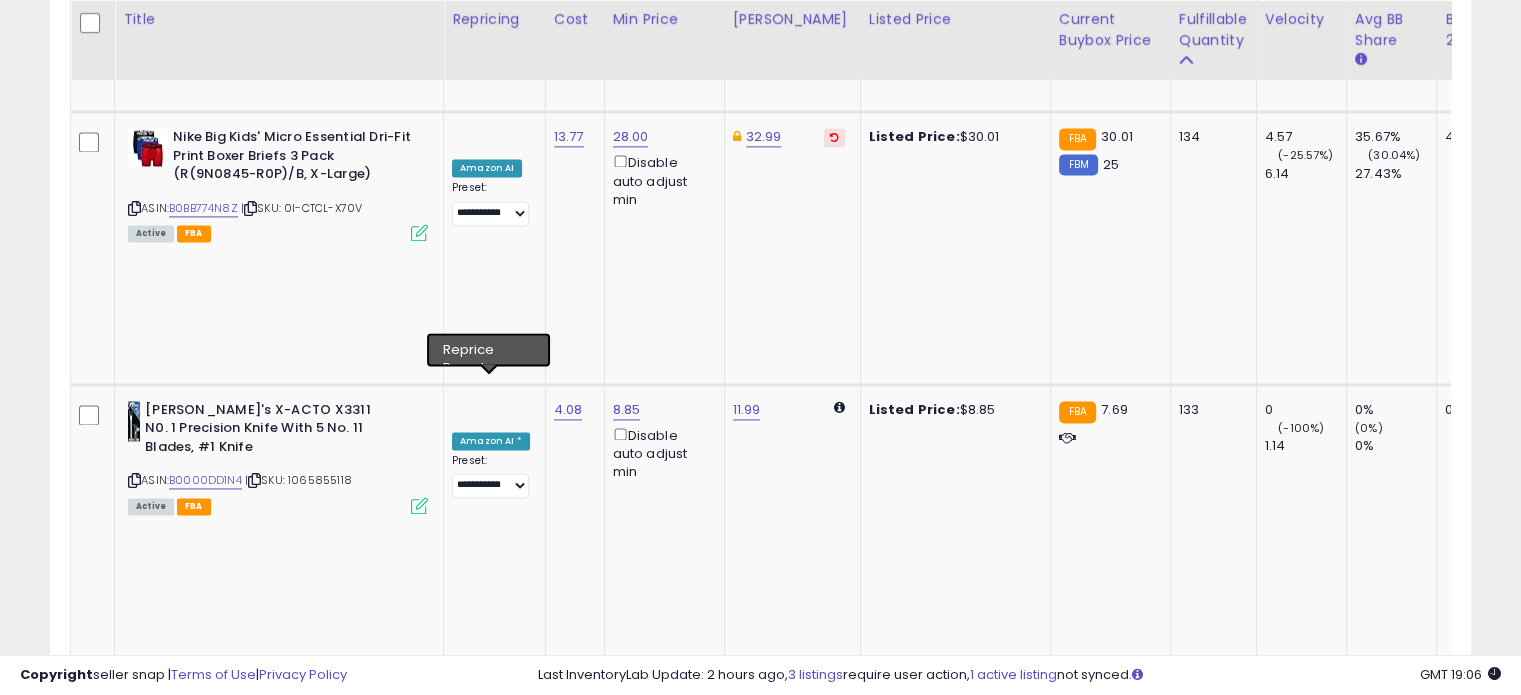 click on "**********" at bounding box center [490, 2120] 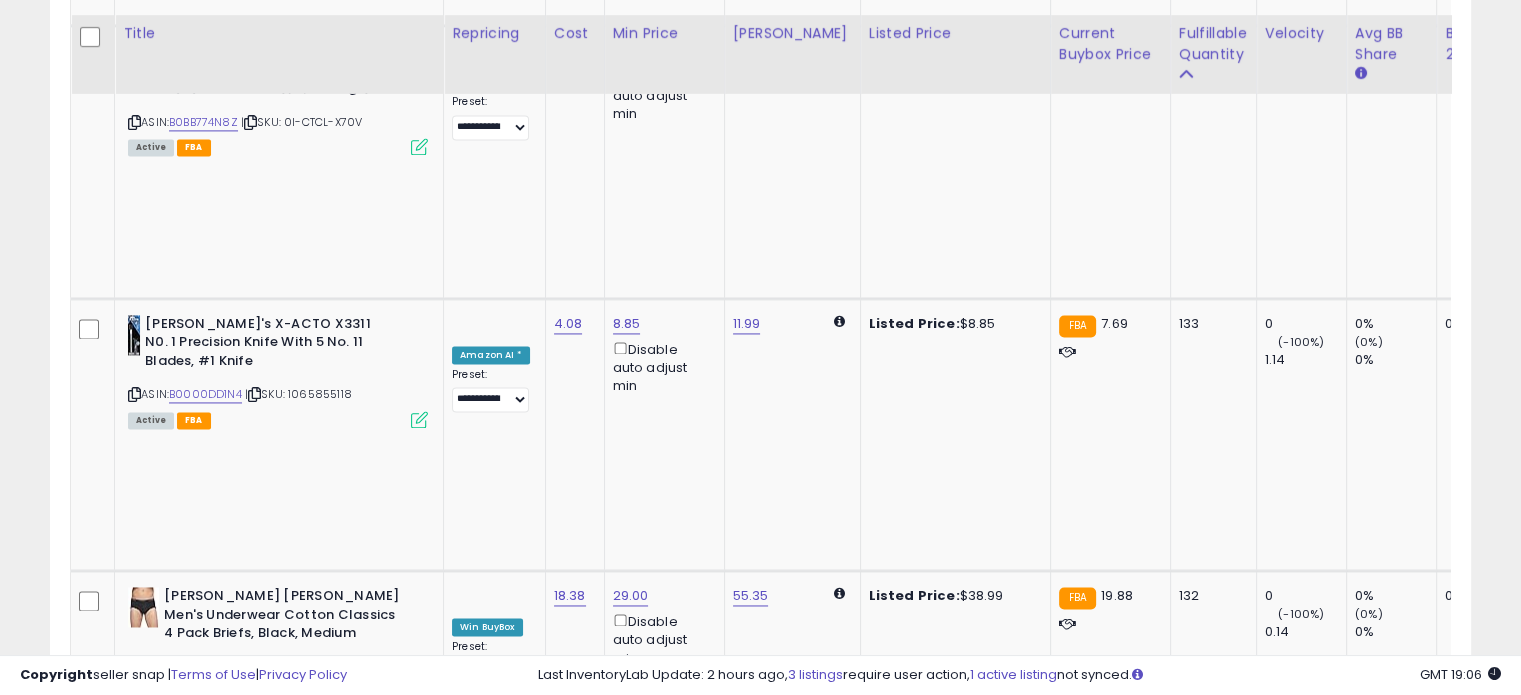 scroll, scrollTop: 2944, scrollLeft: 0, axis: vertical 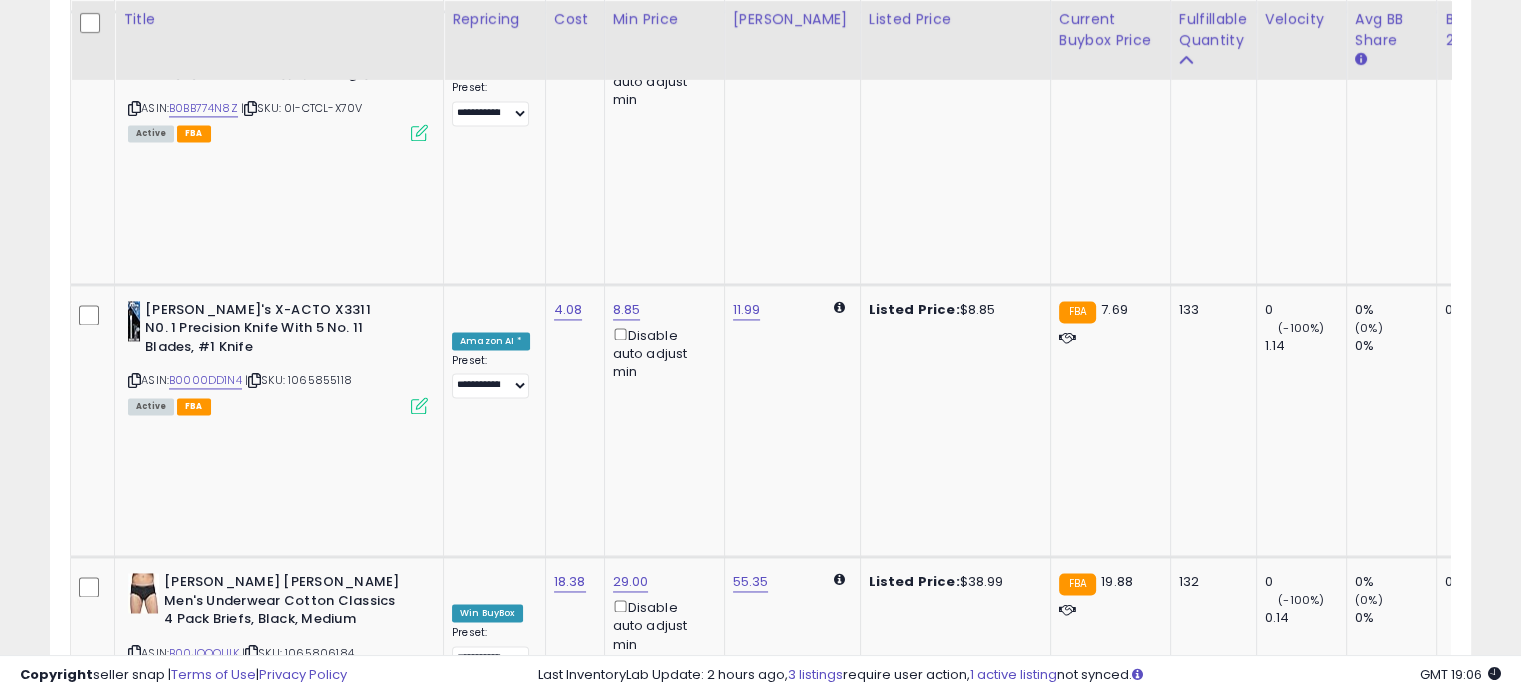 click on "B01IQT1370" at bounding box center (198, 2338) 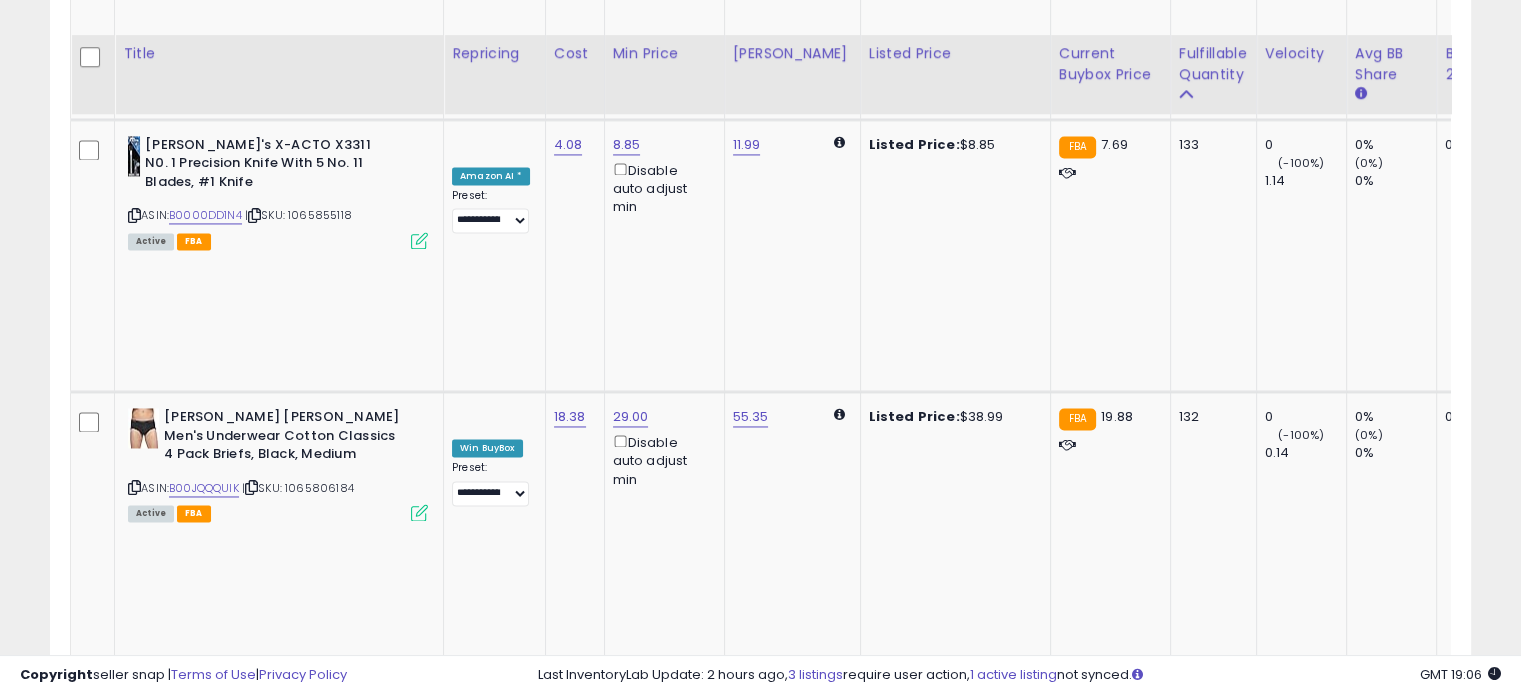 scroll, scrollTop: 3144, scrollLeft: 0, axis: vertical 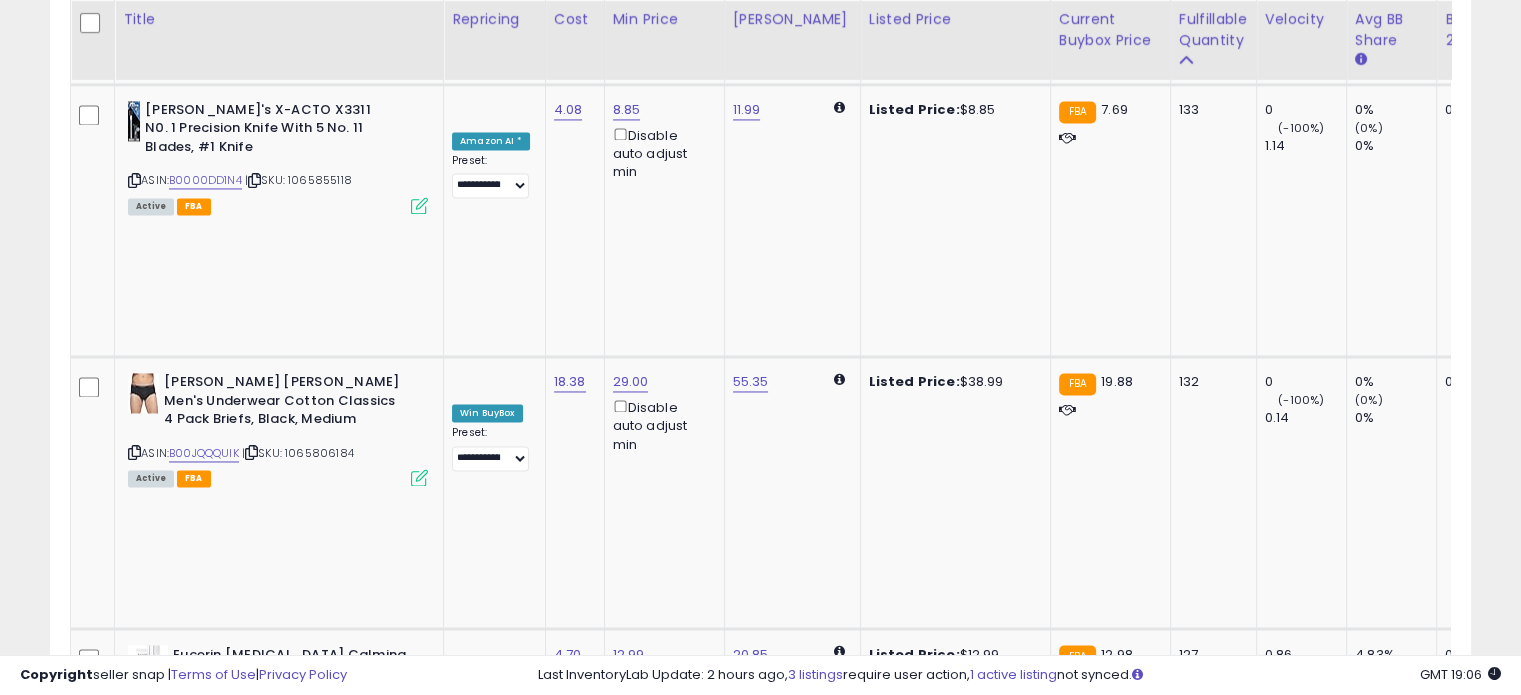 click on "**********" at bounding box center (490, 2092) 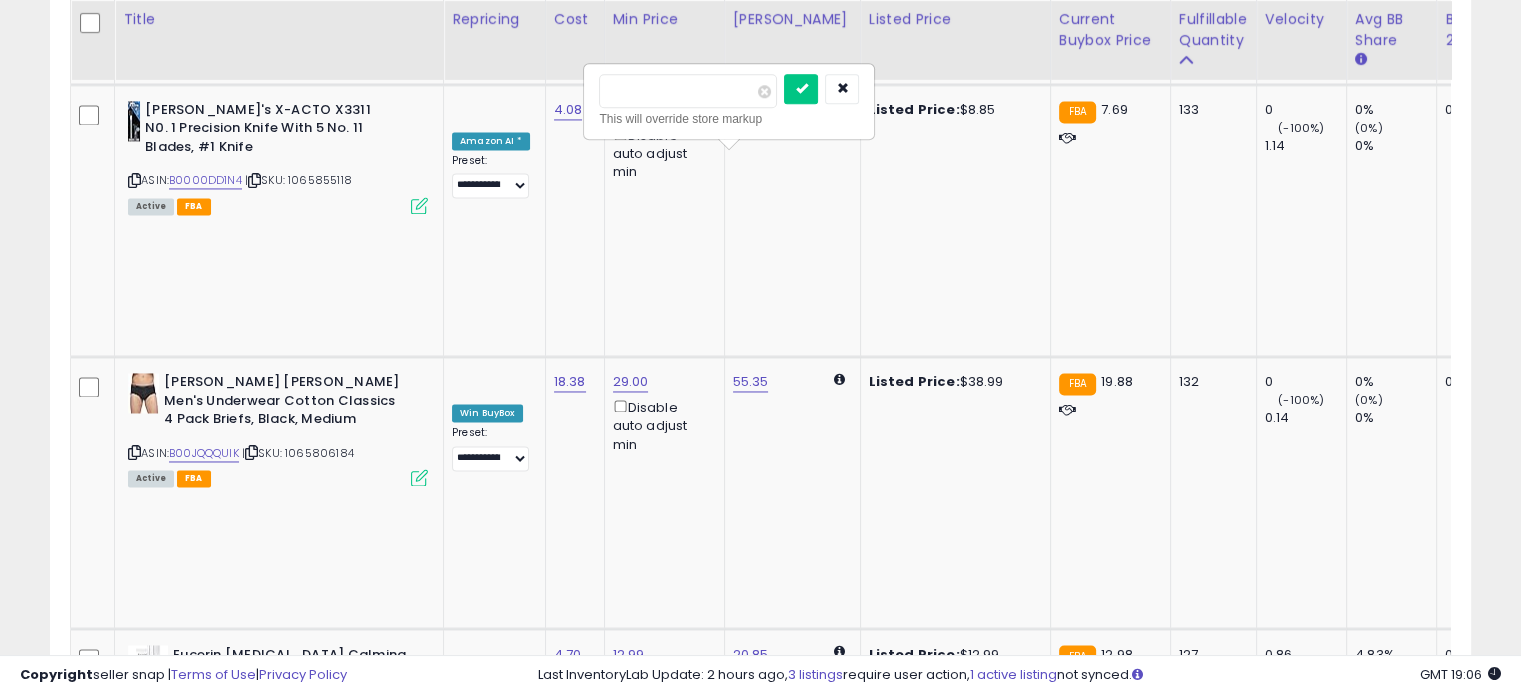 click on "**********" at bounding box center (1512, 1310) 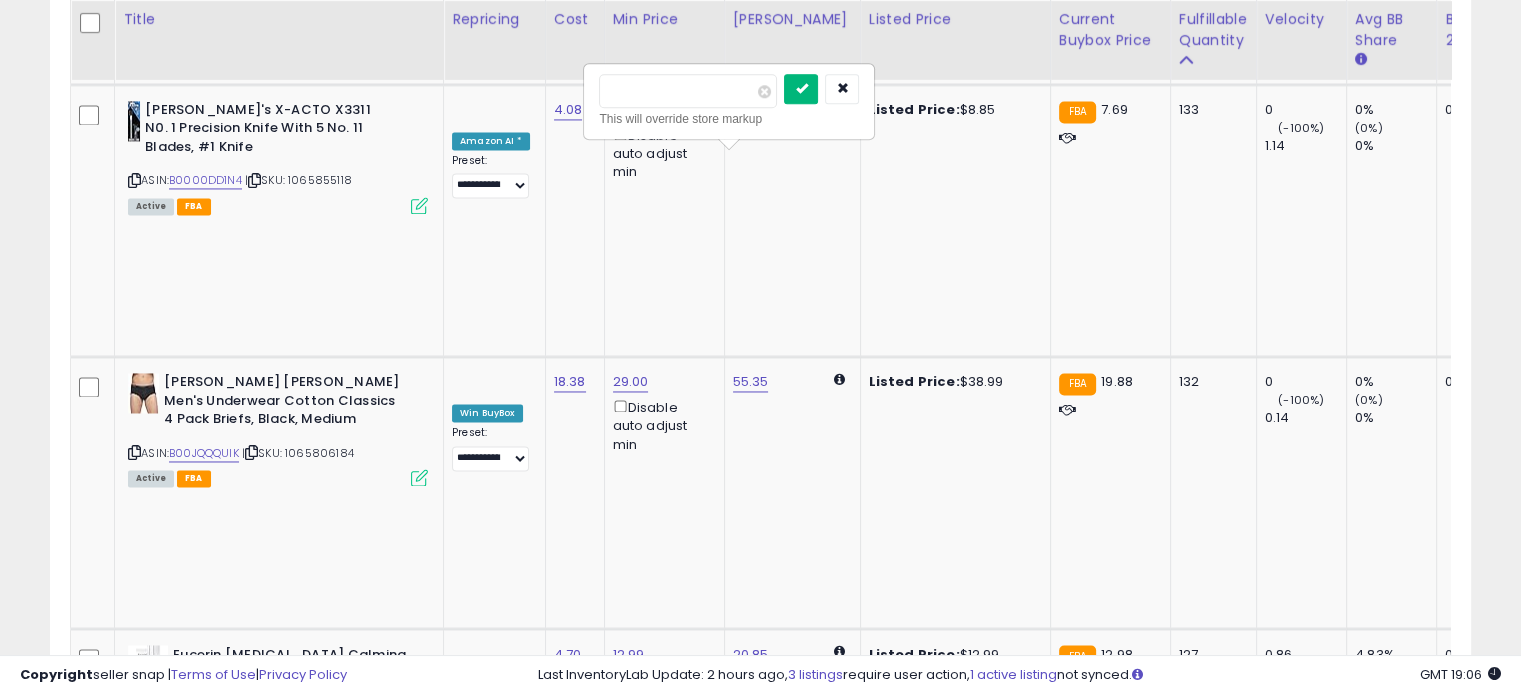 type on "*****" 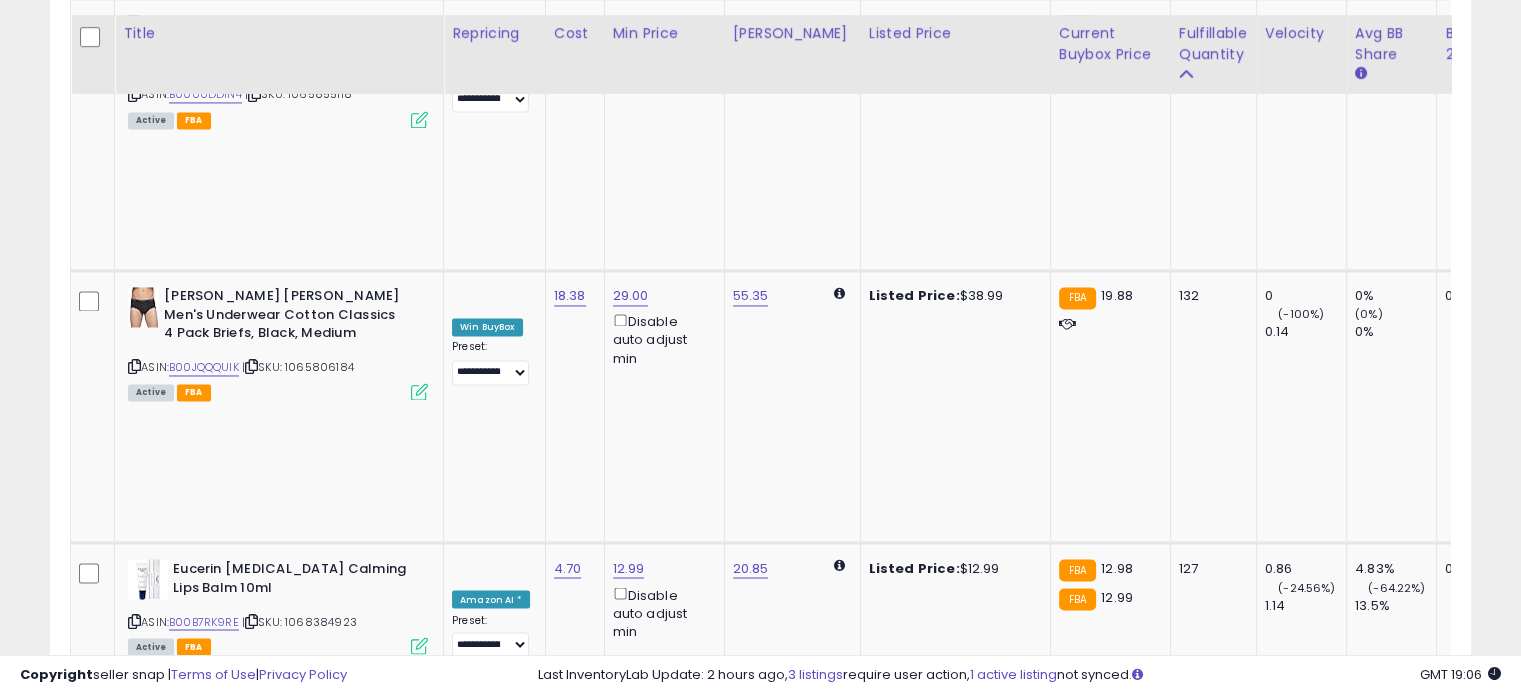 scroll, scrollTop: 3244, scrollLeft: 0, axis: vertical 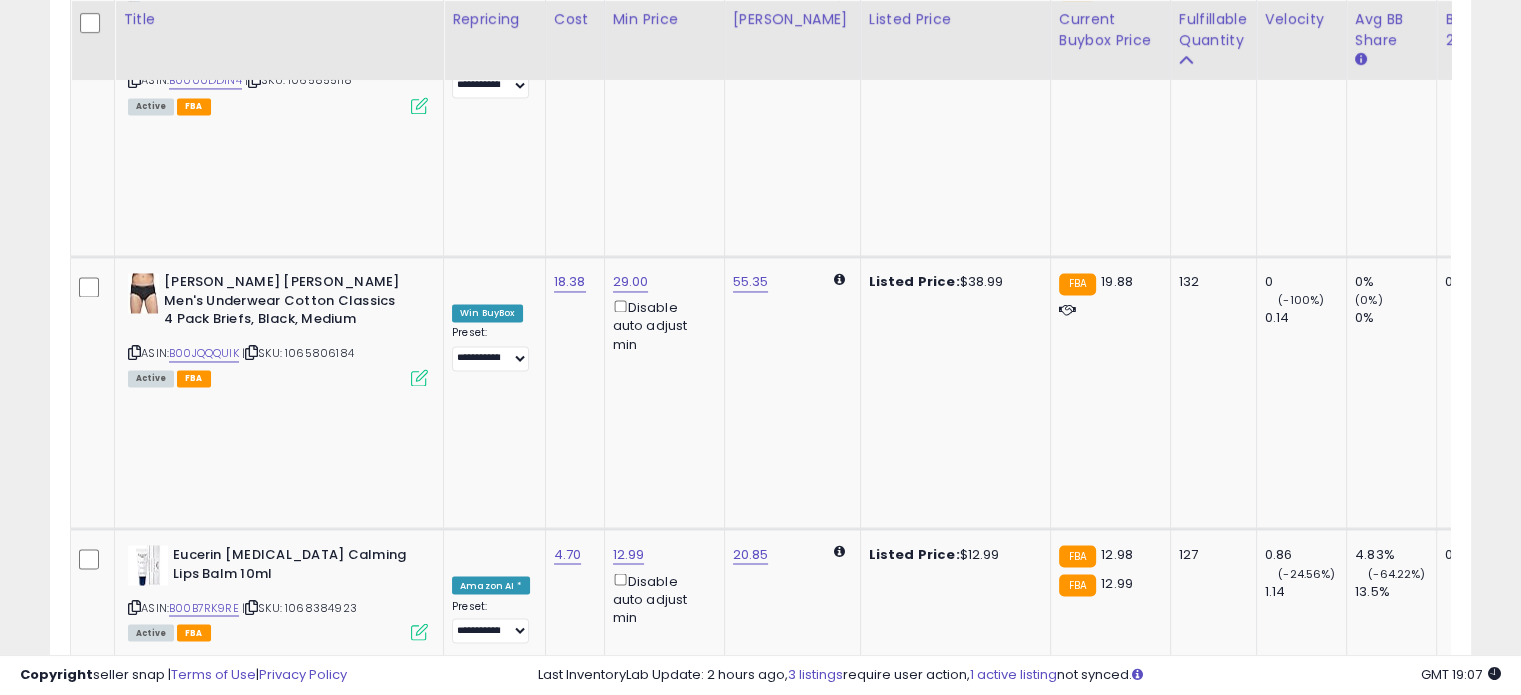 click on "B013KMMCZK" at bounding box center (205, 2514) 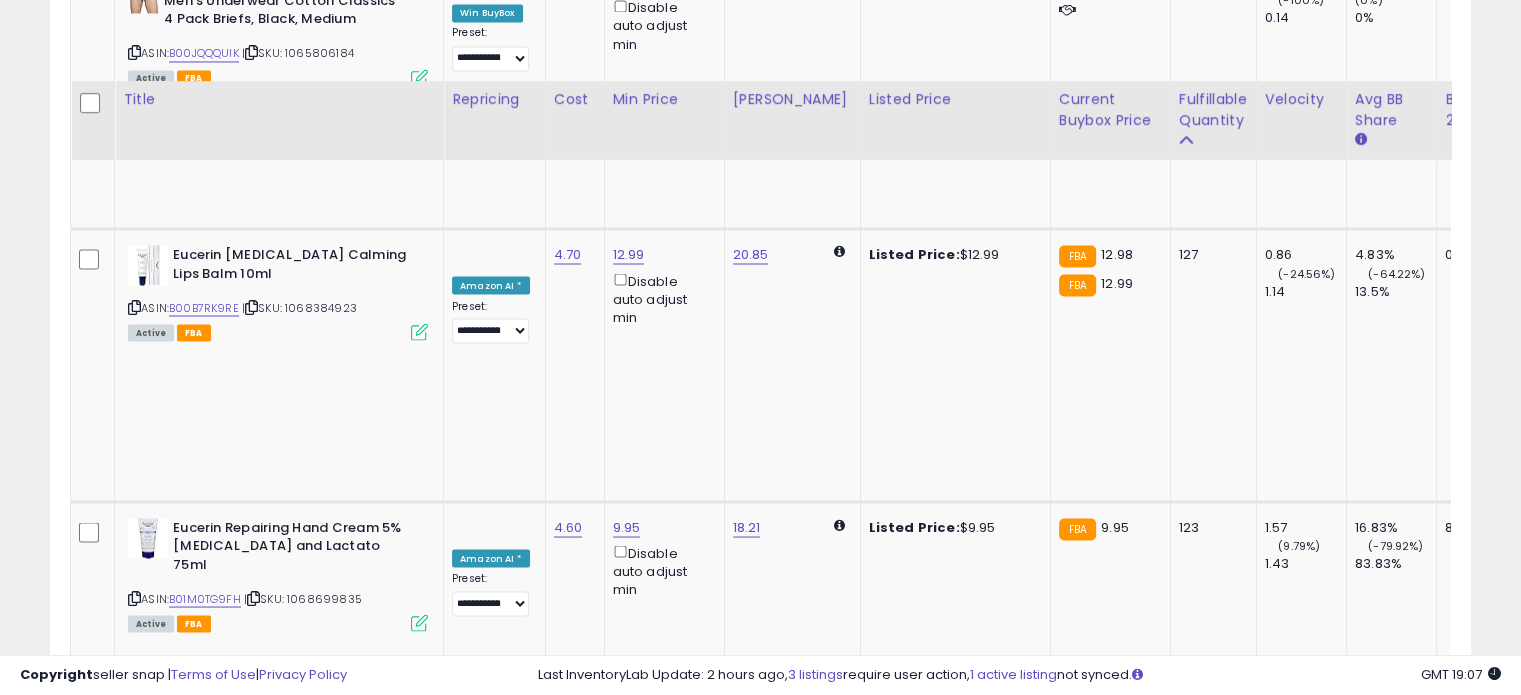 scroll, scrollTop: 3644, scrollLeft: 0, axis: vertical 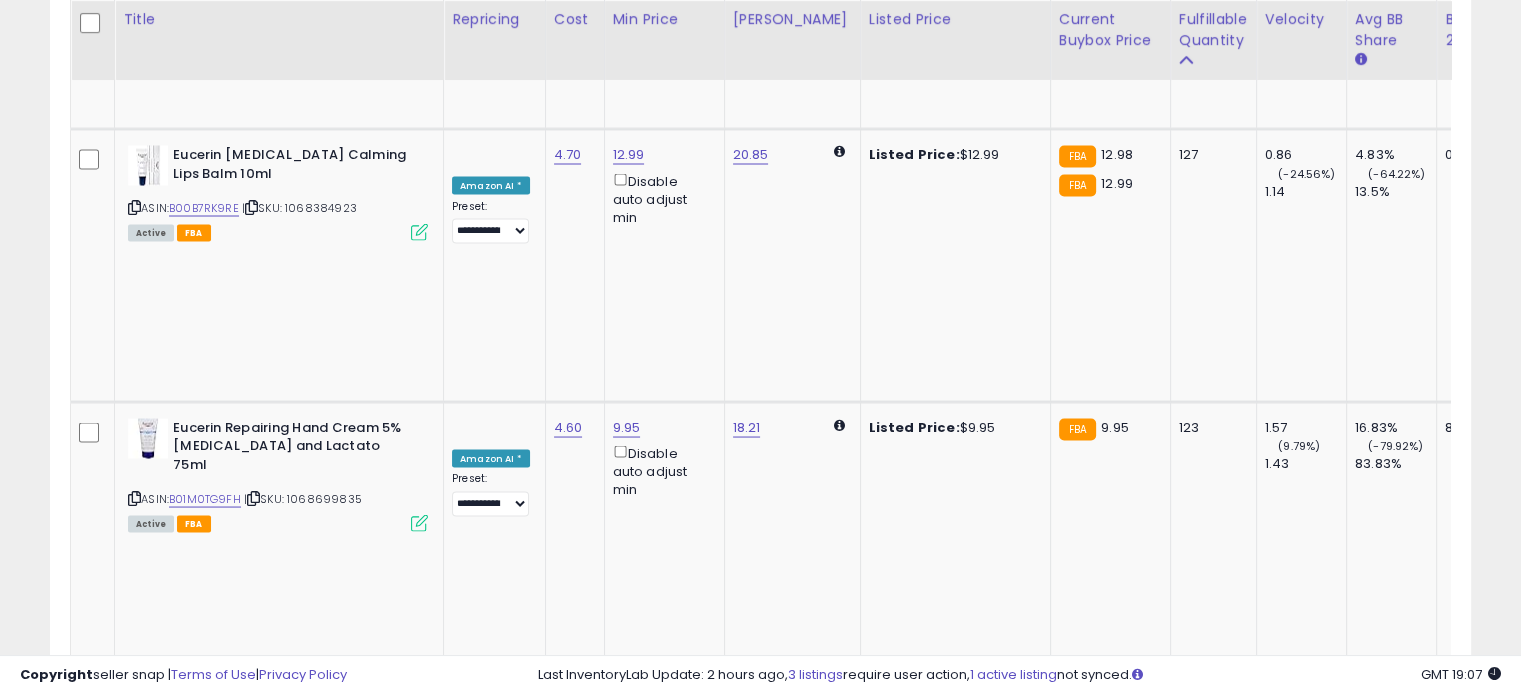 click on "**********" at bounding box center [490, 2682] 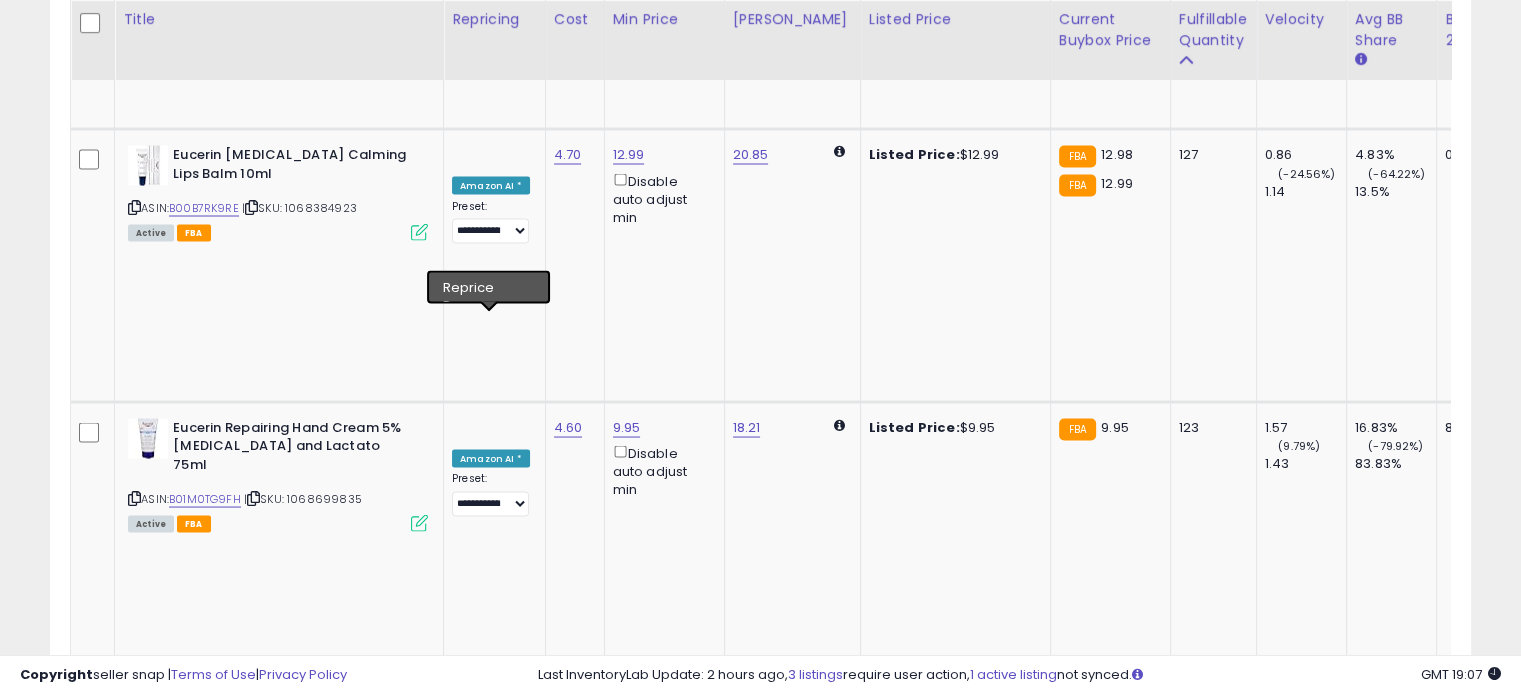 select on "**********" 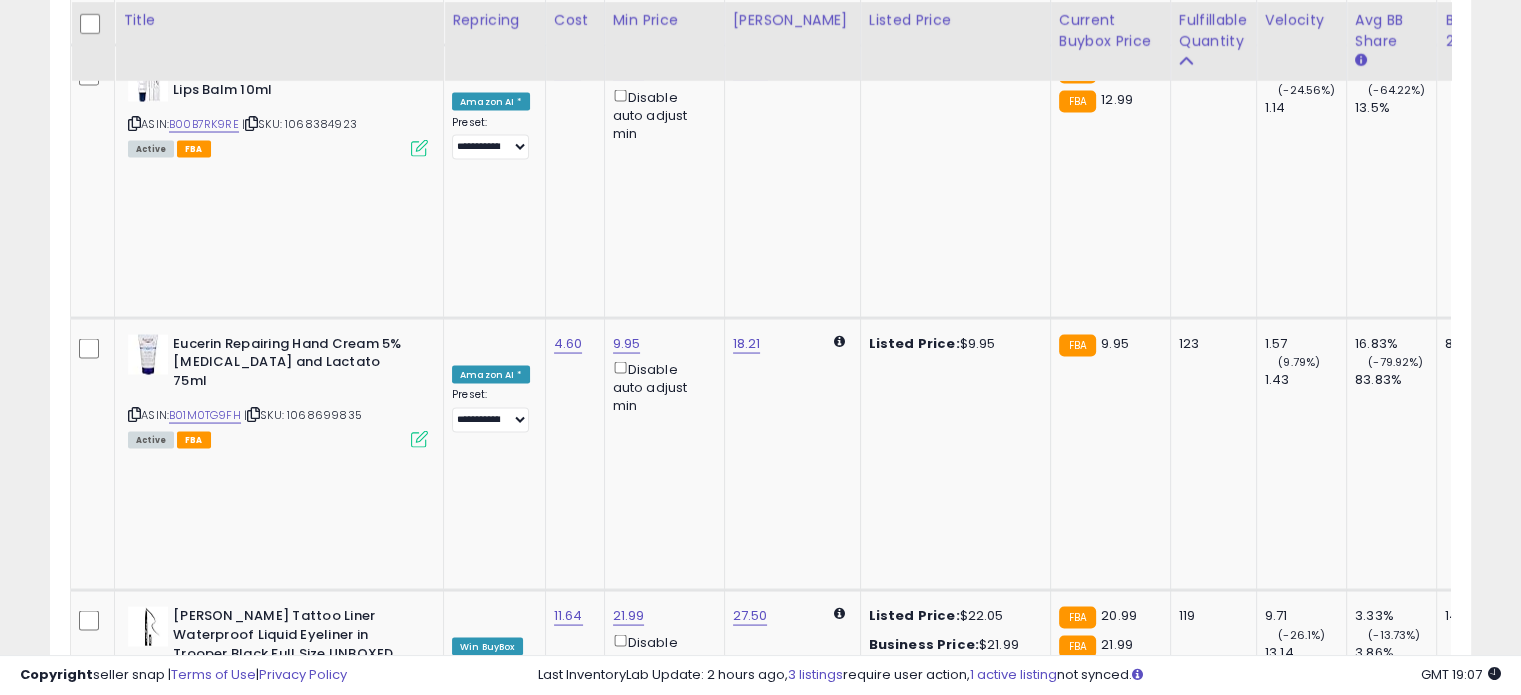 scroll, scrollTop: 3744, scrollLeft: 0, axis: vertical 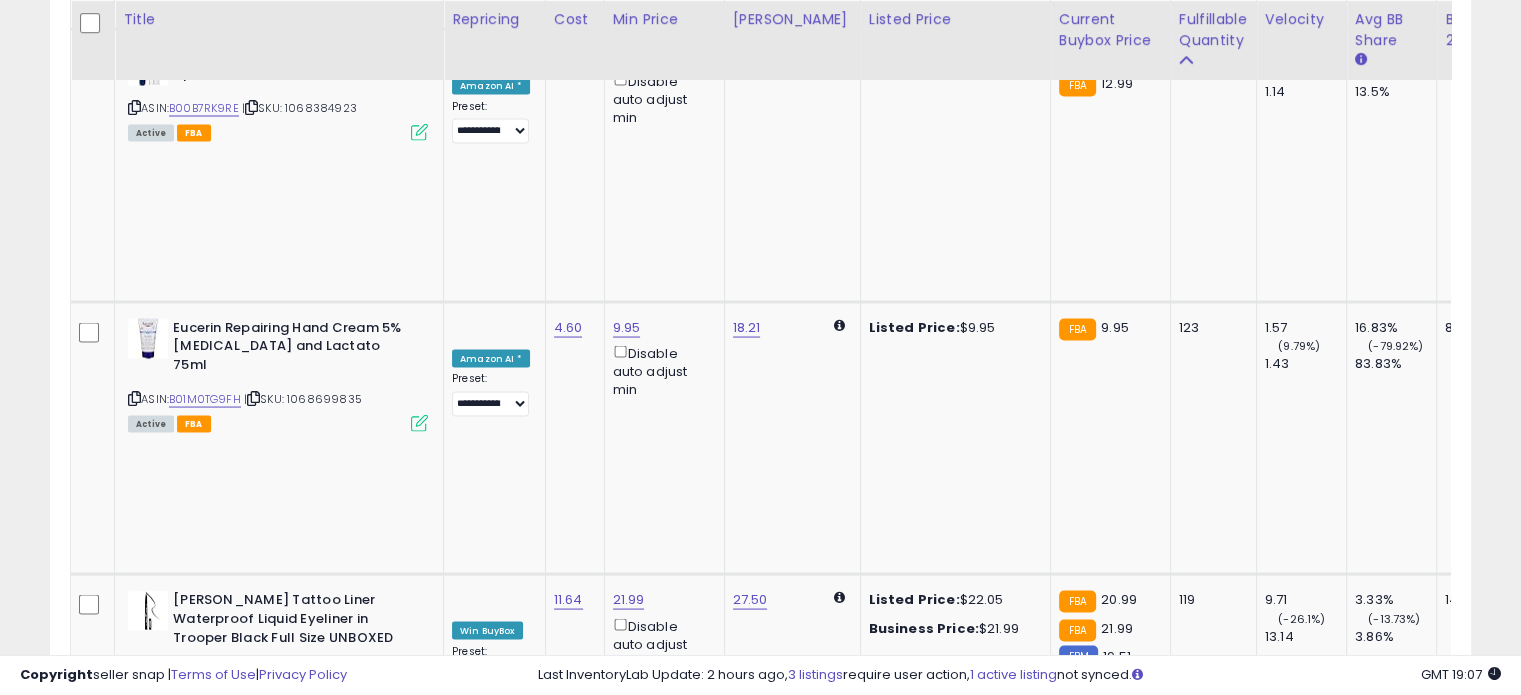 click on "B0D2YCK2N5" at bounding box center (206, 2609) 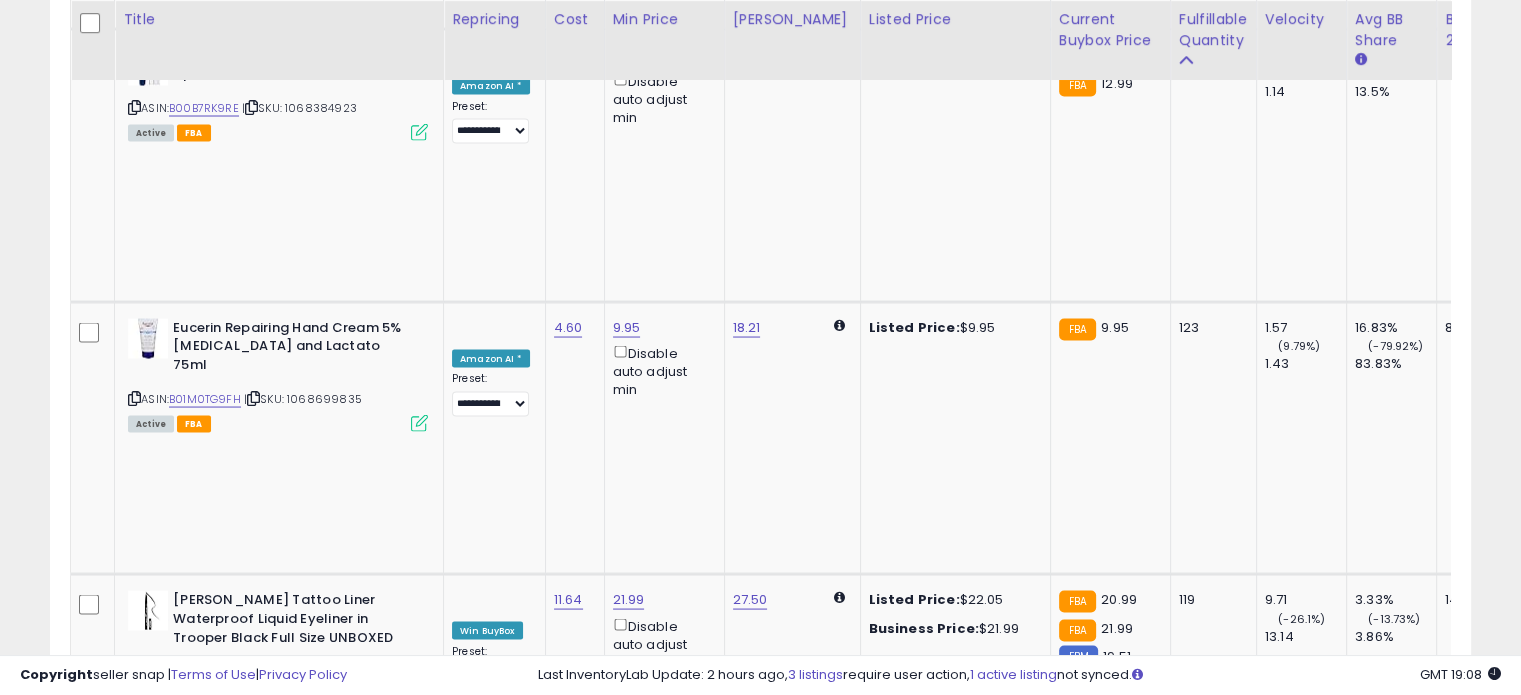 click on "31.79" at bounding box center [626, -2670] 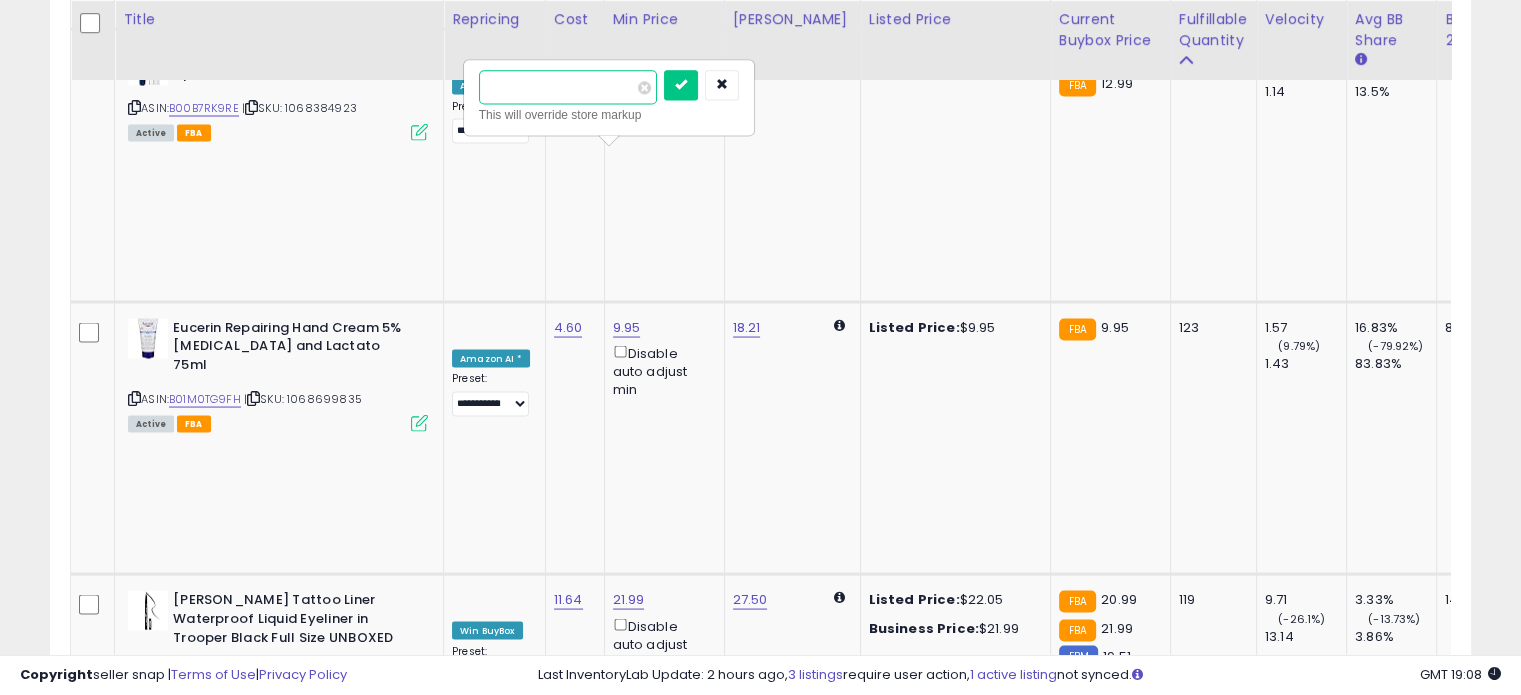 drag, startPoint x: 513, startPoint y: 90, endPoint x: 499, endPoint y: 91, distance: 14.035668 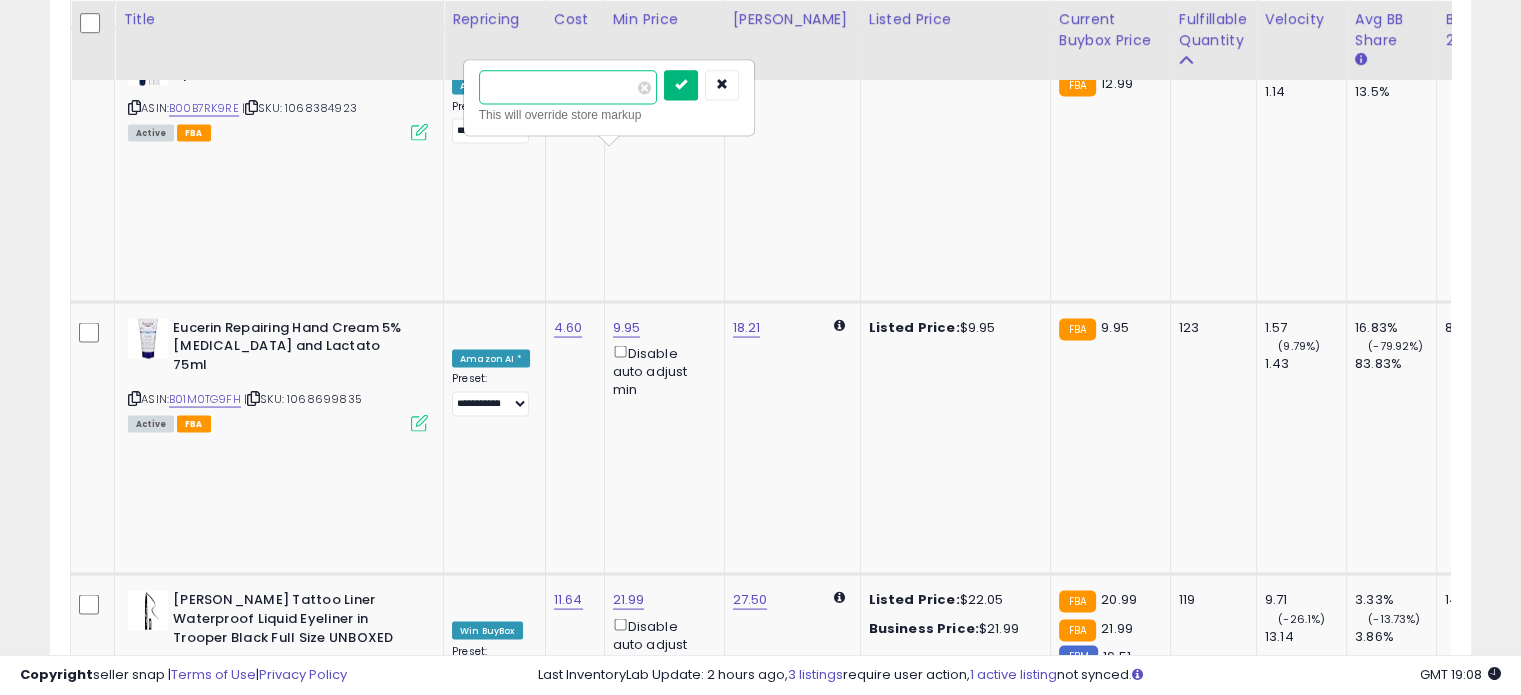 type on "*****" 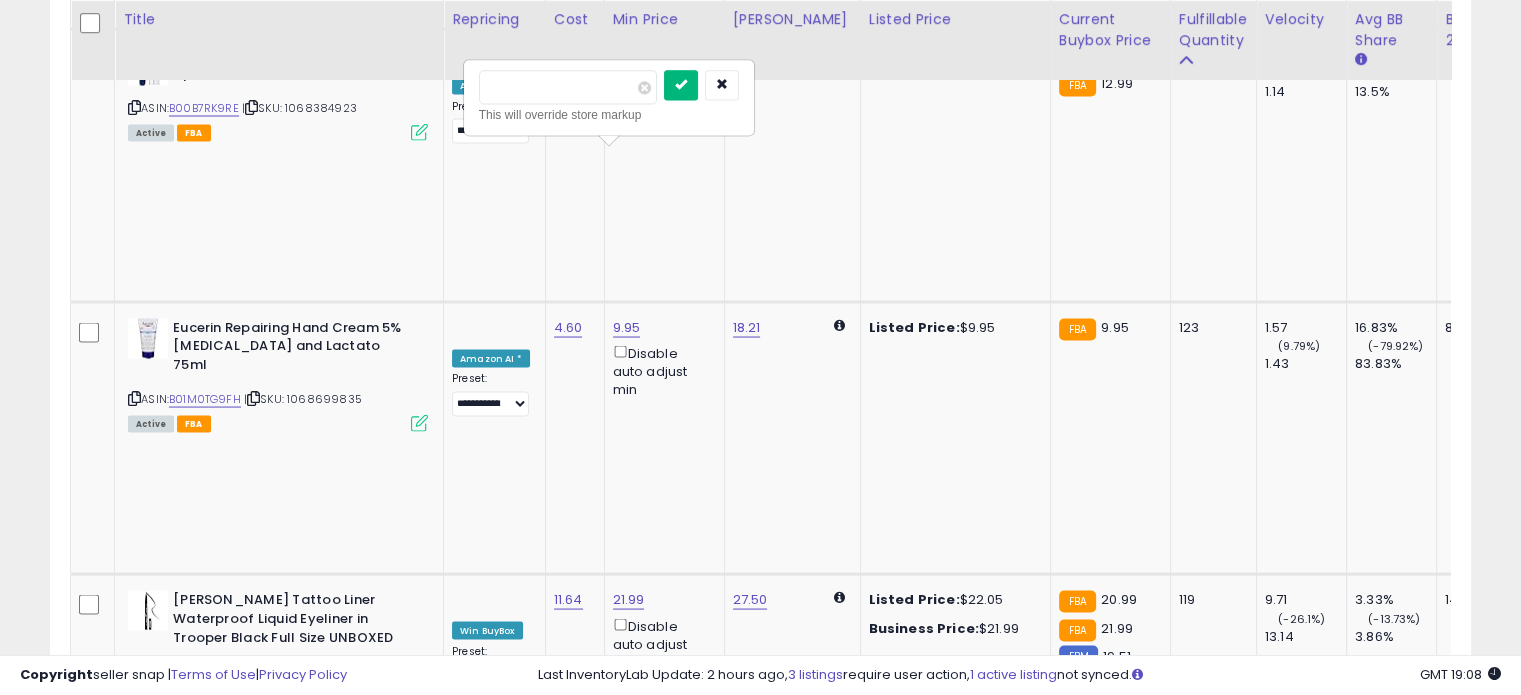 click at bounding box center (681, 85) 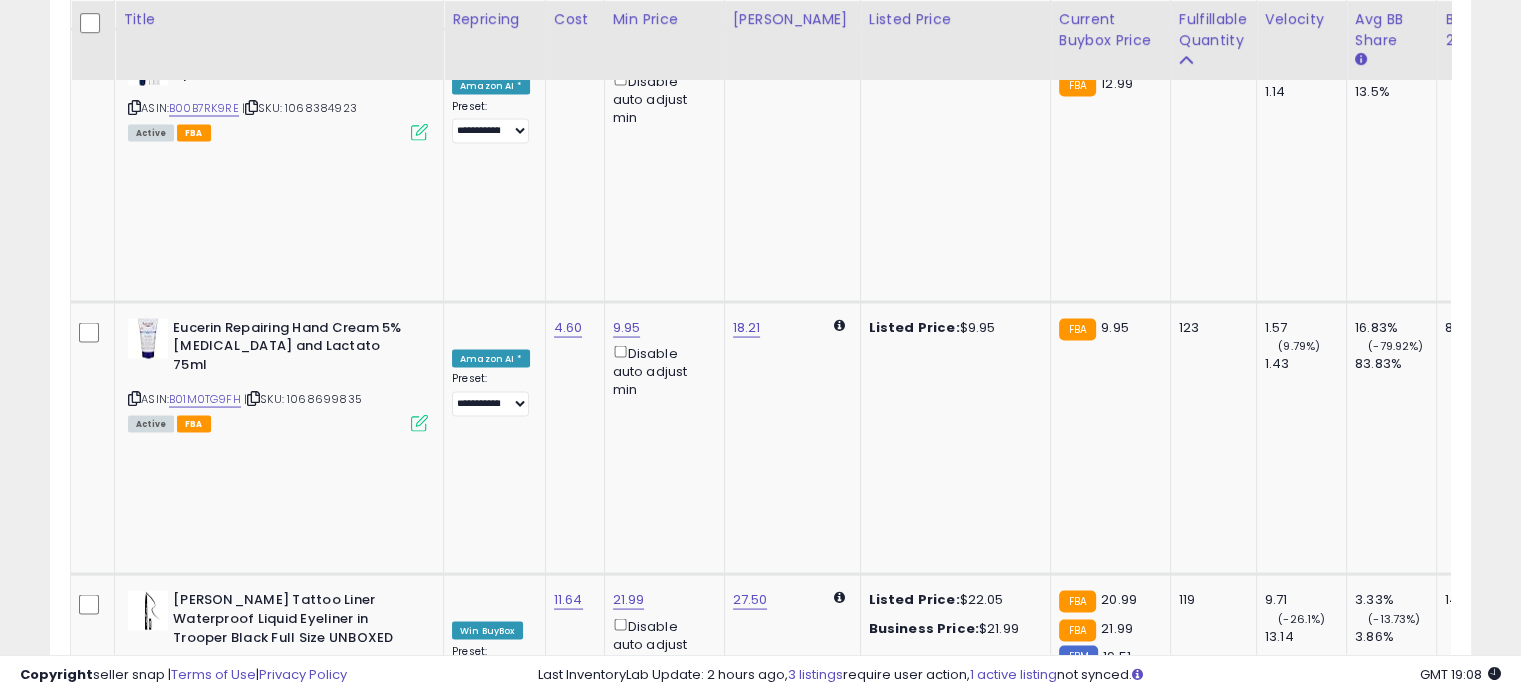 click on "B00JQQQPRG" at bounding box center (206, 2850) 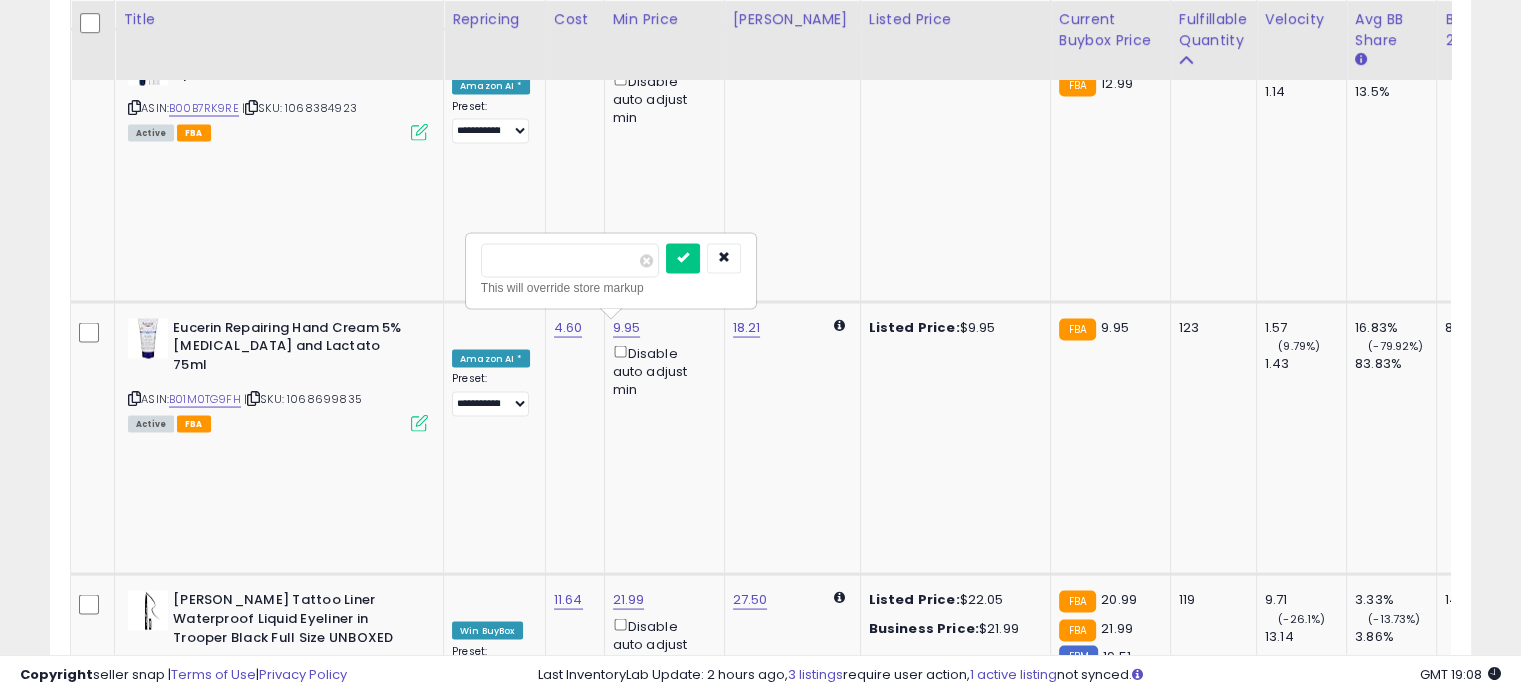 click on "**********" at bounding box center (1512, 710) 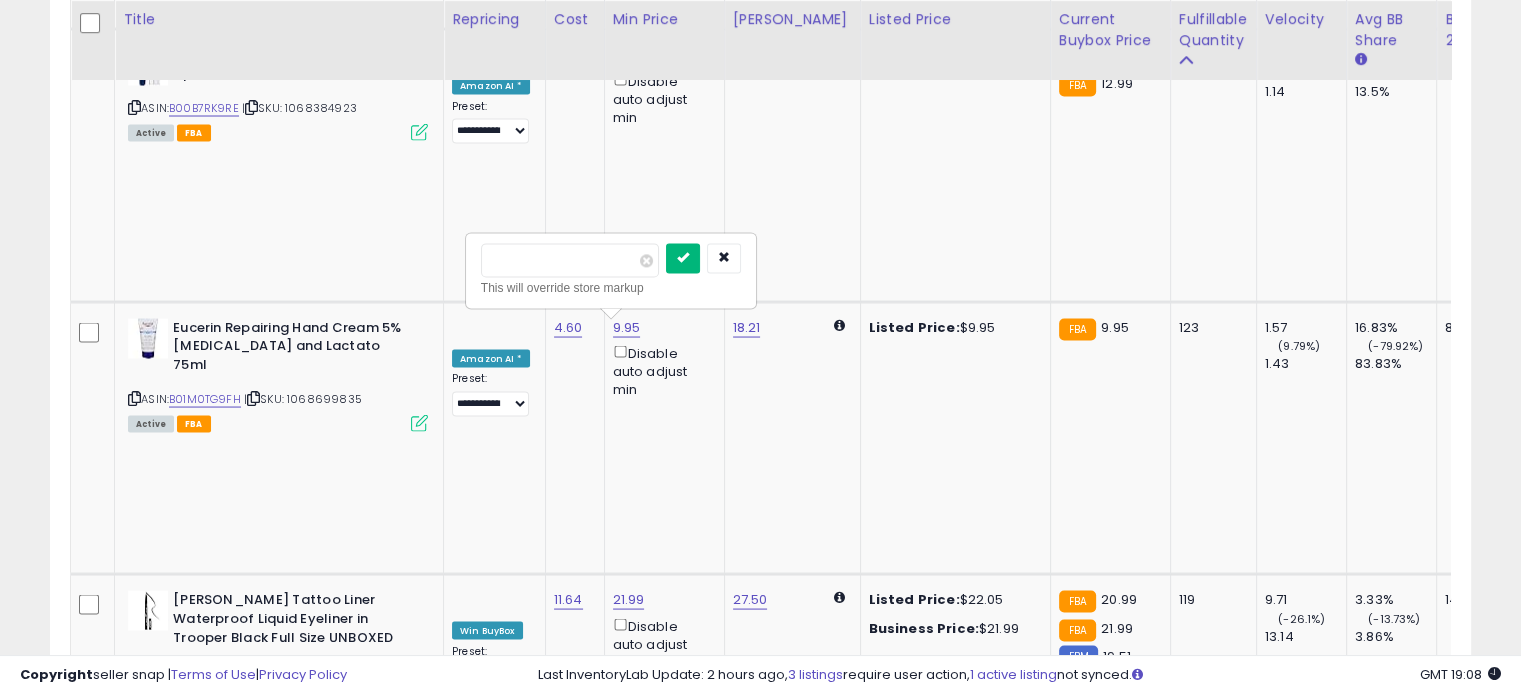 type on "*****" 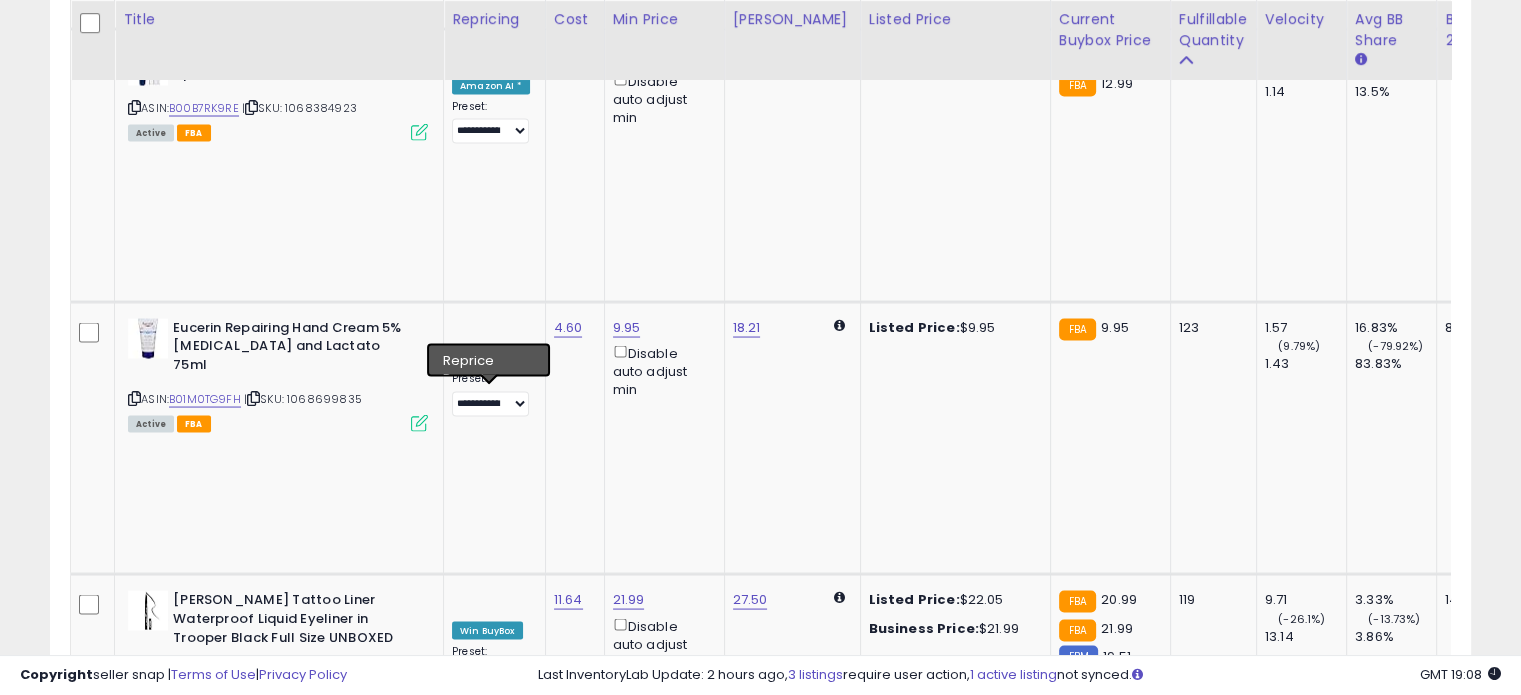 click on "**********" at bounding box center (490, 2855) 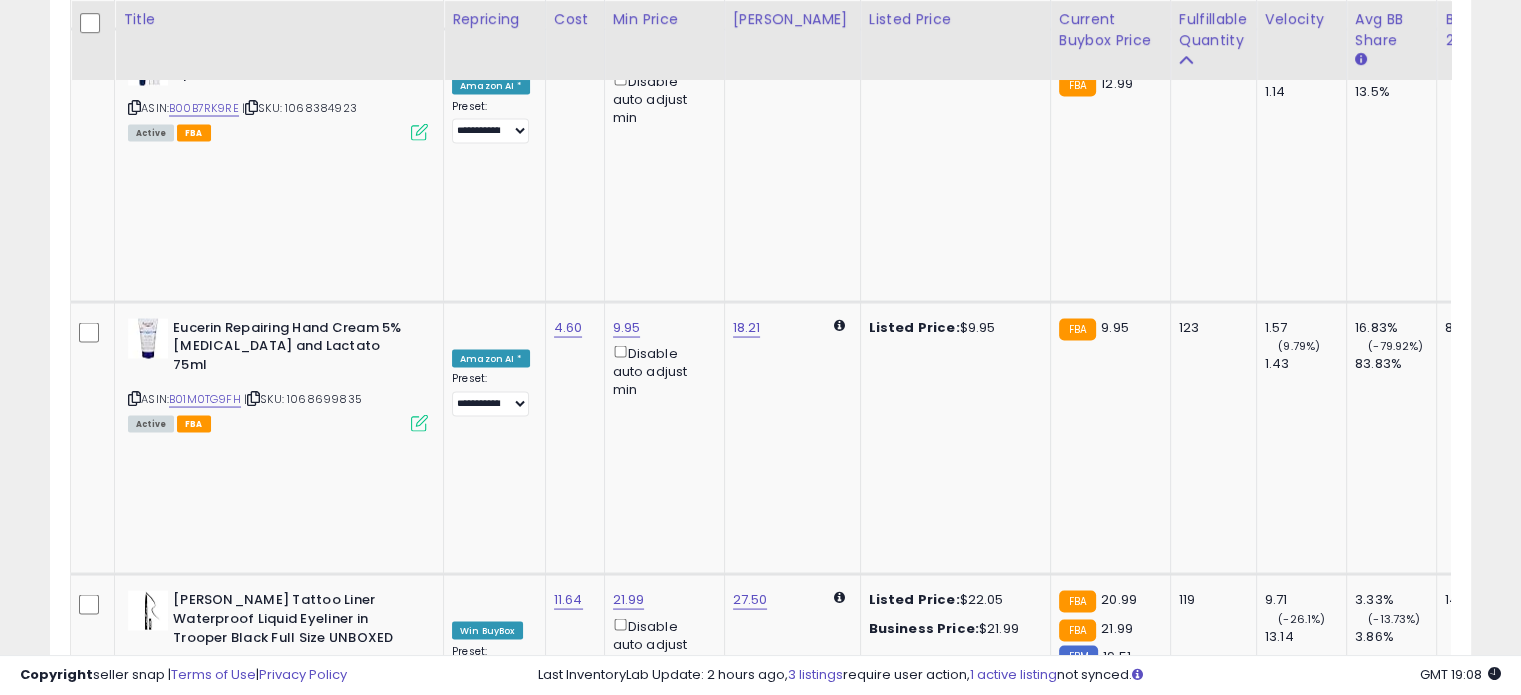 select on "**********" 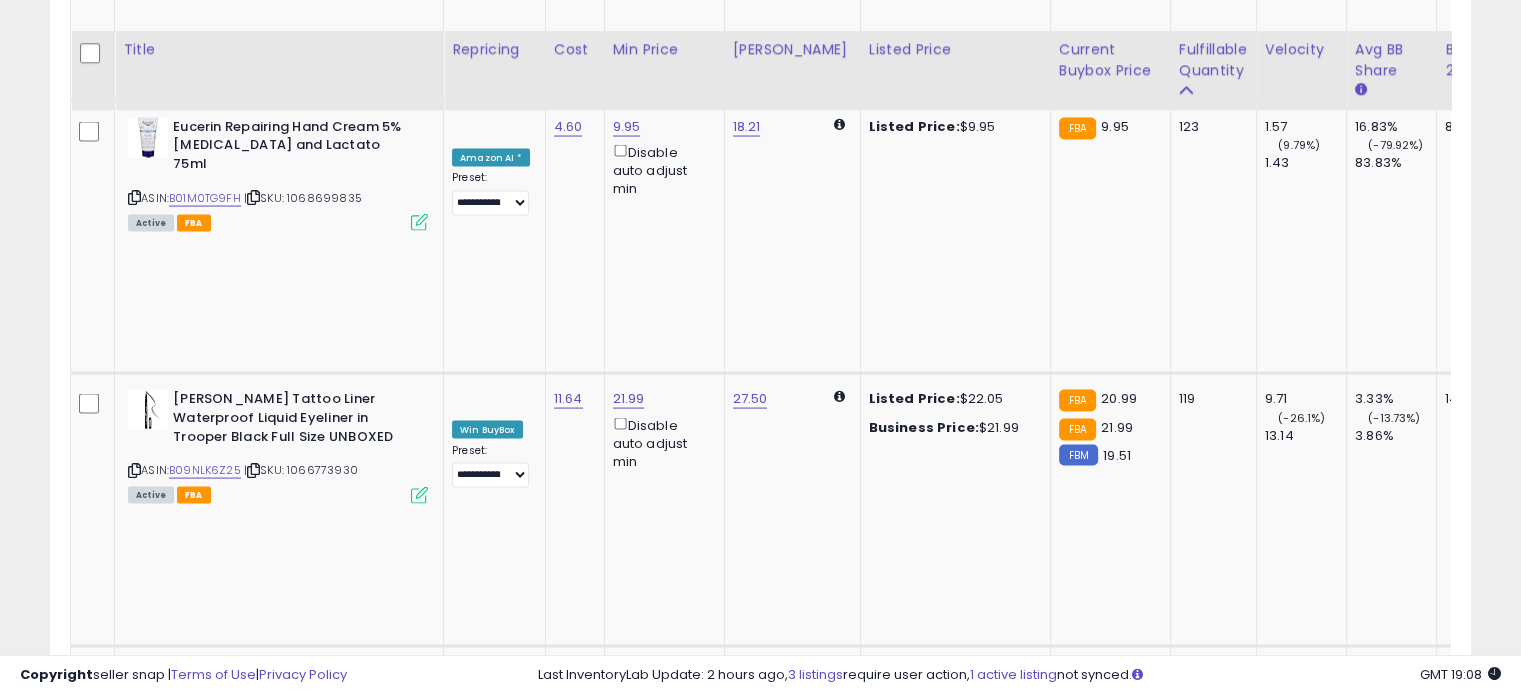 scroll, scrollTop: 4044, scrollLeft: 0, axis: vertical 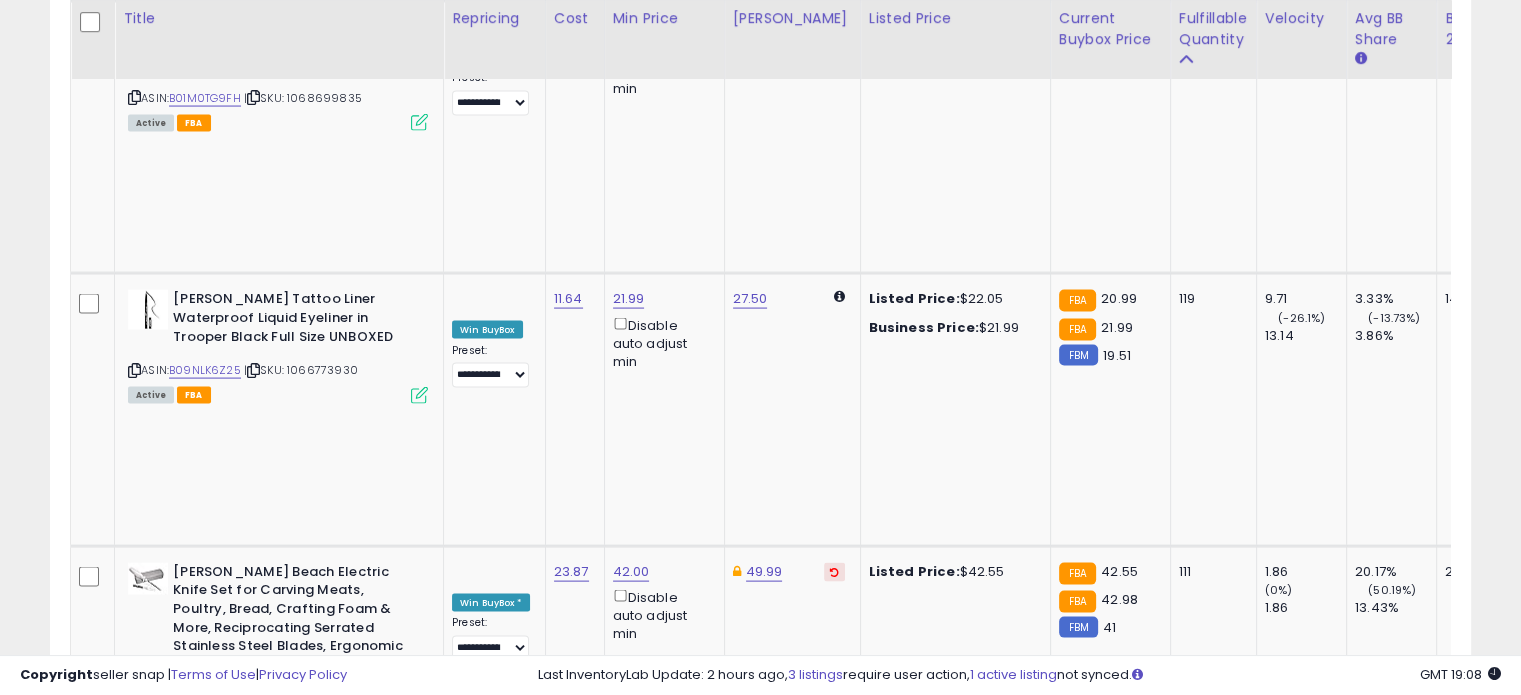 click on "ASIN:  B0BHQ5F8CX    |   SKU: 1069079244 Active FBA" at bounding box center [278, 3060] 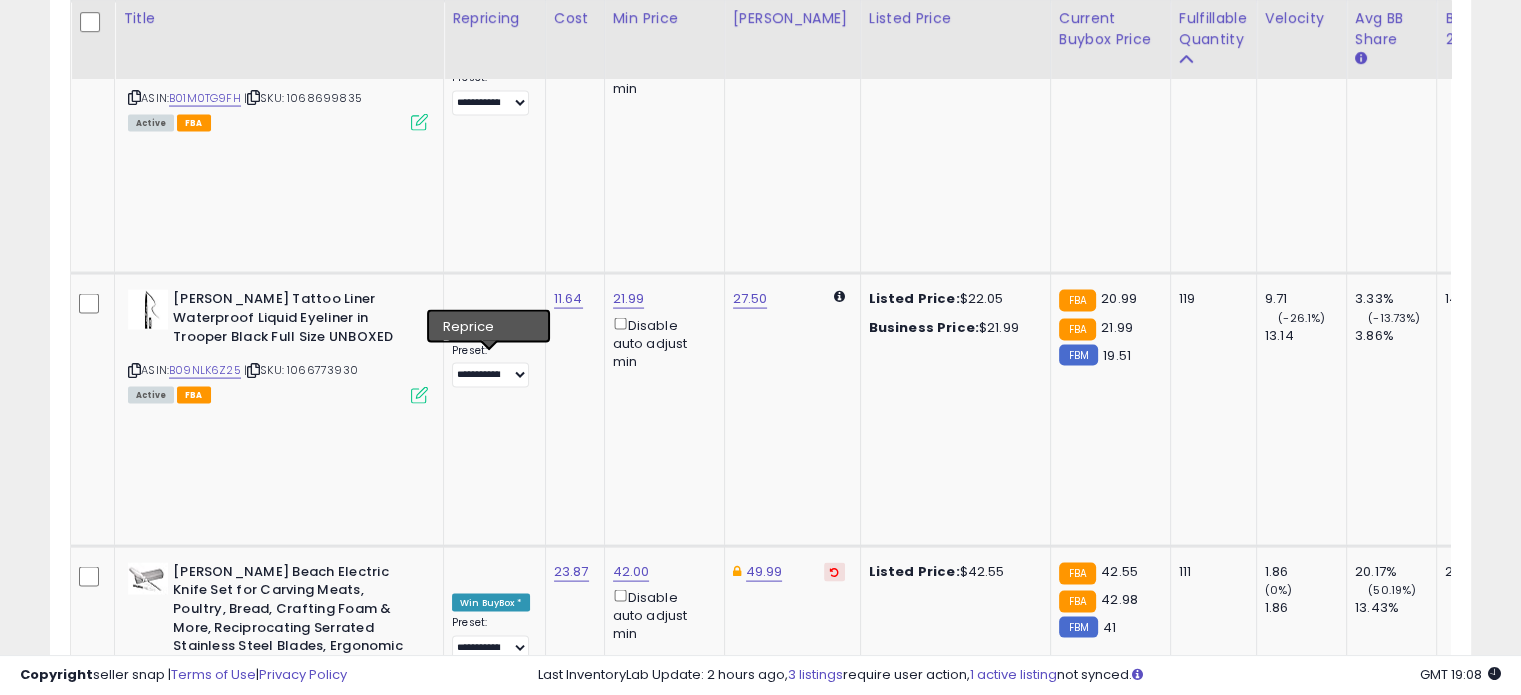 click on "**********" at bounding box center [490, 3099] 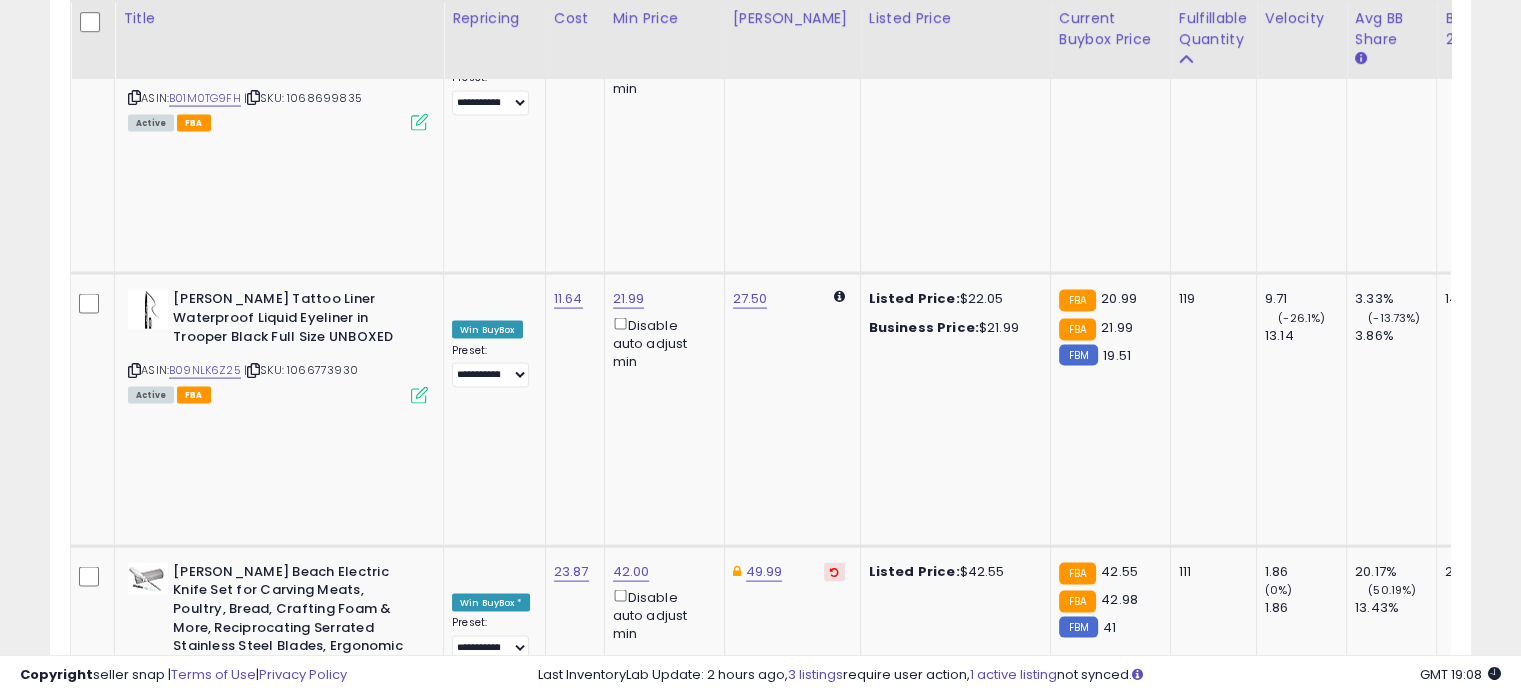 click on "17.00" at bounding box center [626, -2970] 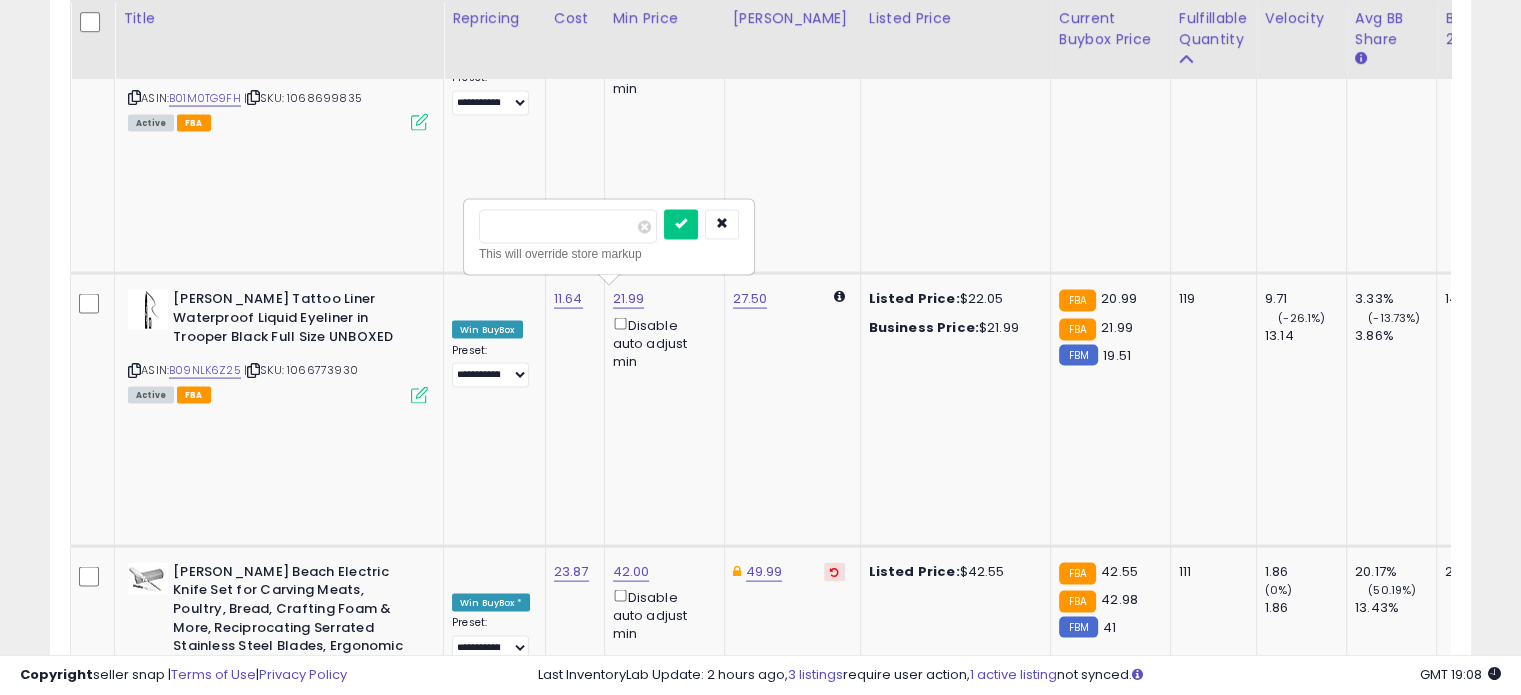 drag, startPoint x: 526, startPoint y: 230, endPoint x: 486, endPoint y: 231, distance: 40.012497 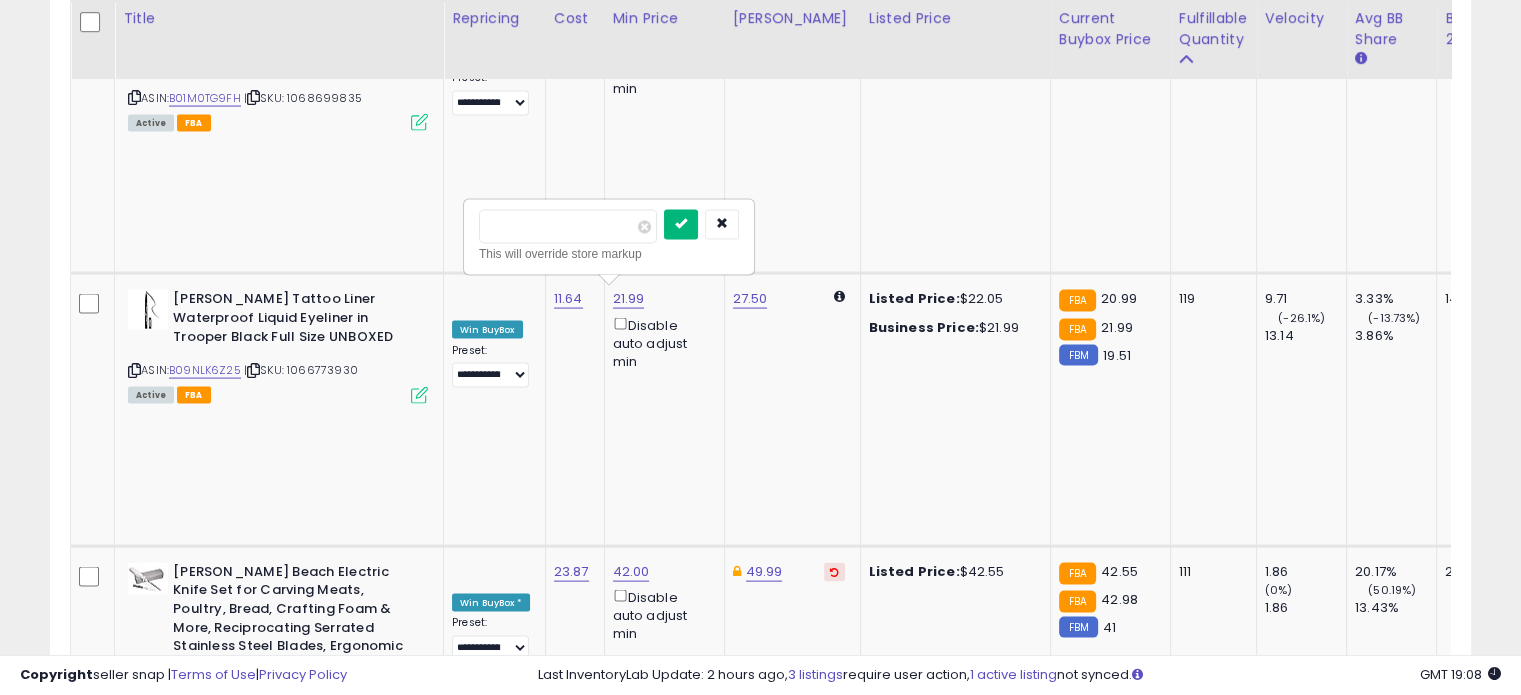 type on "*****" 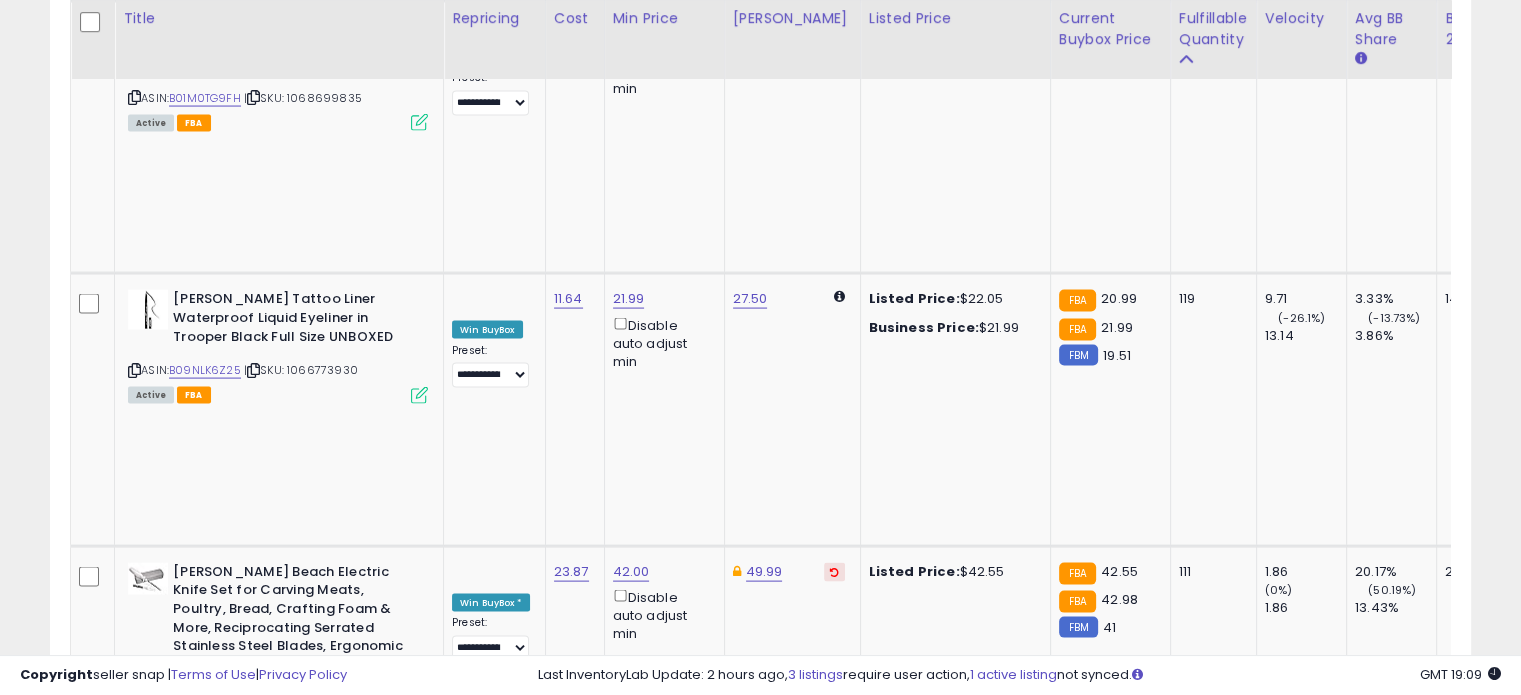 click on "15.00" at bounding box center [626, -2970] 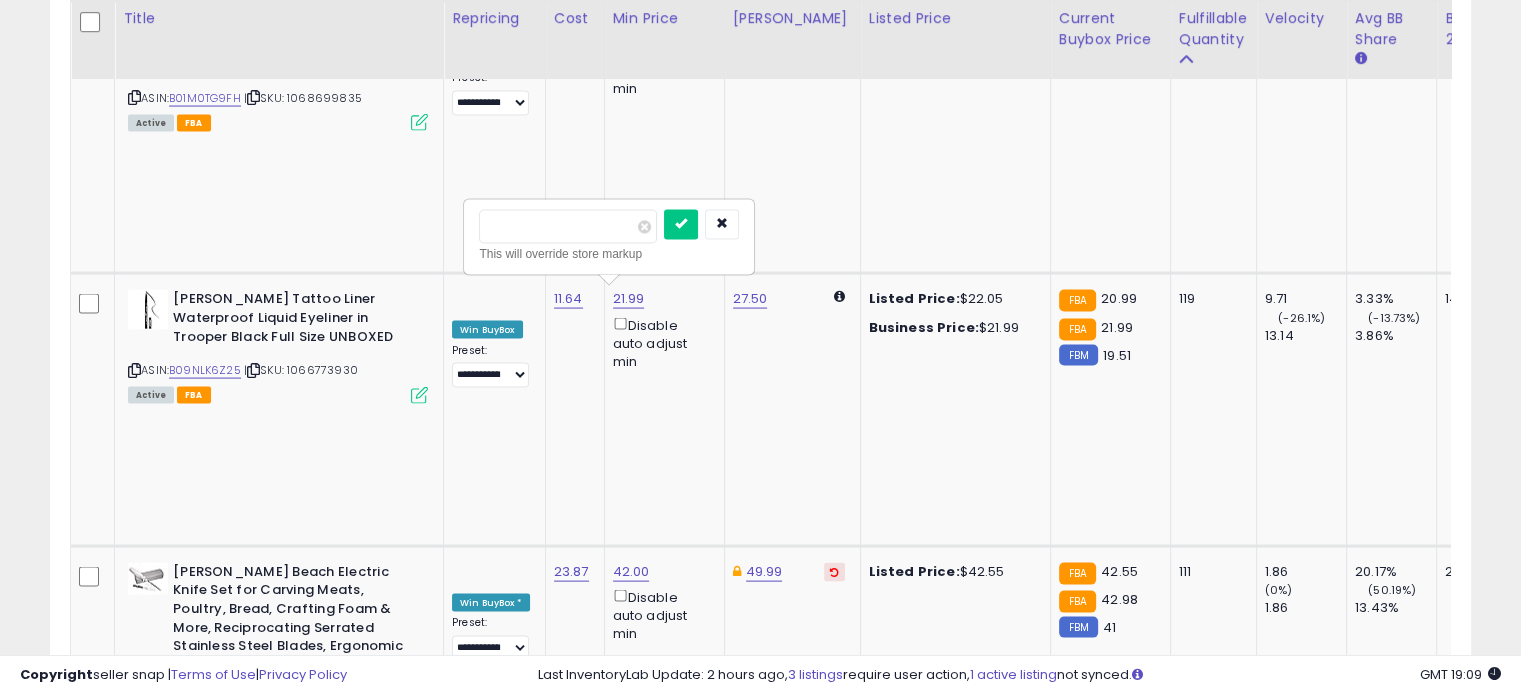 drag, startPoint x: 556, startPoint y: 227, endPoint x: 478, endPoint y: 226, distance: 78.00641 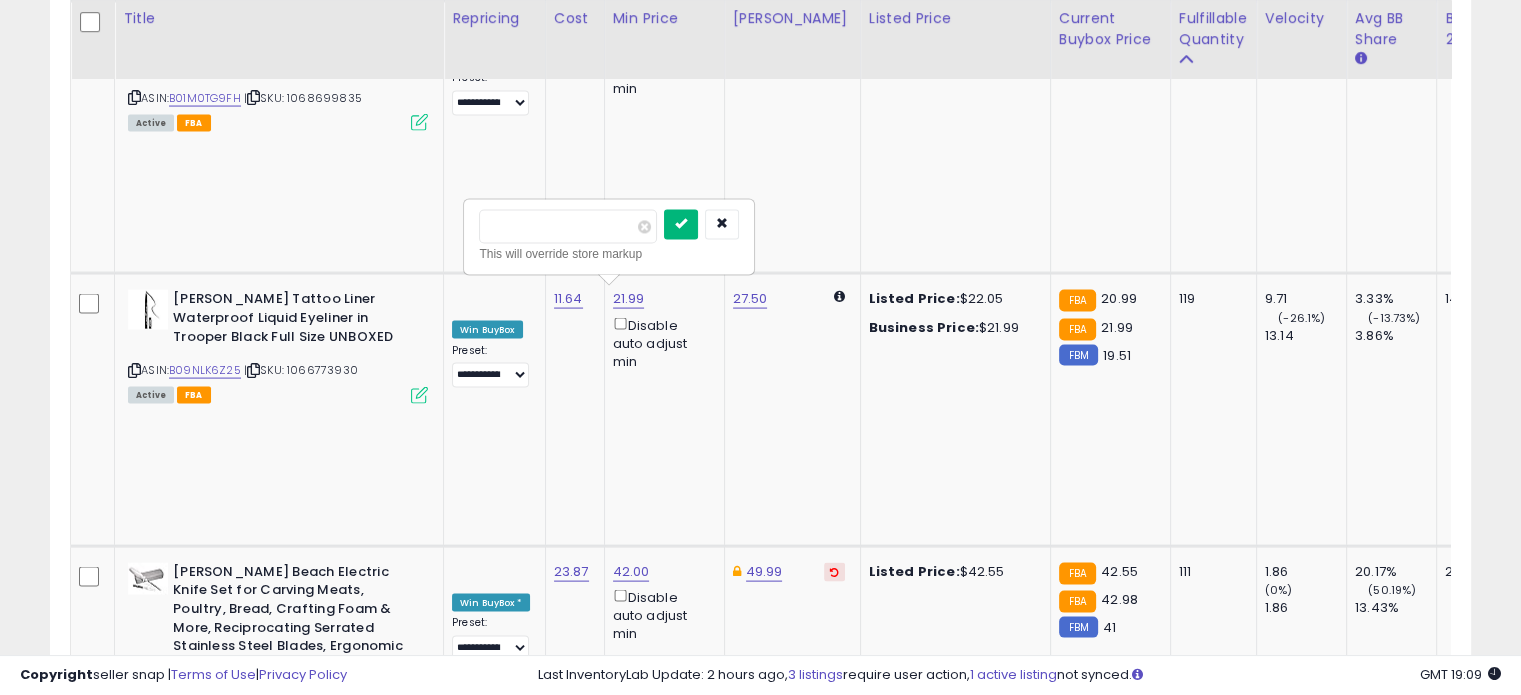 type on "*****" 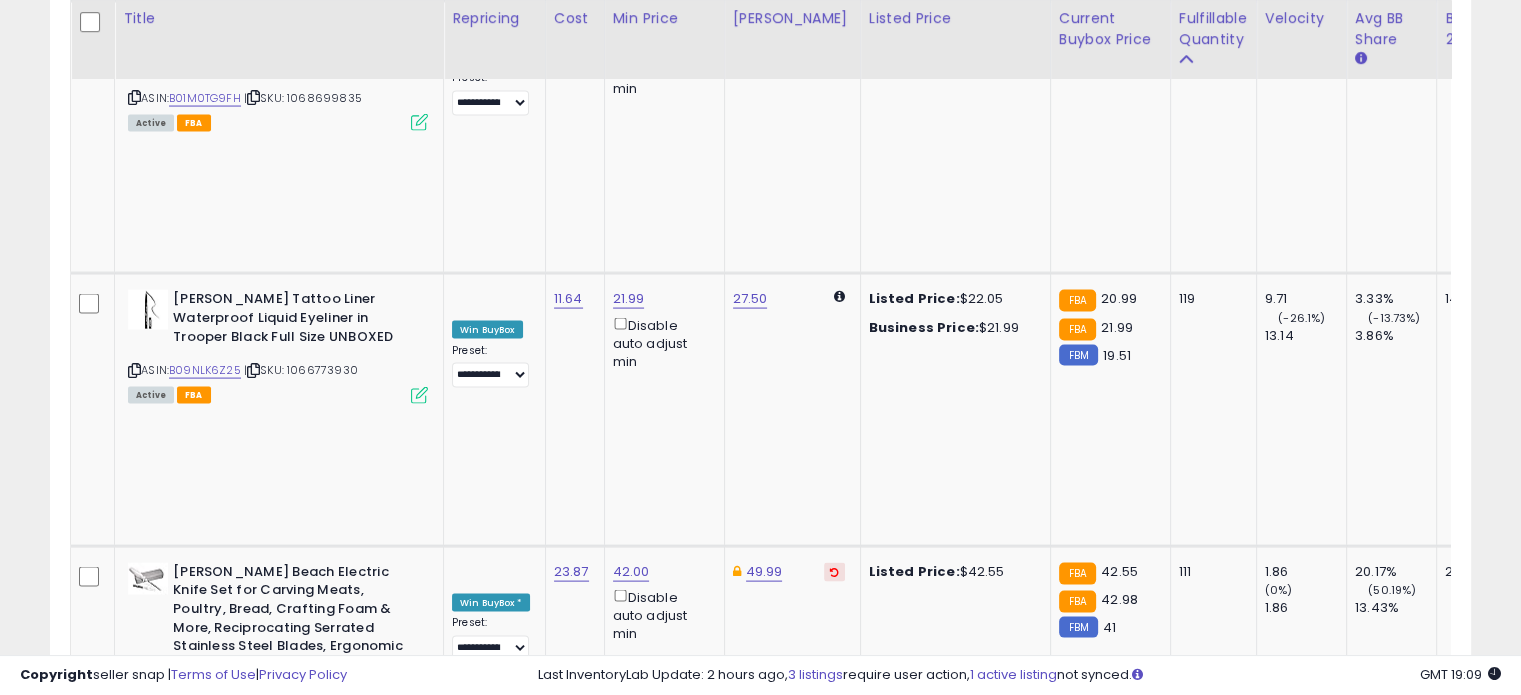 click on "**********" at bounding box center [490, 3099] 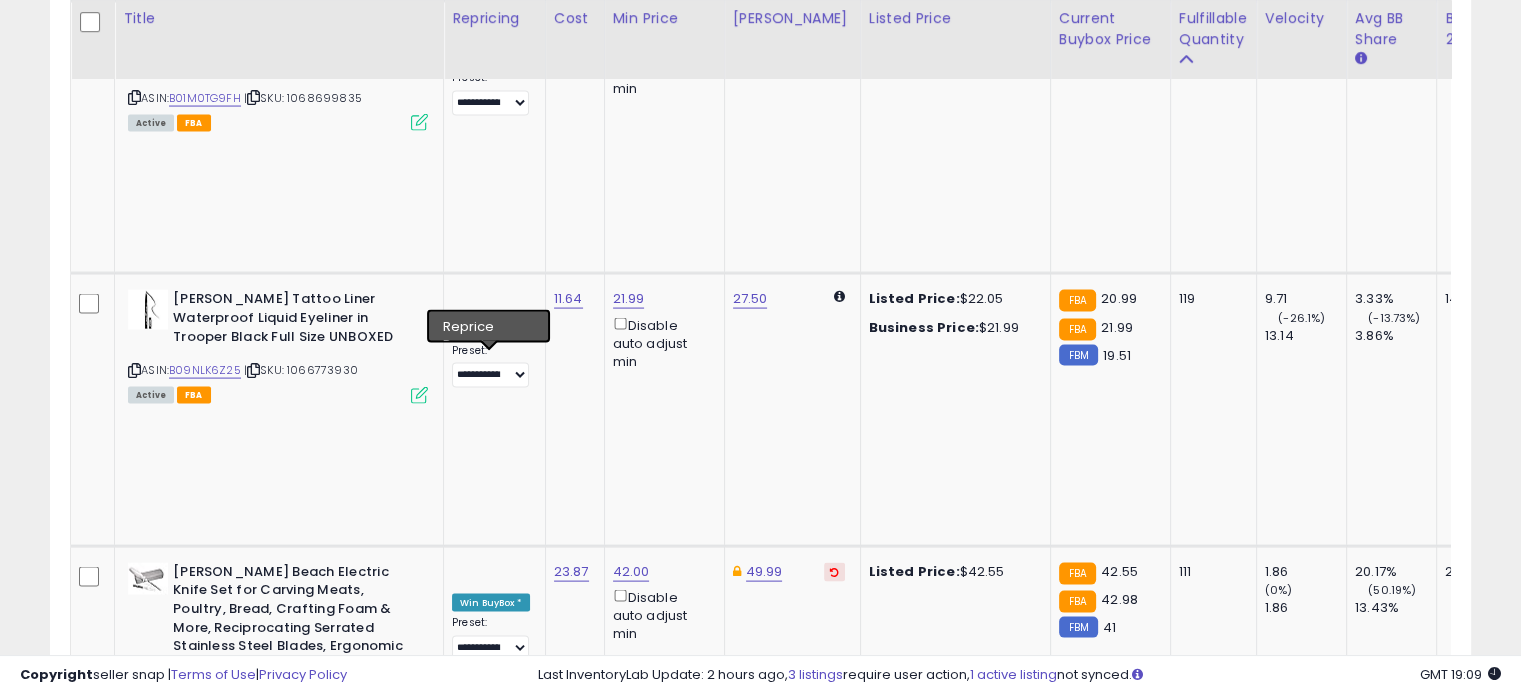 click on "**********" at bounding box center [490, 3099] 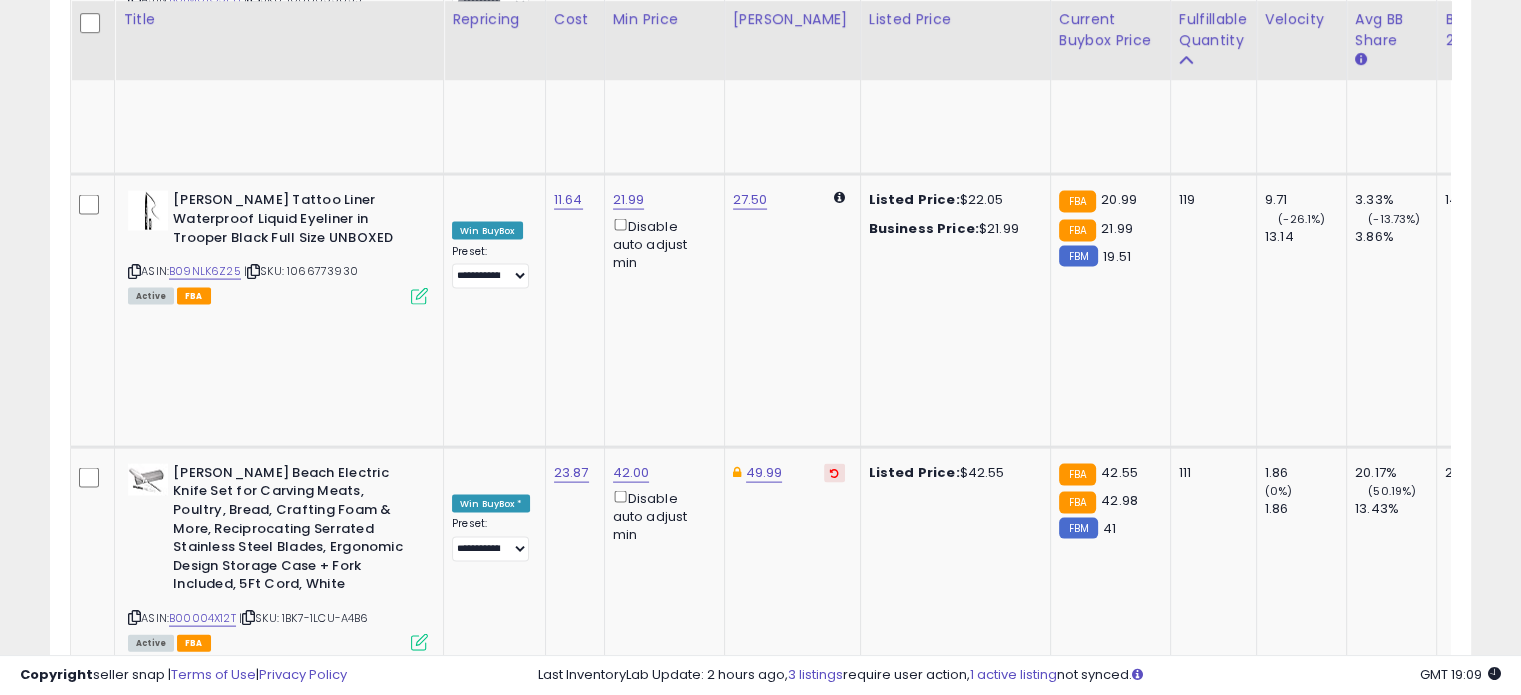 scroll, scrollTop: 4144, scrollLeft: 0, axis: vertical 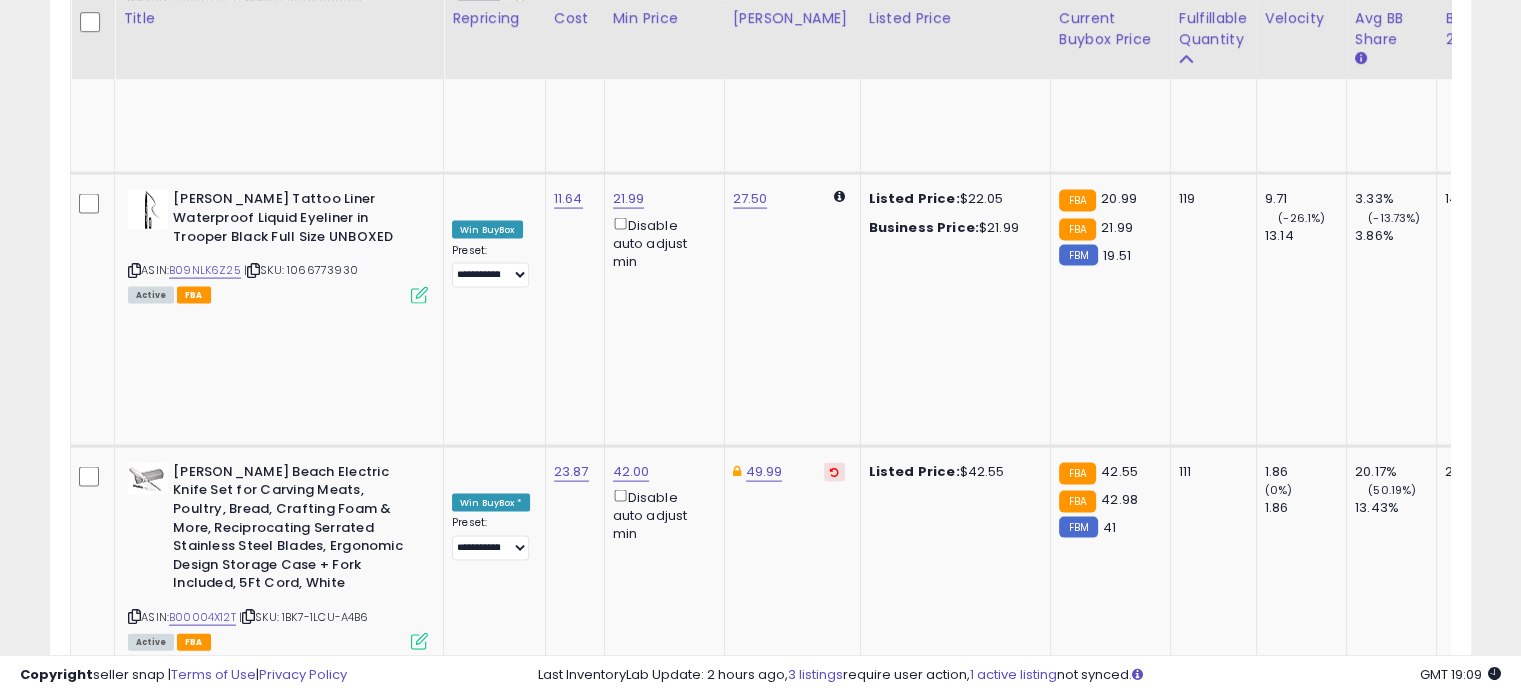 click on "**********" at bounding box center (490, 3272) 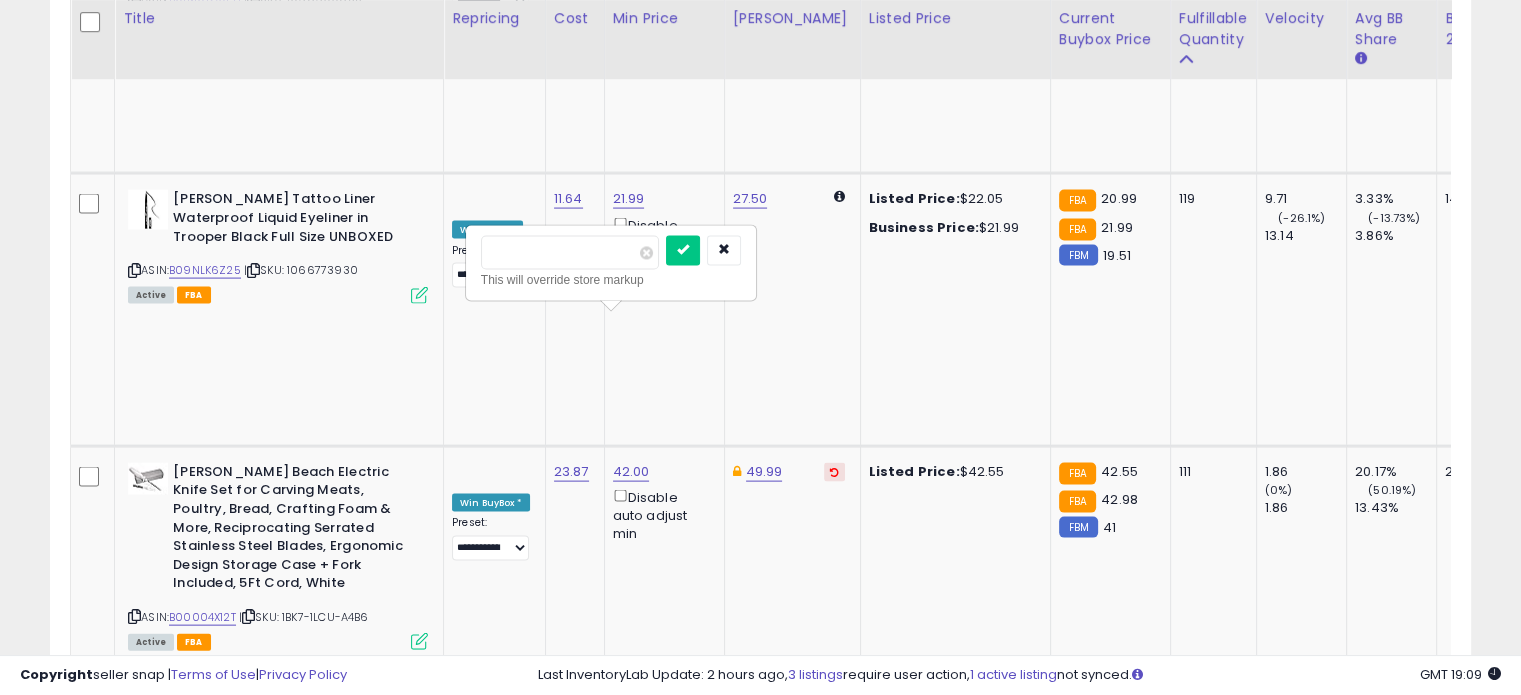 drag, startPoint x: 547, startPoint y: 251, endPoint x: 474, endPoint y: 249, distance: 73.02739 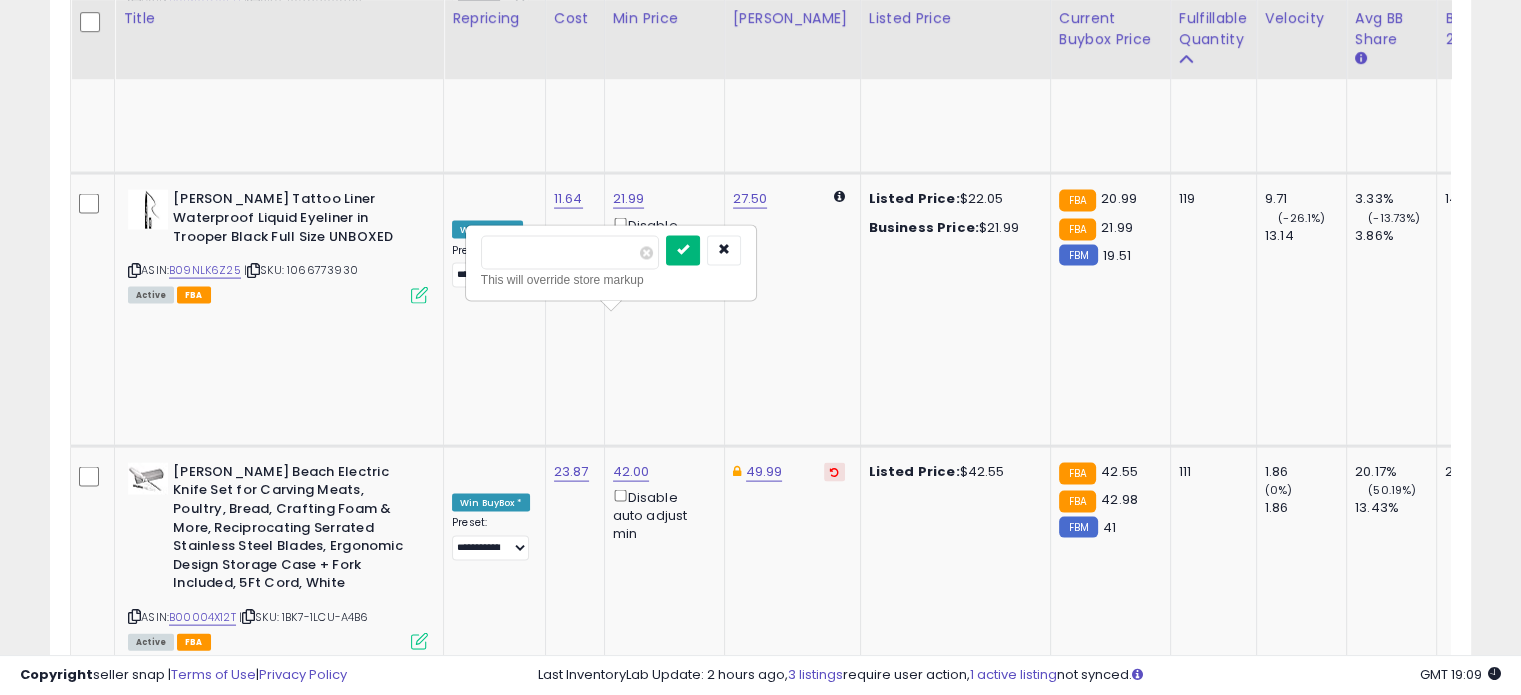 click at bounding box center [683, 250] 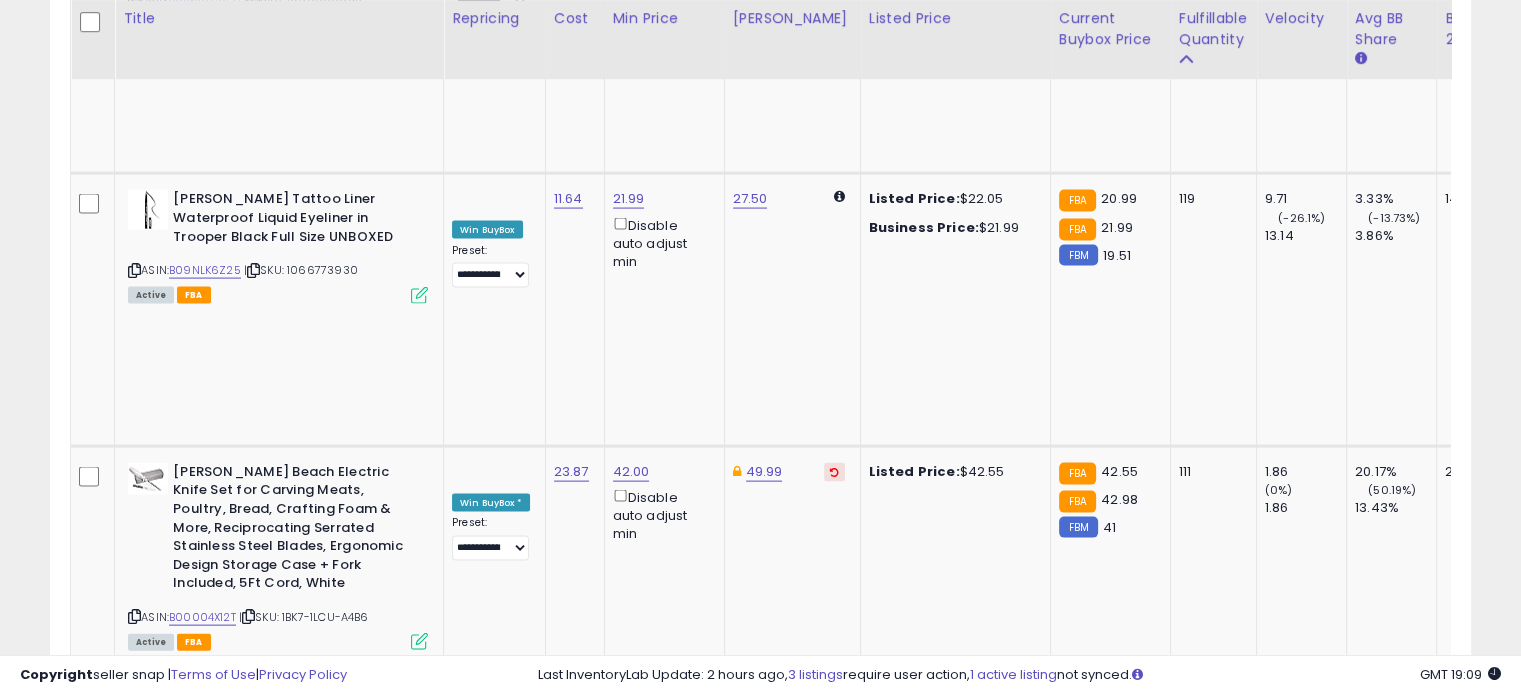 click on "44.99" at bounding box center (760, -1980) 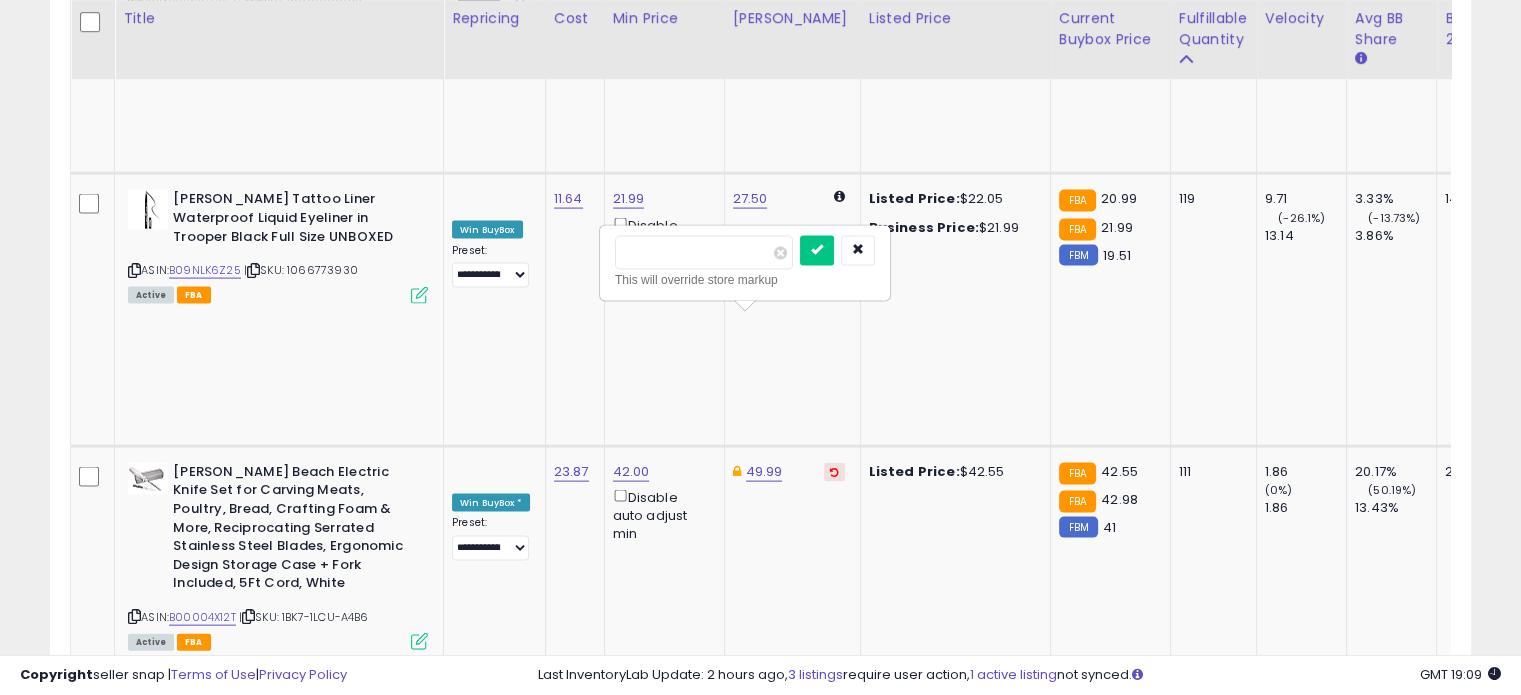 drag, startPoint x: 690, startPoint y: 259, endPoint x: 612, endPoint y: 259, distance: 78 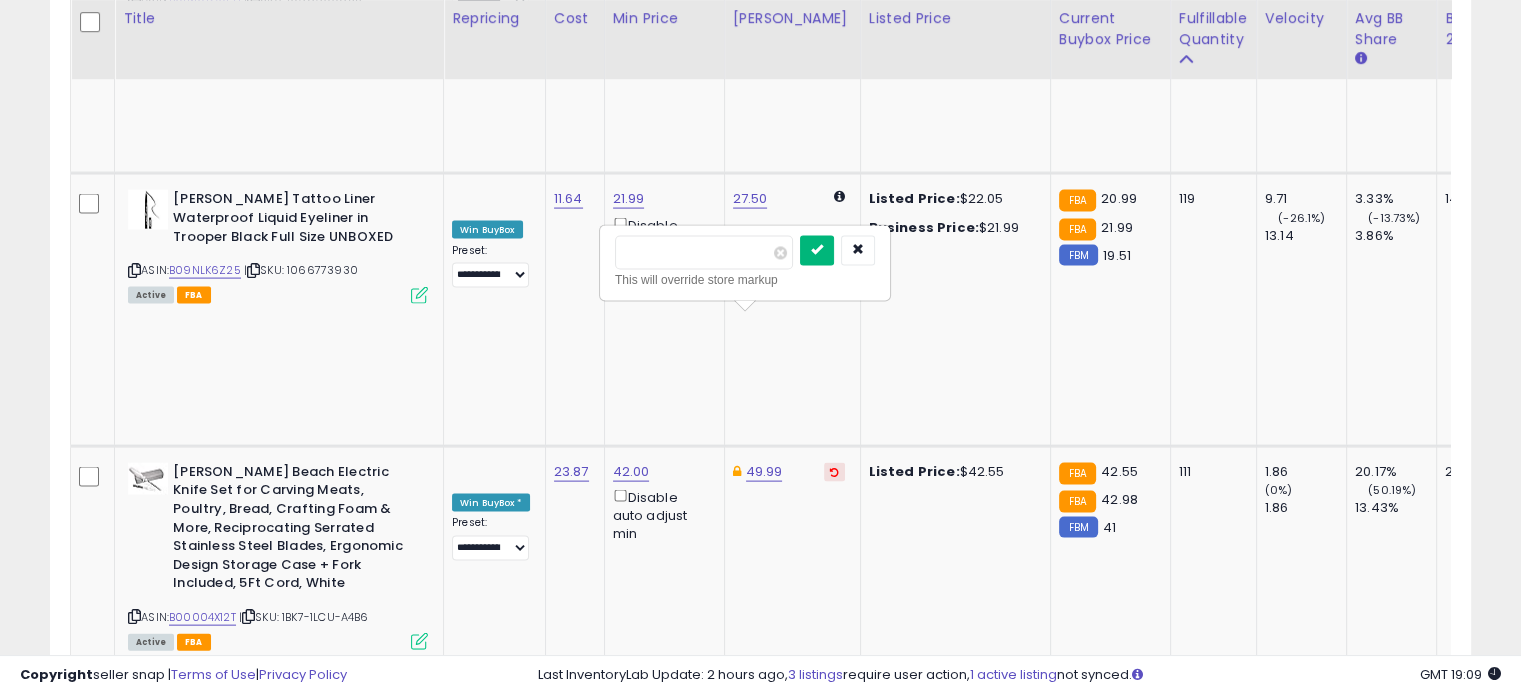 type on "*****" 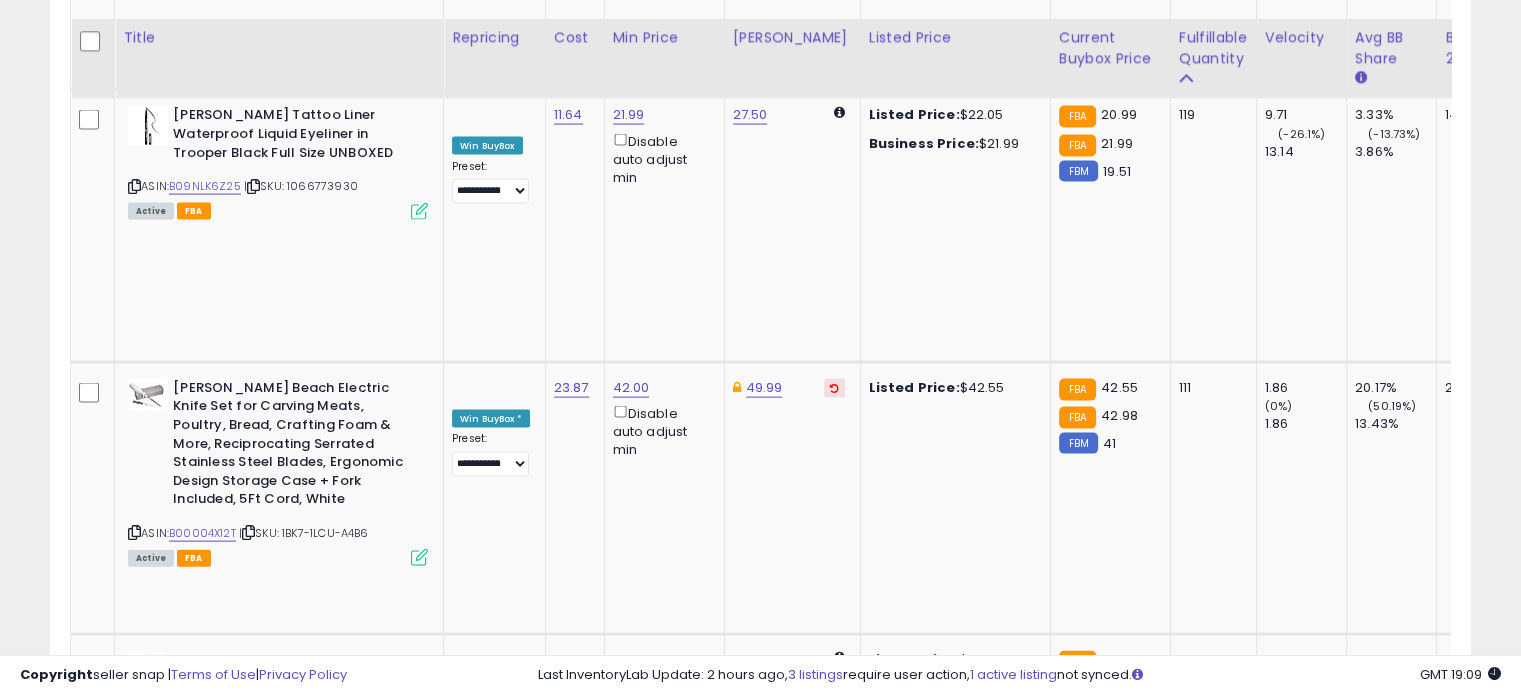 scroll, scrollTop: 4247, scrollLeft: 0, axis: vertical 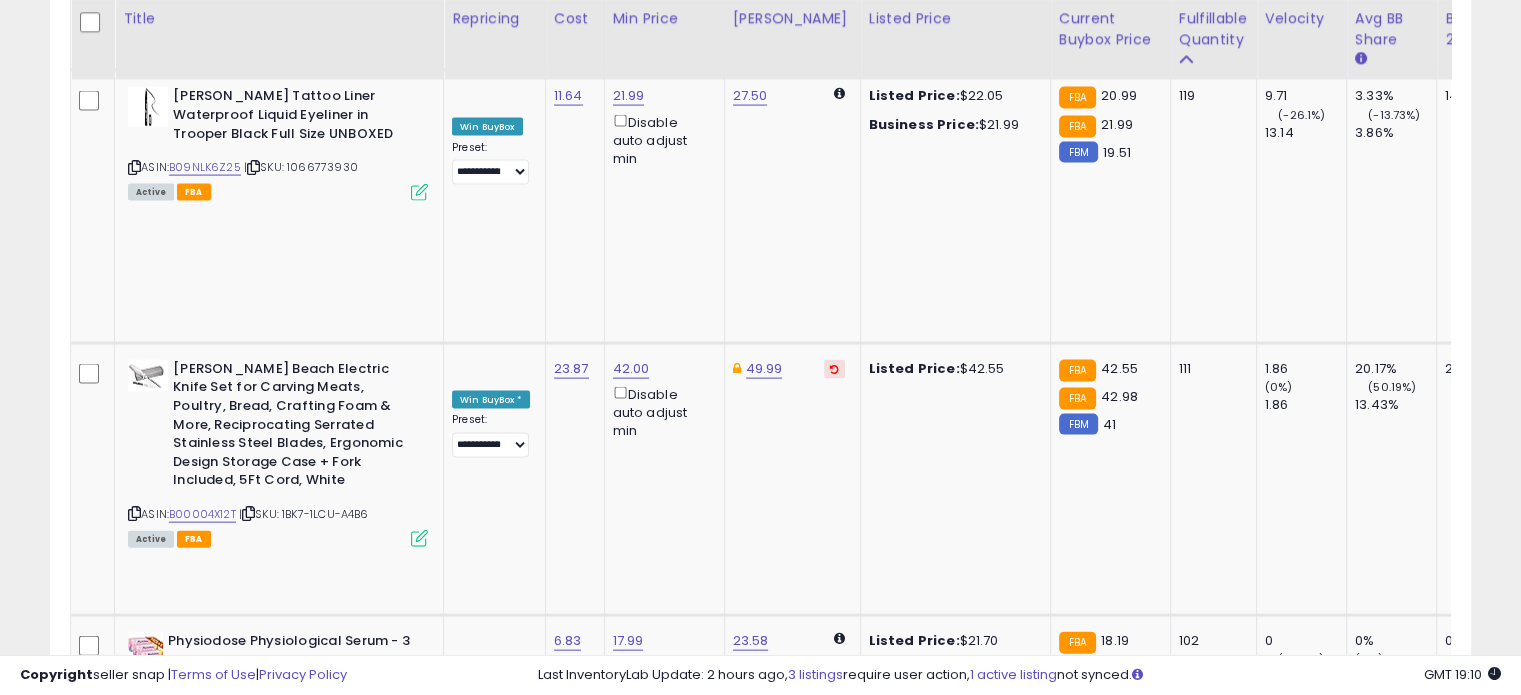 click on "3" 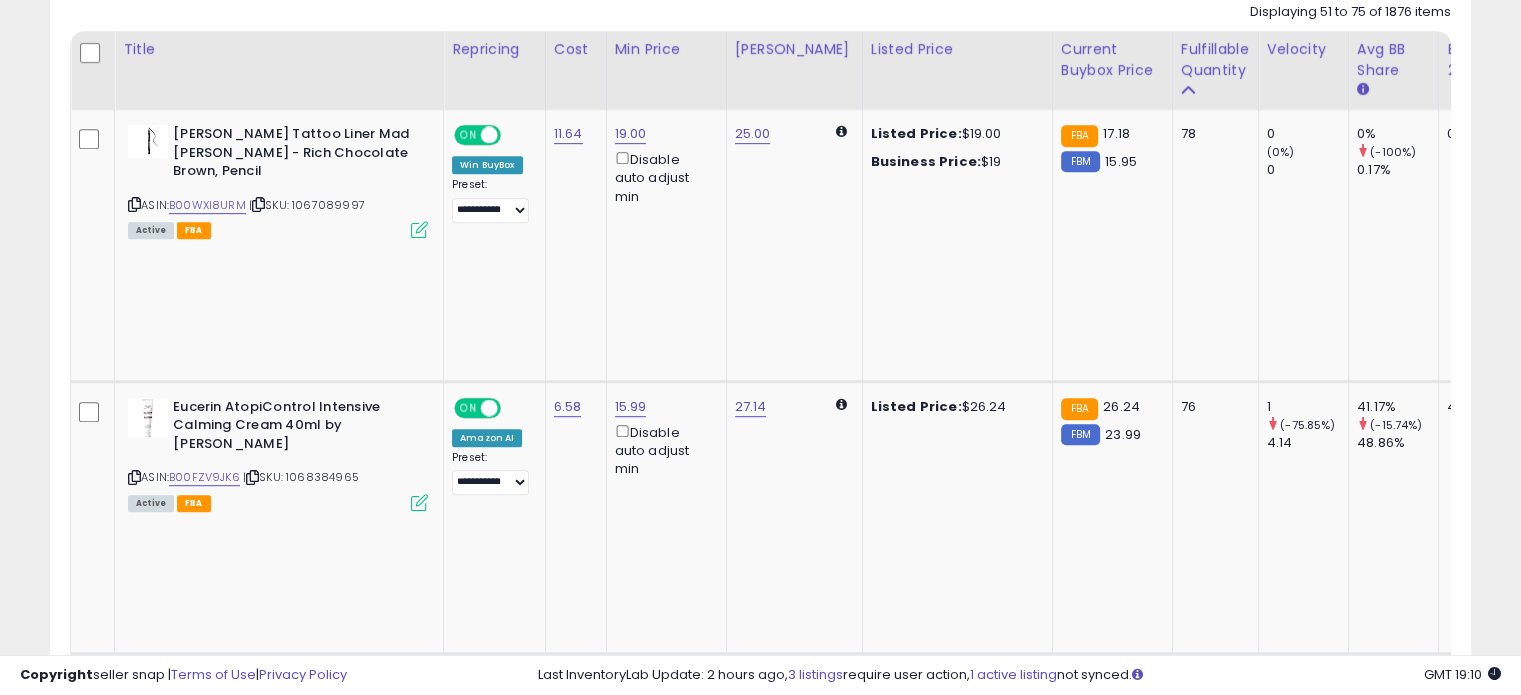 scroll, scrollTop: 944, scrollLeft: 0, axis: vertical 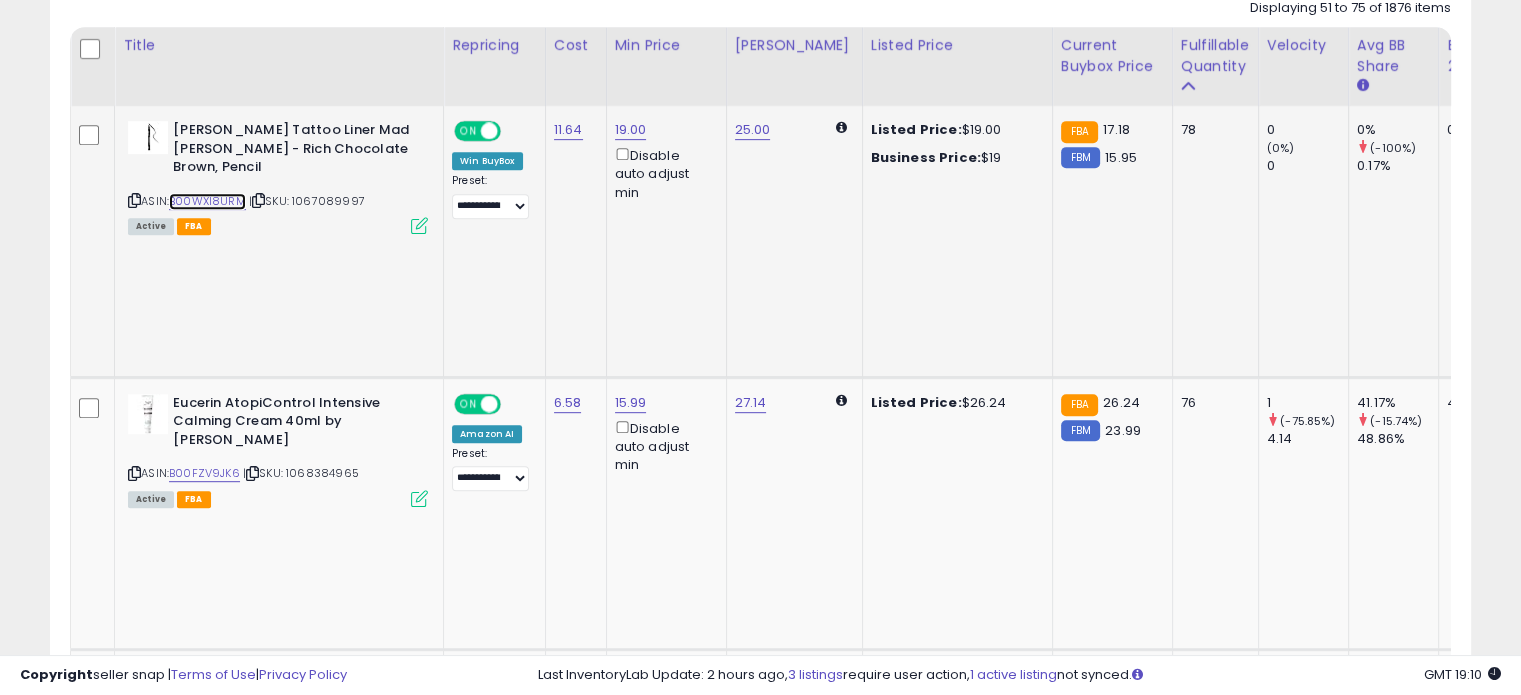 click on "B00WXI8URM" at bounding box center [207, 201] 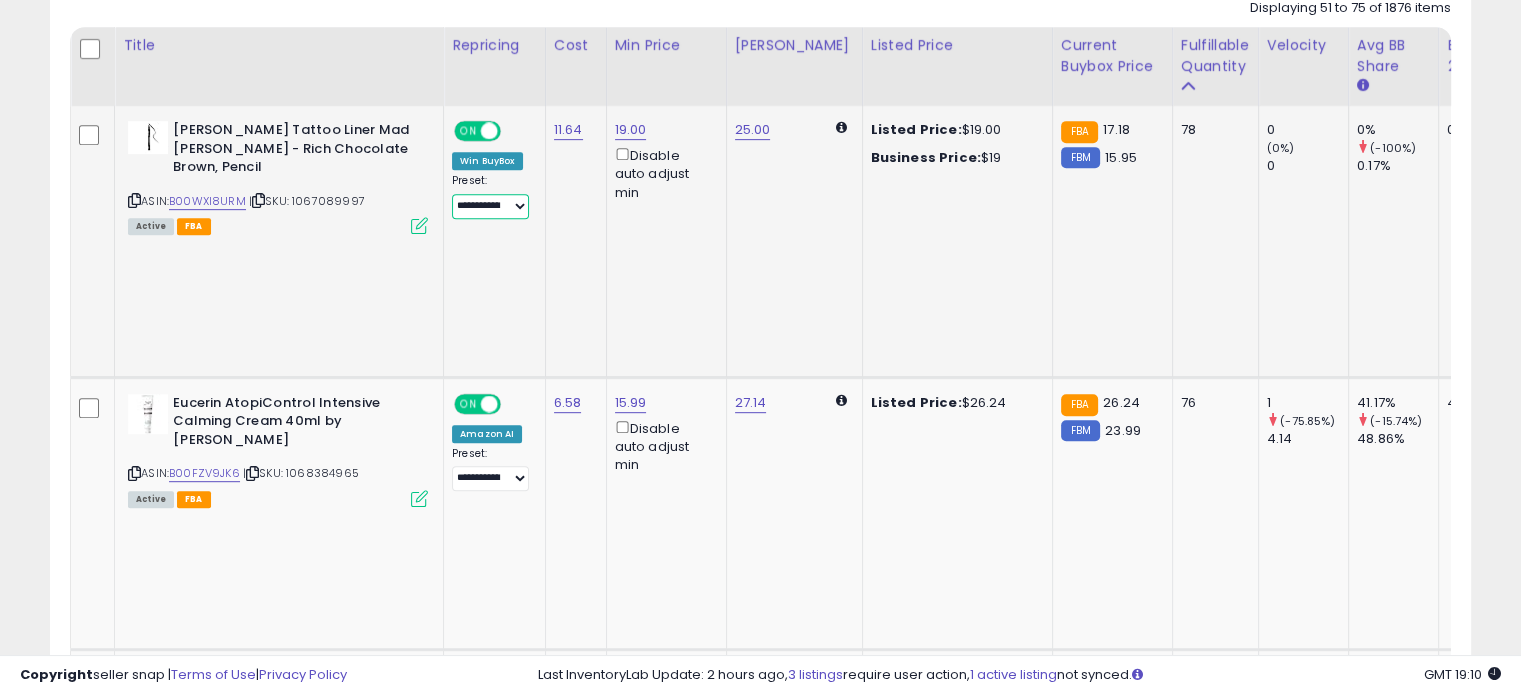 click on "**********" at bounding box center [490, 206] 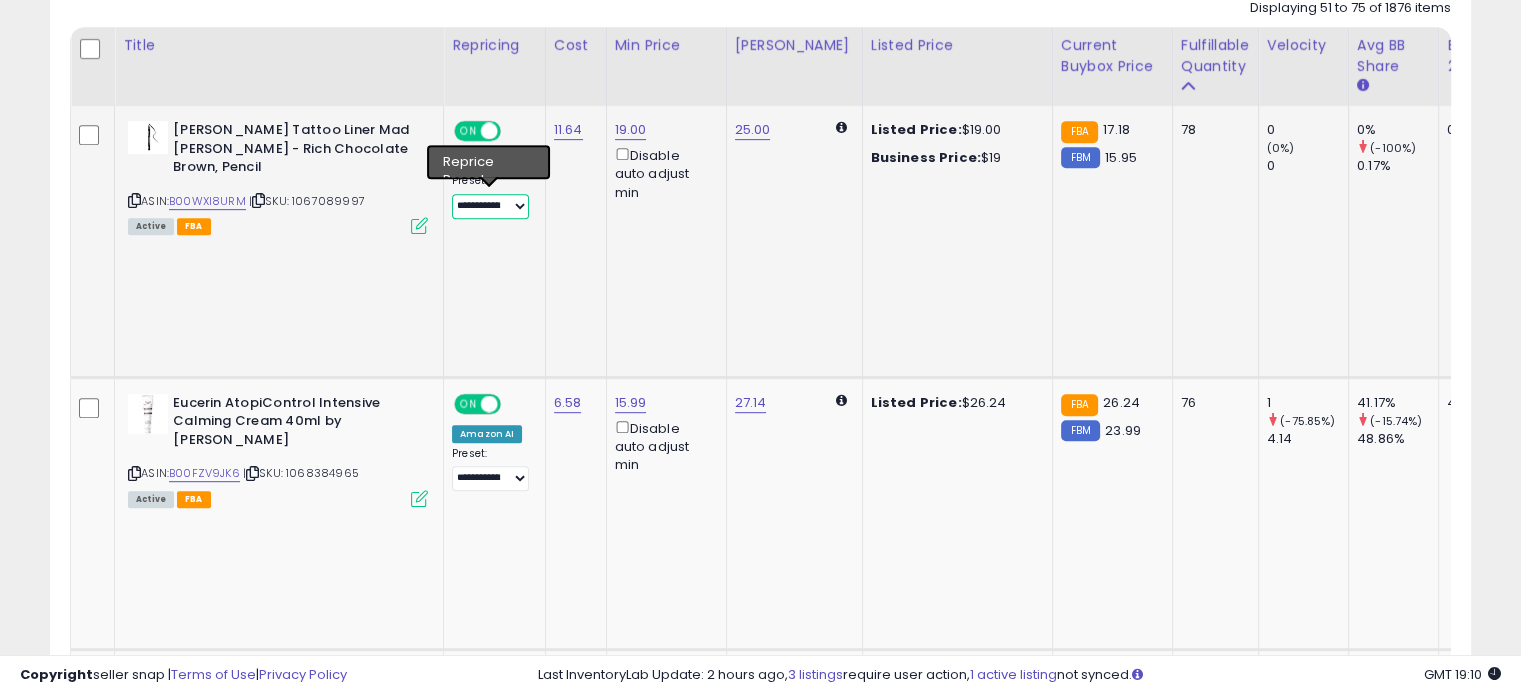 select on "**********" 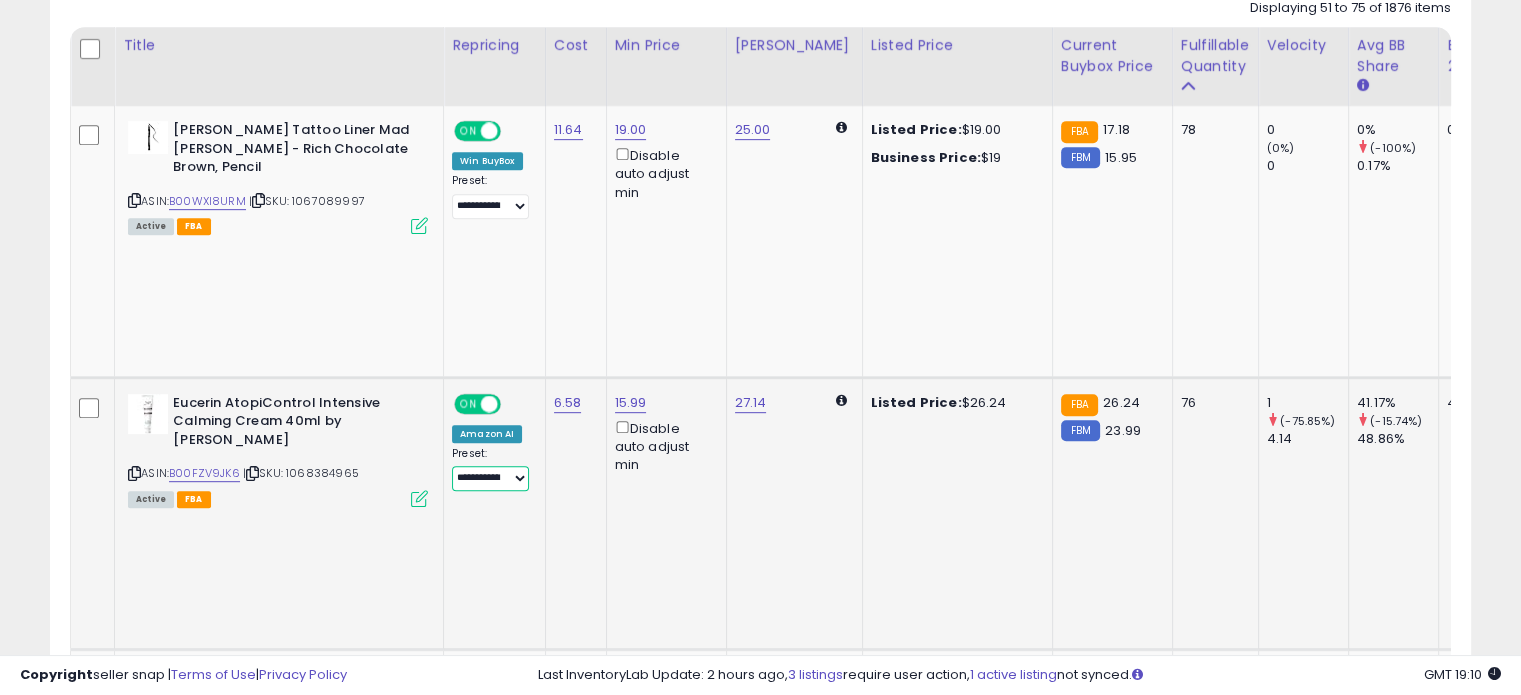 click on "**********" at bounding box center (490, 478) 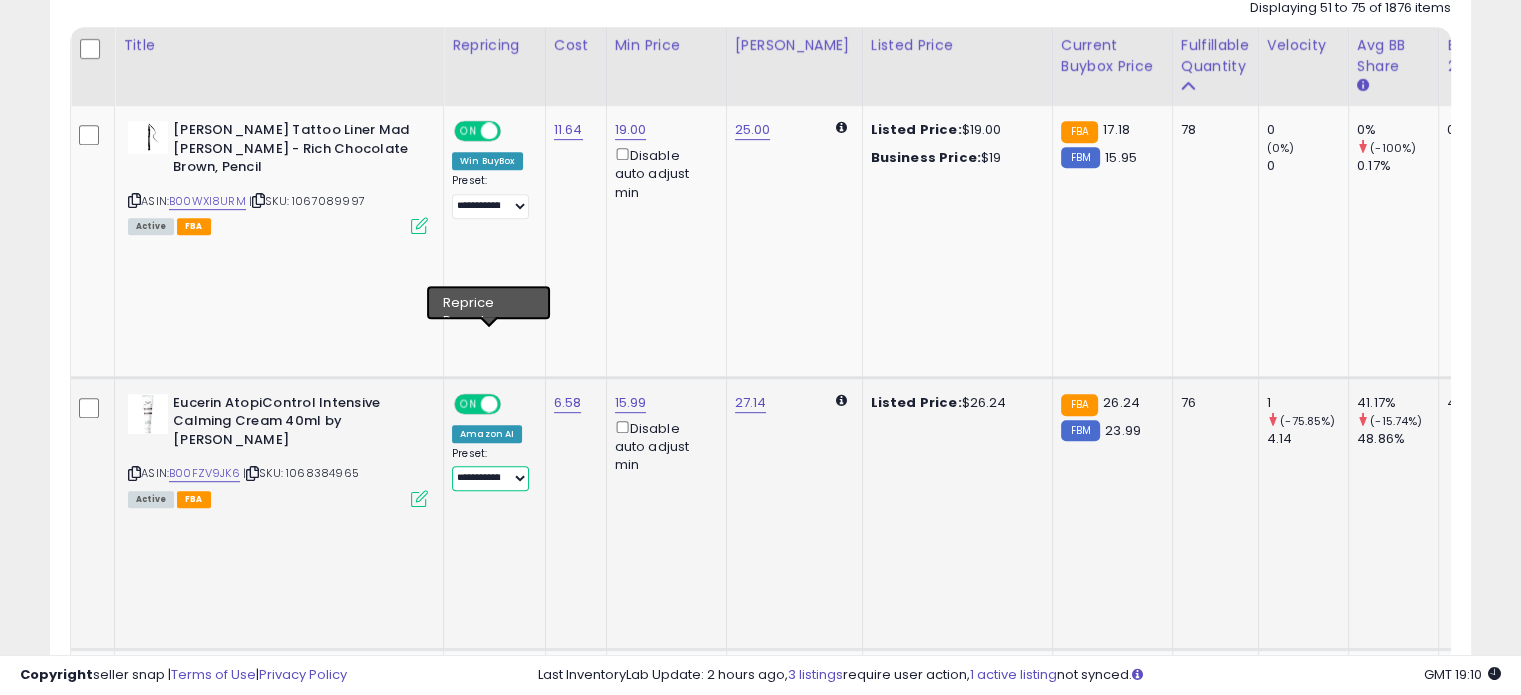 click on "**********" at bounding box center [490, 478] 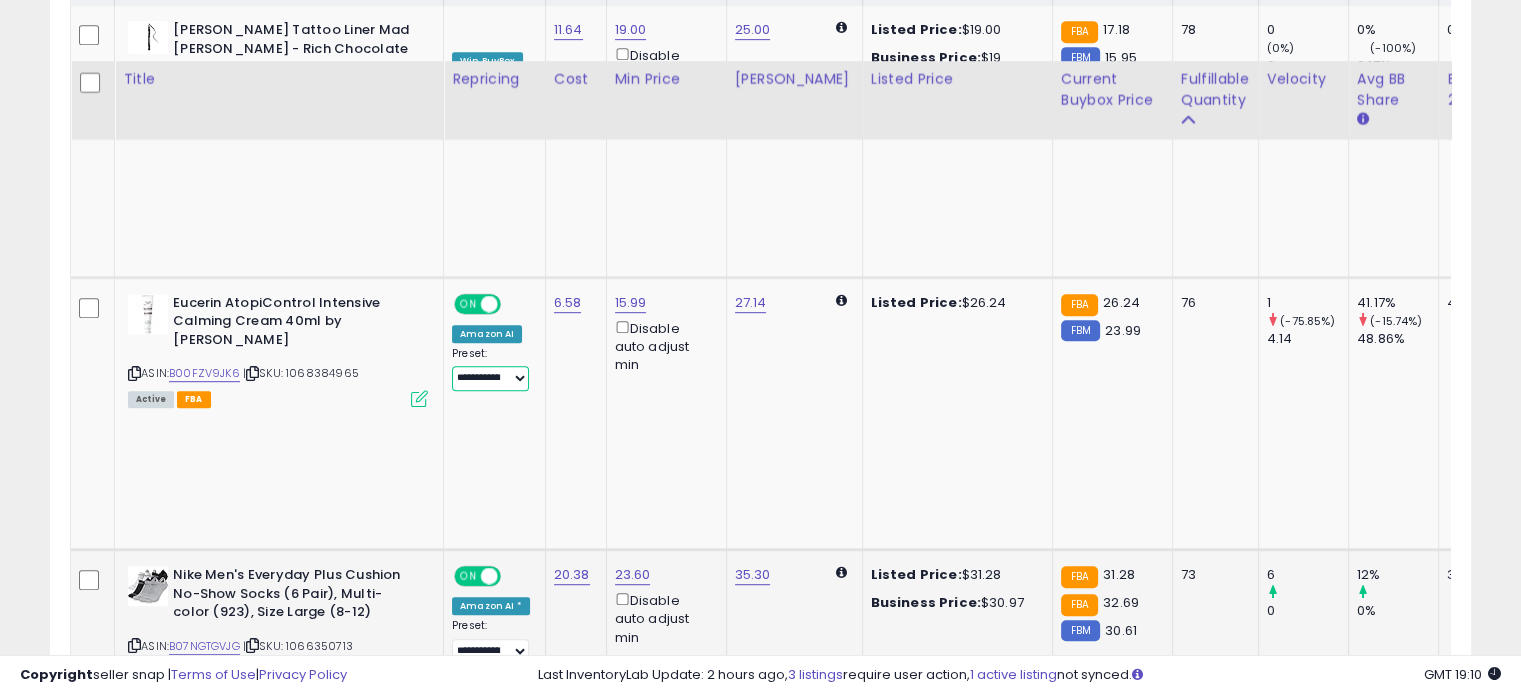 scroll, scrollTop: 1144, scrollLeft: 0, axis: vertical 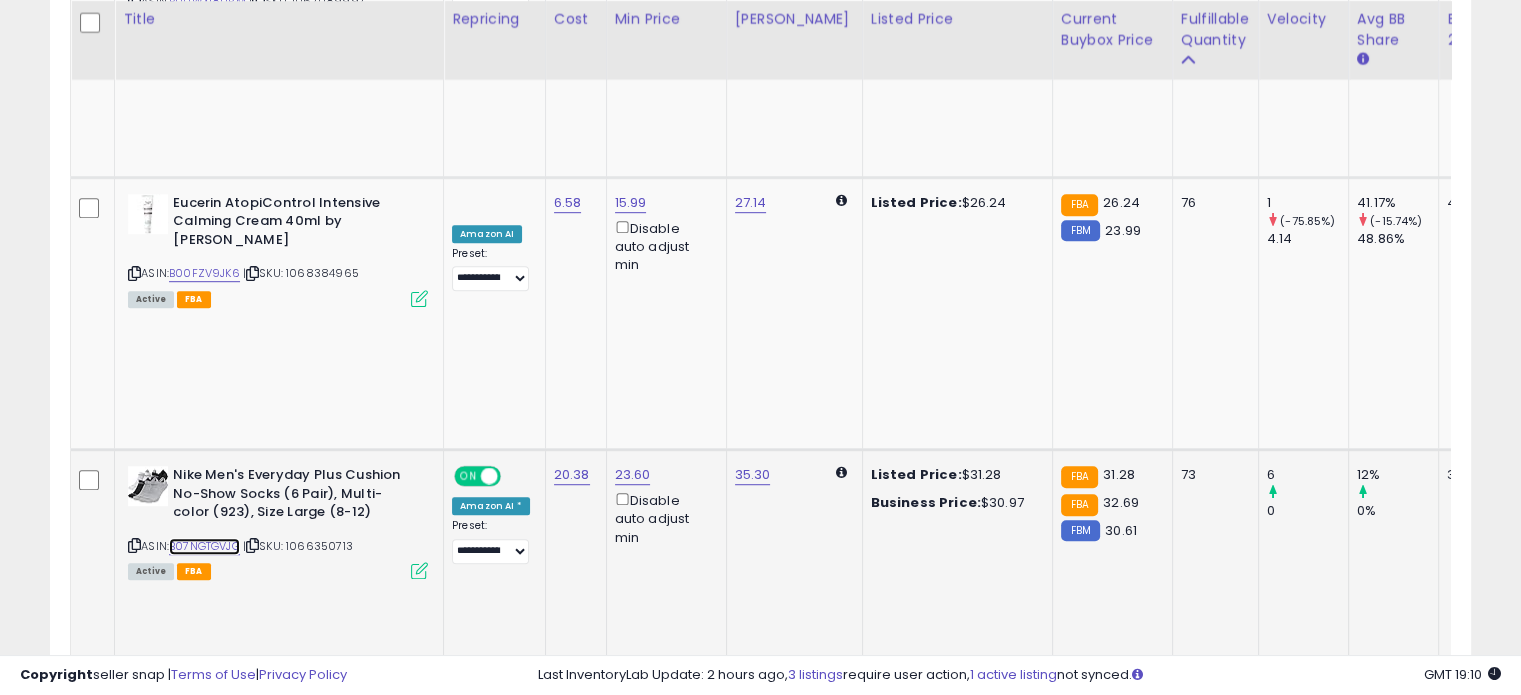 click on "B07NGTGVJG" at bounding box center [204, 546] 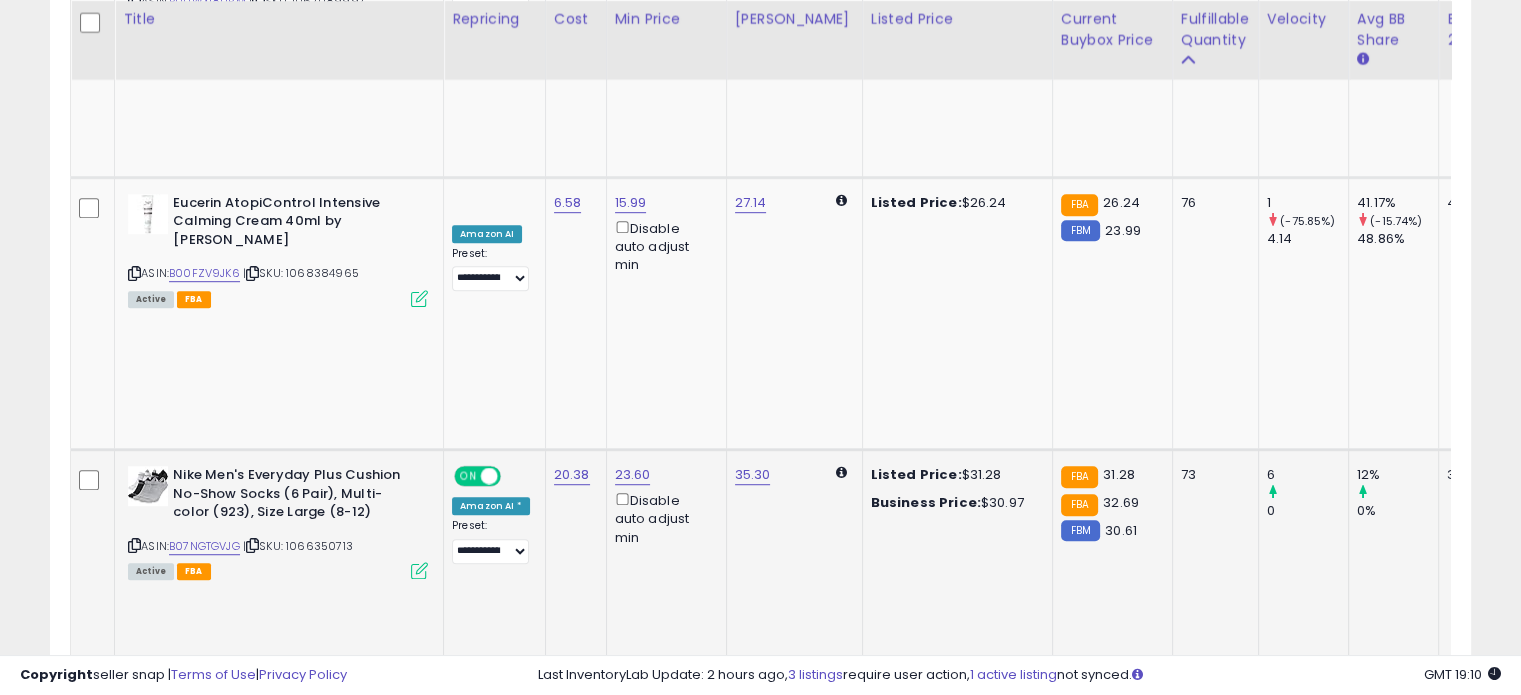 click on "23.60  Disable auto adjust min" 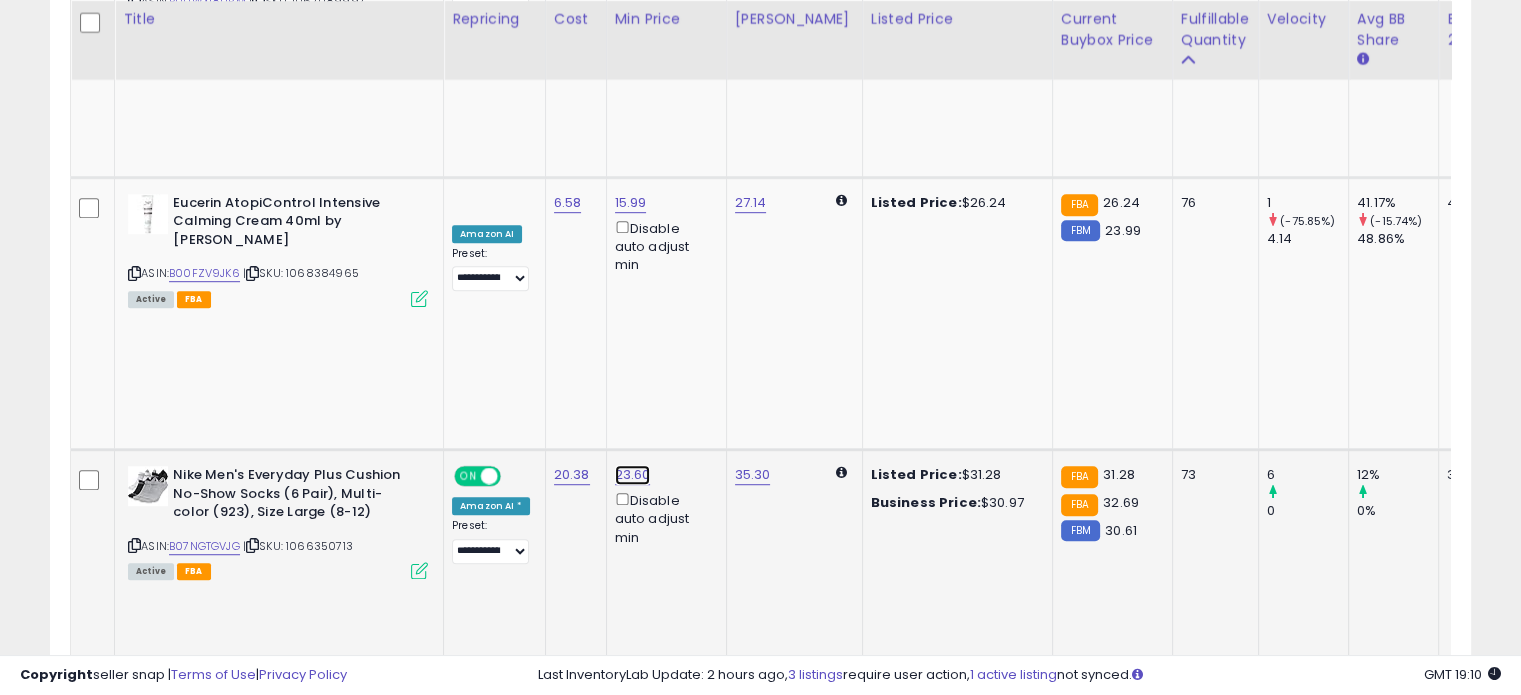 click on "23.60" at bounding box center (631, -70) 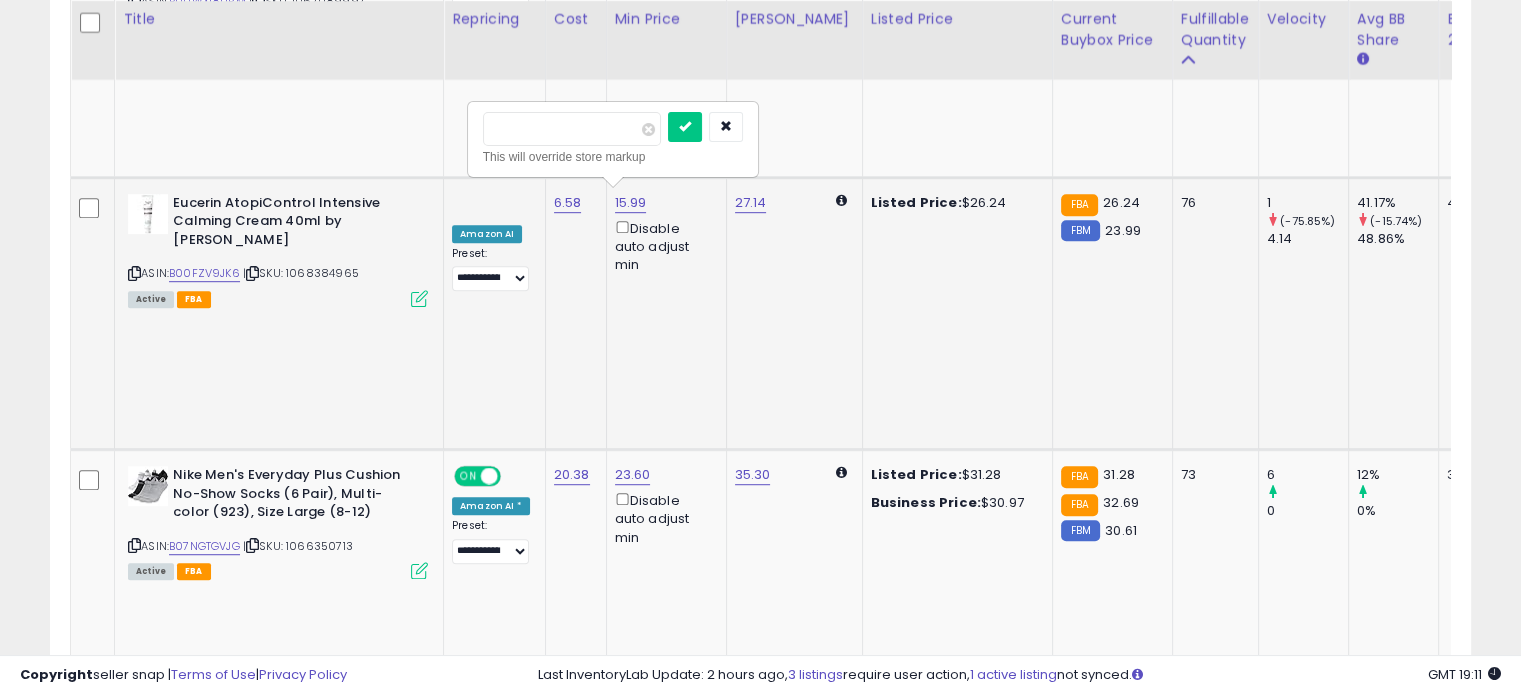 drag, startPoint x: 547, startPoint y: 124, endPoint x: 464, endPoint y: 116, distance: 83.38465 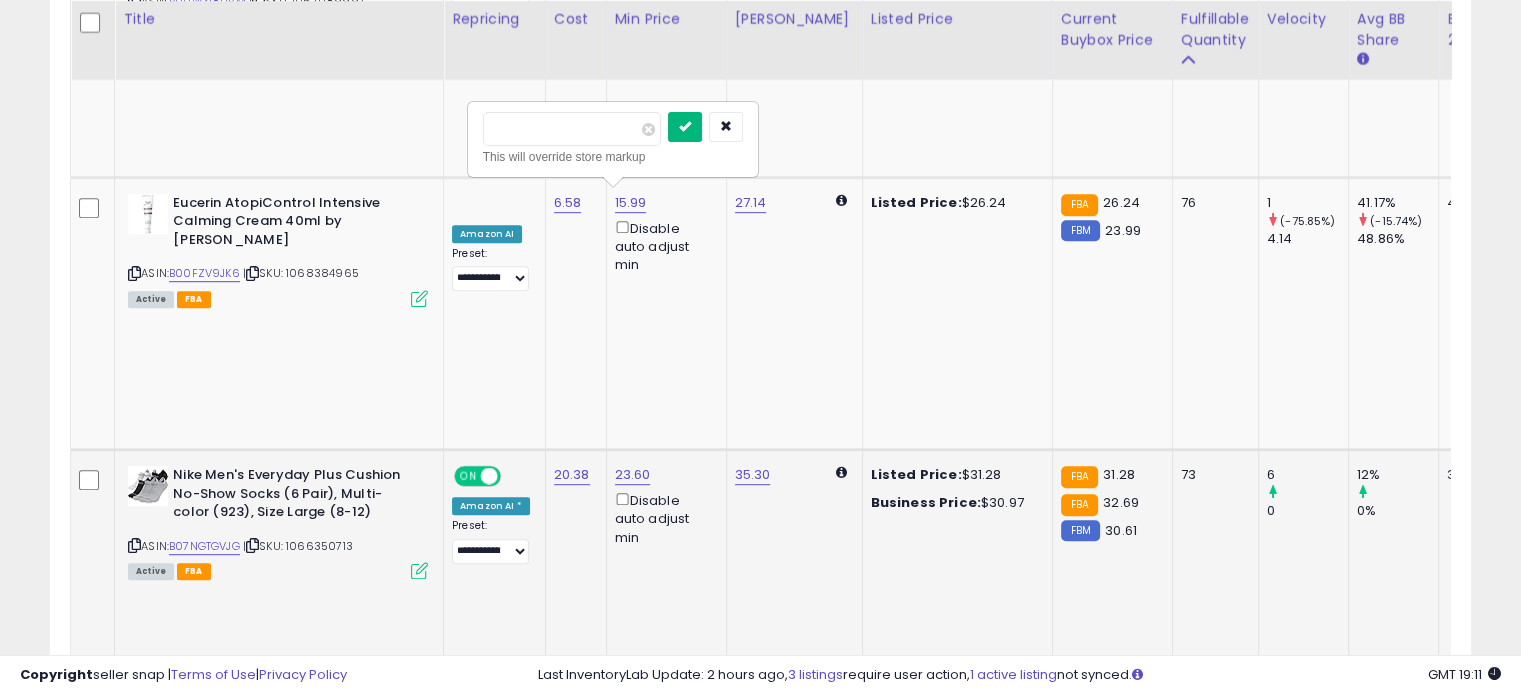 type on "**" 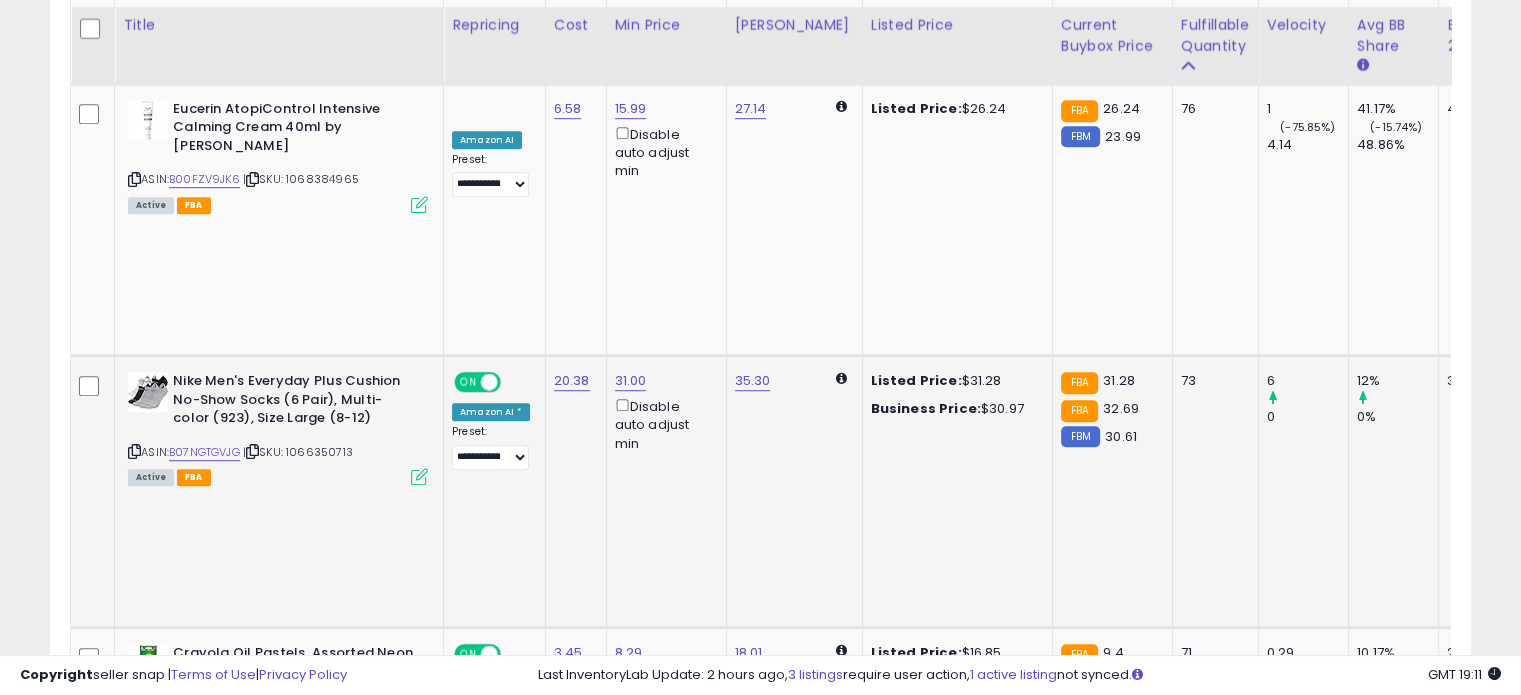scroll, scrollTop: 1244, scrollLeft: 0, axis: vertical 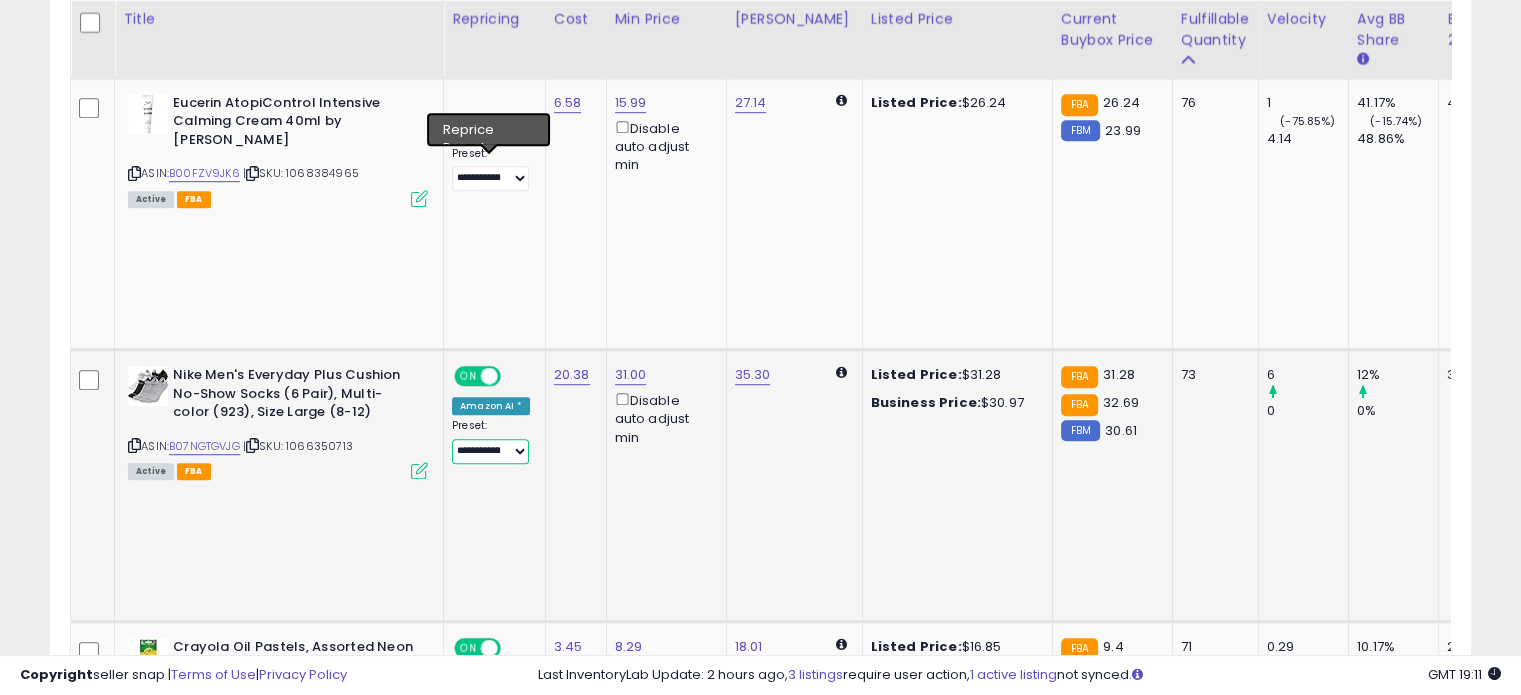 click on "**********" at bounding box center [490, 451] 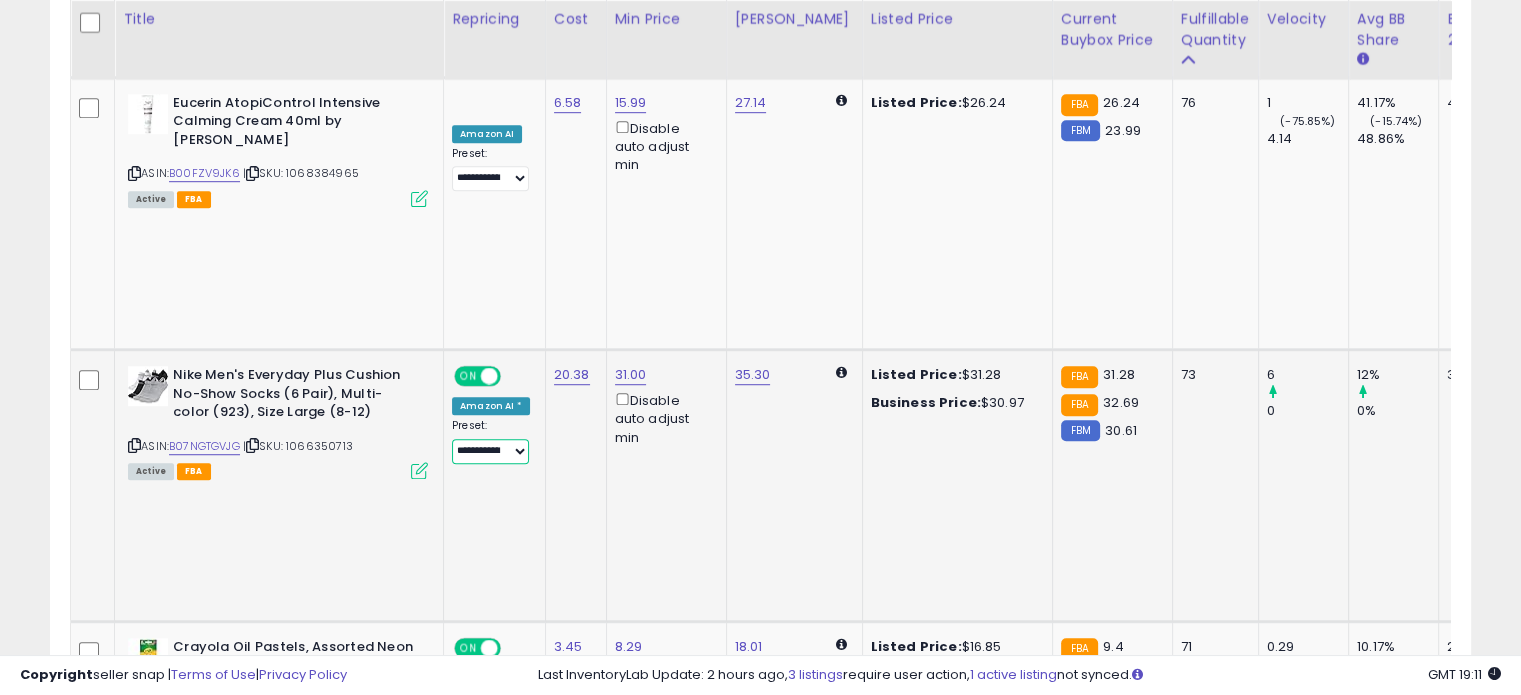 click on "**********" at bounding box center [490, 451] 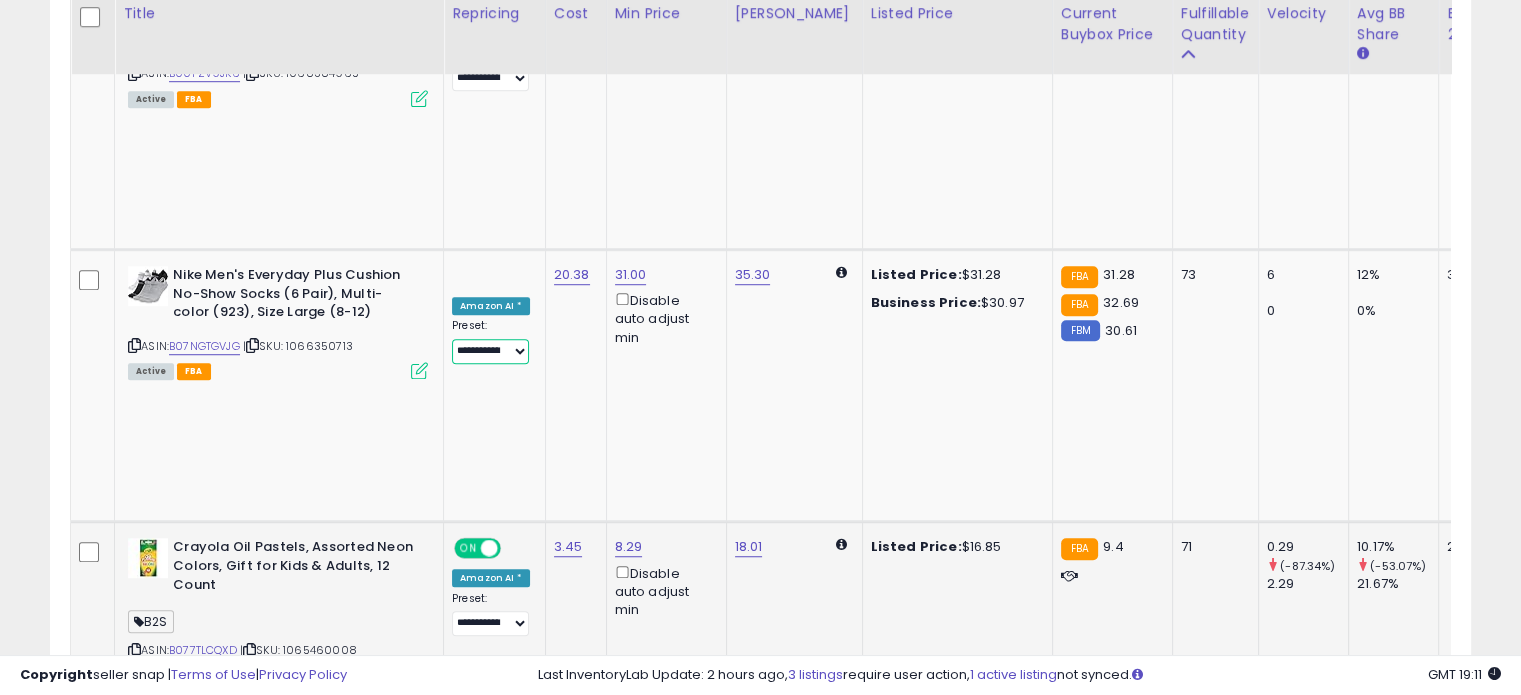 scroll, scrollTop: 1244, scrollLeft: 0, axis: vertical 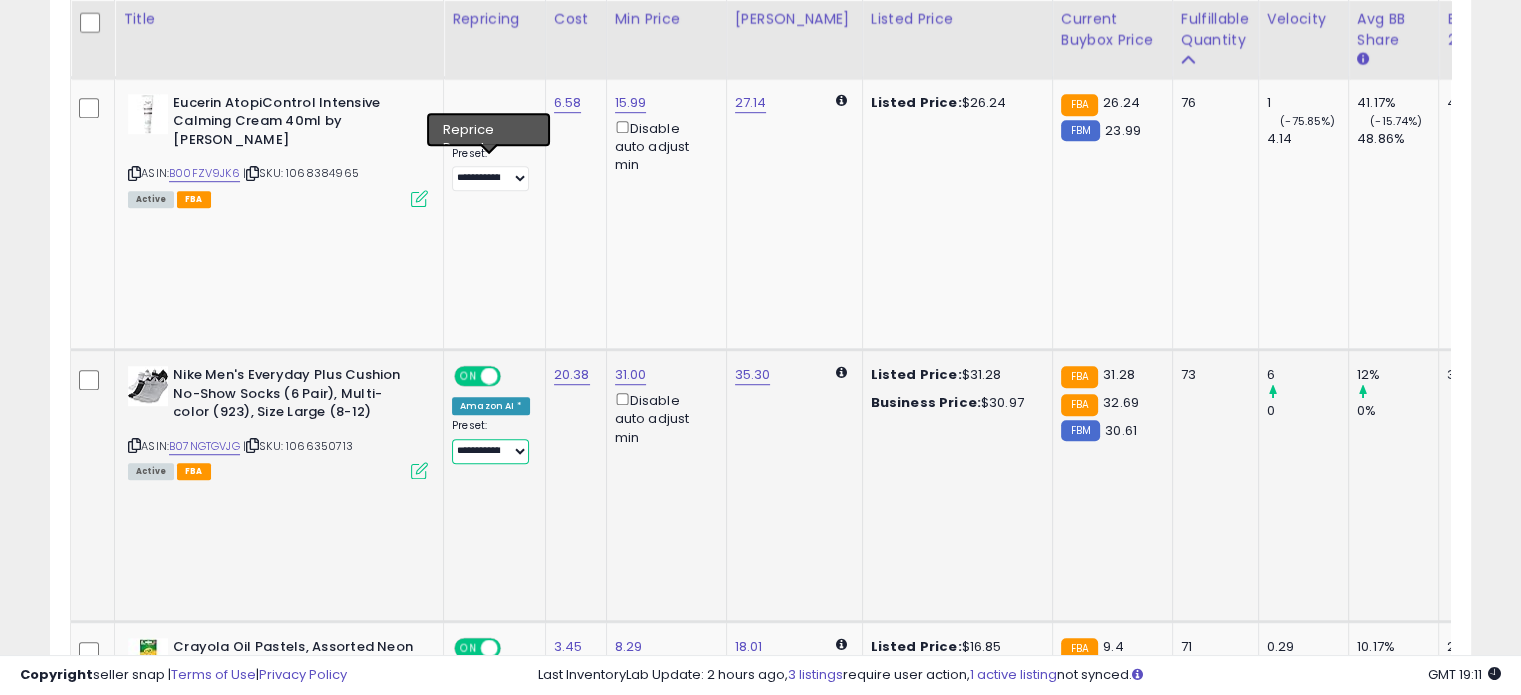 click on "**********" at bounding box center [490, 451] 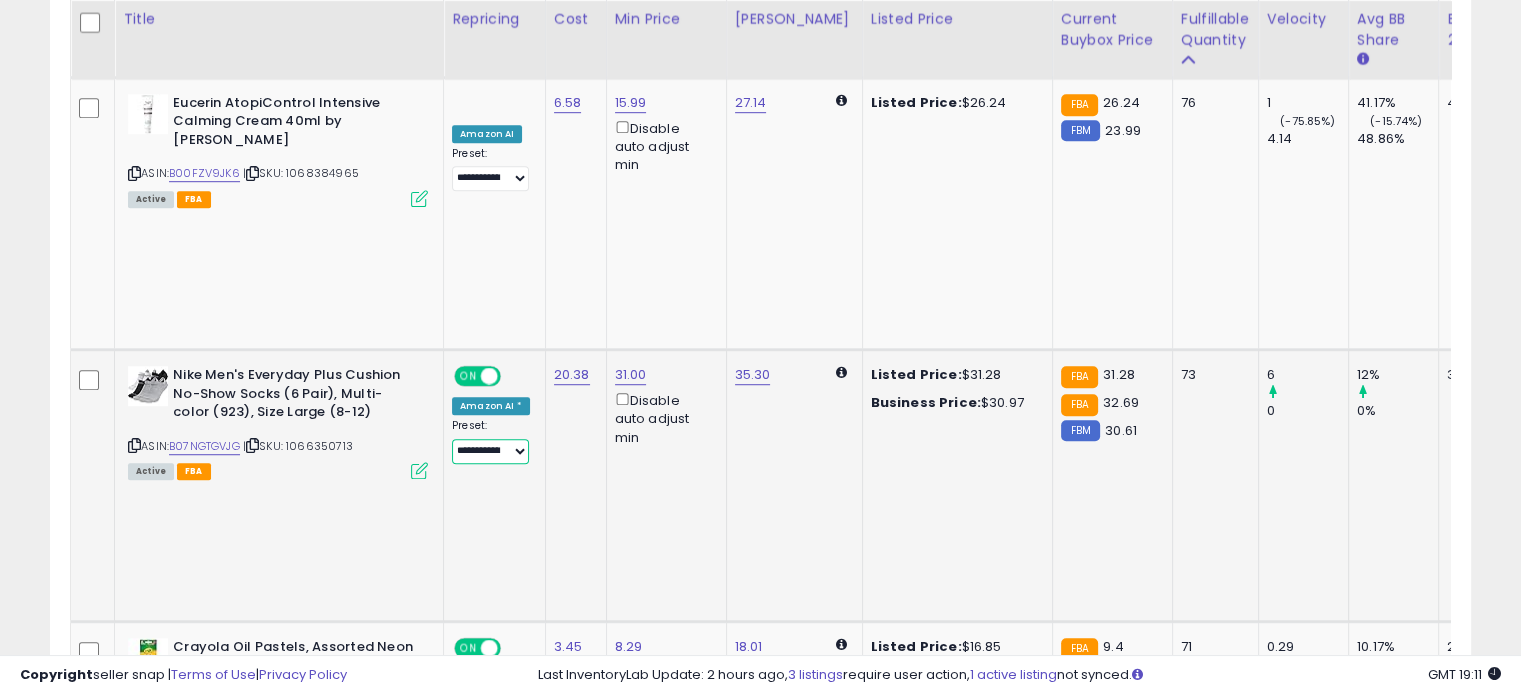 click on "**********" at bounding box center (490, 451) 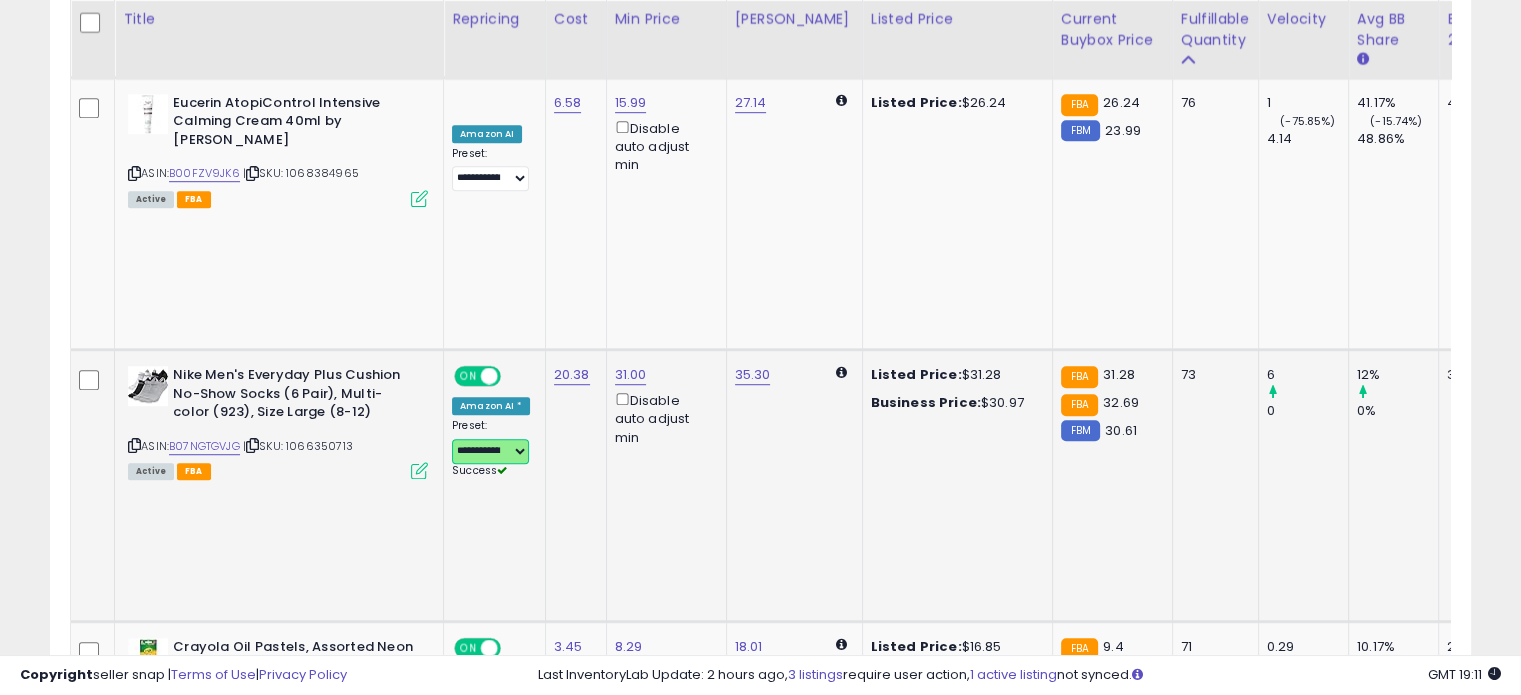 click on "**********" at bounding box center [490, 451] 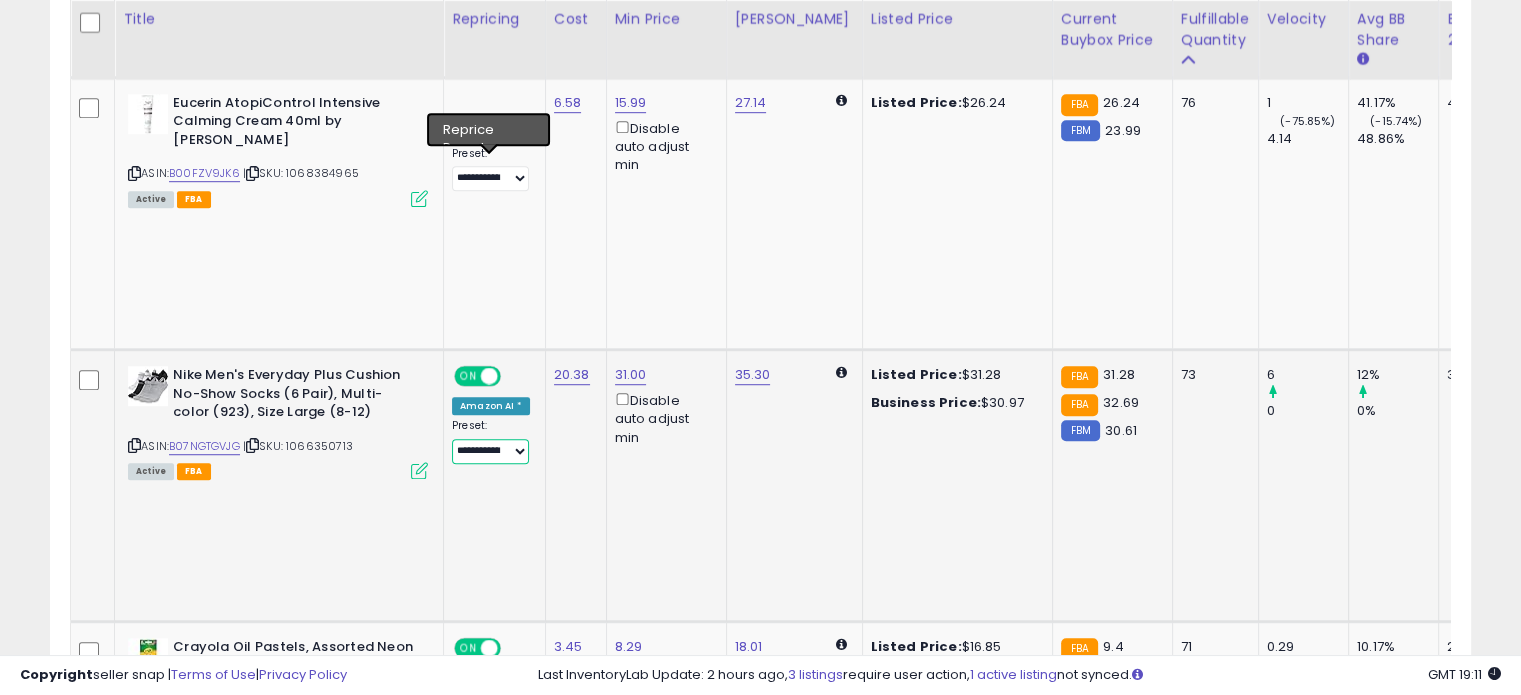 select on "**********" 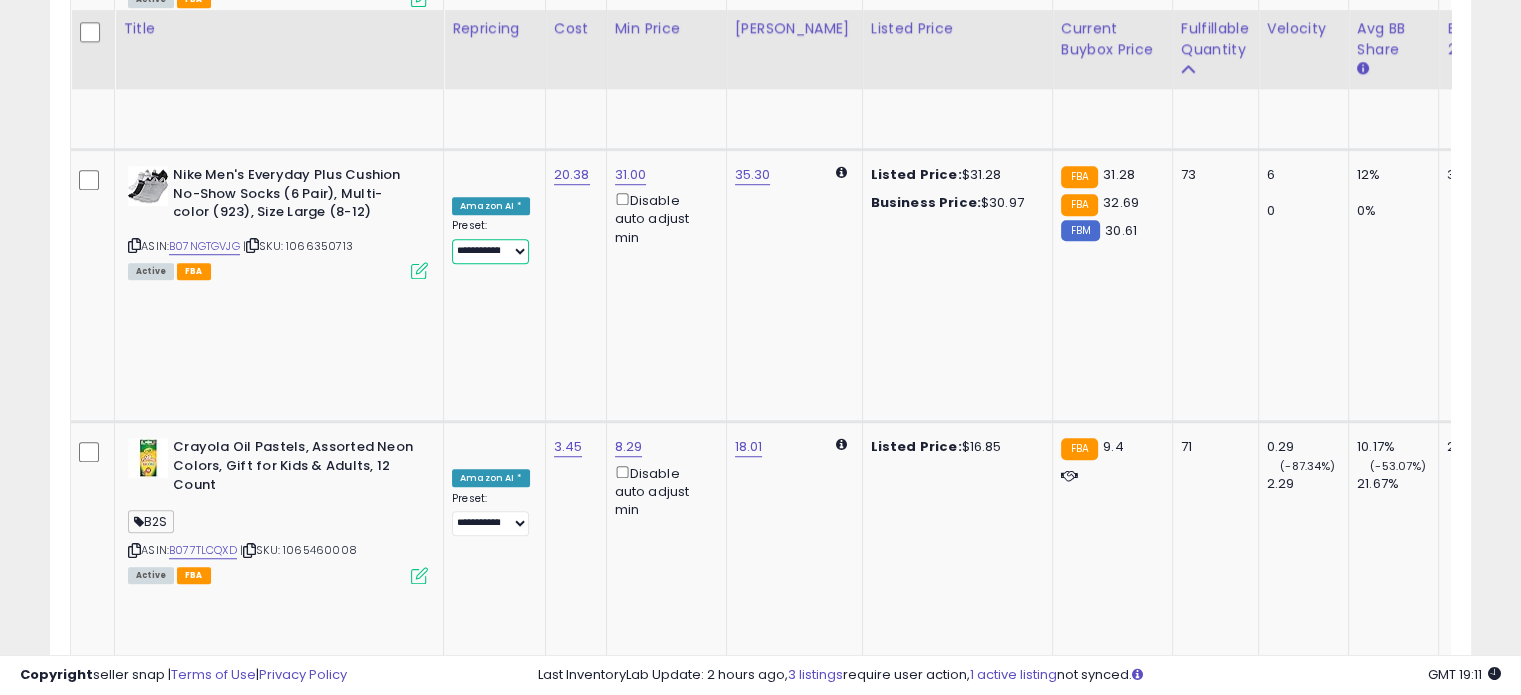 scroll, scrollTop: 1544, scrollLeft: 0, axis: vertical 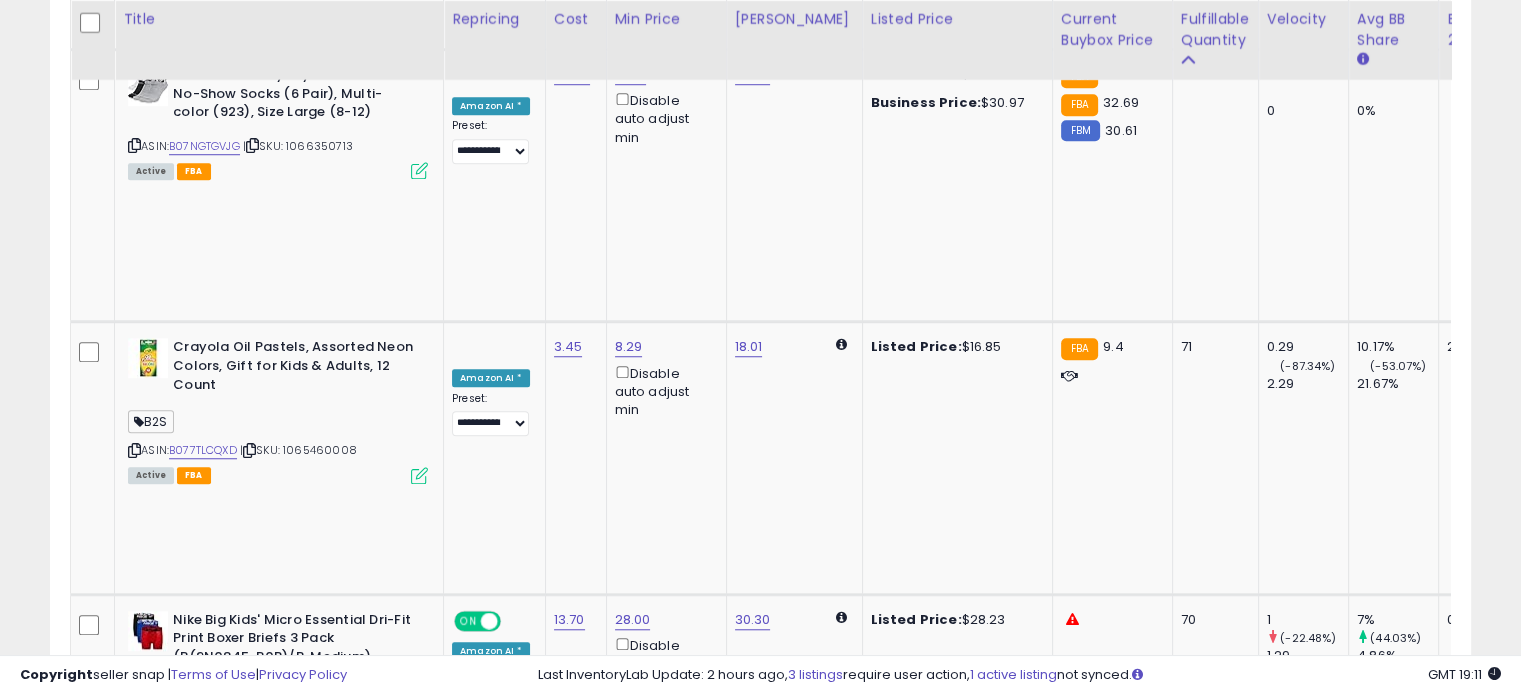 click on "B07VVDXKKR" at bounding box center (203, 944) 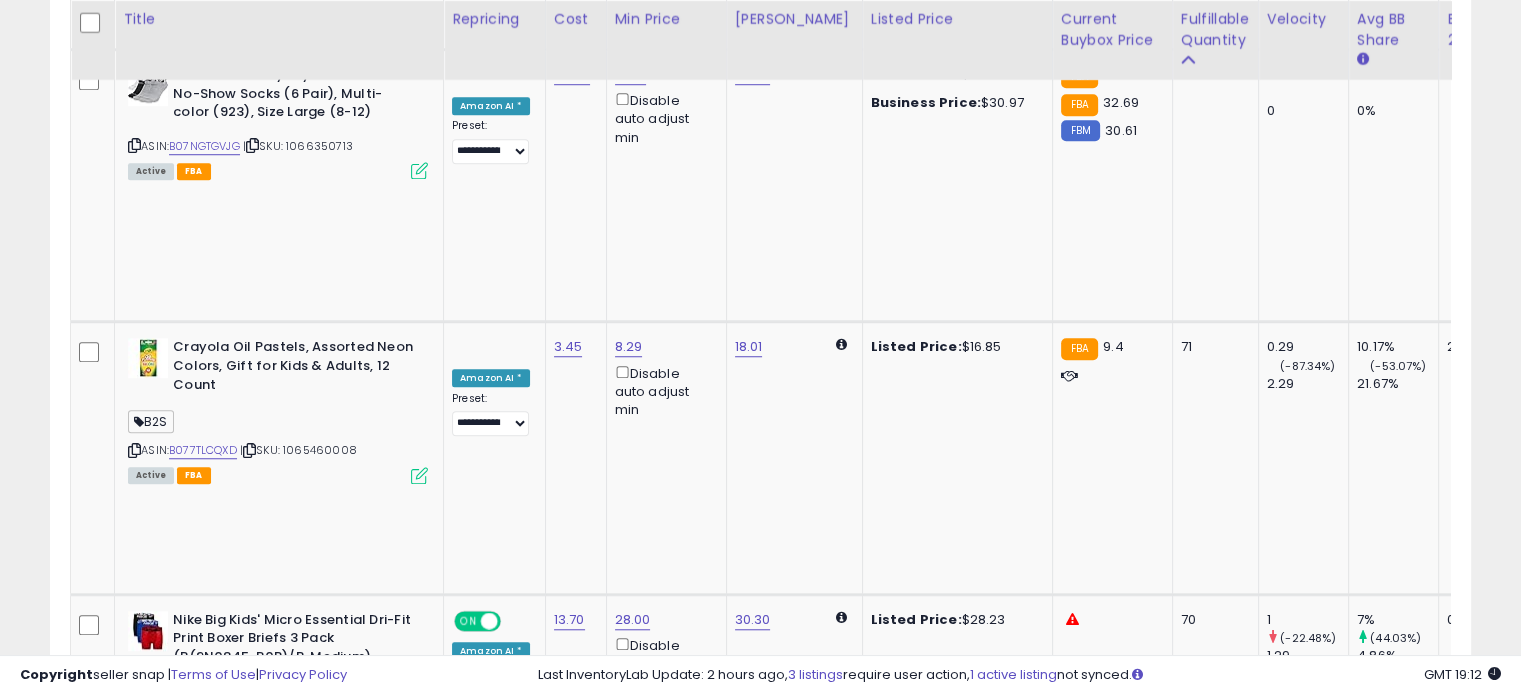 click on "149.00" at bounding box center (631, -470) 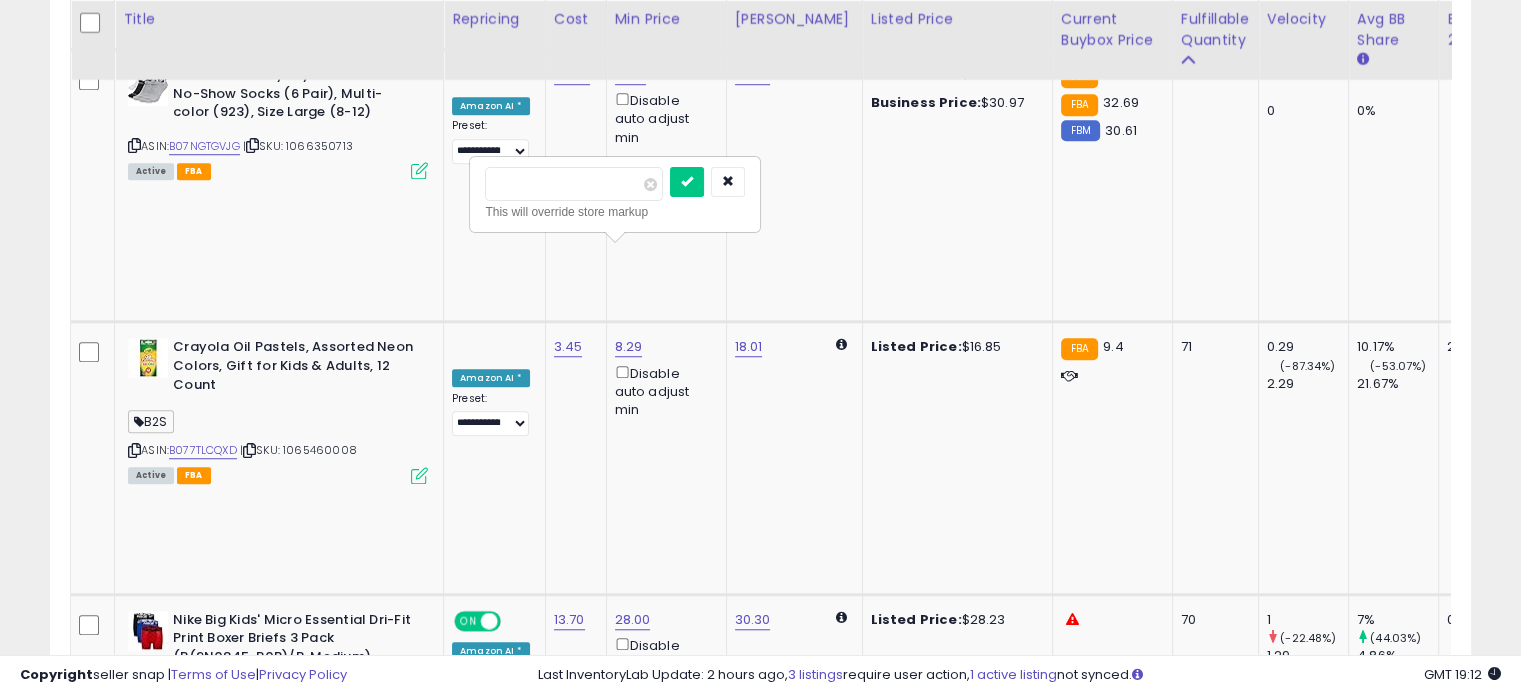 drag, startPoint x: 568, startPoint y: 187, endPoint x: 469, endPoint y: 175, distance: 99.724625 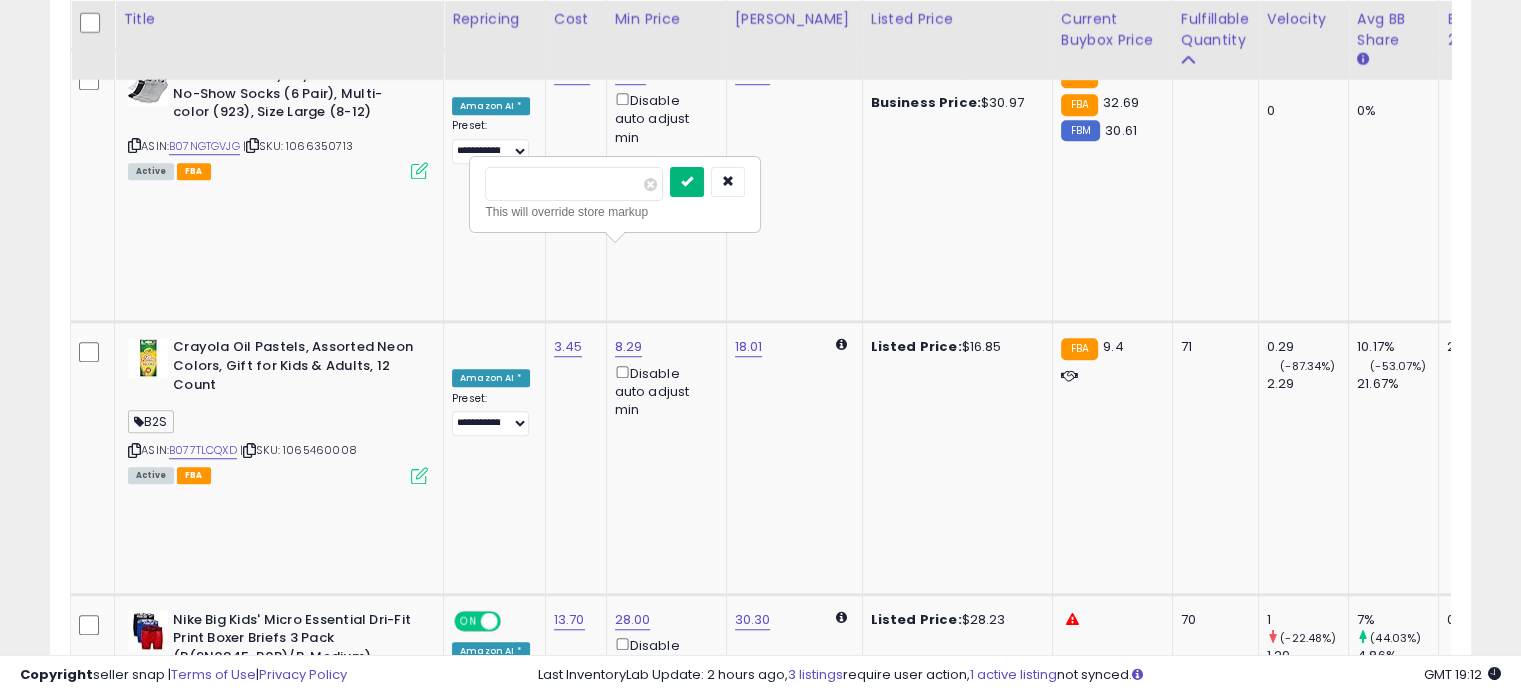type on "***" 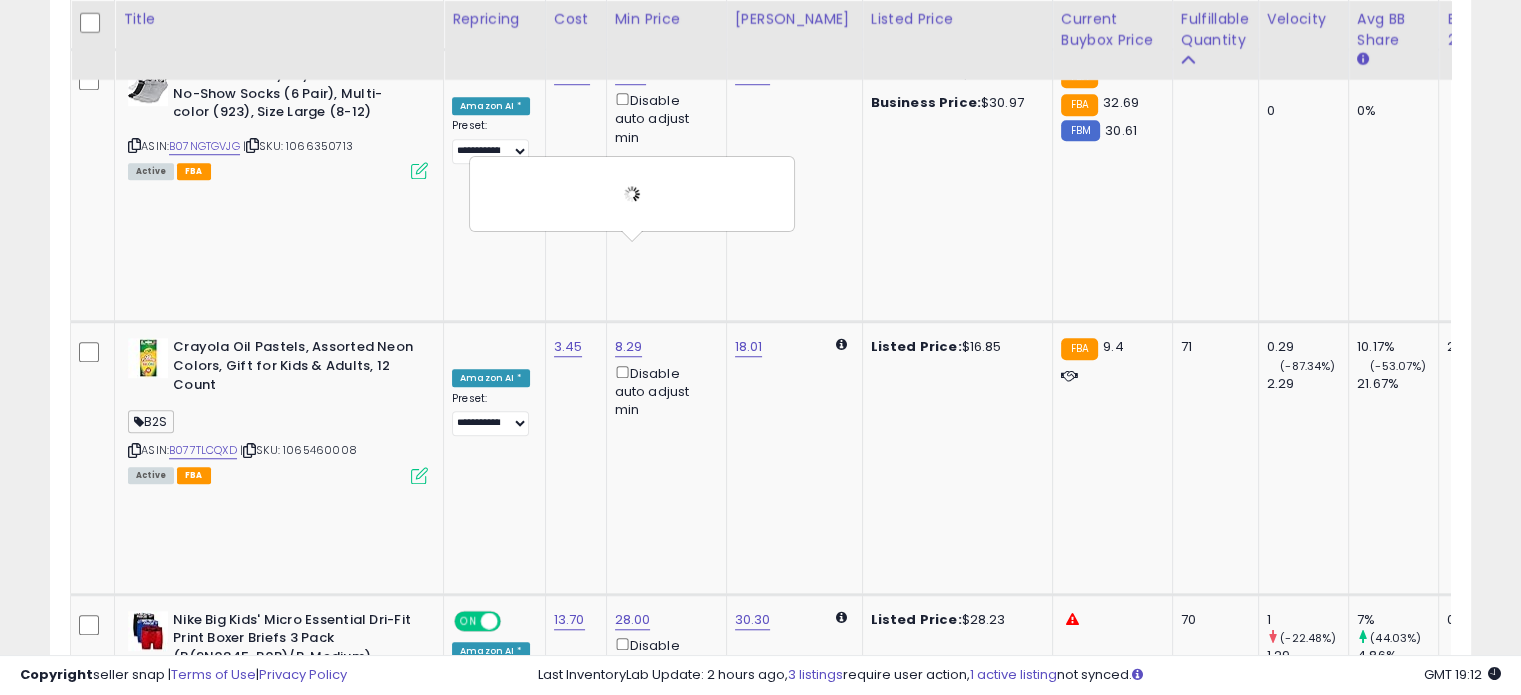 click on "**********" at bounding box center (490, 968) 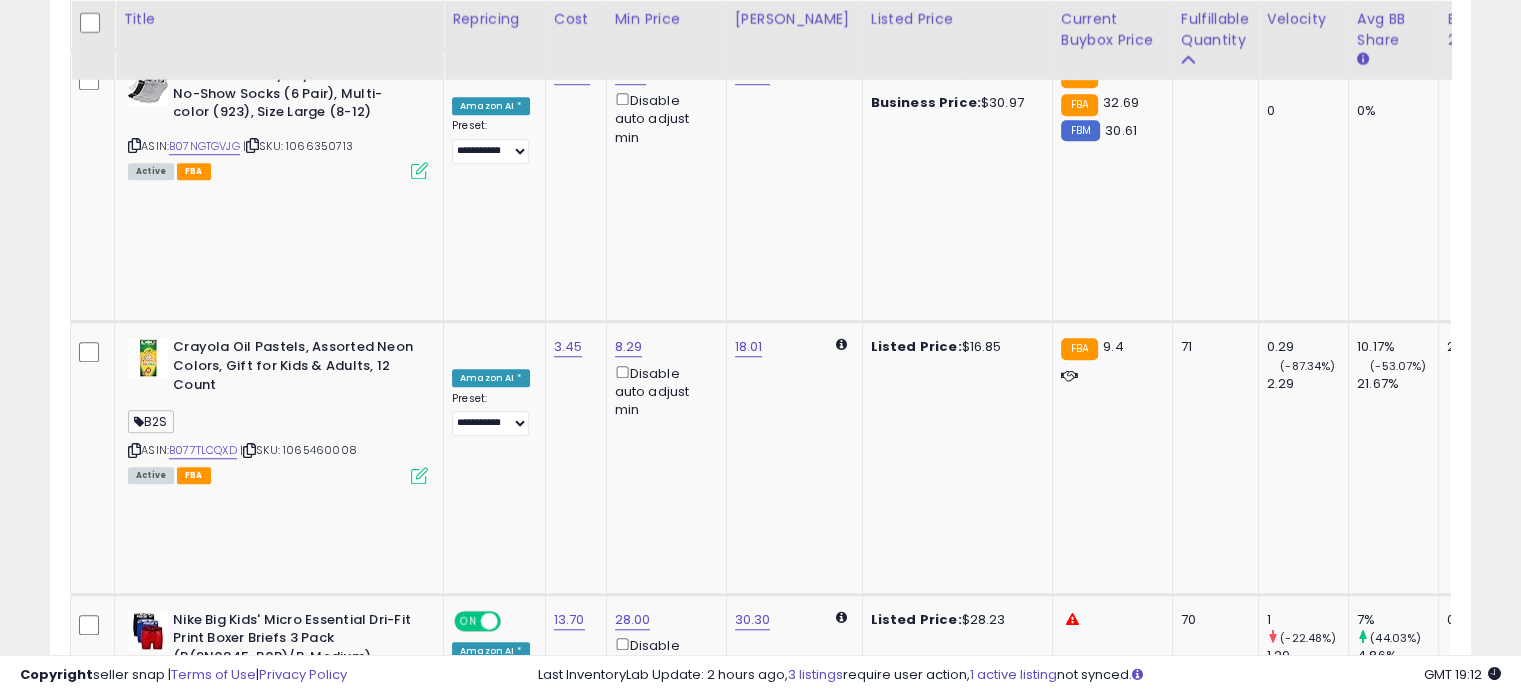 click on "**********" at bounding box center (490, 968) 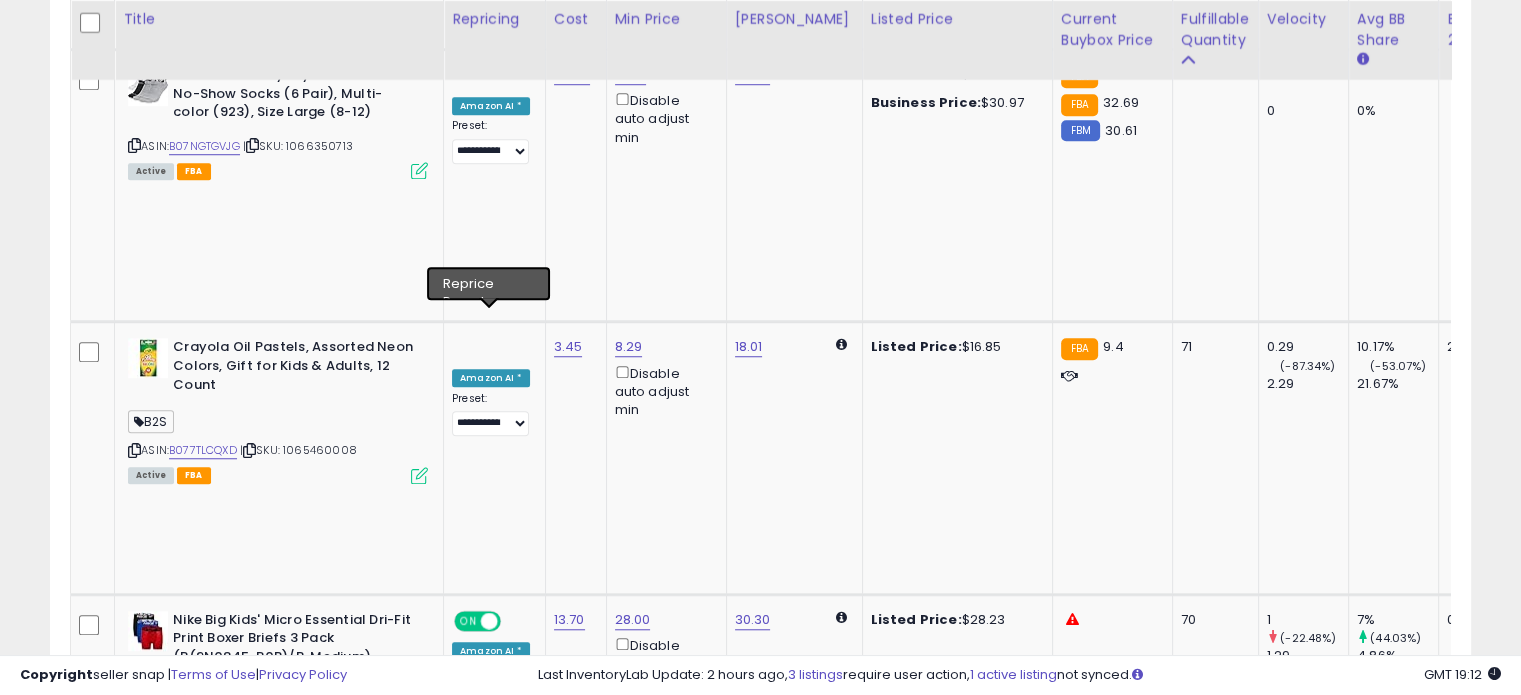select on "**********" 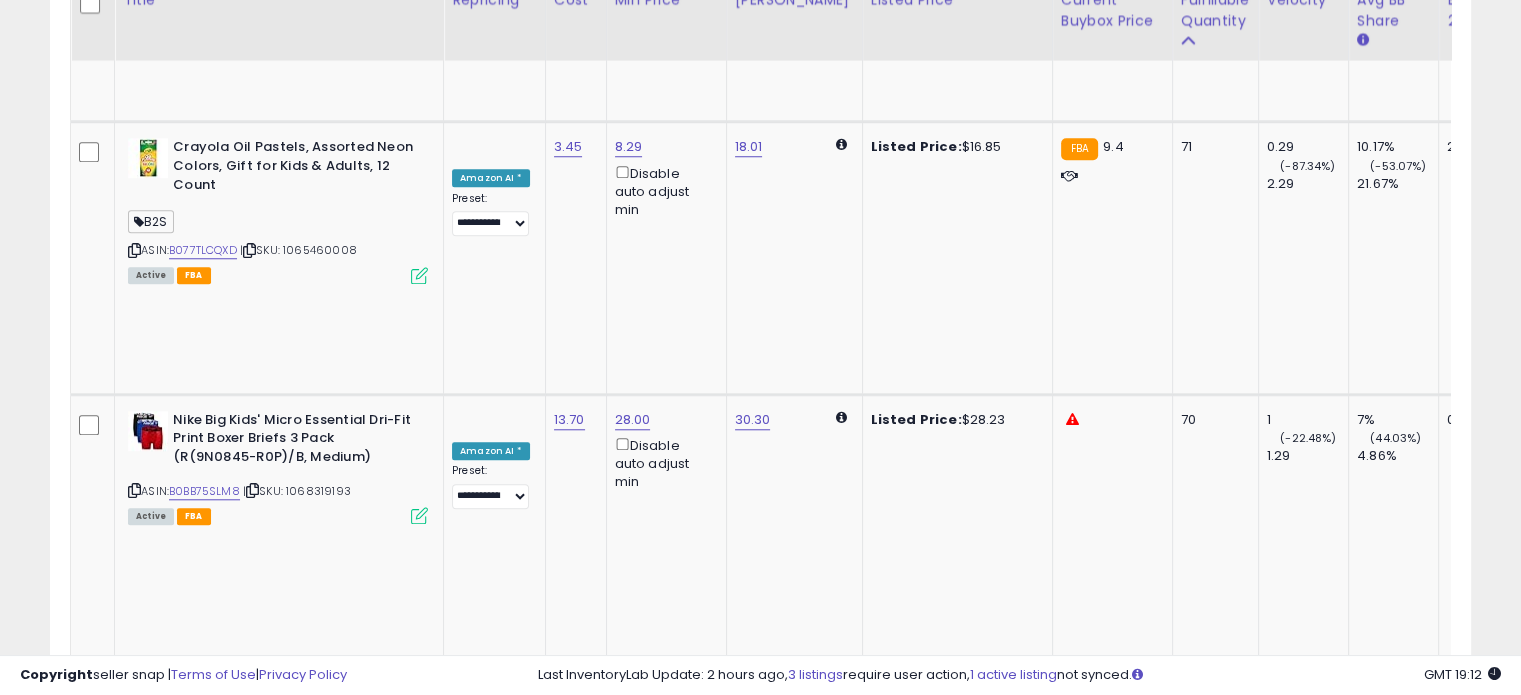 scroll, scrollTop: 1644, scrollLeft: 0, axis: vertical 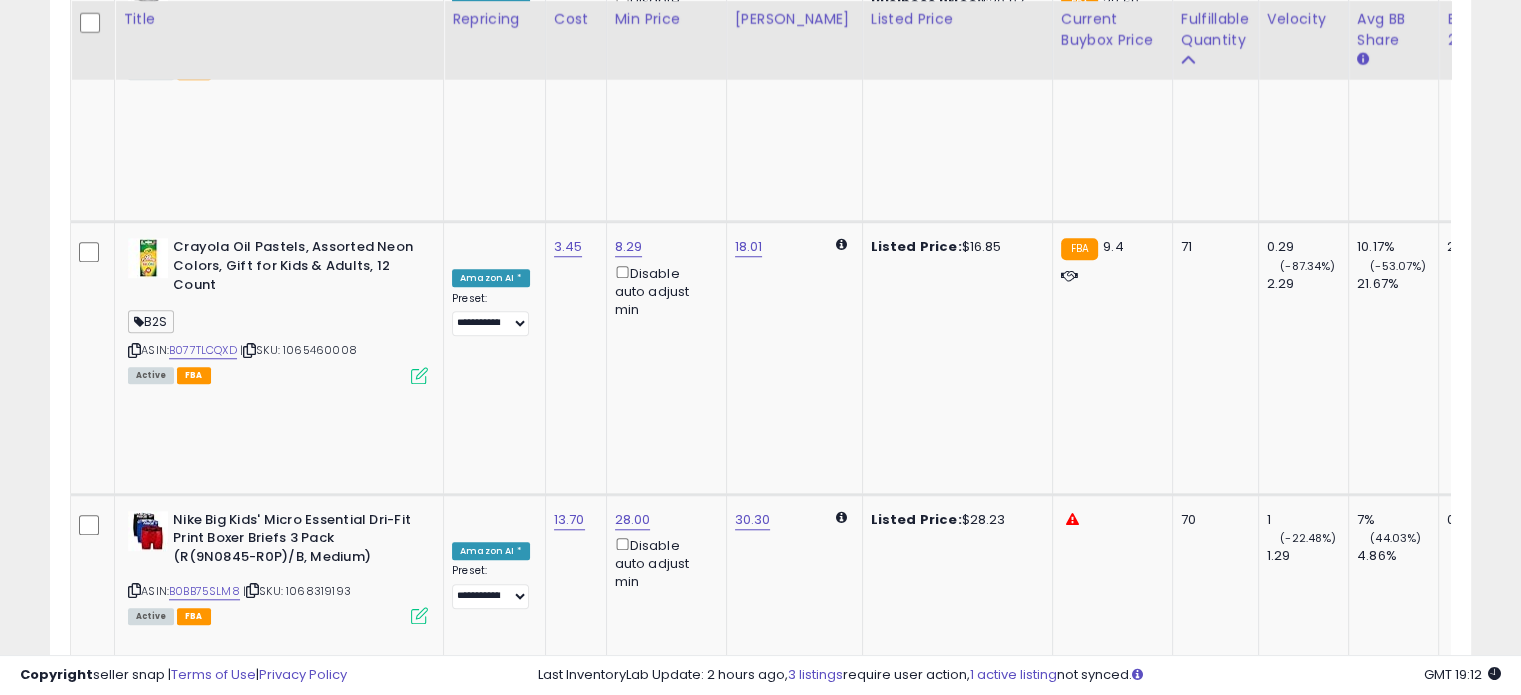 click on "**********" at bounding box center (490, 1140) 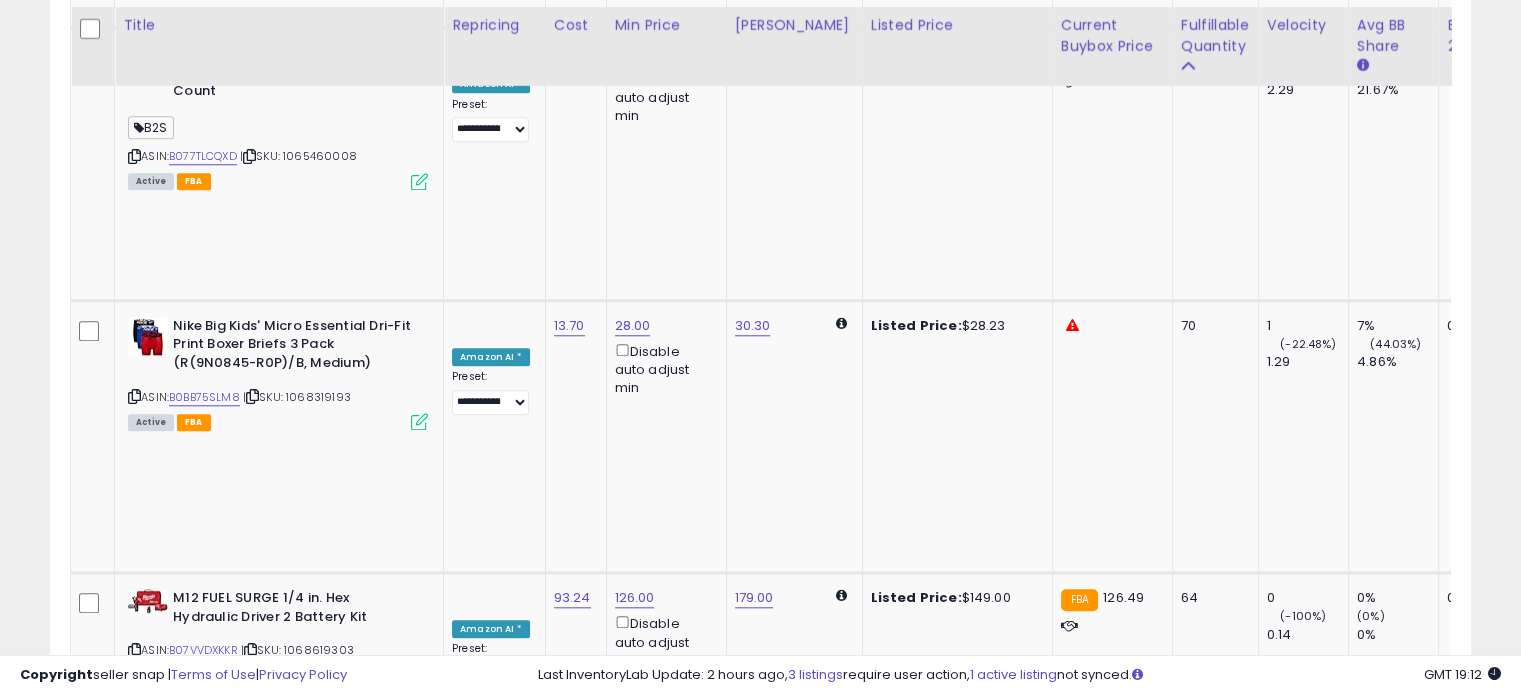 scroll, scrollTop: 1844, scrollLeft: 0, axis: vertical 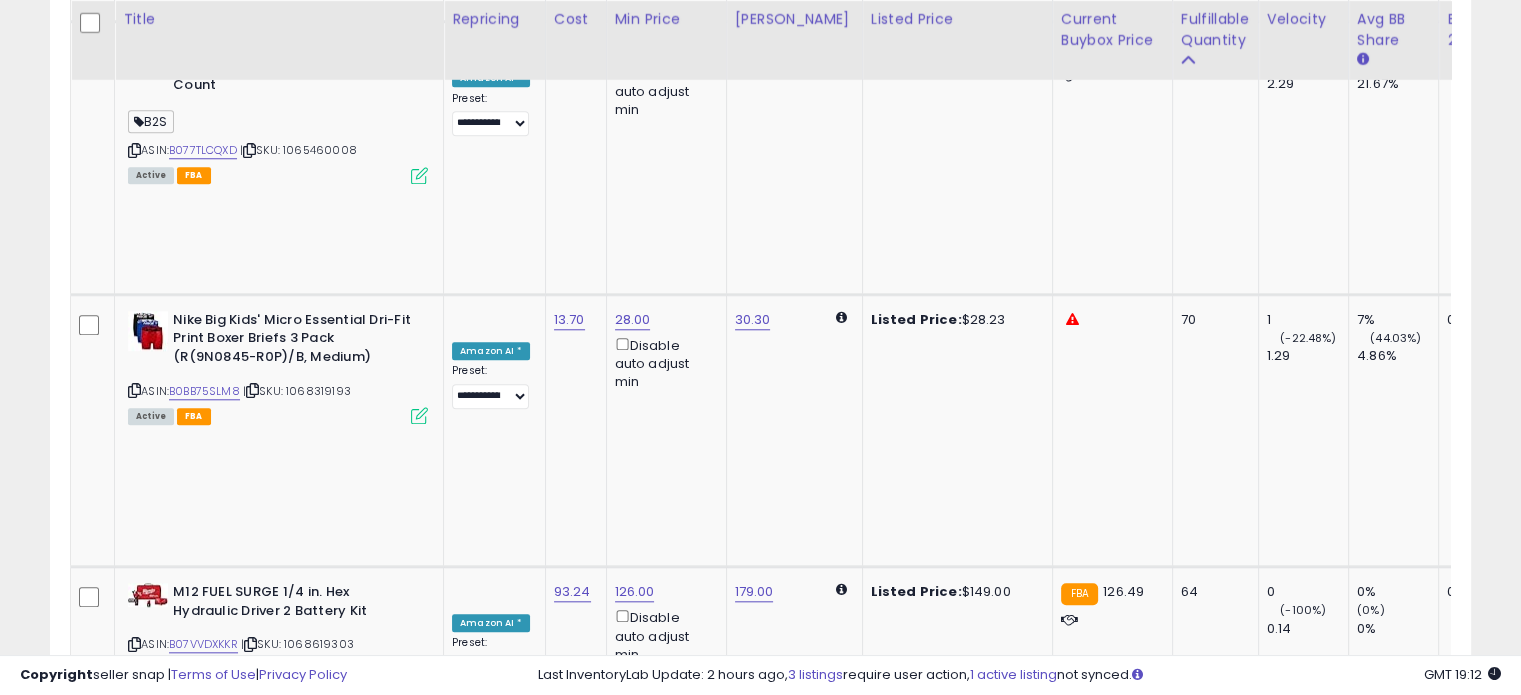 click on "29.99" at bounding box center [631, -770] 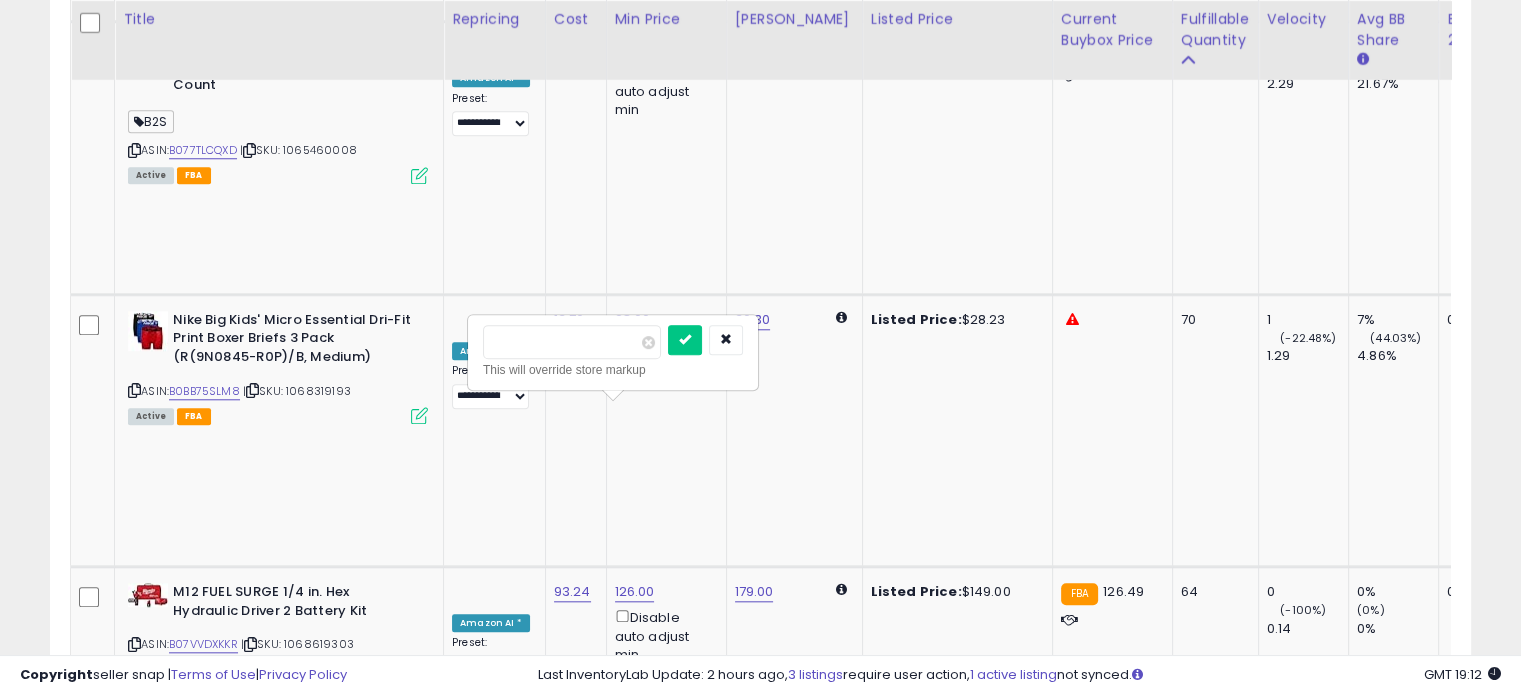 drag, startPoint x: 552, startPoint y: 347, endPoint x: 516, endPoint y: 342, distance: 36.345562 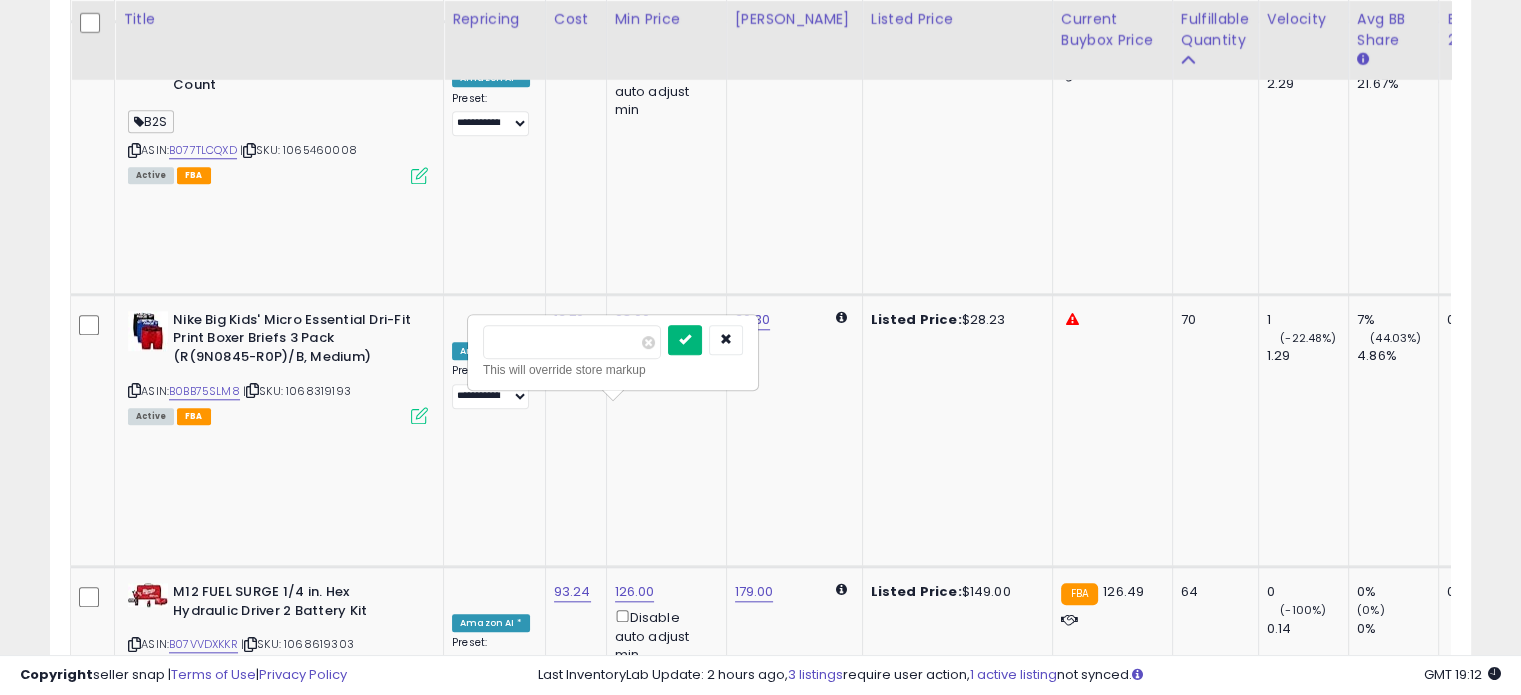 type on "*****" 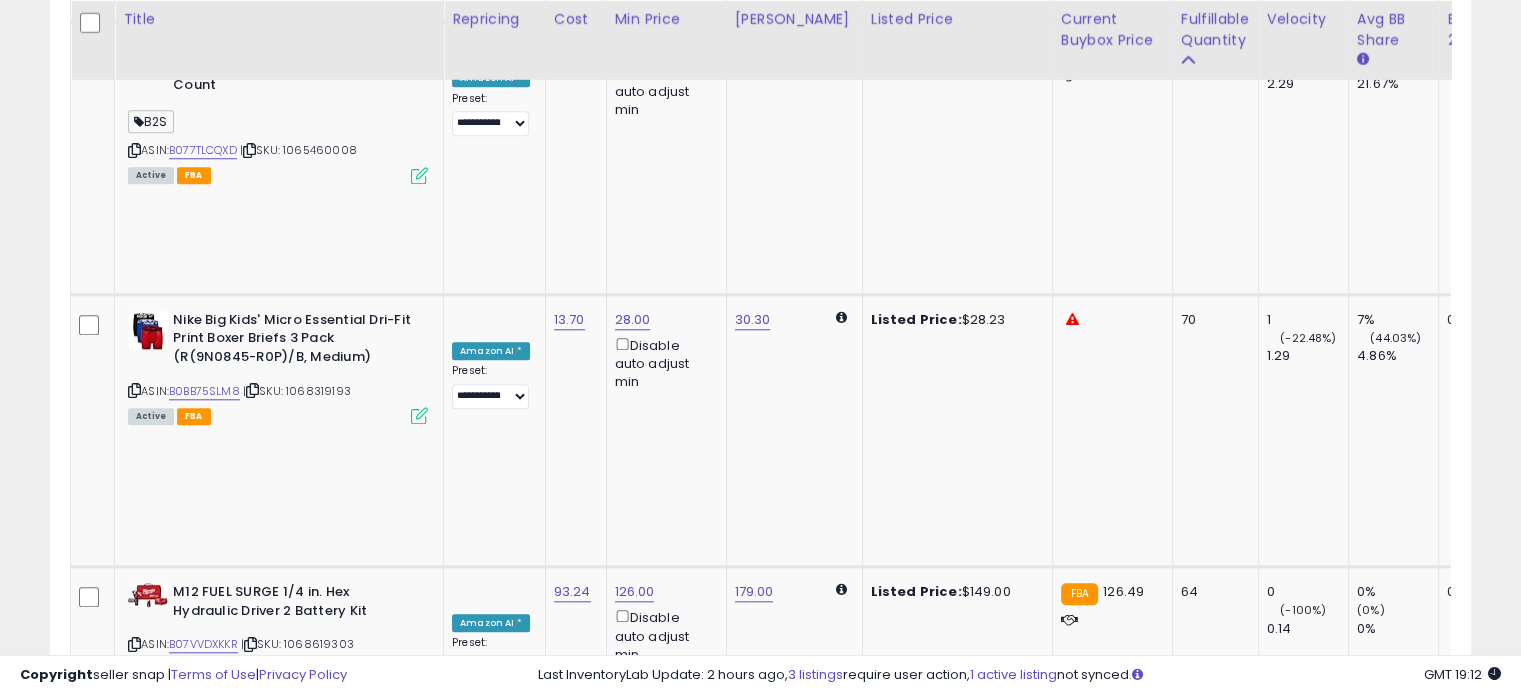 click on "**********" at bounding box center (490, 1485) 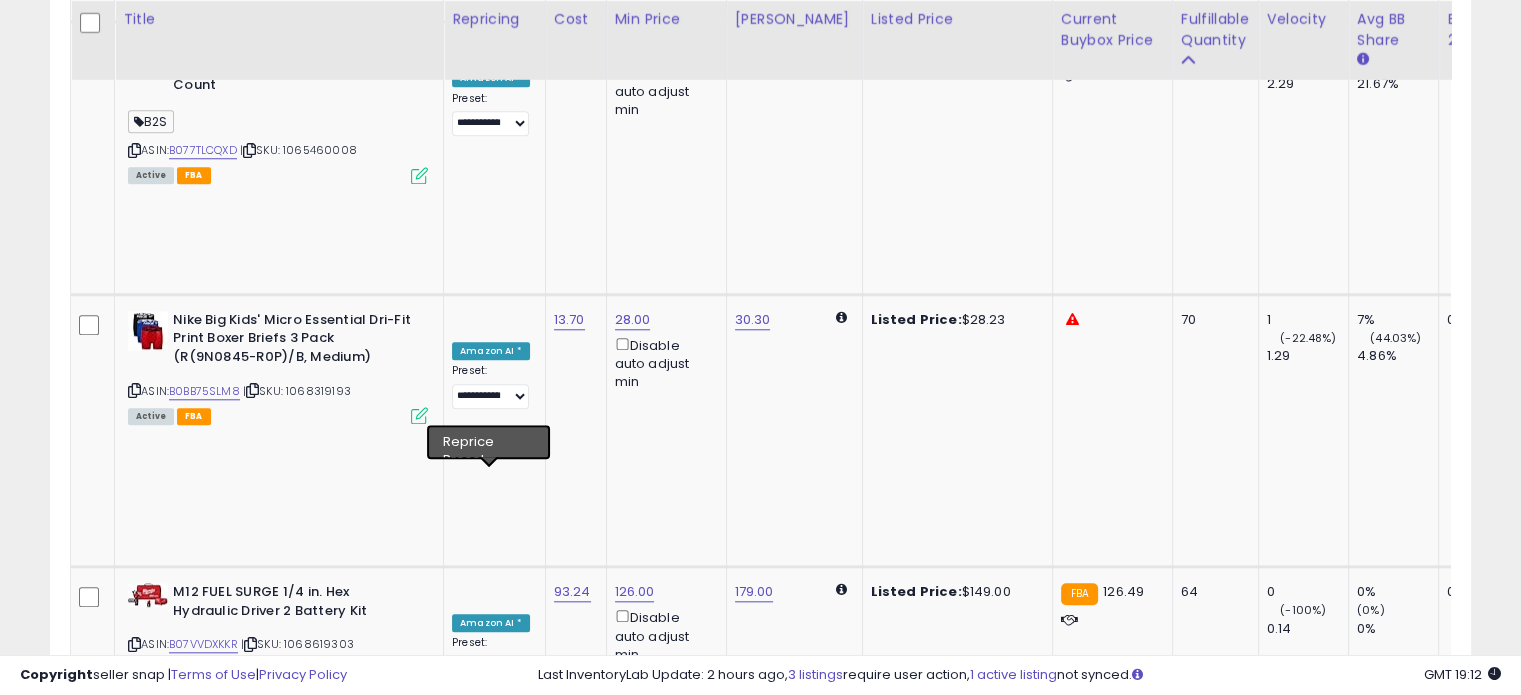 click on "**********" at bounding box center (490, 1485) 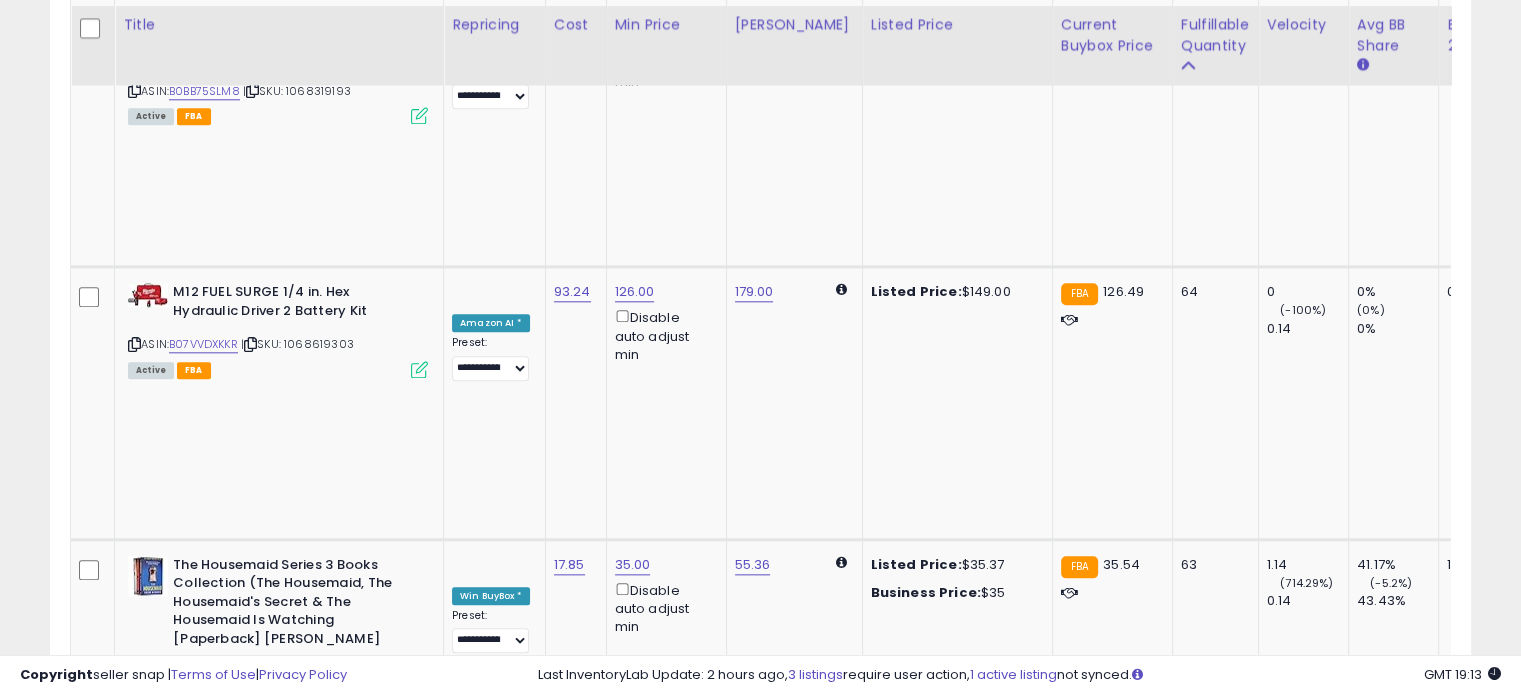 scroll, scrollTop: 2244, scrollLeft: 0, axis: vertical 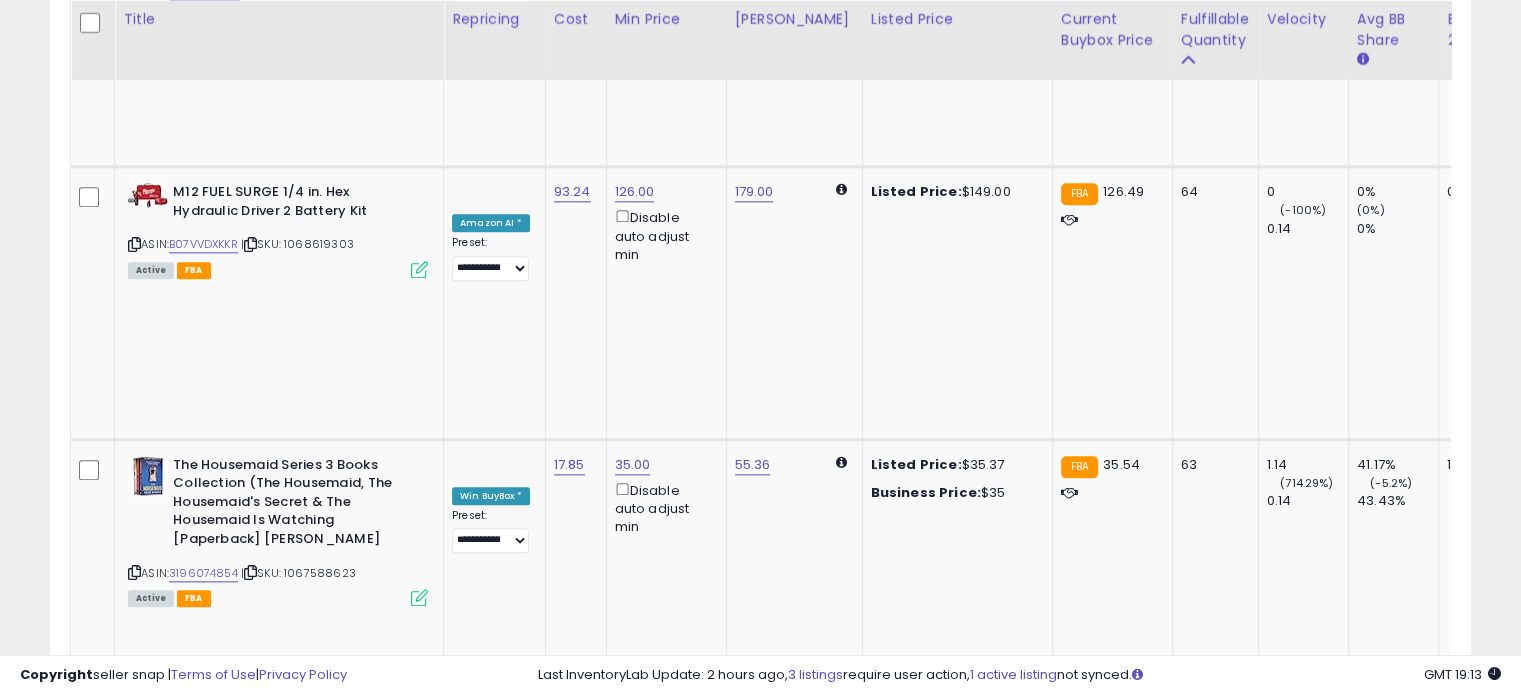 click on "1484707230" at bounding box center [202, 1662] 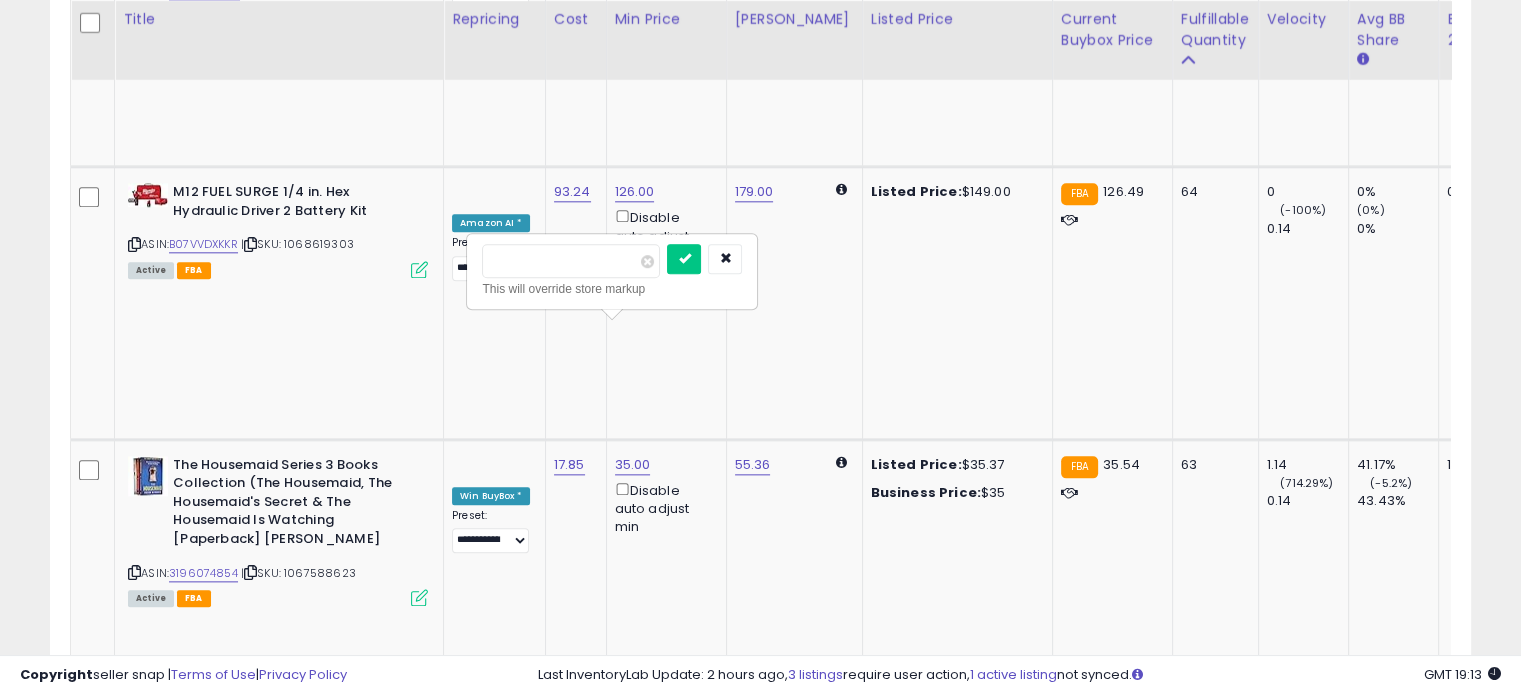 click on "16.99" 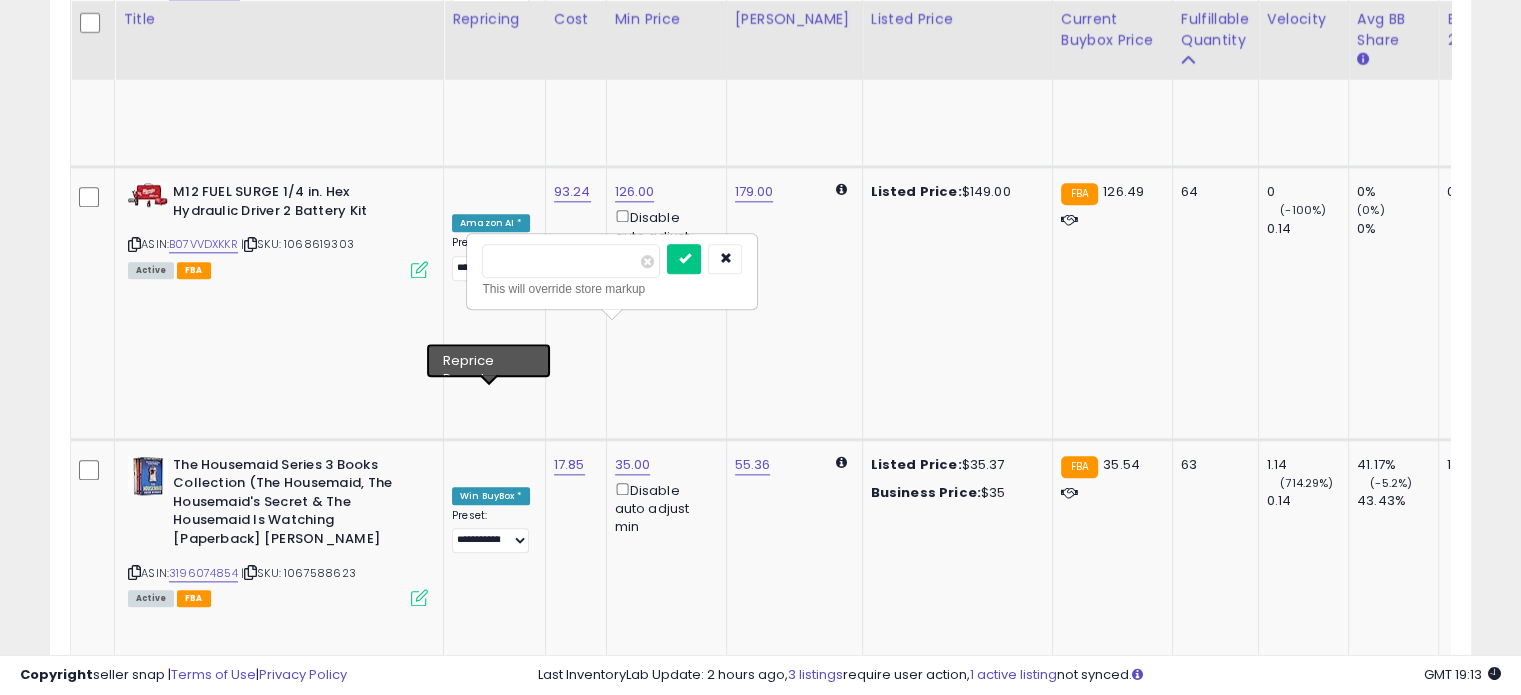 select on "**********" 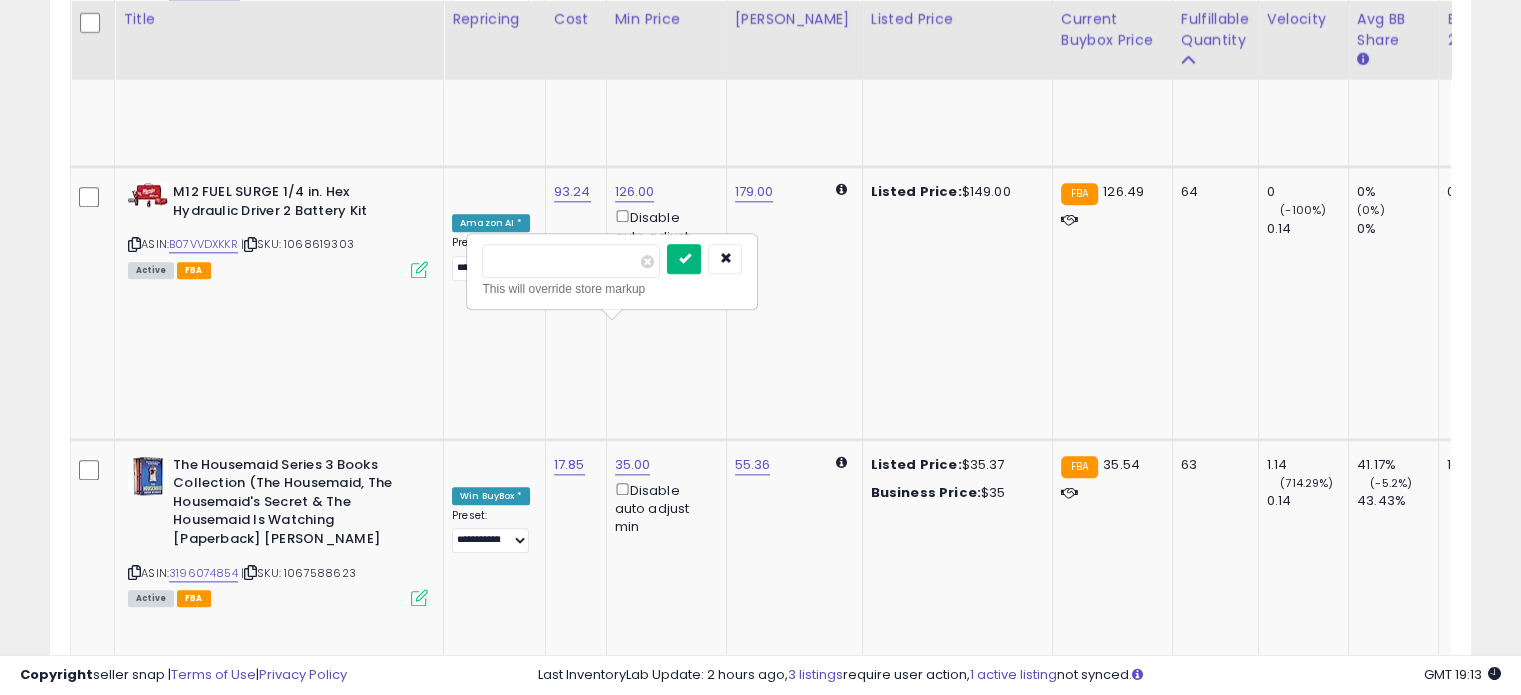 click at bounding box center (684, 258) 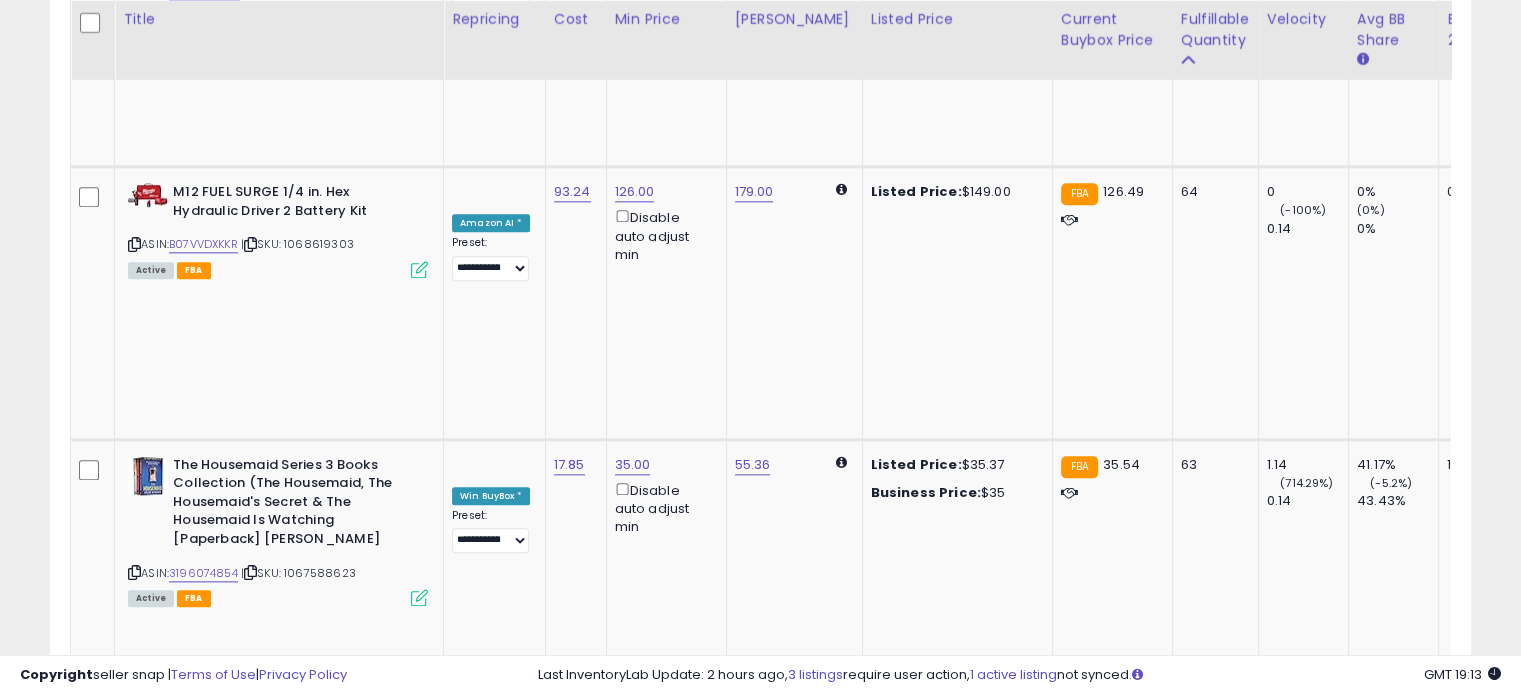 click on "36.75" at bounding box center [631, -1170] 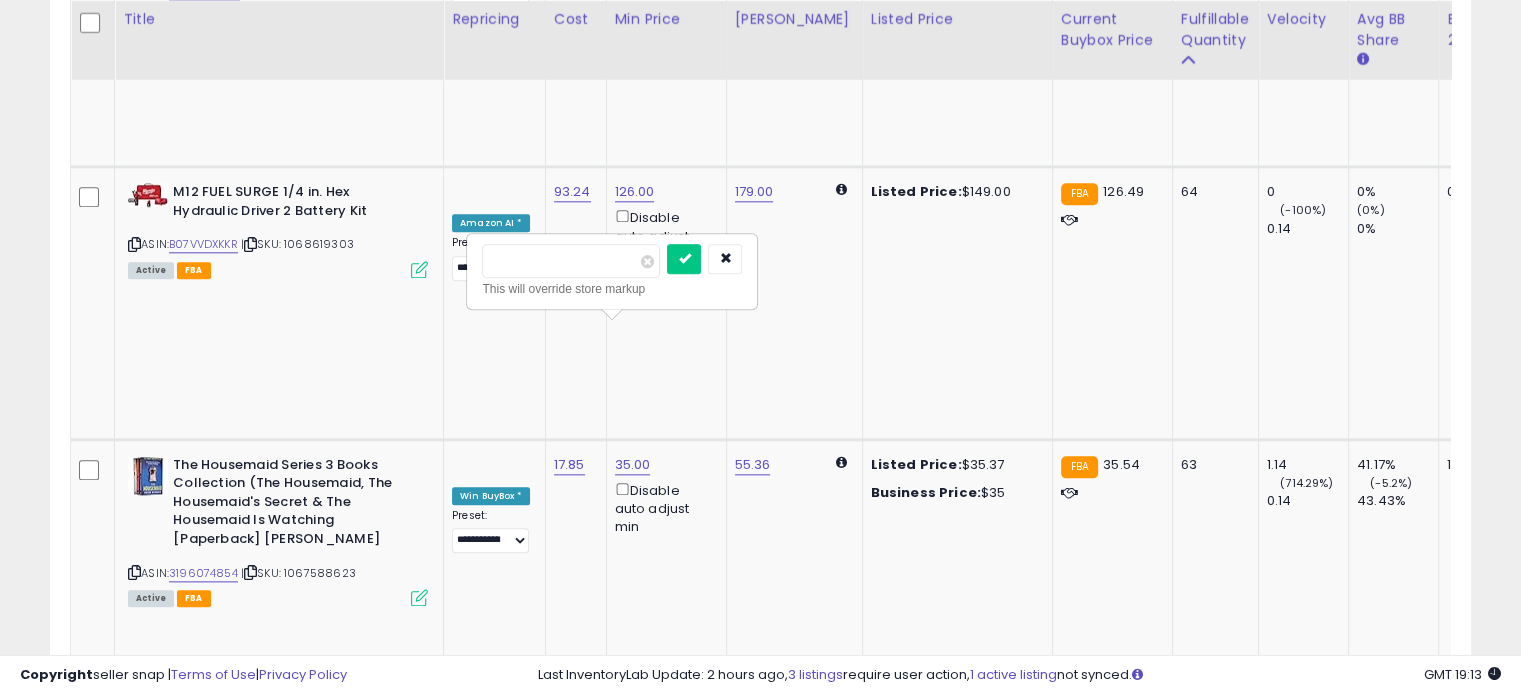 drag, startPoint x: 556, startPoint y: 259, endPoint x: 460, endPoint y: 265, distance: 96.18732 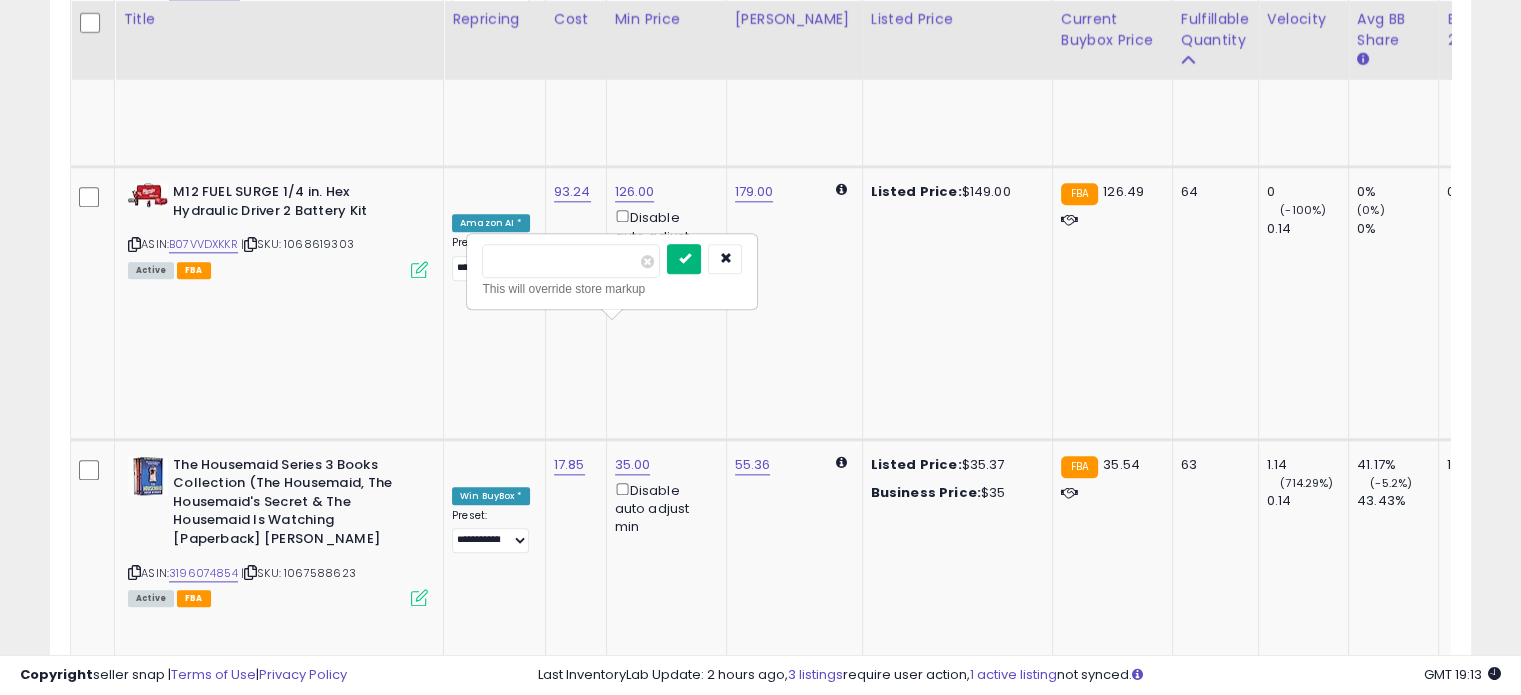 click at bounding box center [684, 259] 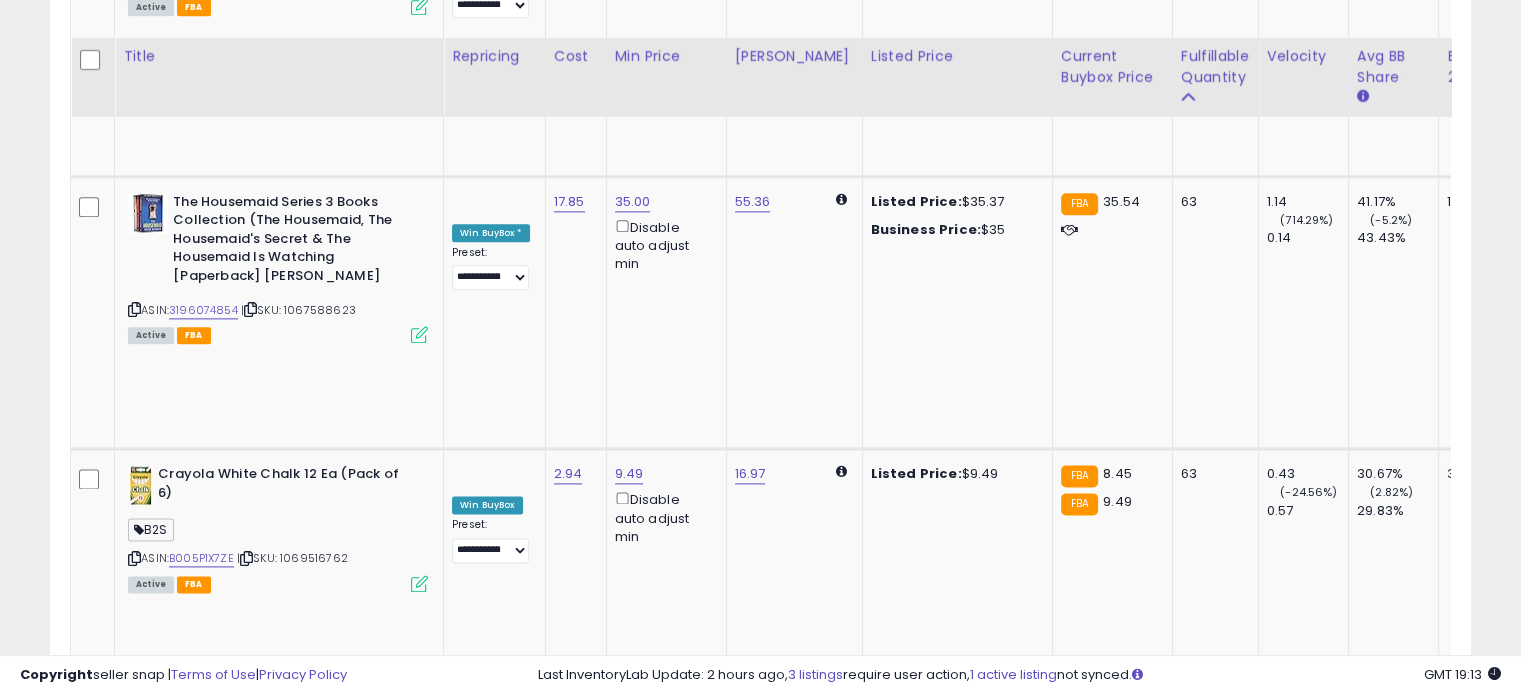 scroll, scrollTop: 2544, scrollLeft: 0, axis: vertical 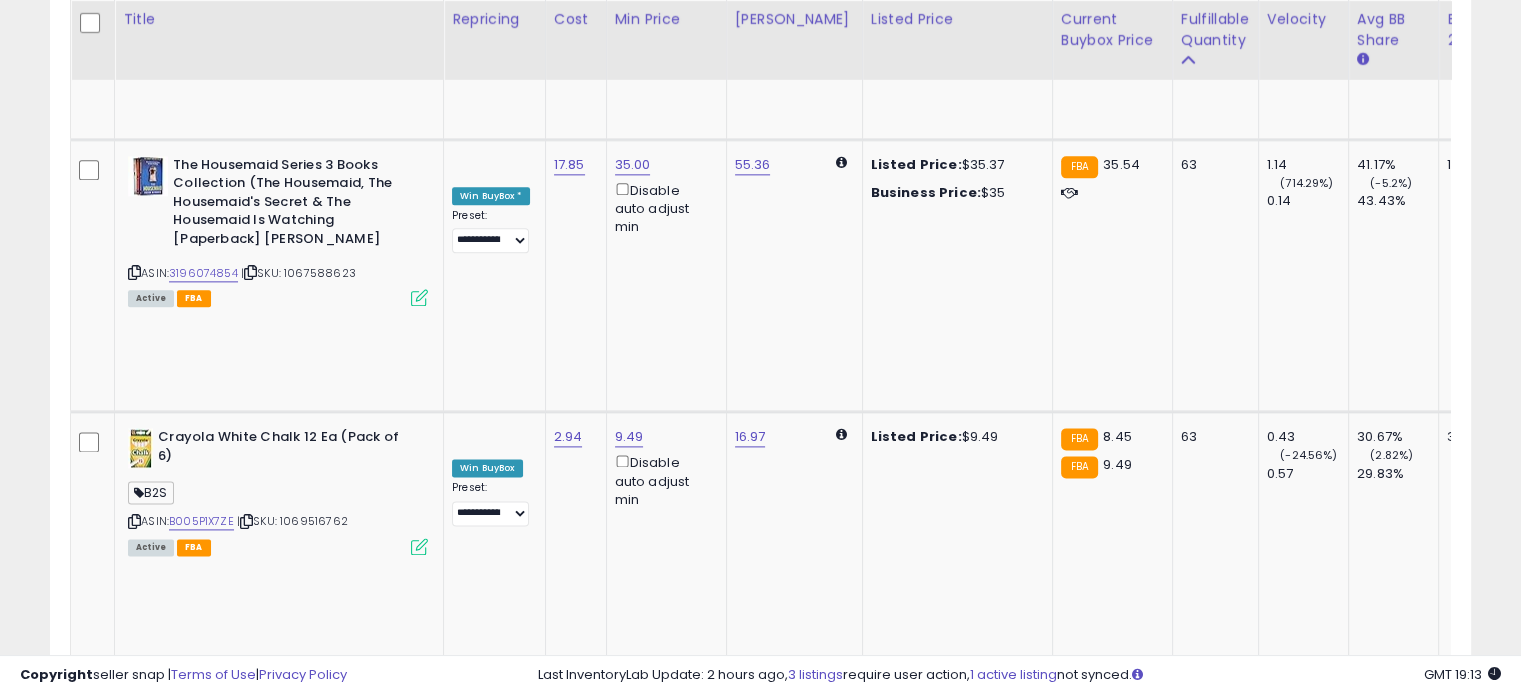 click on "B000YKRGYO" at bounding box center (206, 1889) 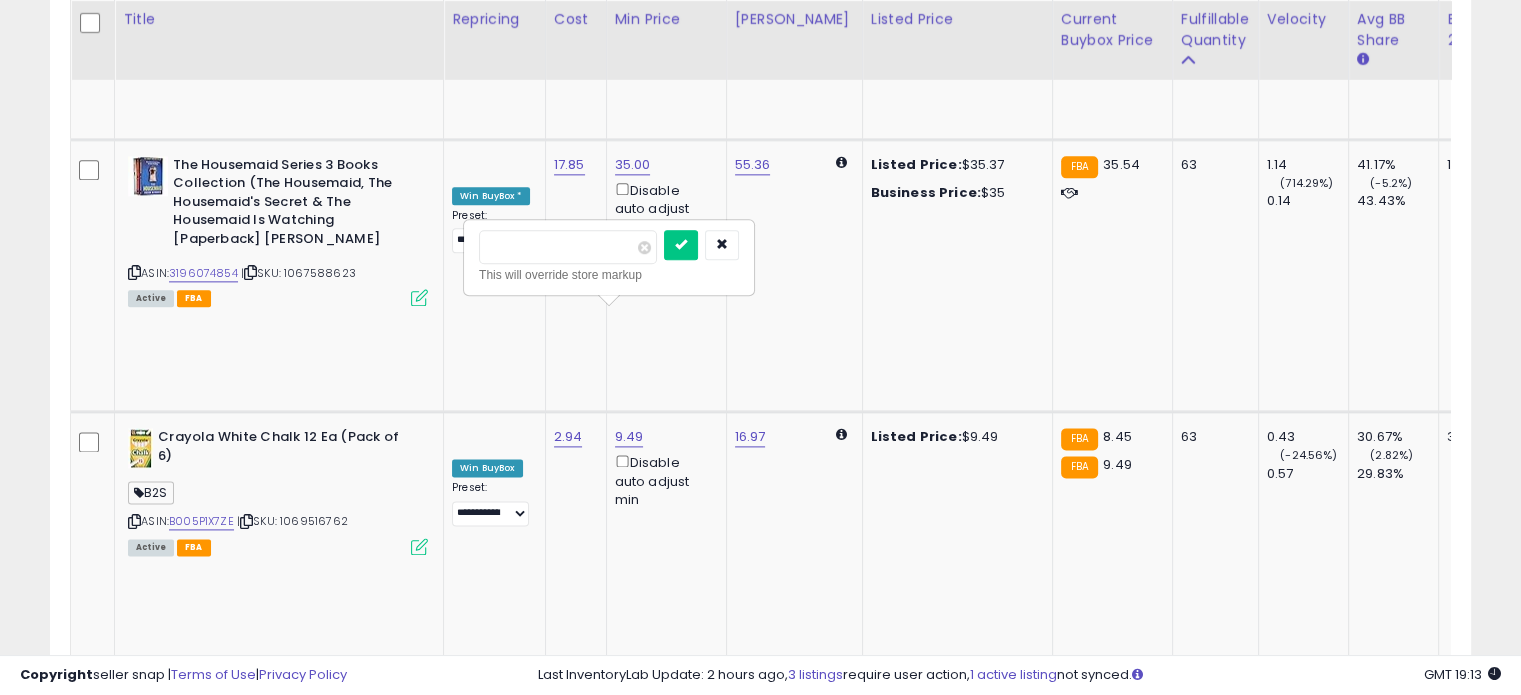 drag, startPoint x: 537, startPoint y: 248, endPoint x: 479, endPoint y: 238, distance: 58.855755 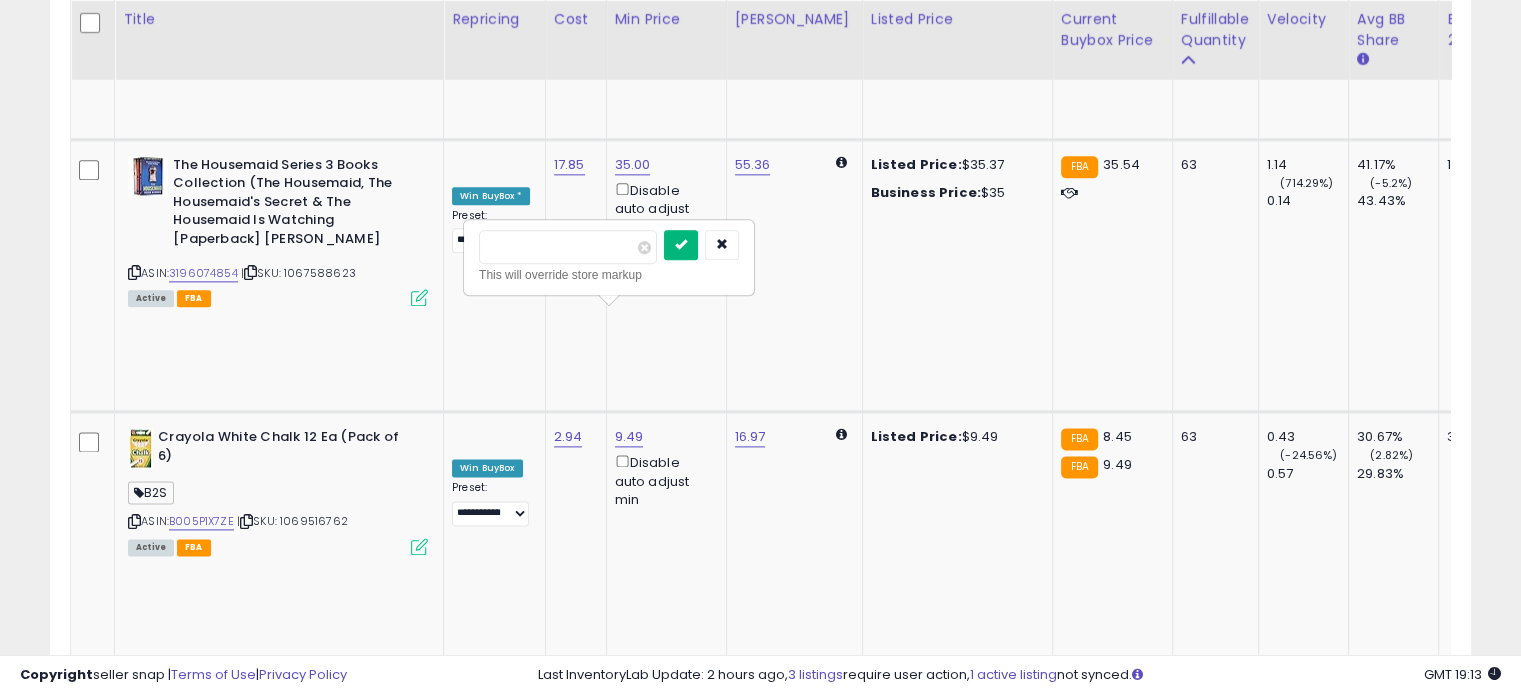 click at bounding box center [681, 244] 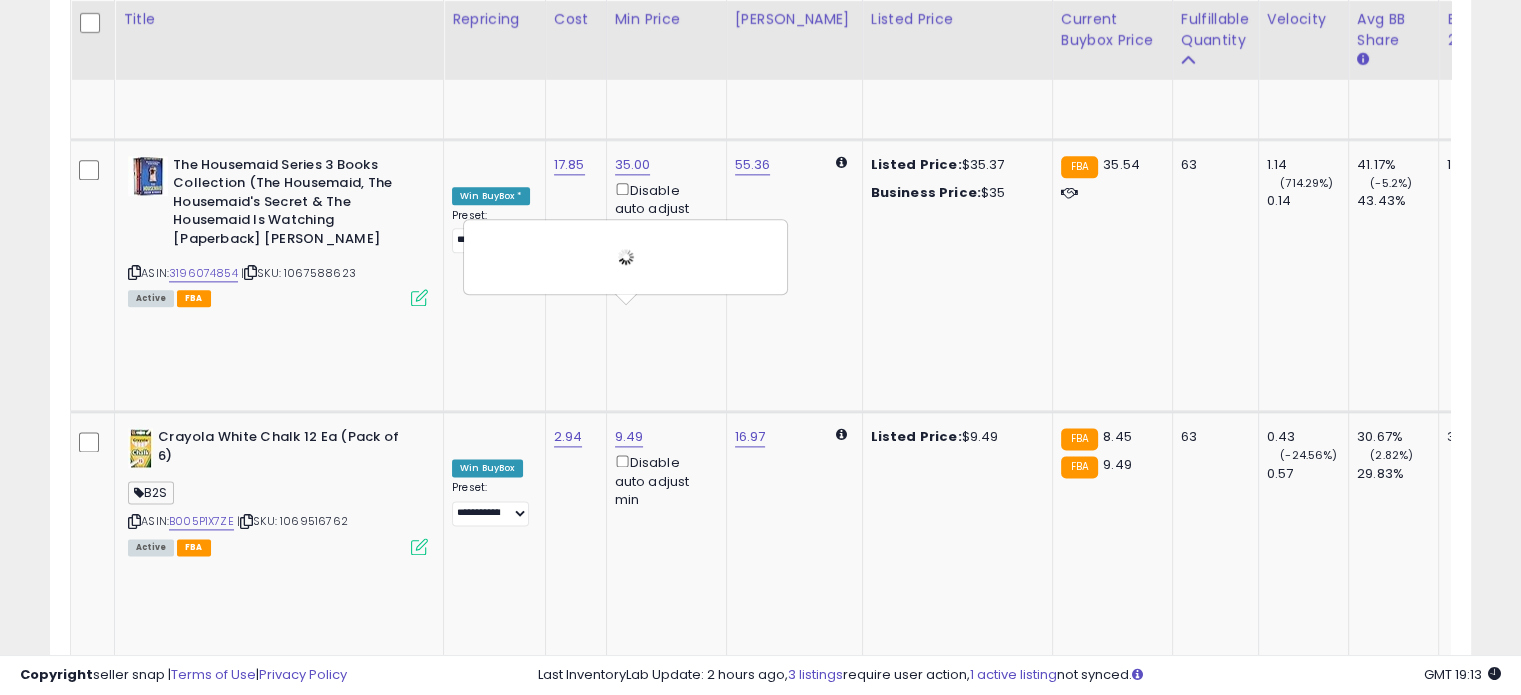 click on "**********" at bounding box center [490, 1875] 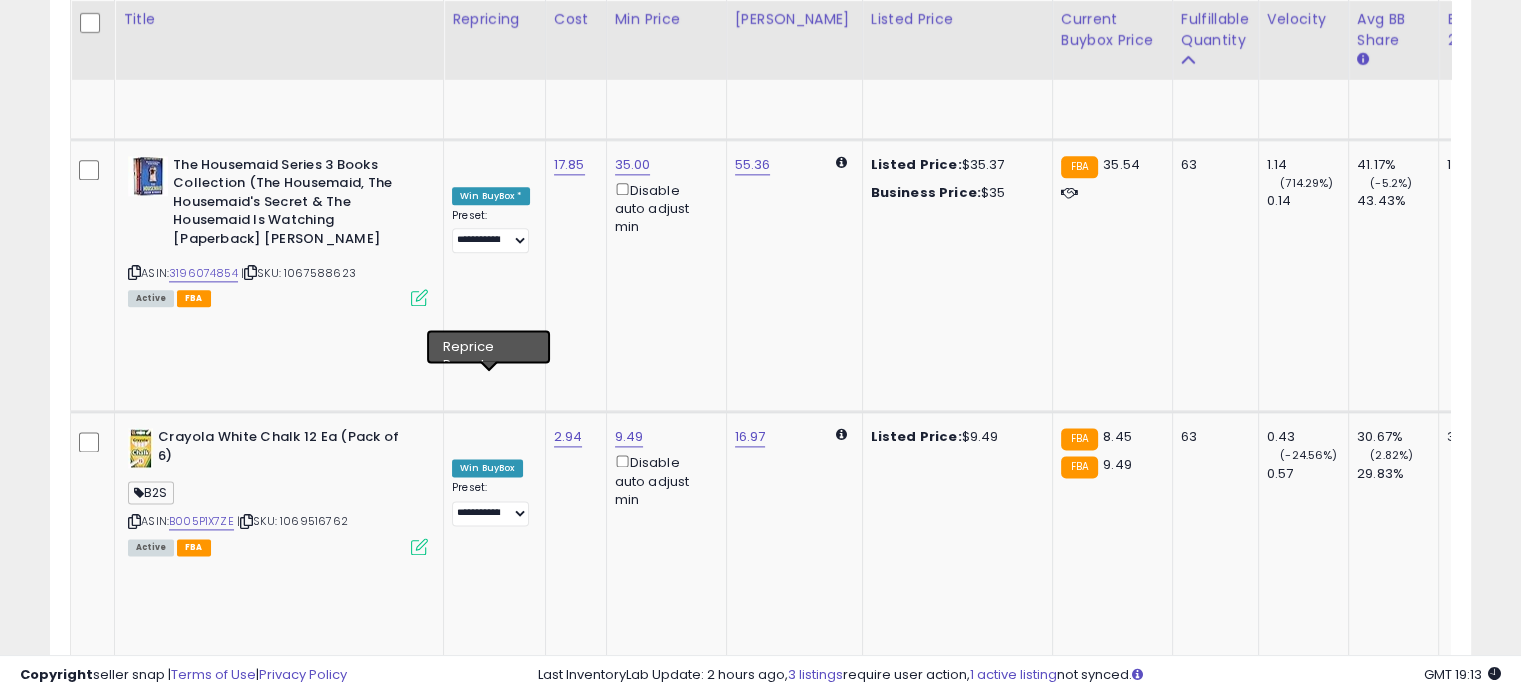 select on "**********" 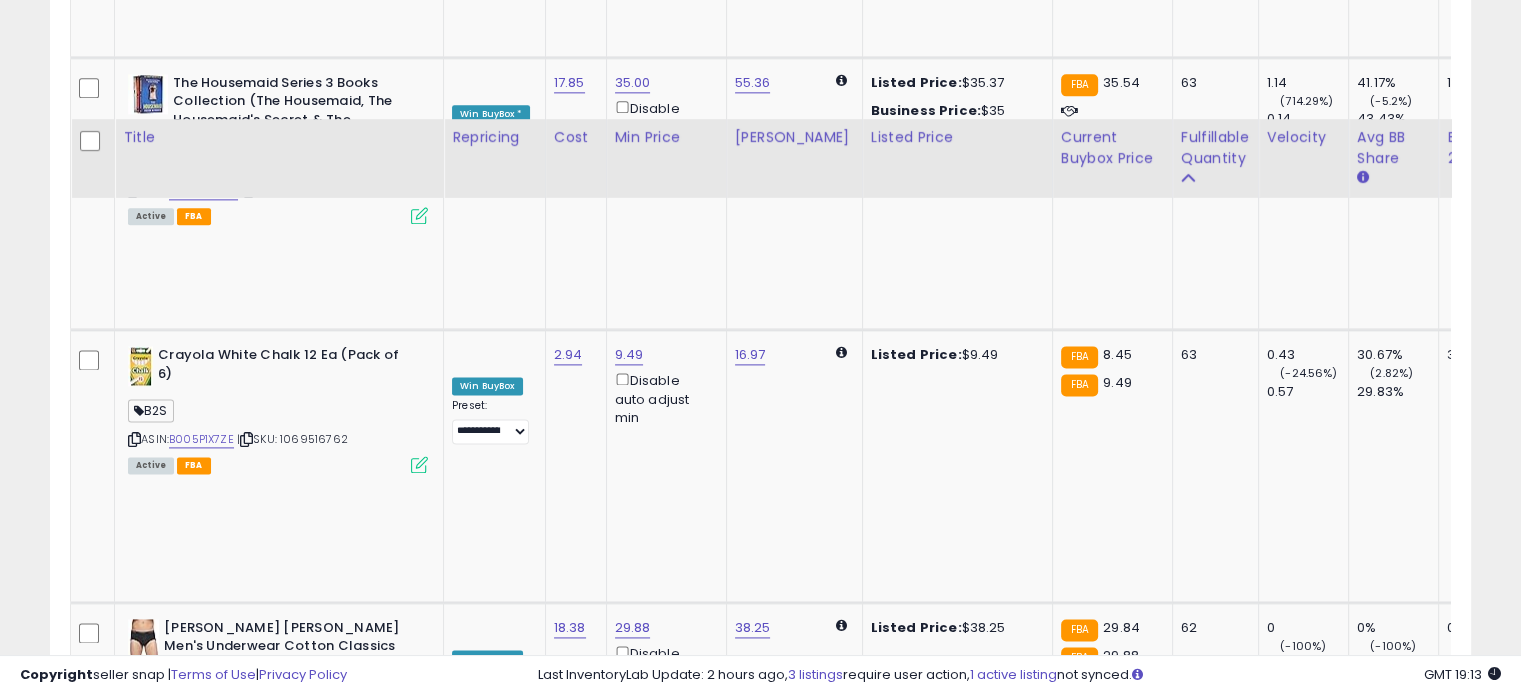scroll, scrollTop: 2744, scrollLeft: 0, axis: vertical 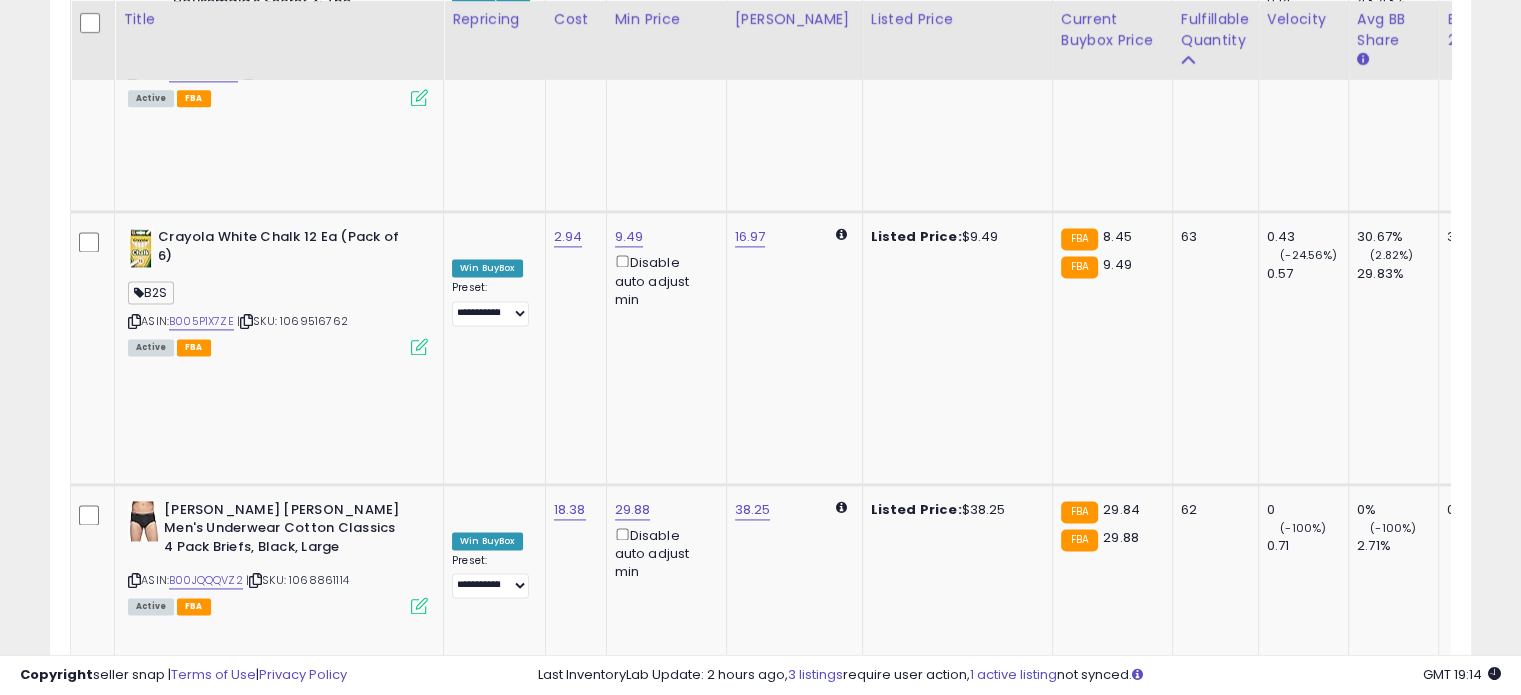 click on "**********" at bounding box center (490, 1948) 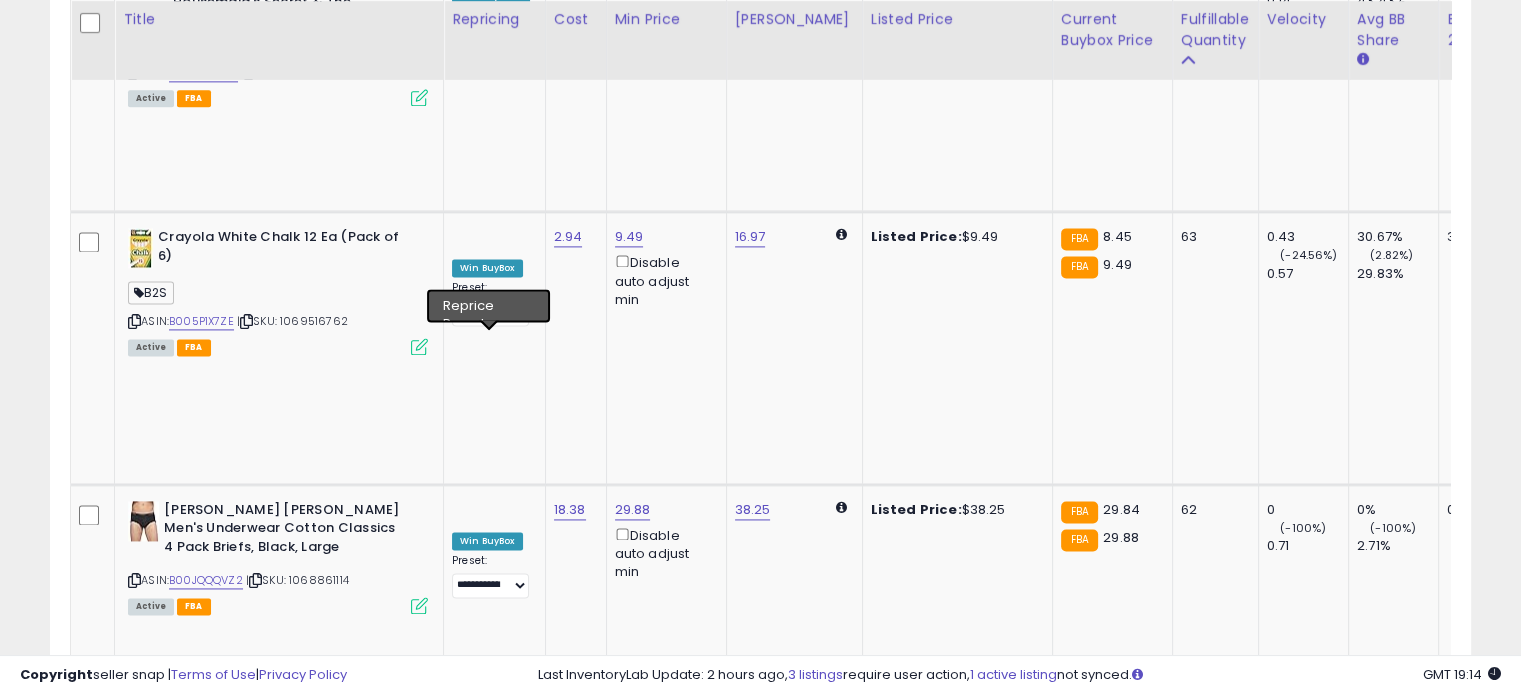 click on "**********" at bounding box center (490, 1948) 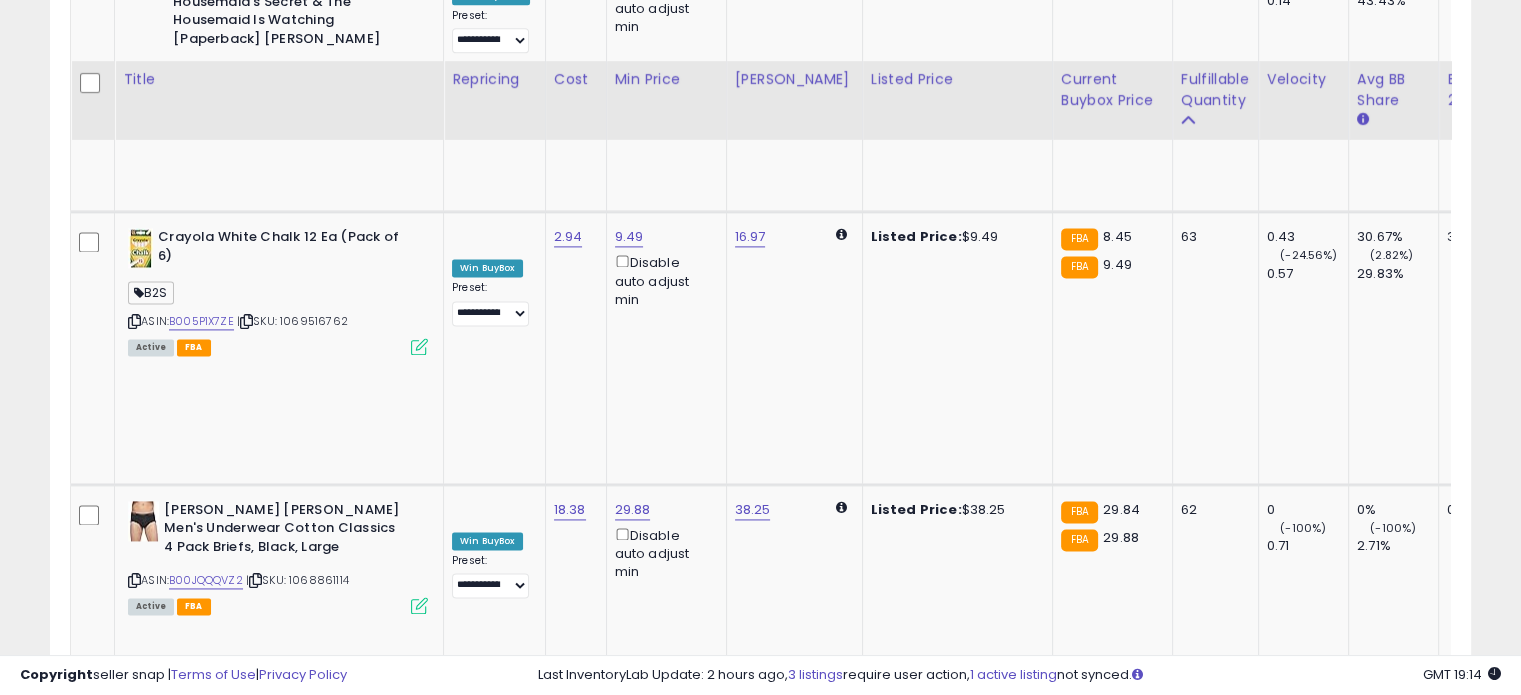 scroll, scrollTop: 2844, scrollLeft: 0, axis: vertical 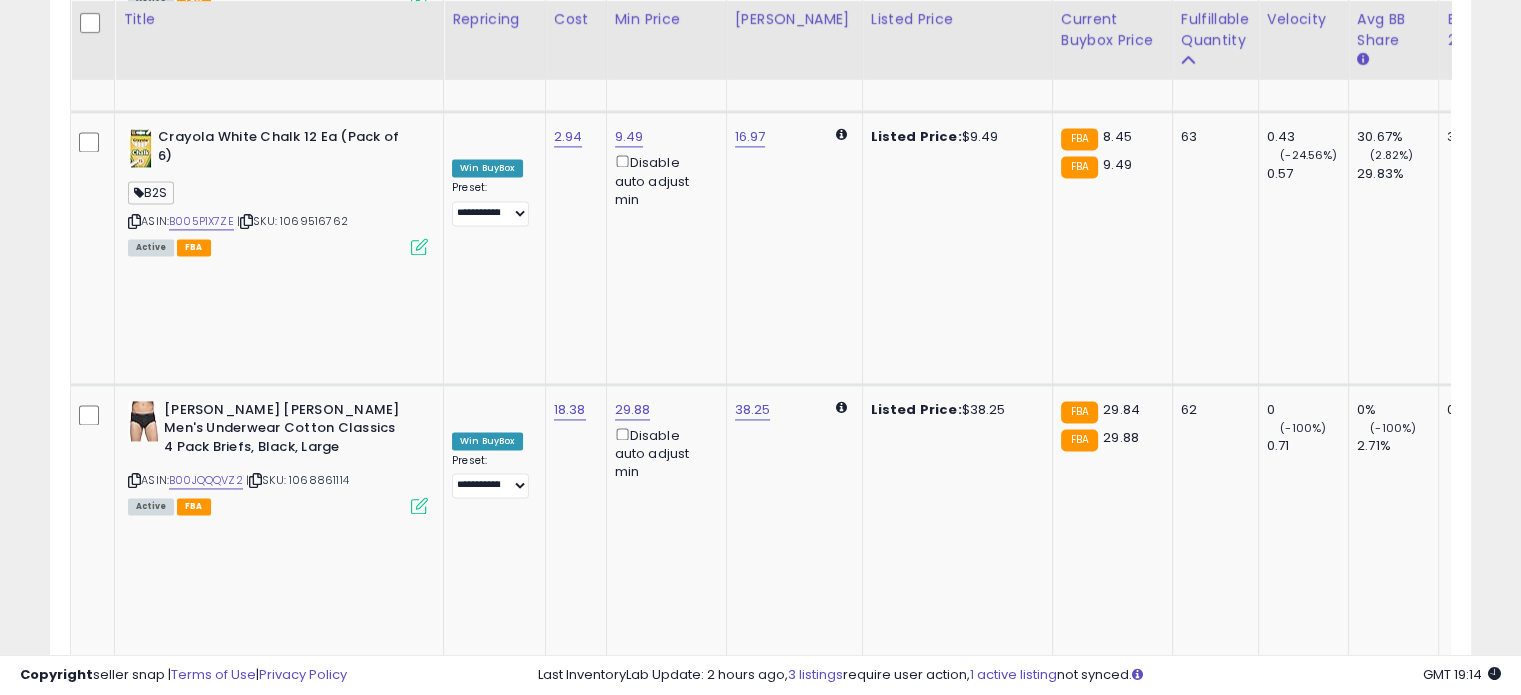 click on "**********" at bounding box center [490, 1848] 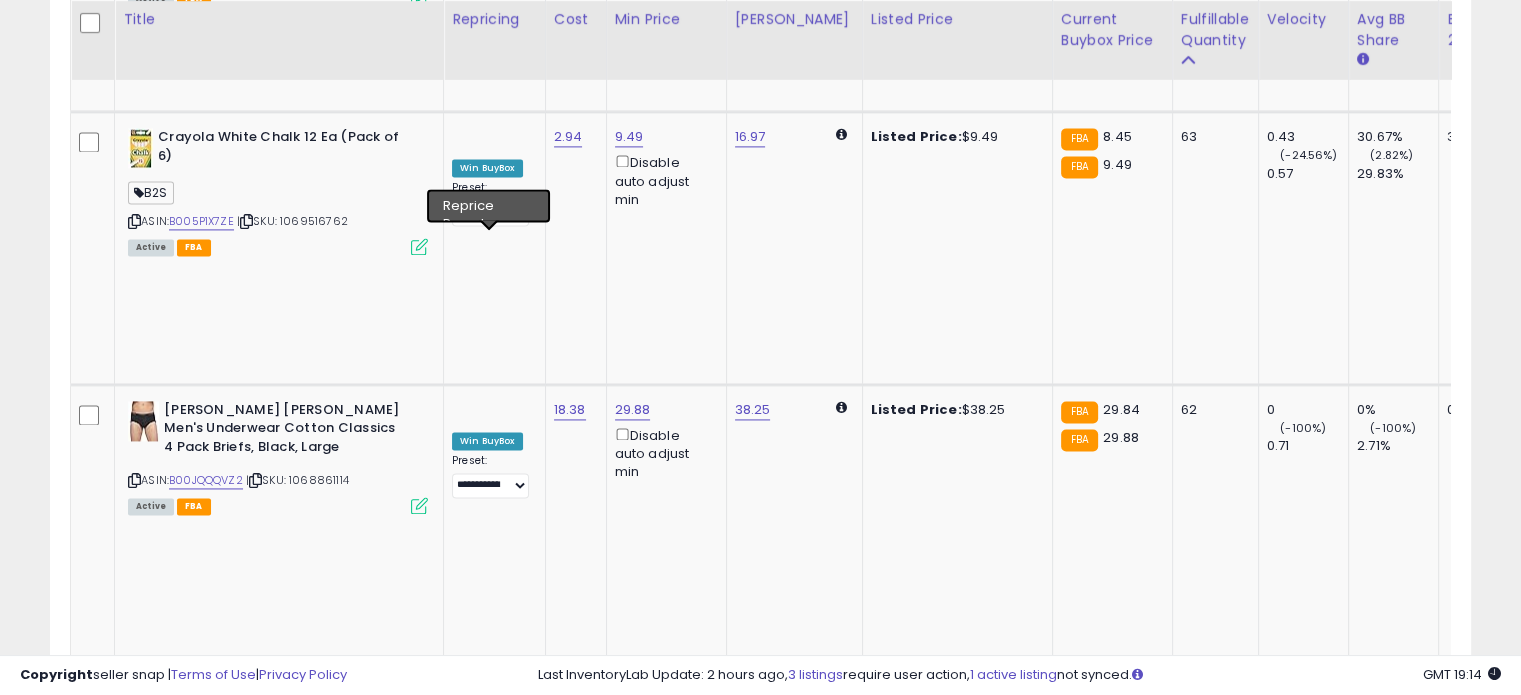 select on "**********" 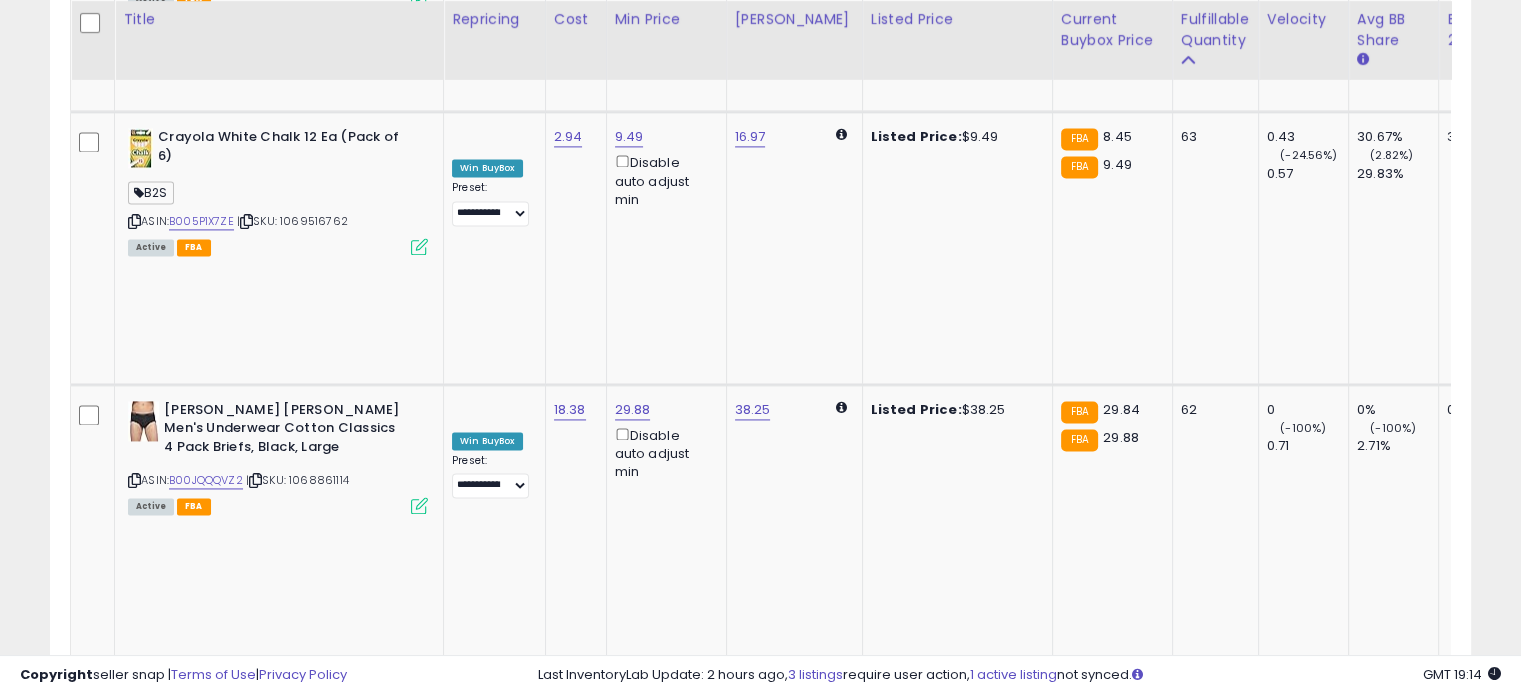 click on "B08NCLFXZV" at bounding box center (204, 2096) 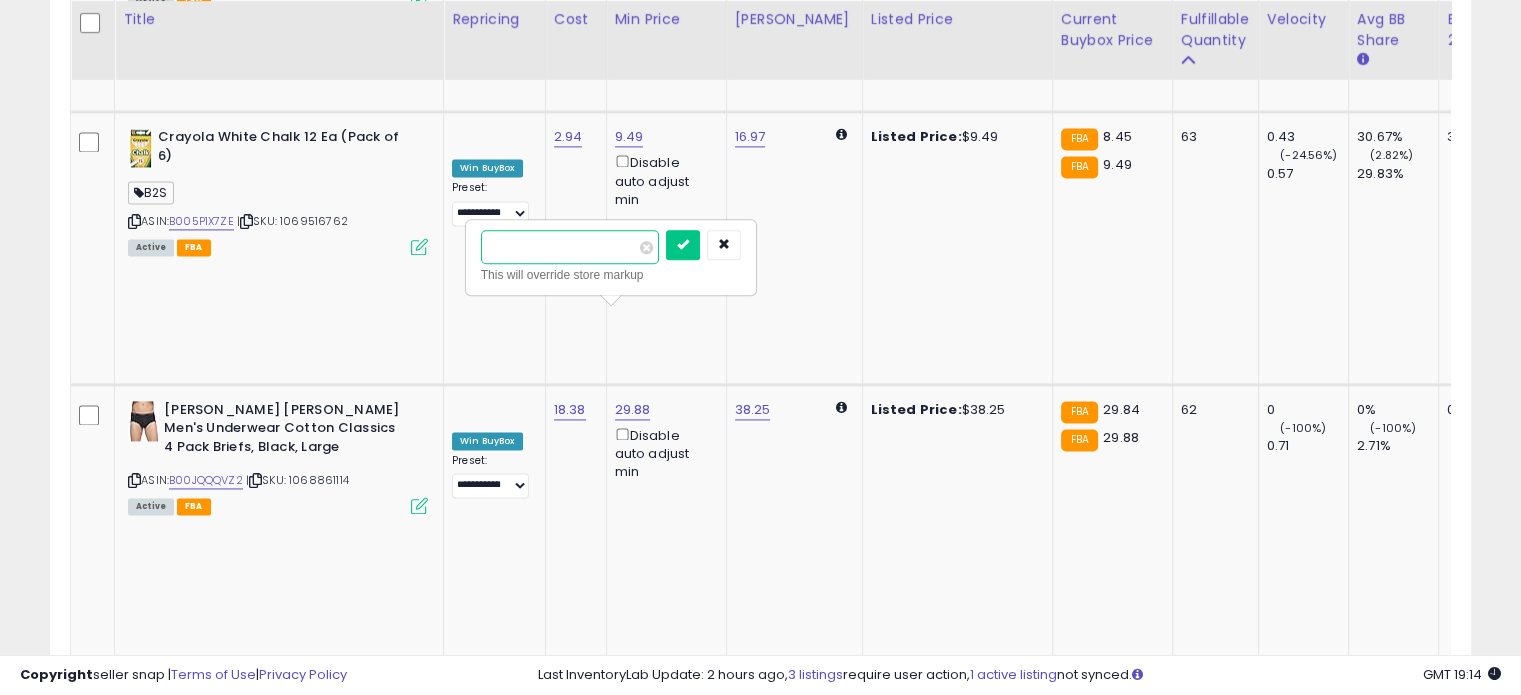 drag, startPoint x: 562, startPoint y: 248, endPoint x: 451, endPoint y: 239, distance: 111.364265 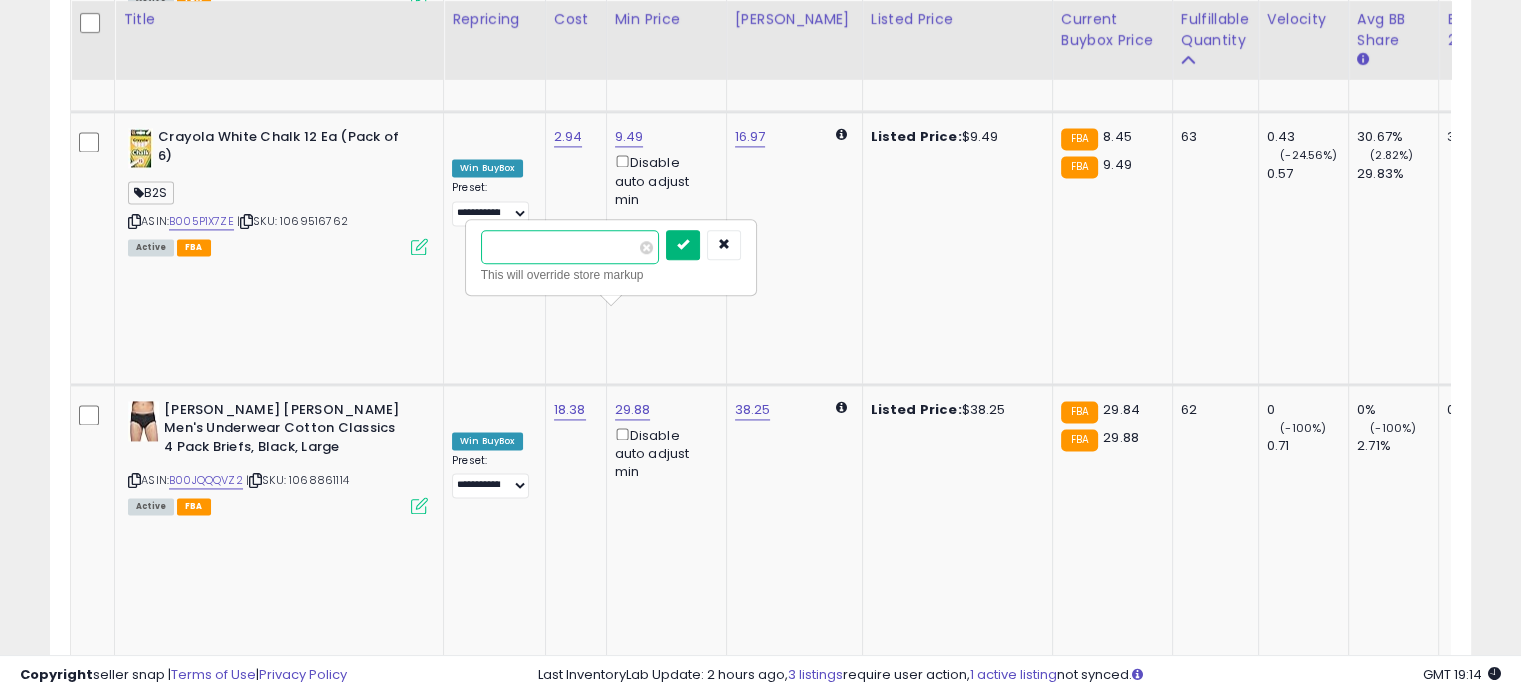 type on "*****" 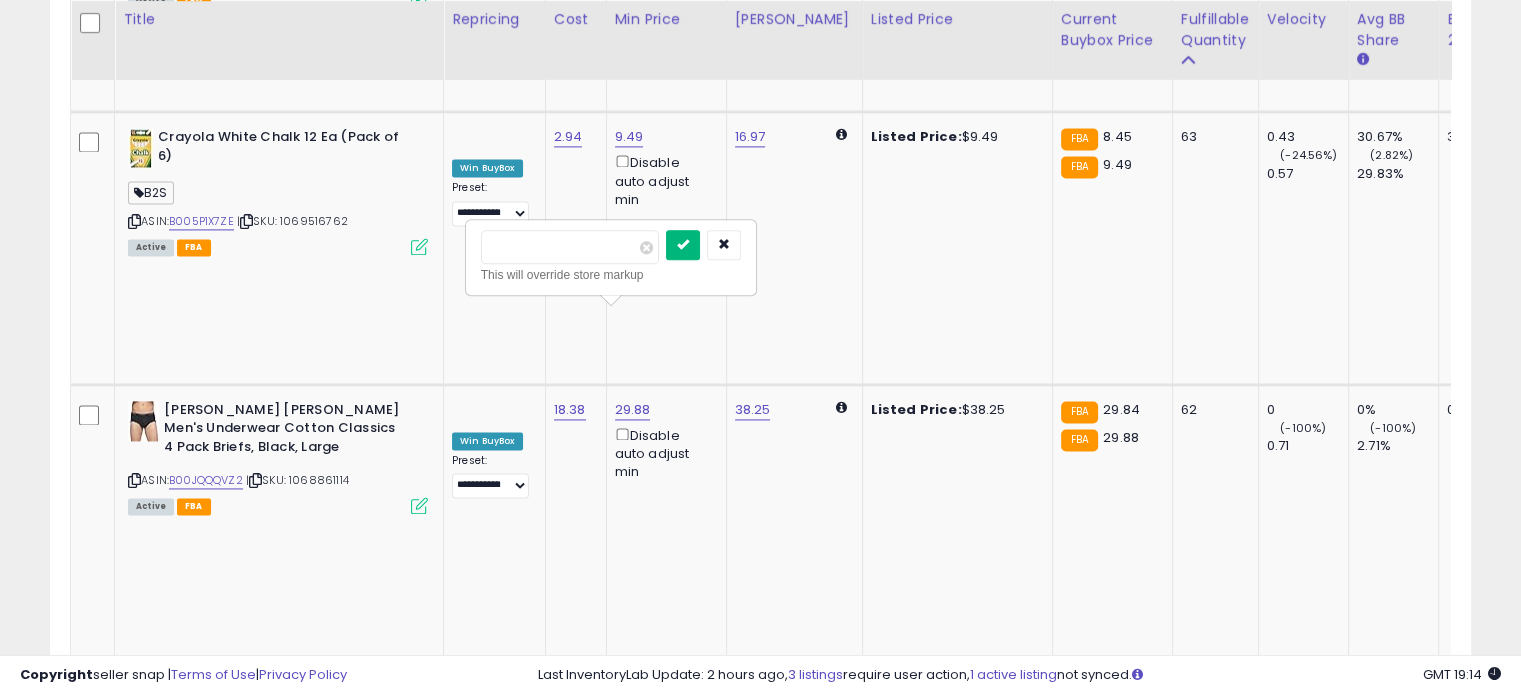 click at bounding box center (683, 244) 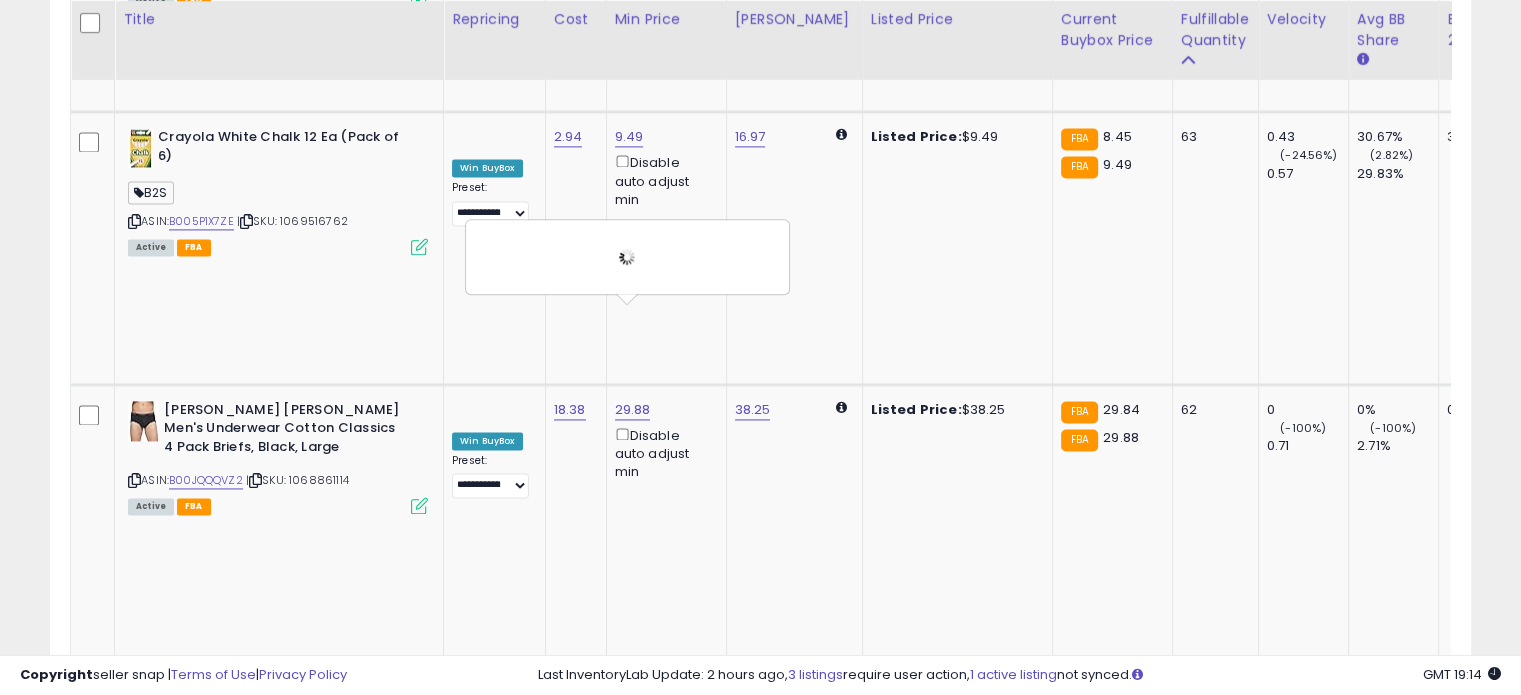 click on "**********" at bounding box center (490, 2120) 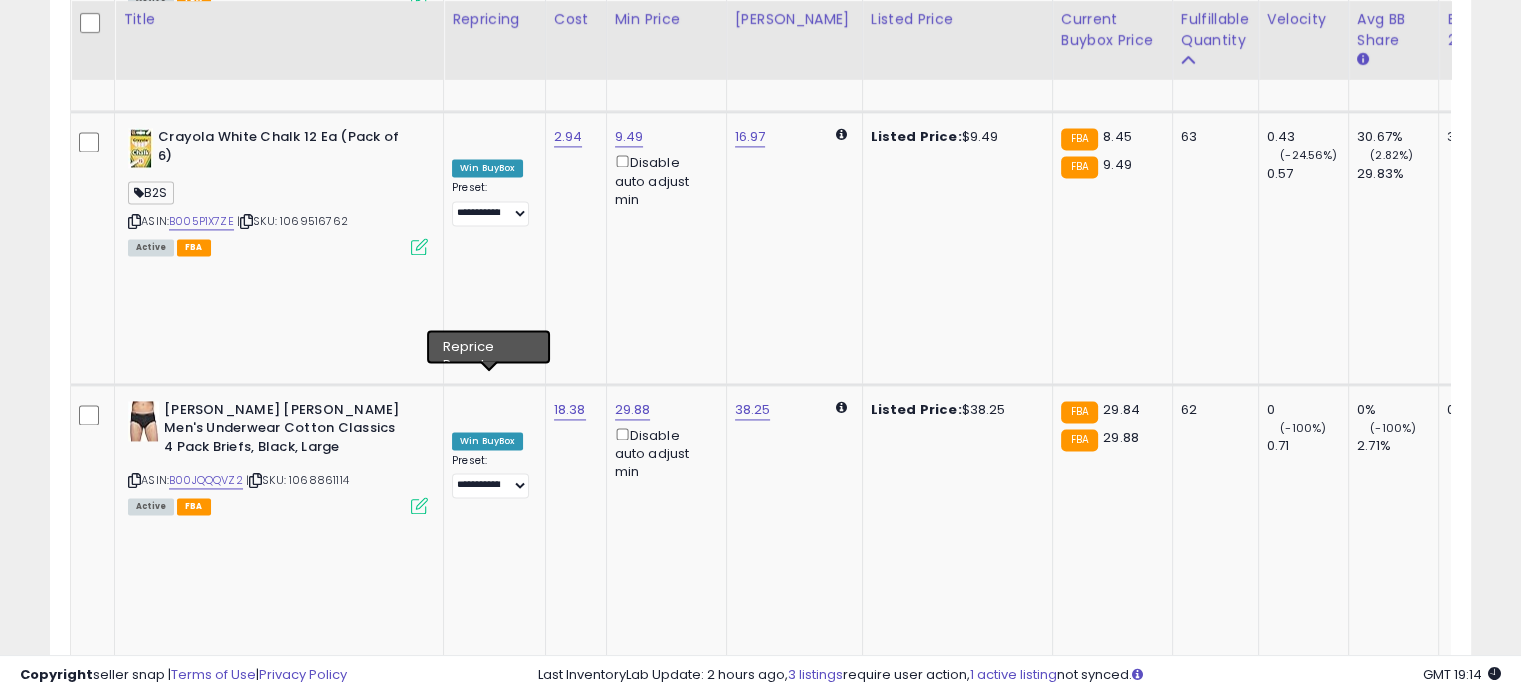 select on "**********" 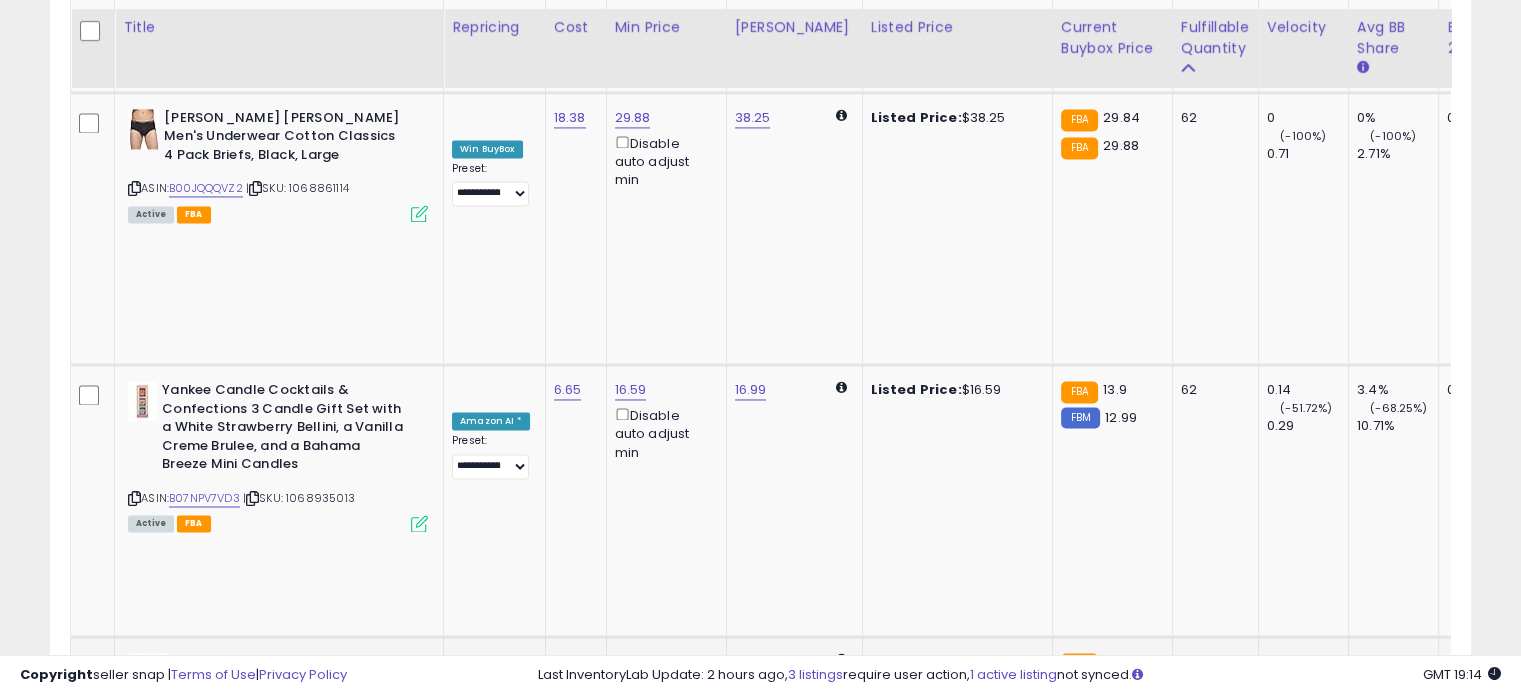 scroll, scrollTop: 3144, scrollLeft: 0, axis: vertical 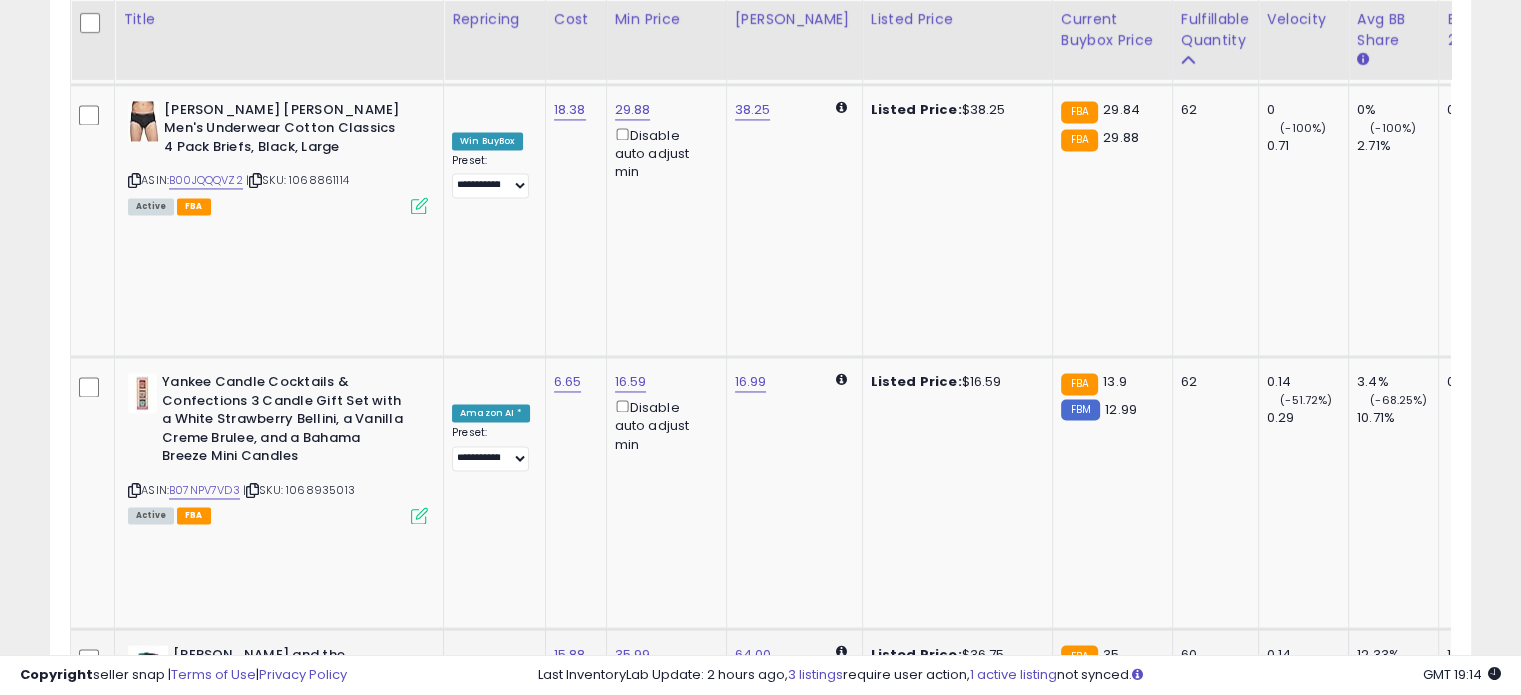 click on "**********" at bounding box center (490, 2365) 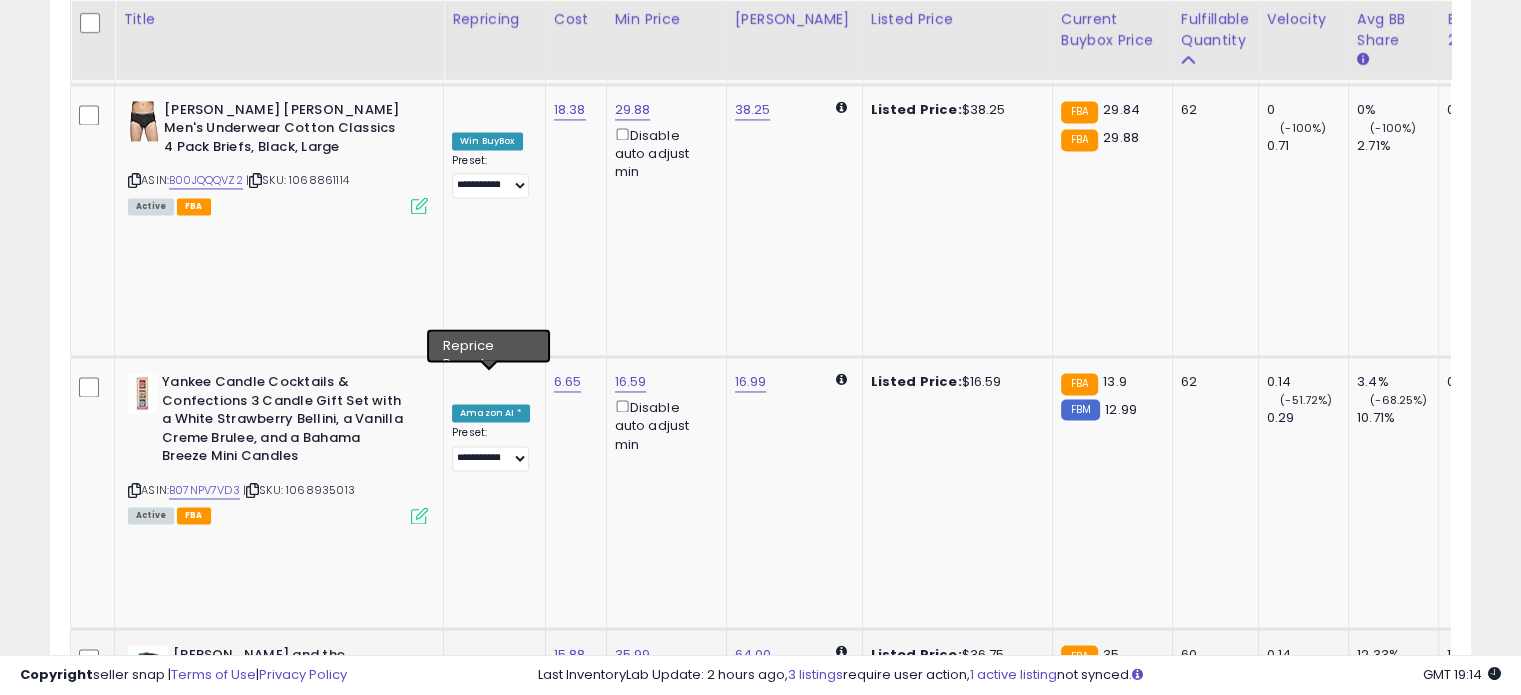 click on "**********" at bounding box center [490, 2365] 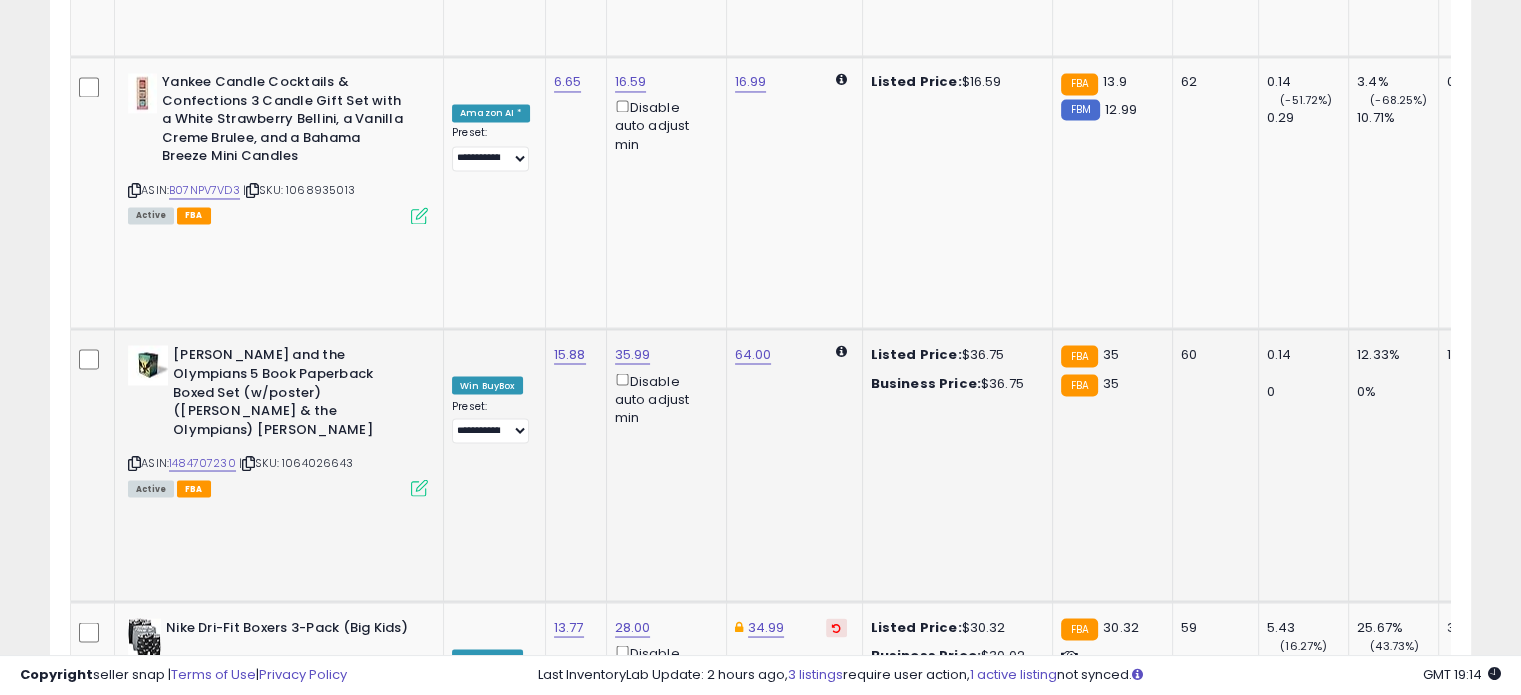 scroll, scrollTop: 3144, scrollLeft: 0, axis: vertical 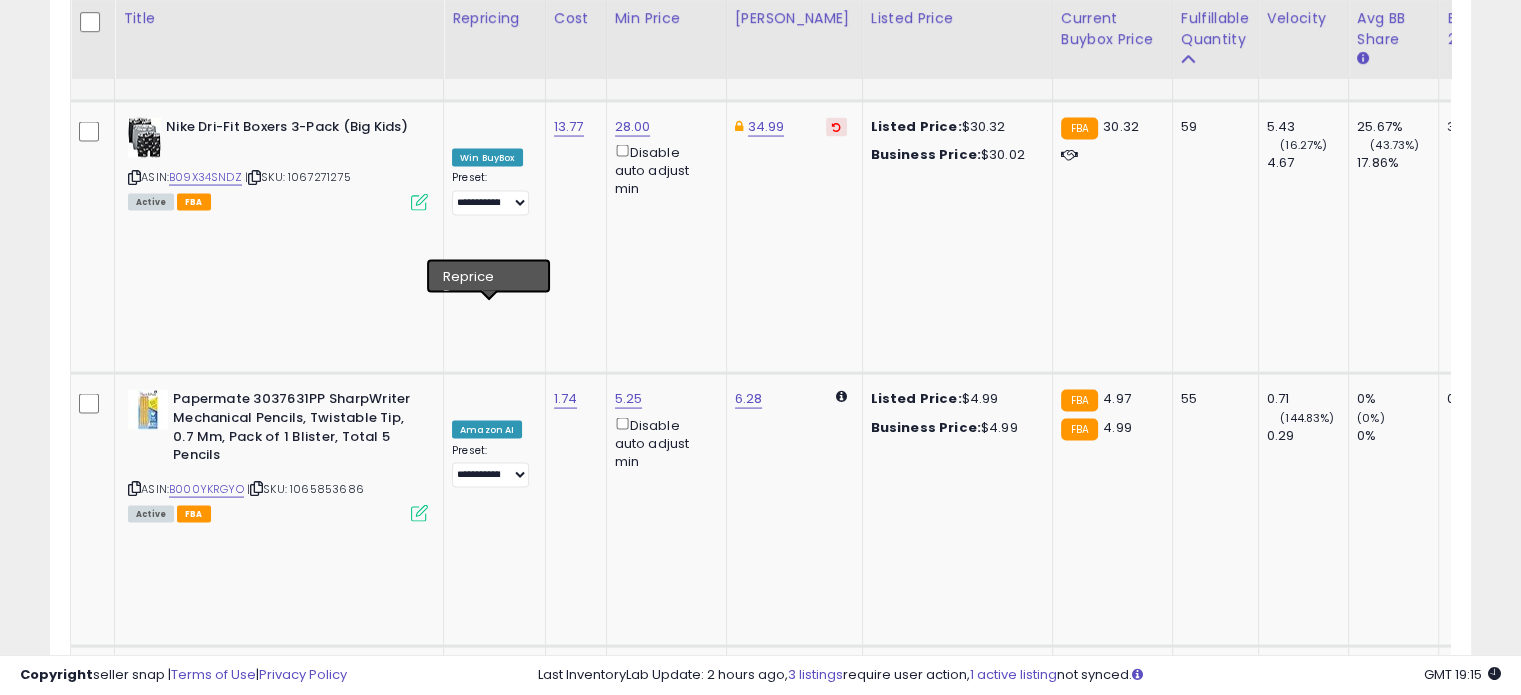 click on "**********" at bounding box center [490, 2927] 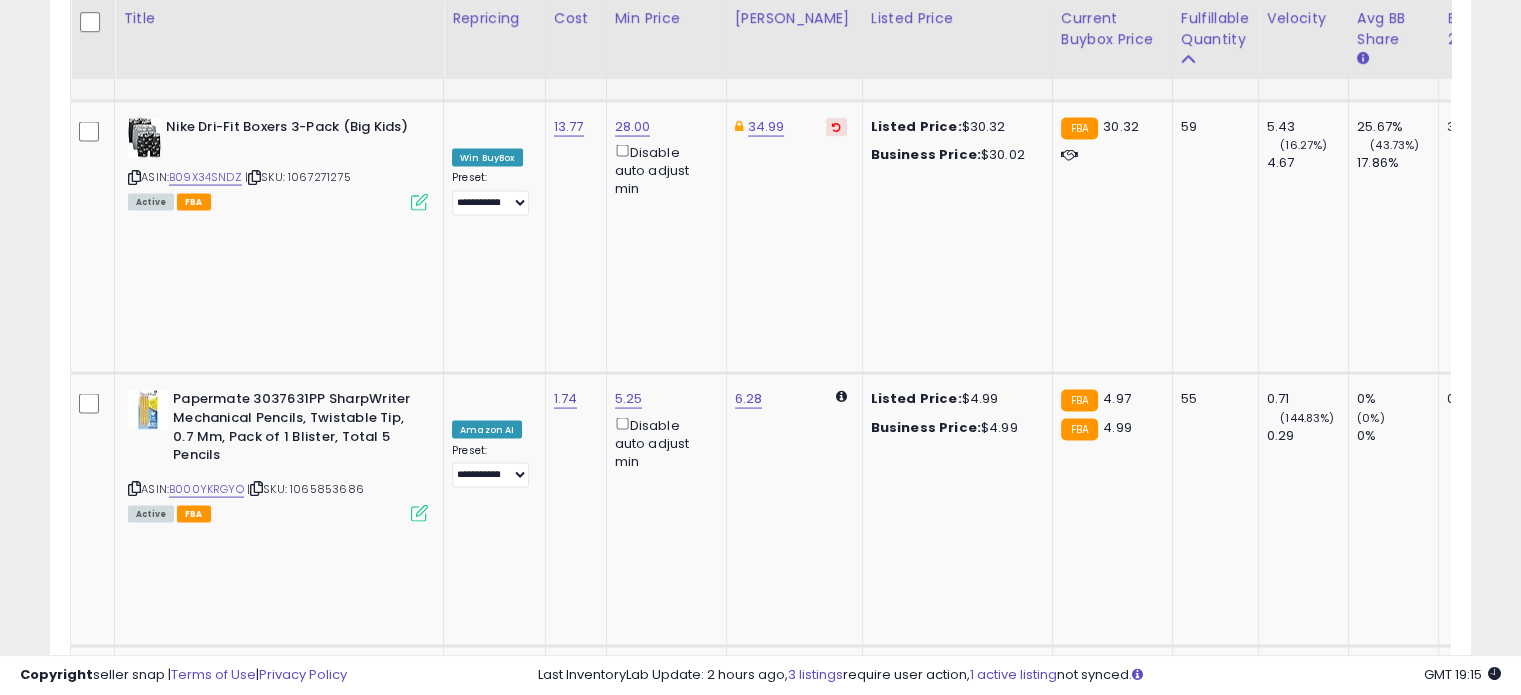 click on "**********" at bounding box center [490, 2927] 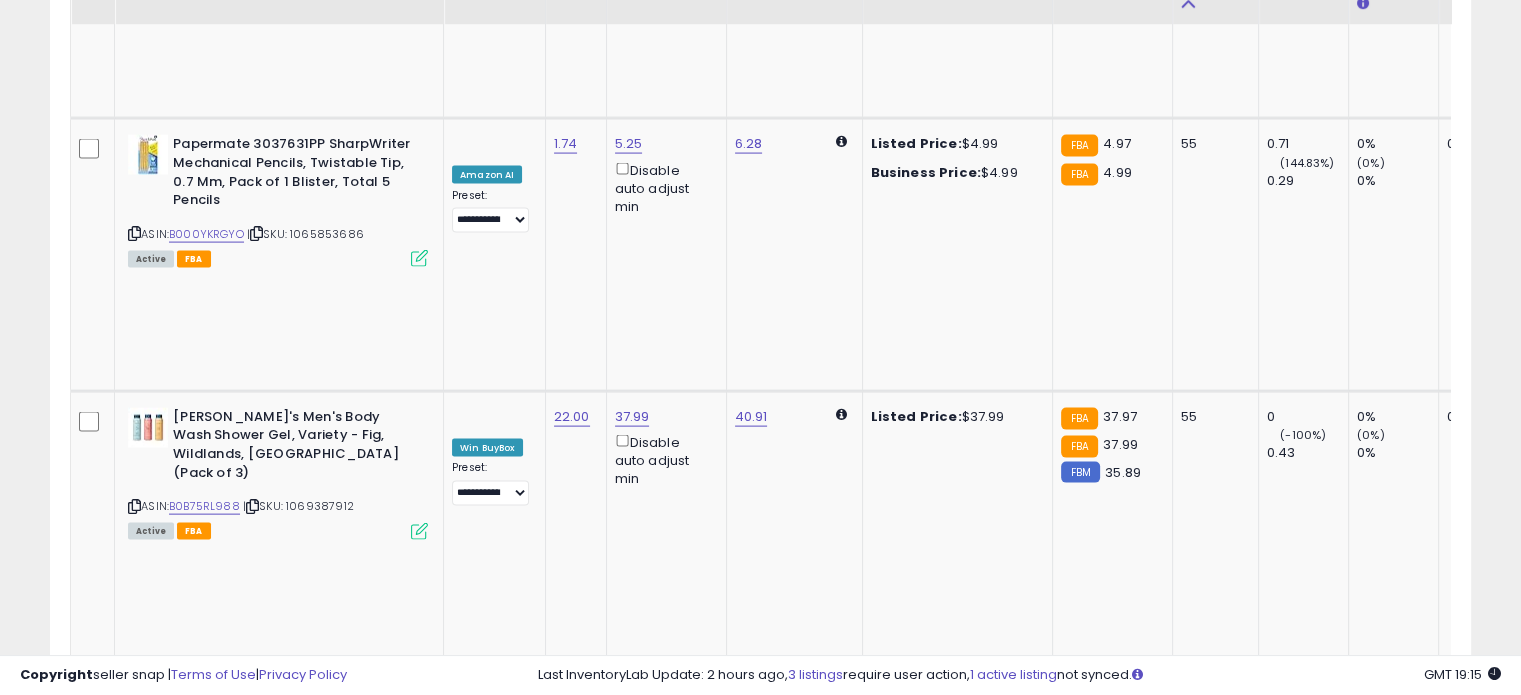 scroll, scrollTop: 4244, scrollLeft: 0, axis: vertical 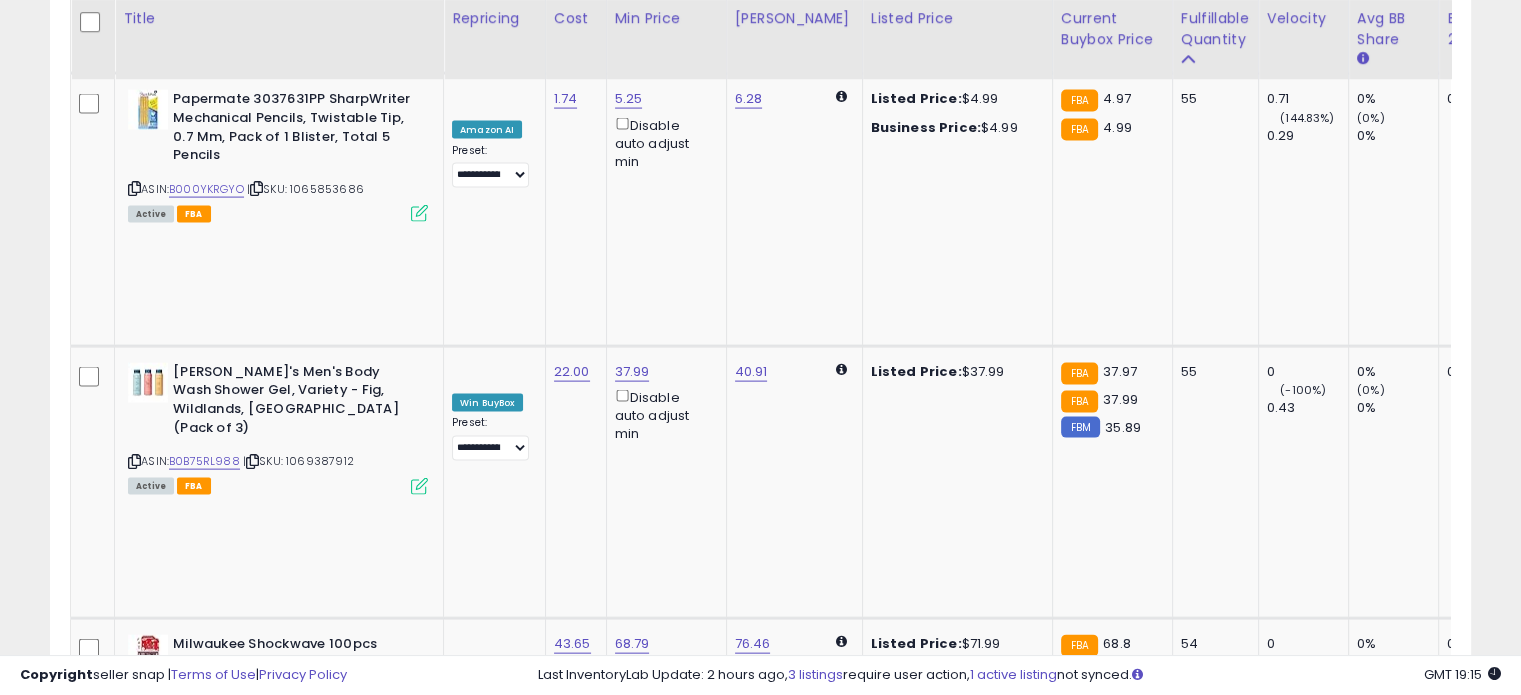 click on "B0D326G23Q" at bounding box center [207, 3167] 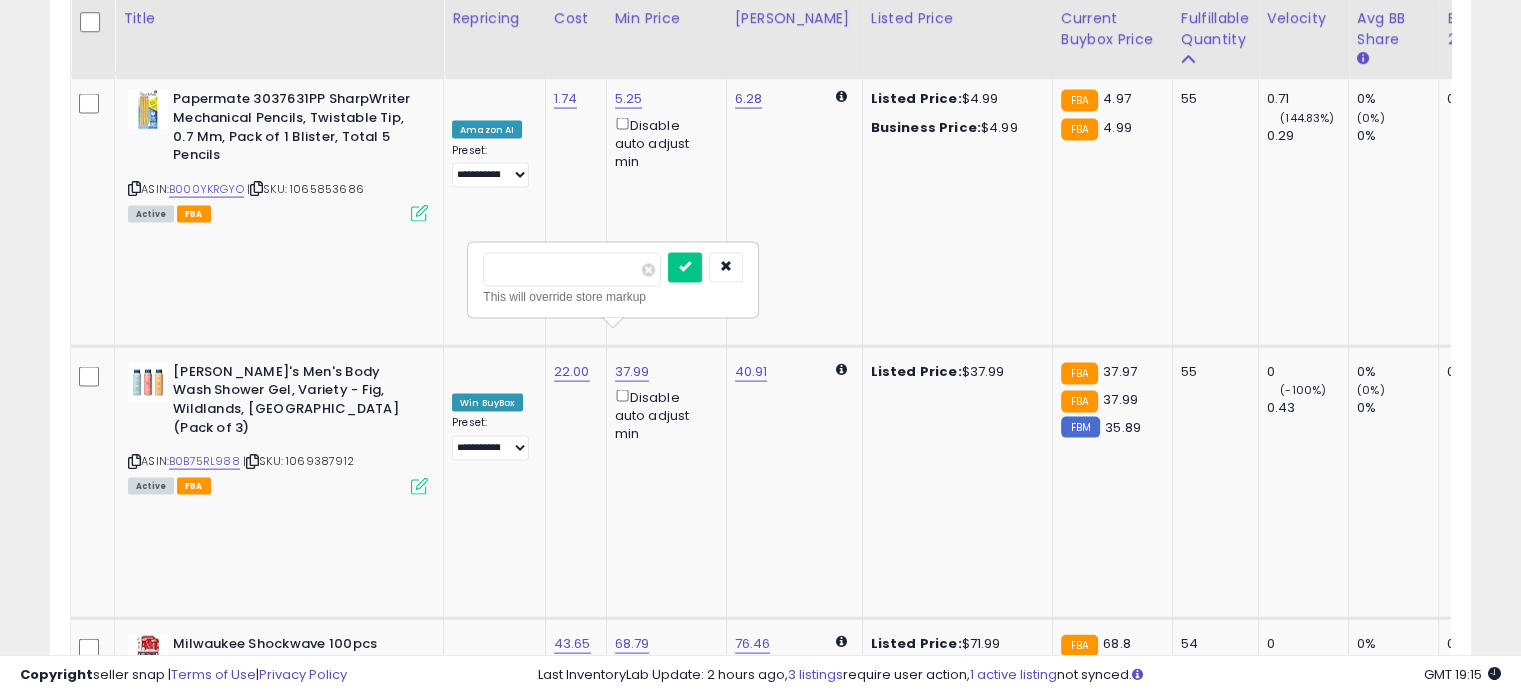drag, startPoint x: 564, startPoint y: 272, endPoint x: 483, endPoint y: 267, distance: 81.154175 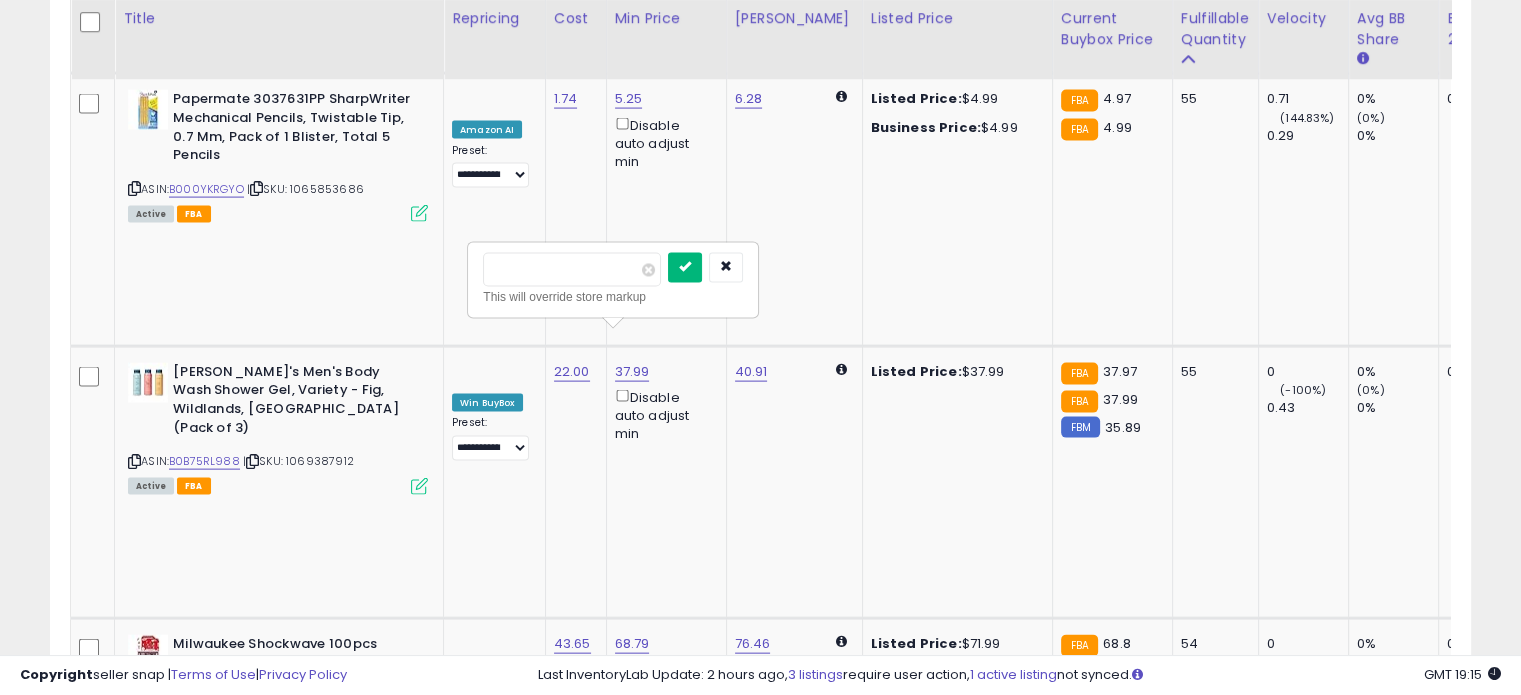 type on "*****" 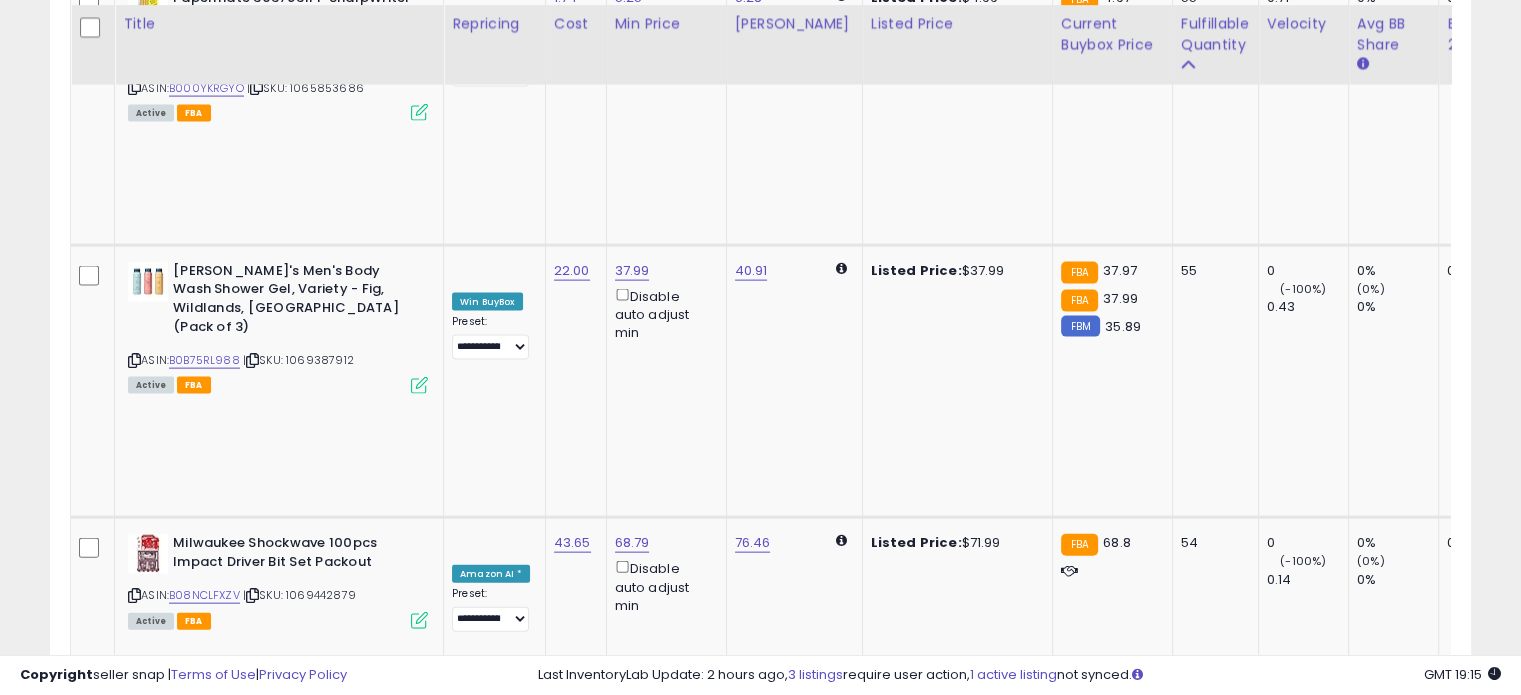 scroll, scrollTop: 4350, scrollLeft: 0, axis: vertical 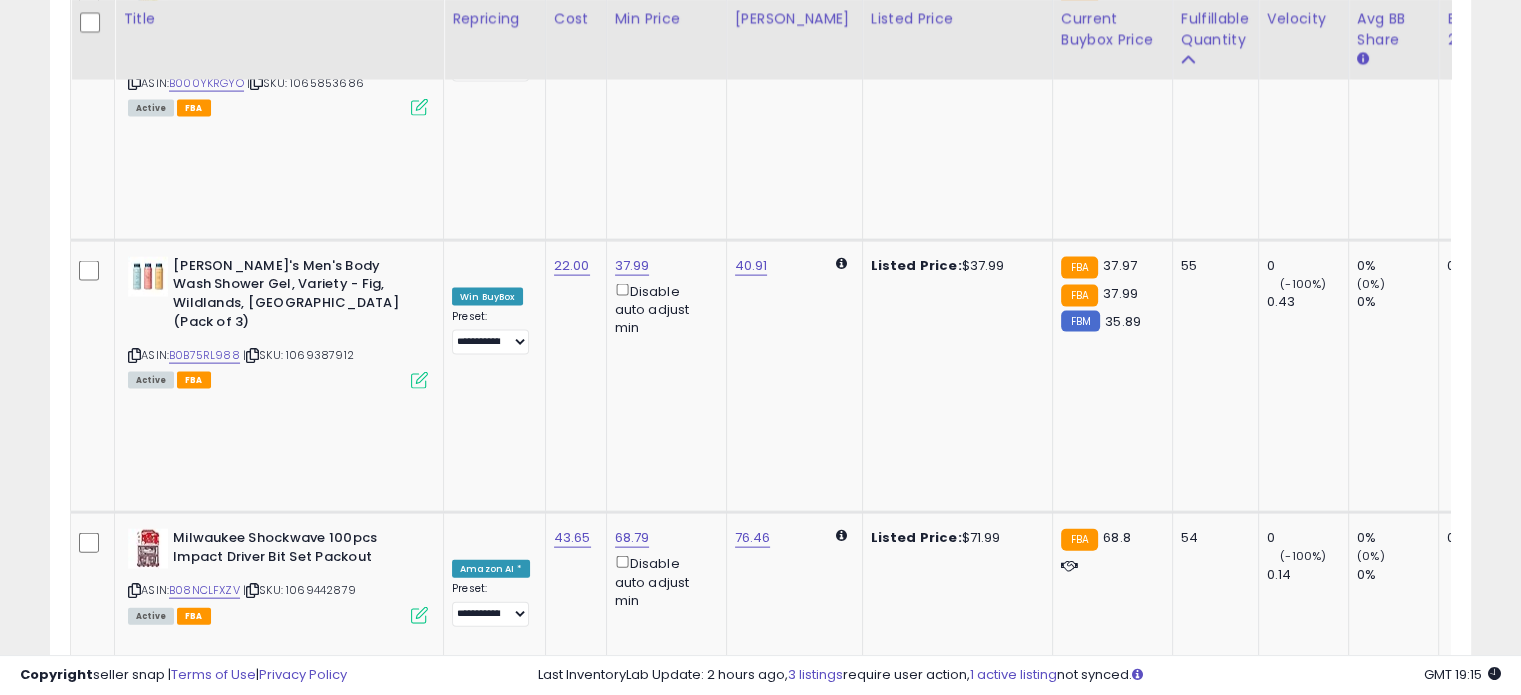 click on "4" 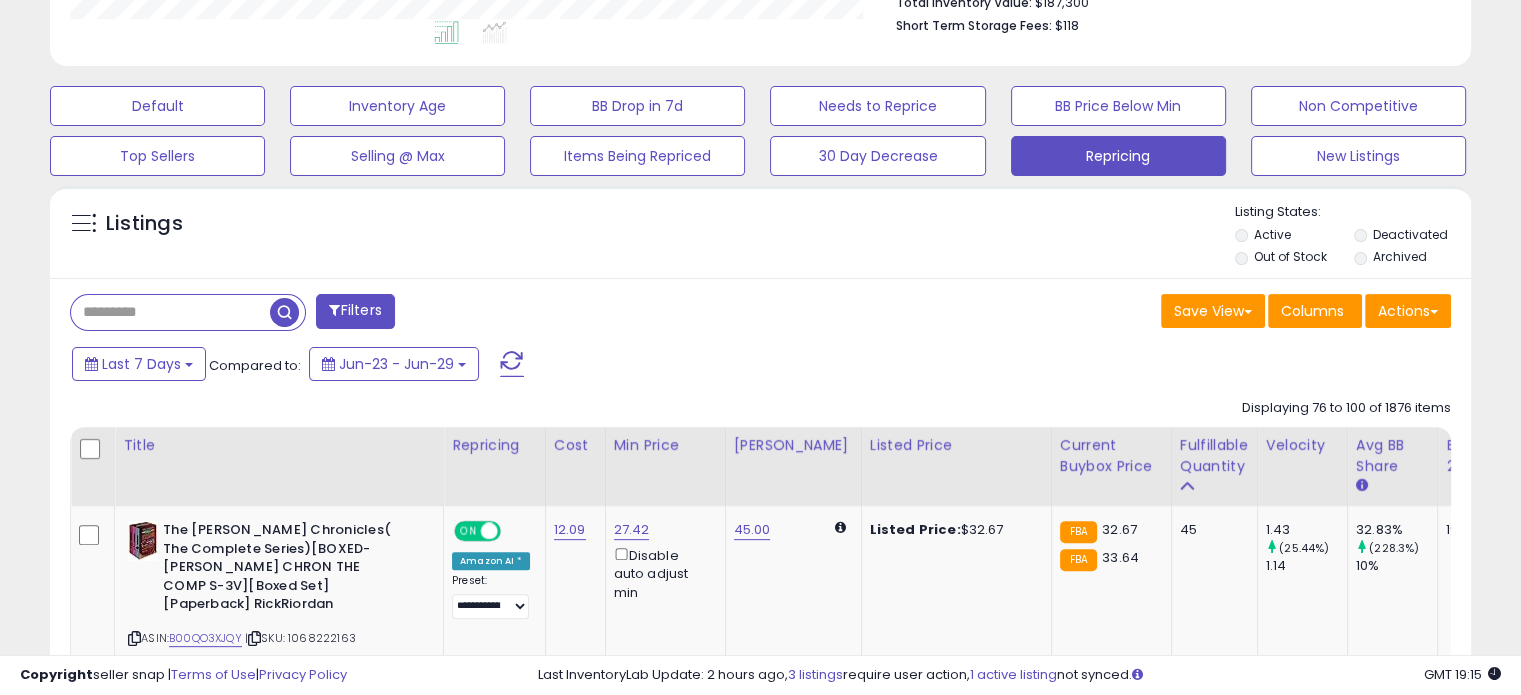 drag, startPoint x: 619, startPoint y: 272, endPoint x: 530, endPoint y: 247, distance: 92.44458 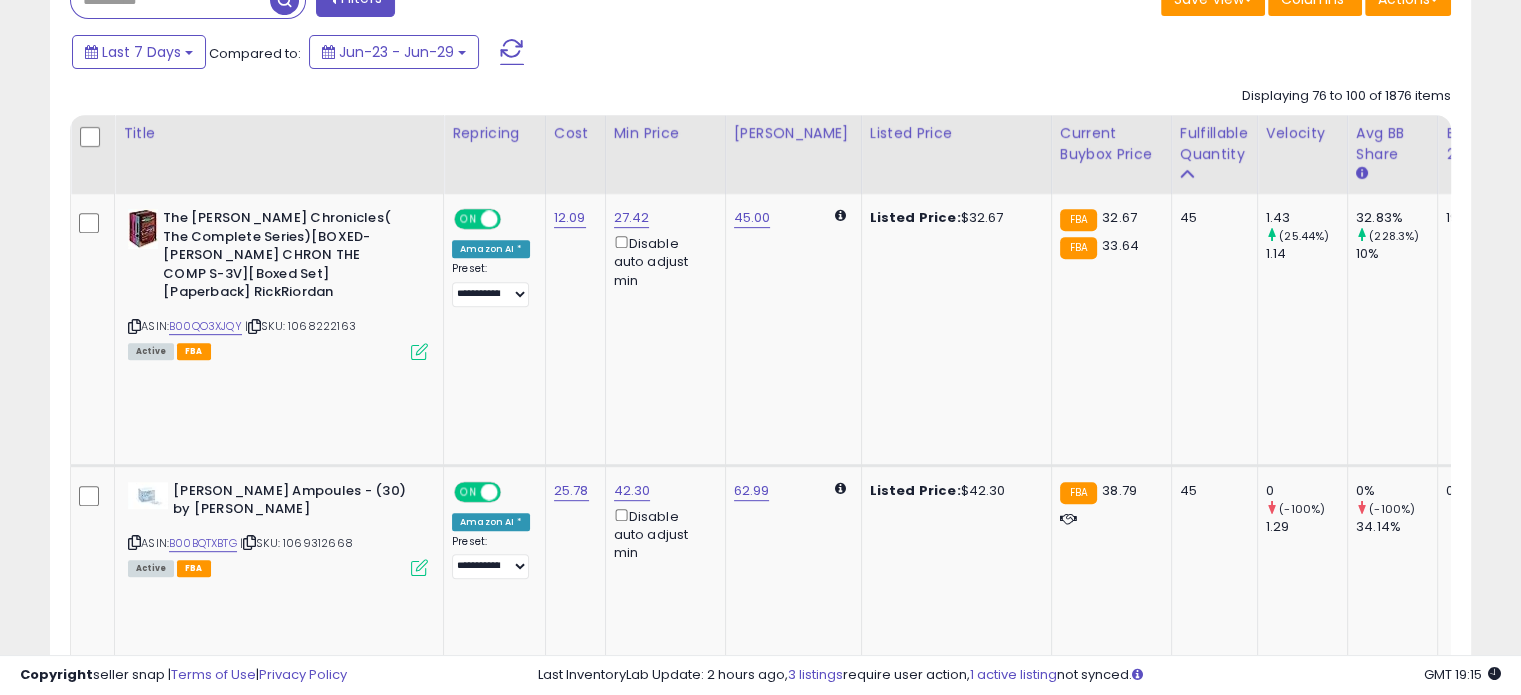 scroll, scrollTop: 944, scrollLeft: 0, axis: vertical 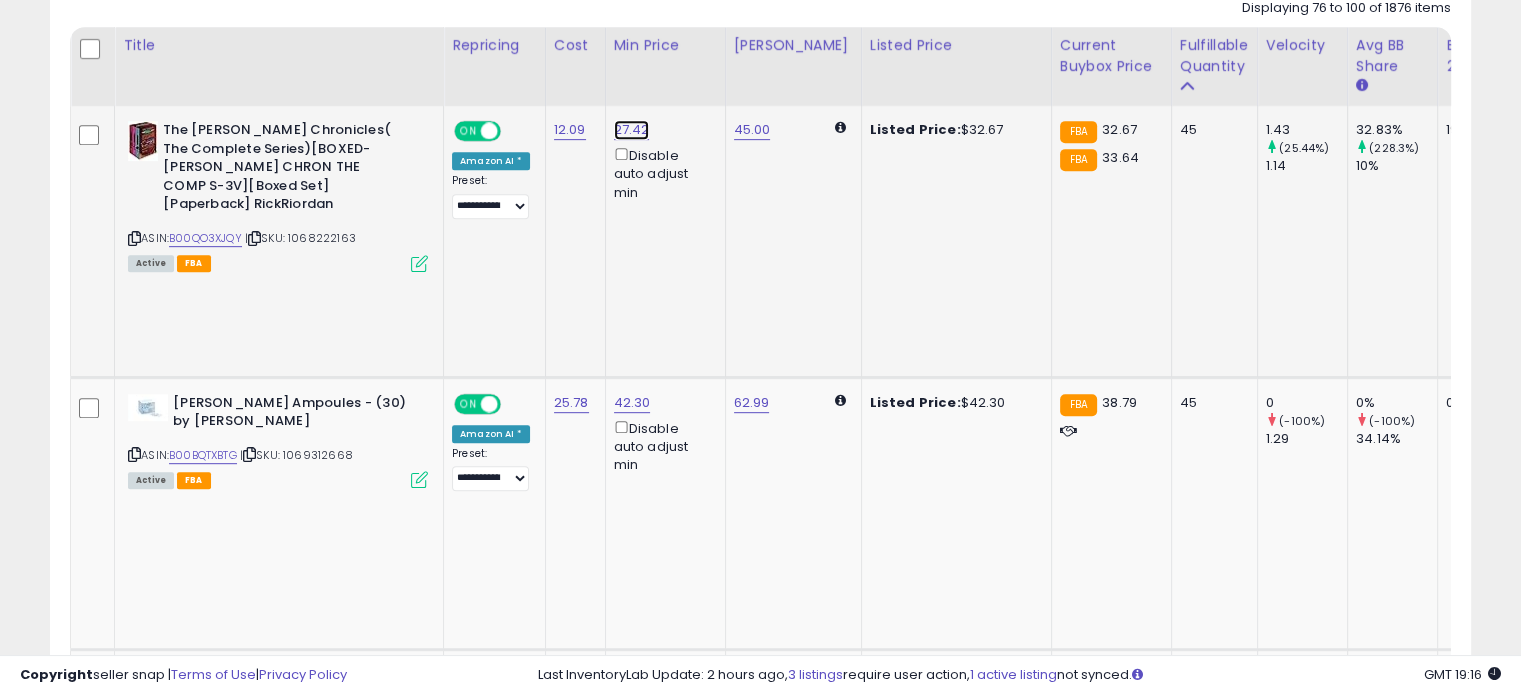 click on "27.42" at bounding box center (632, 130) 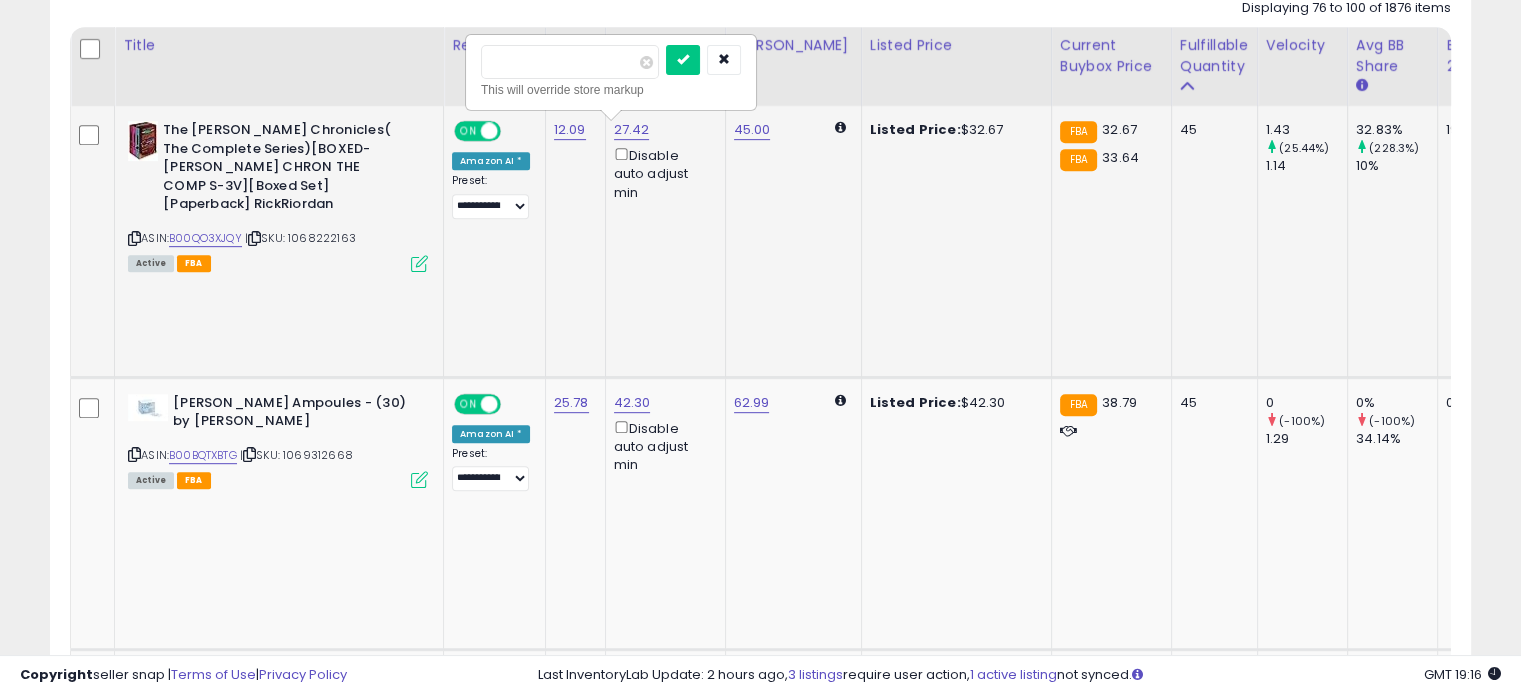 drag, startPoint x: 556, startPoint y: 55, endPoint x: 483, endPoint y: 59, distance: 73.109505 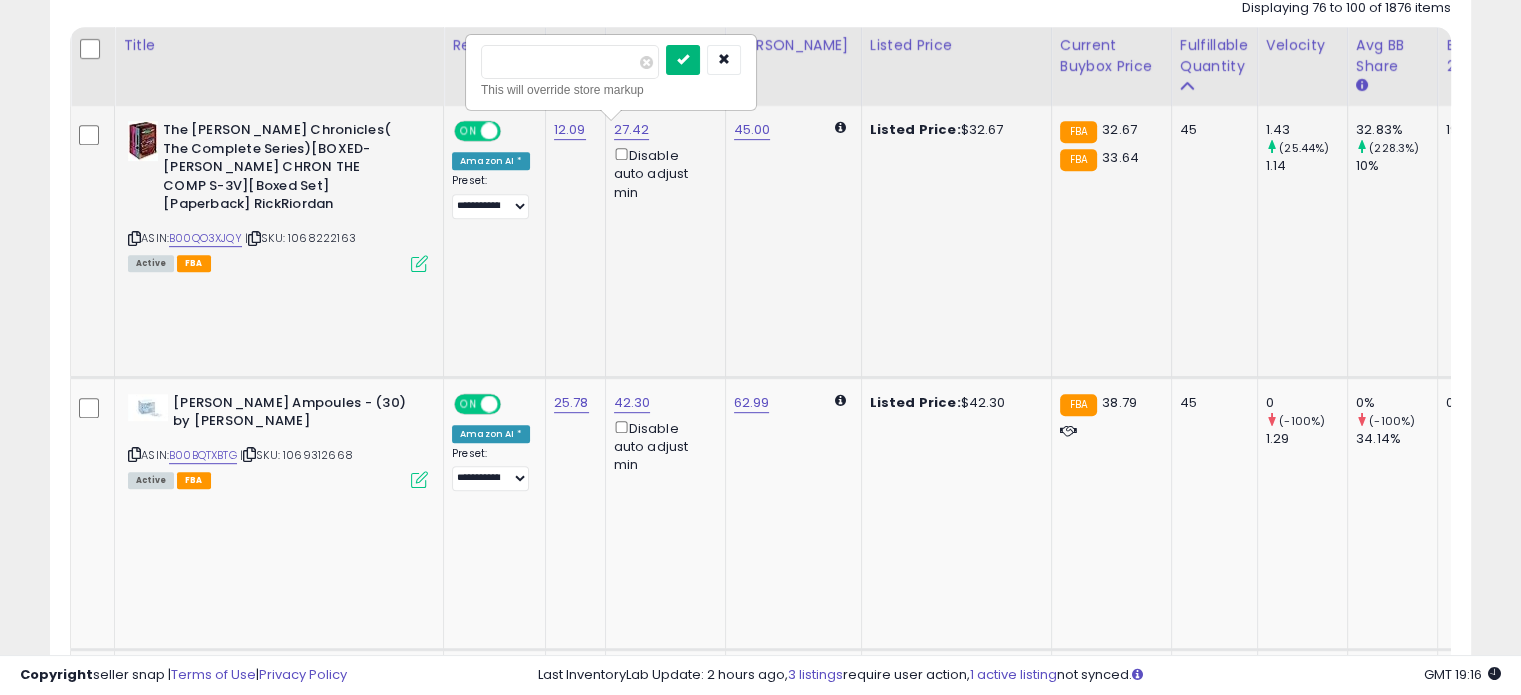 type on "**" 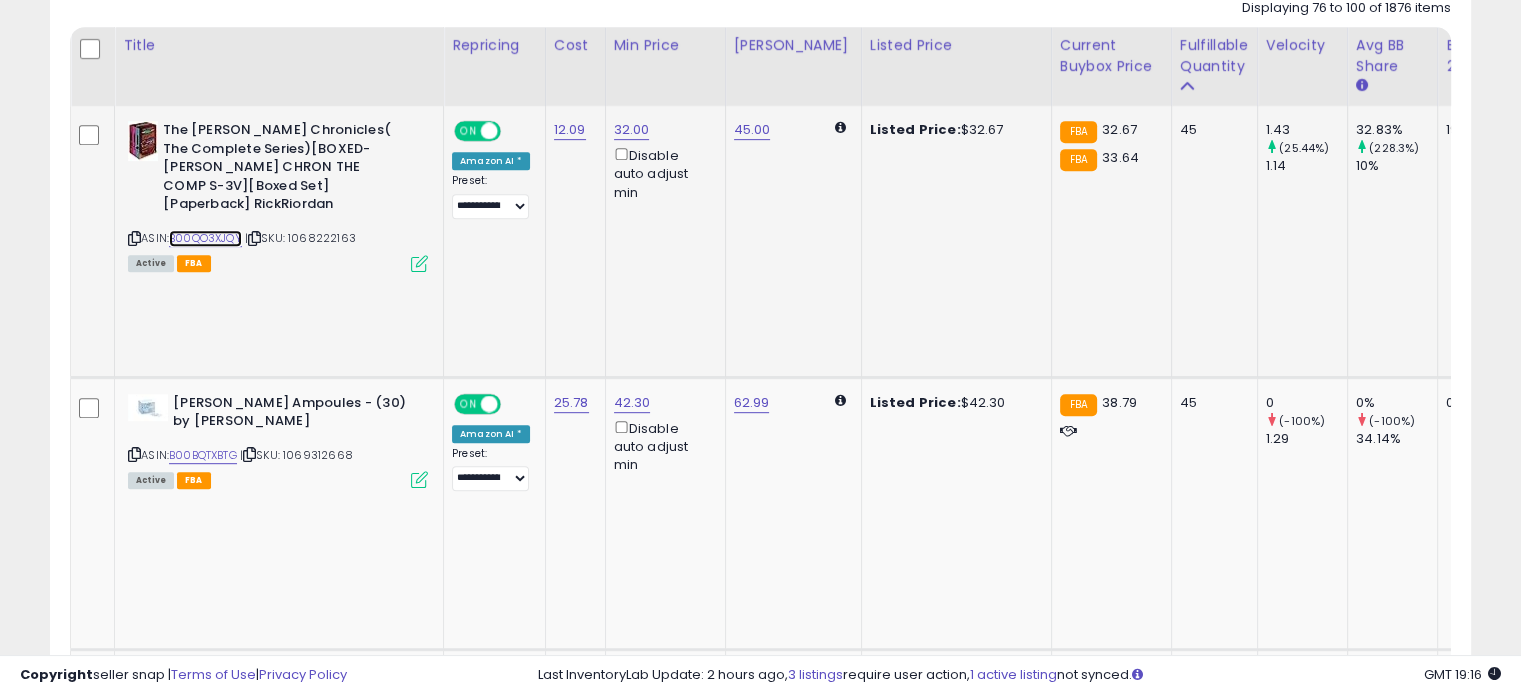 click on "B00QO3XJQY" at bounding box center [205, 238] 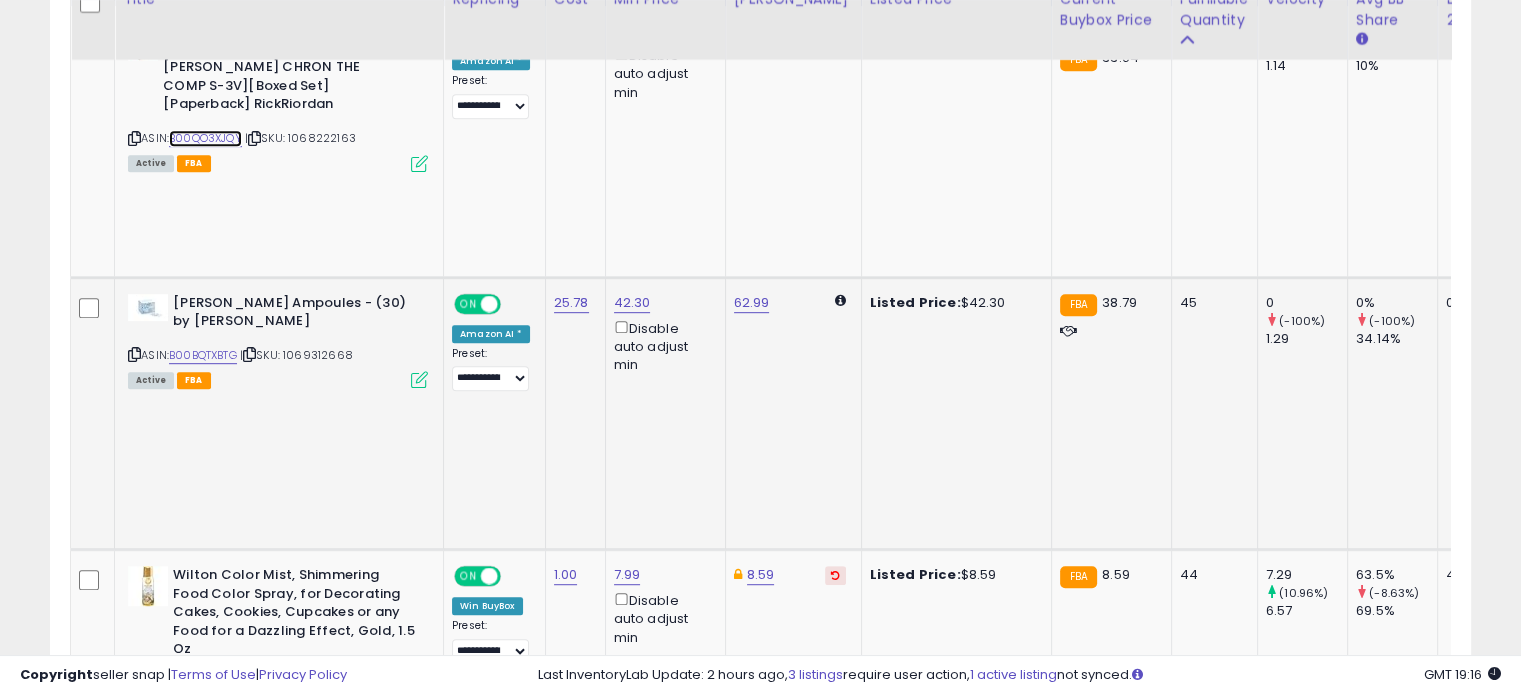 scroll, scrollTop: 944, scrollLeft: 0, axis: vertical 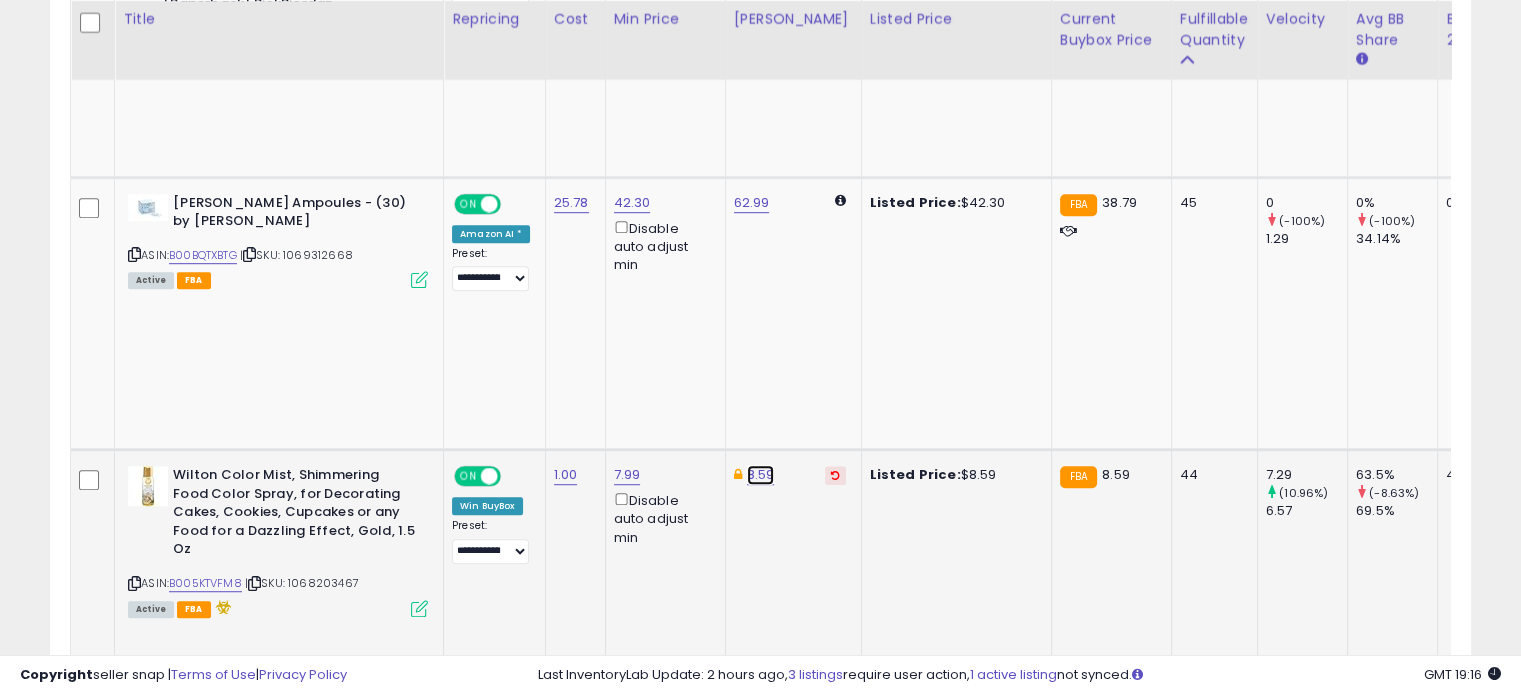 click on "8.59" at bounding box center (761, 475) 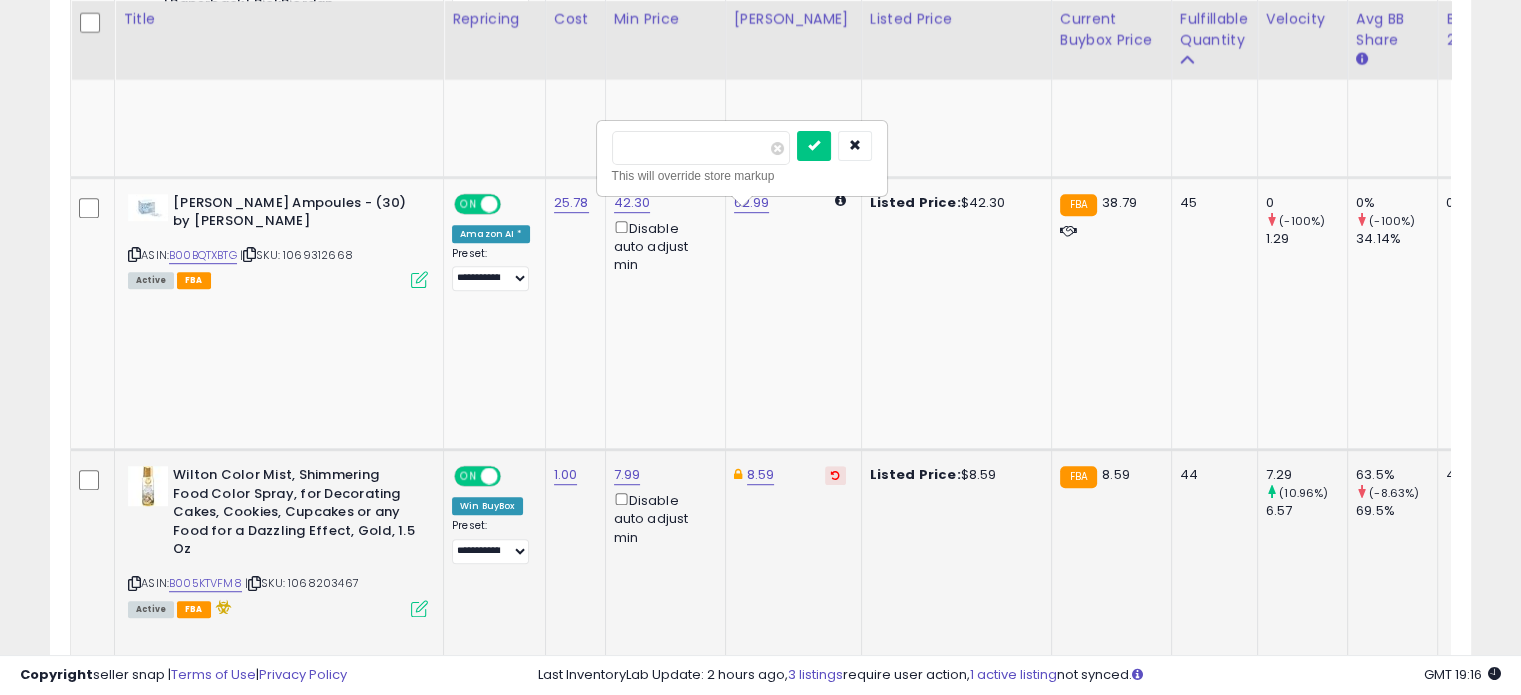 click at bounding box center (835, 475) 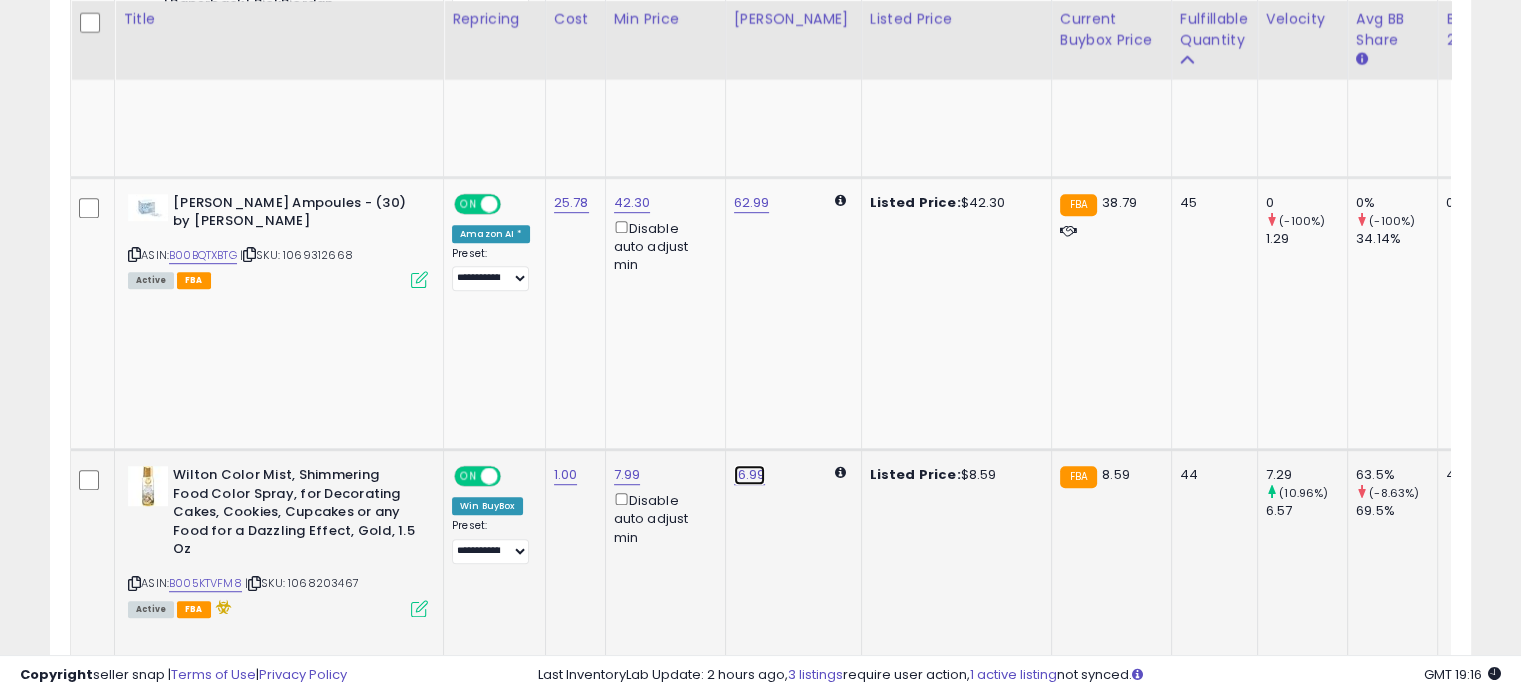 click on "16.99" at bounding box center [752, -70] 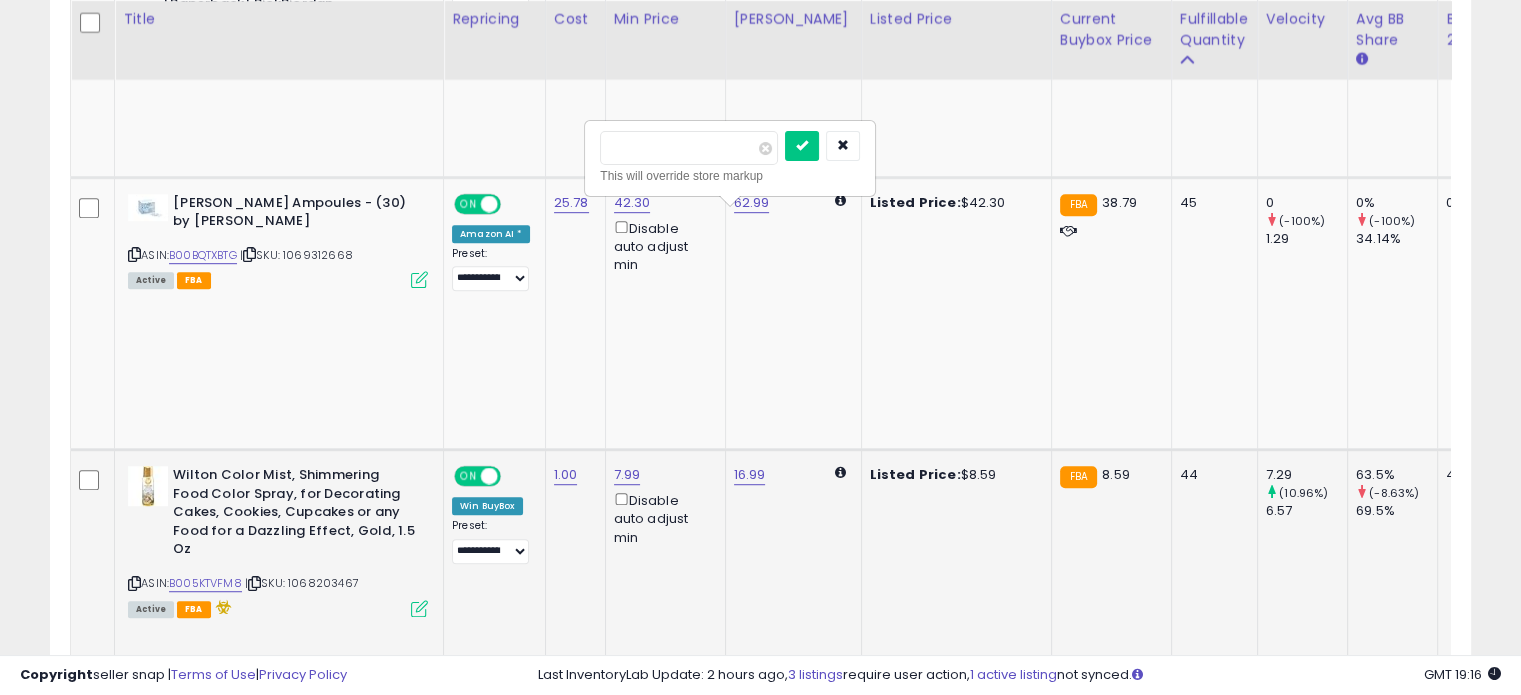 drag, startPoint x: 668, startPoint y: 146, endPoint x: 602, endPoint y: 143, distance: 66.068146 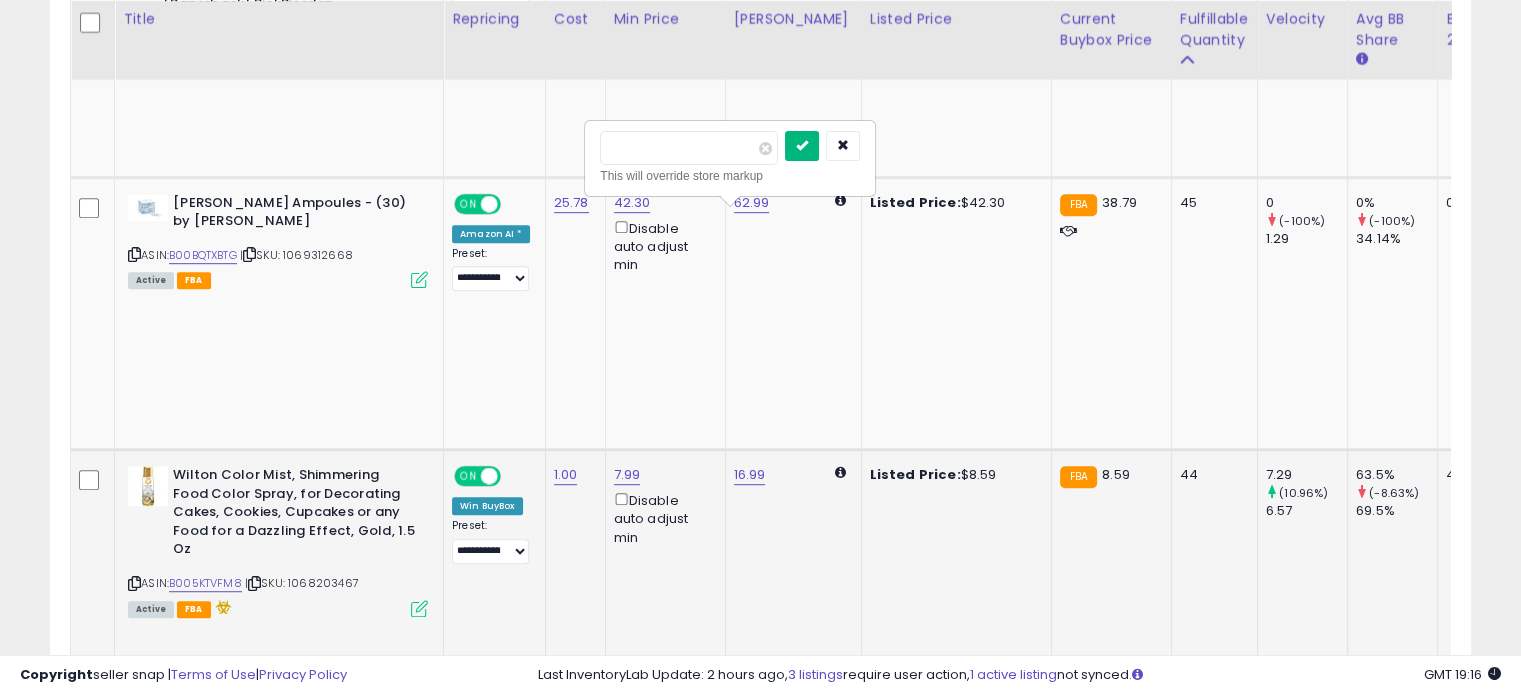 type on "****" 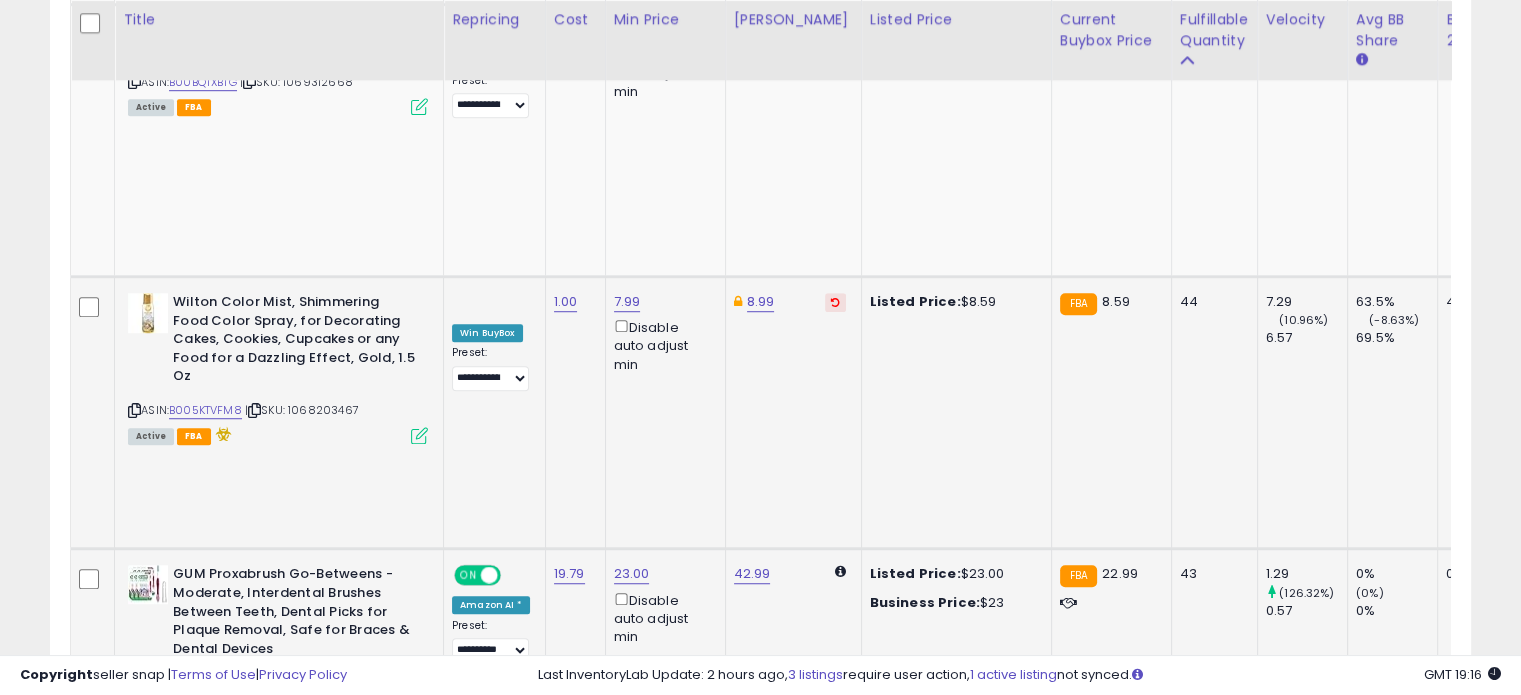 scroll, scrollTop: 1344, scrollLeft: 0, axis: vertical 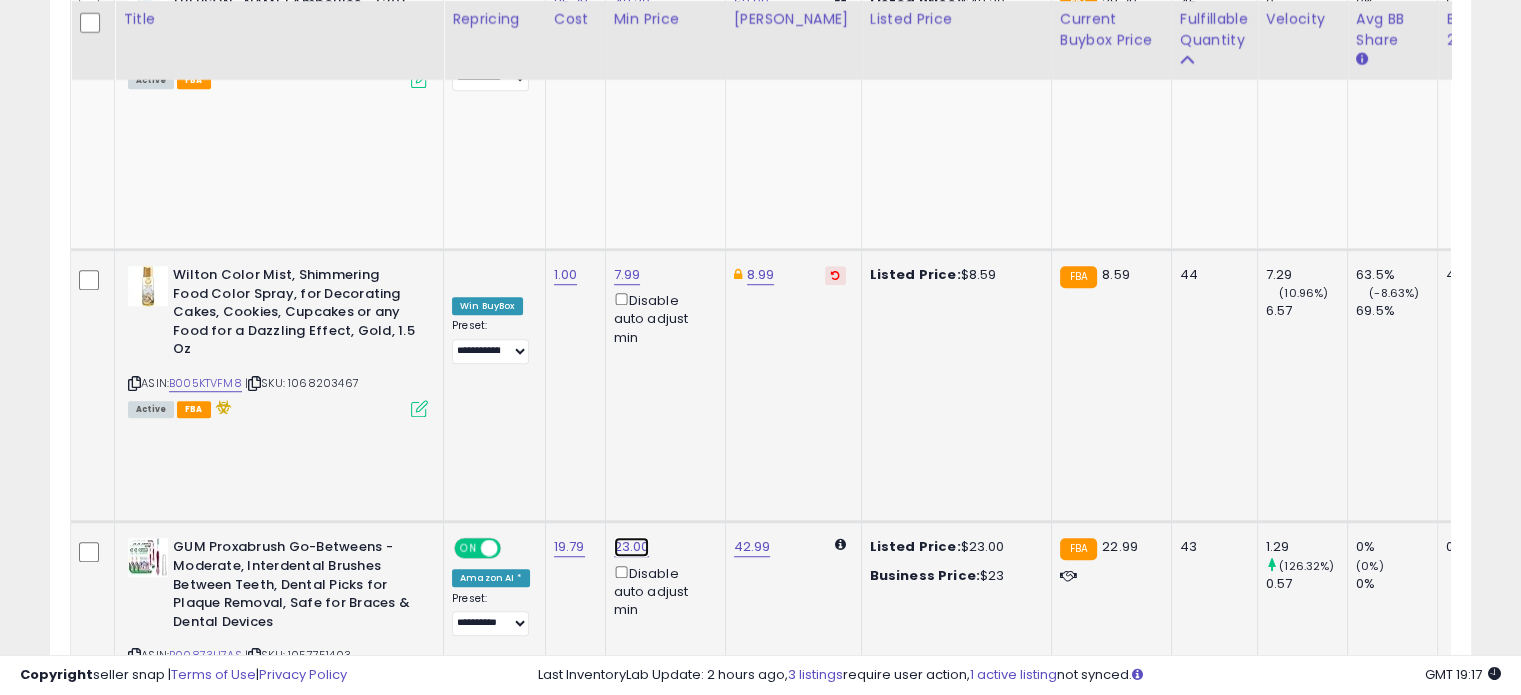 click on "23.00" at bounding box center [632, -270] 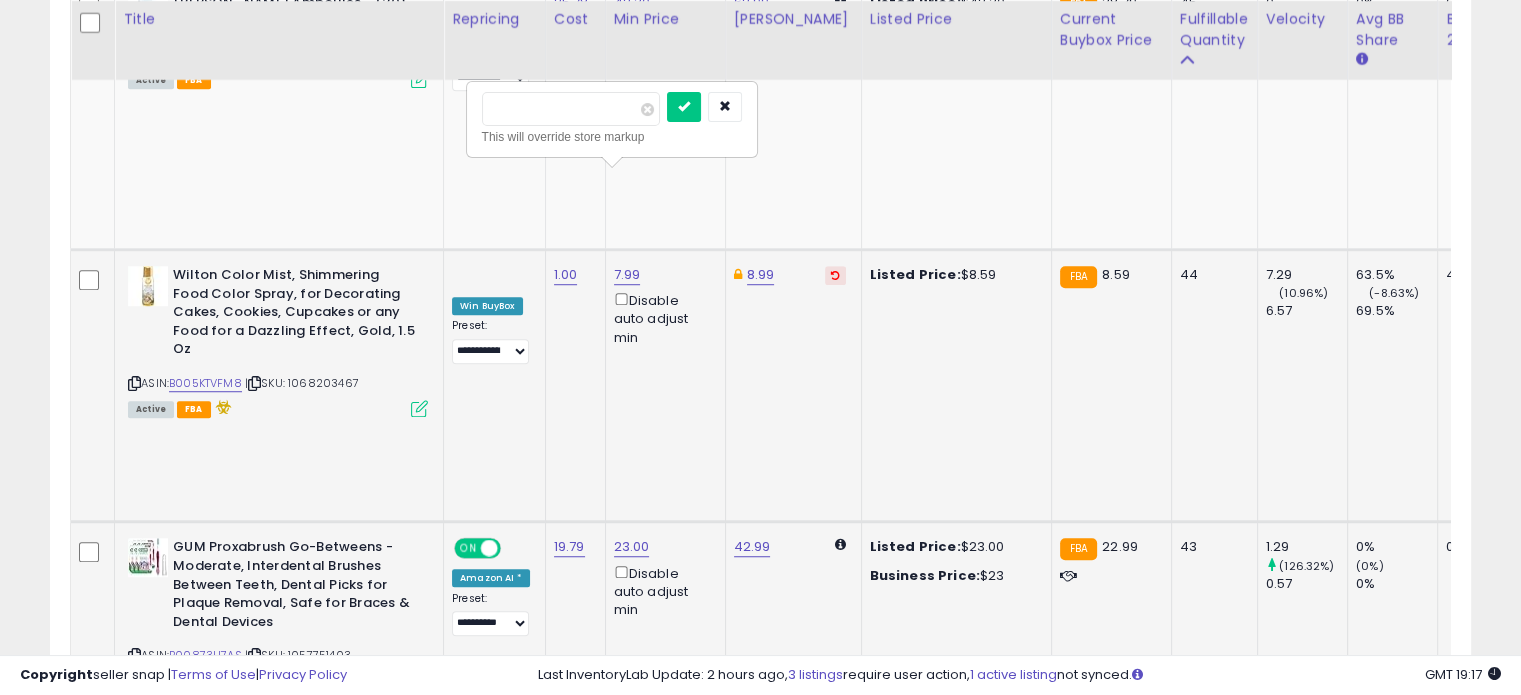 drag, startPoint x: 539, startPoint y: 103, endPoint x: 473, endPoint y: 104, distance: 66.007576 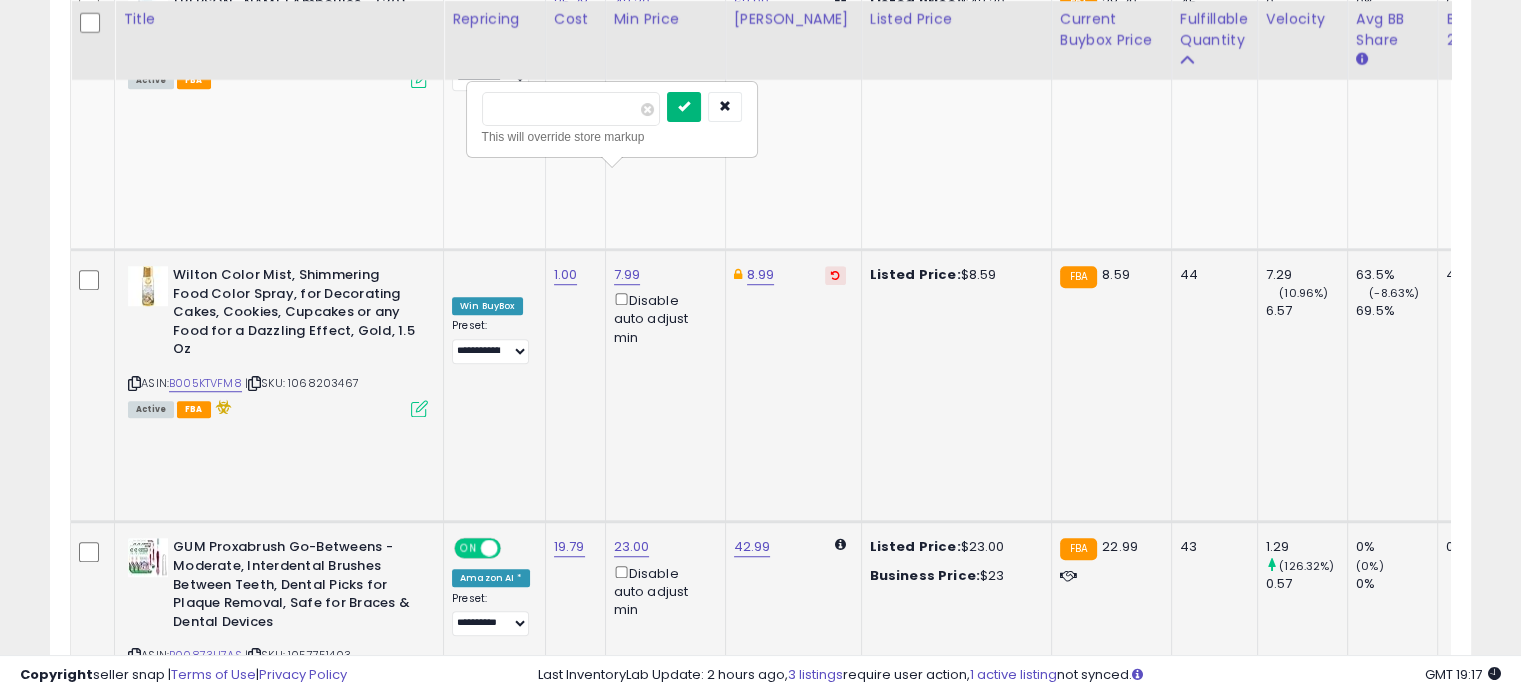 click at bounding box center (684, 107) 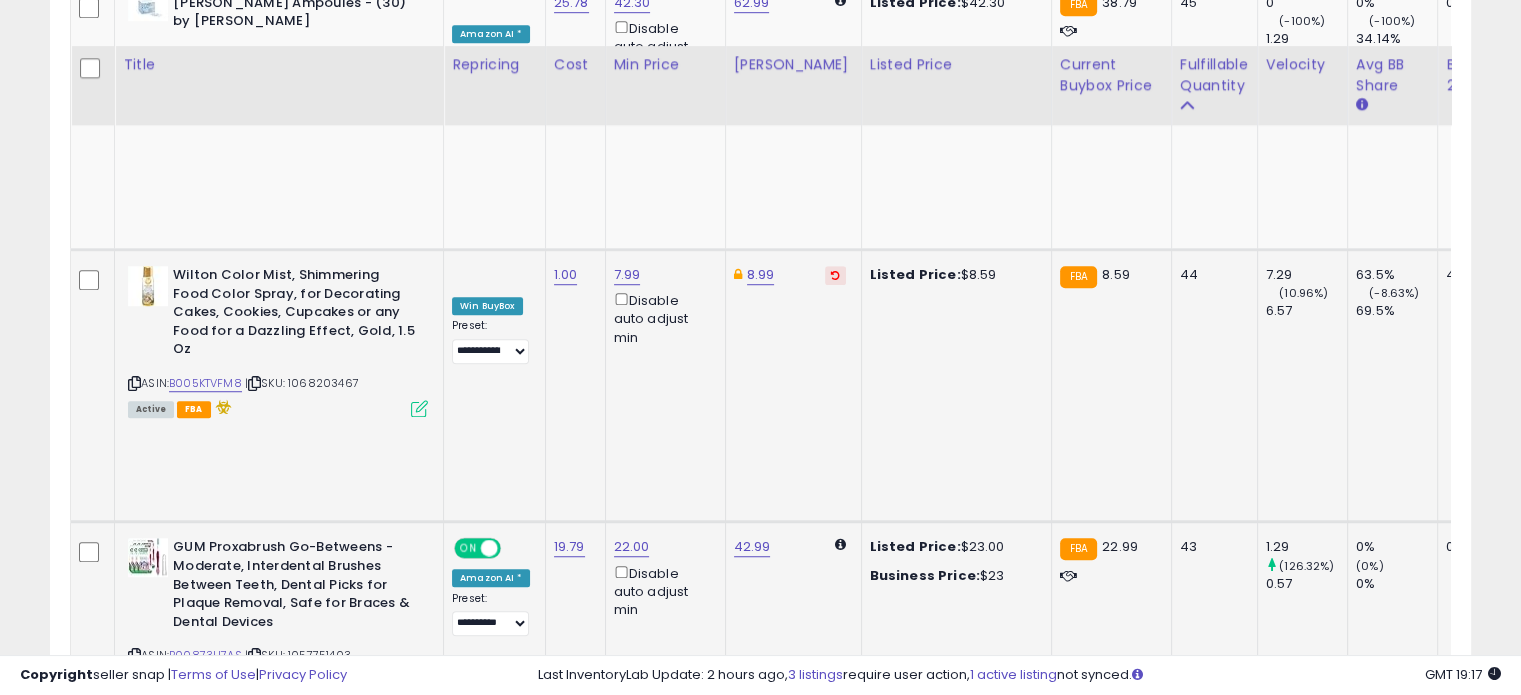 scroll, scrollTop: 1444, scrollLeft: 0, axis: vertical 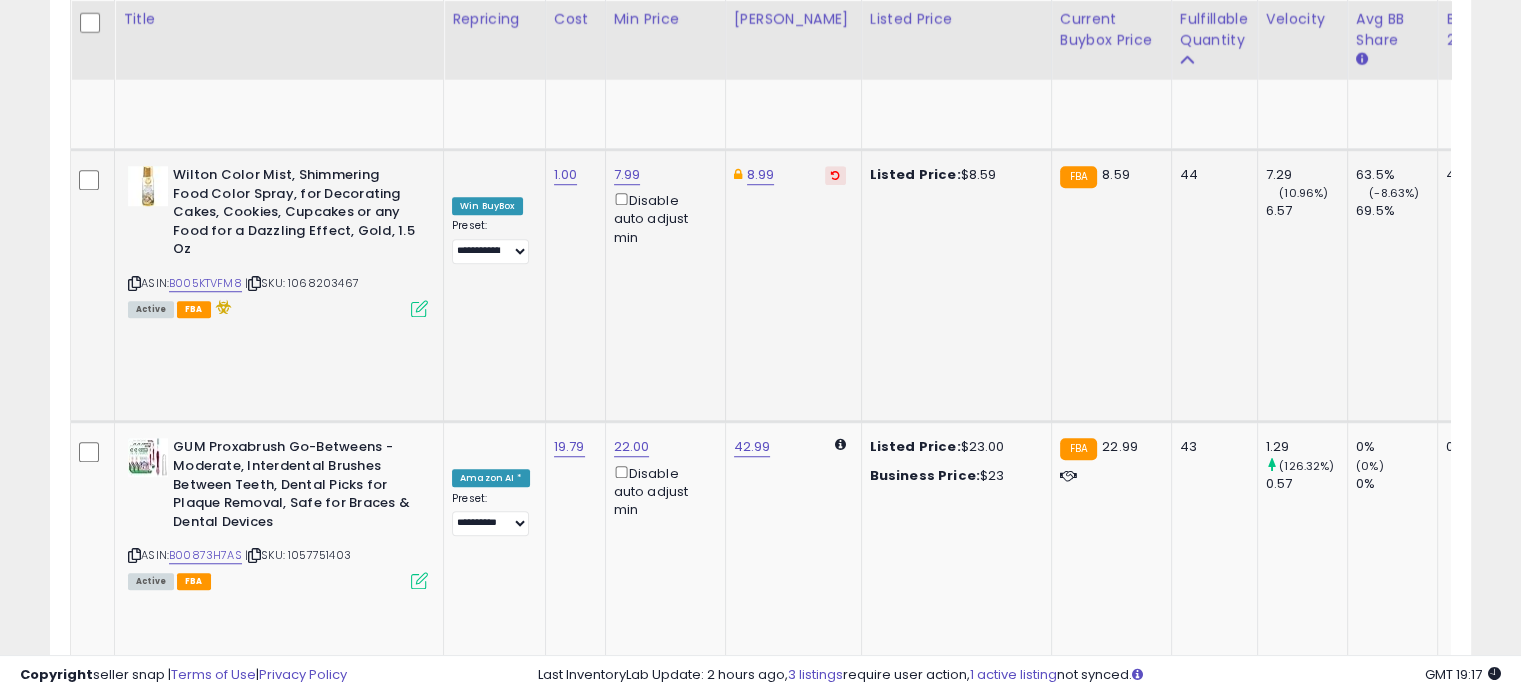click on "34.00" at bounding box center [632, -370] 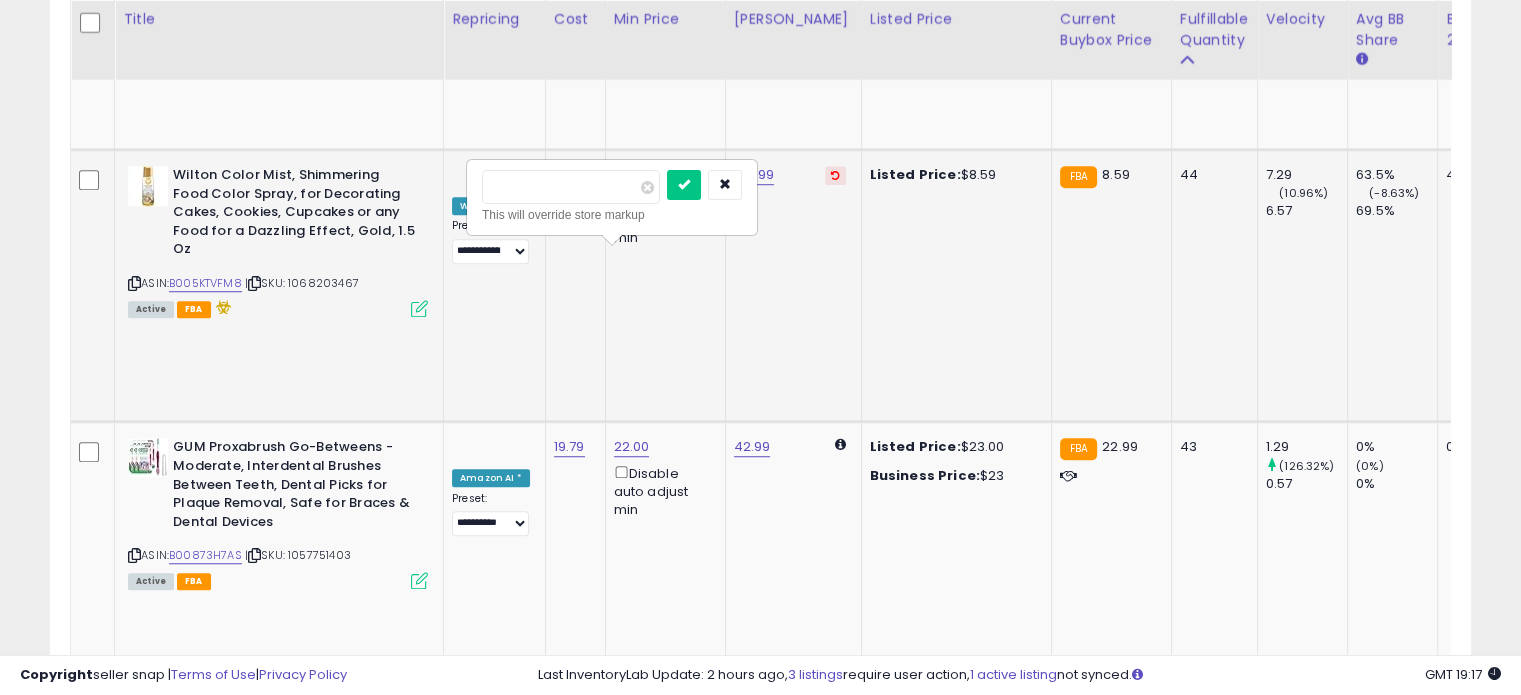 drag, startPoint x: 546, startPoint y: 193, endPoint x: 503, endPoint y: 190, distance: 43.104523 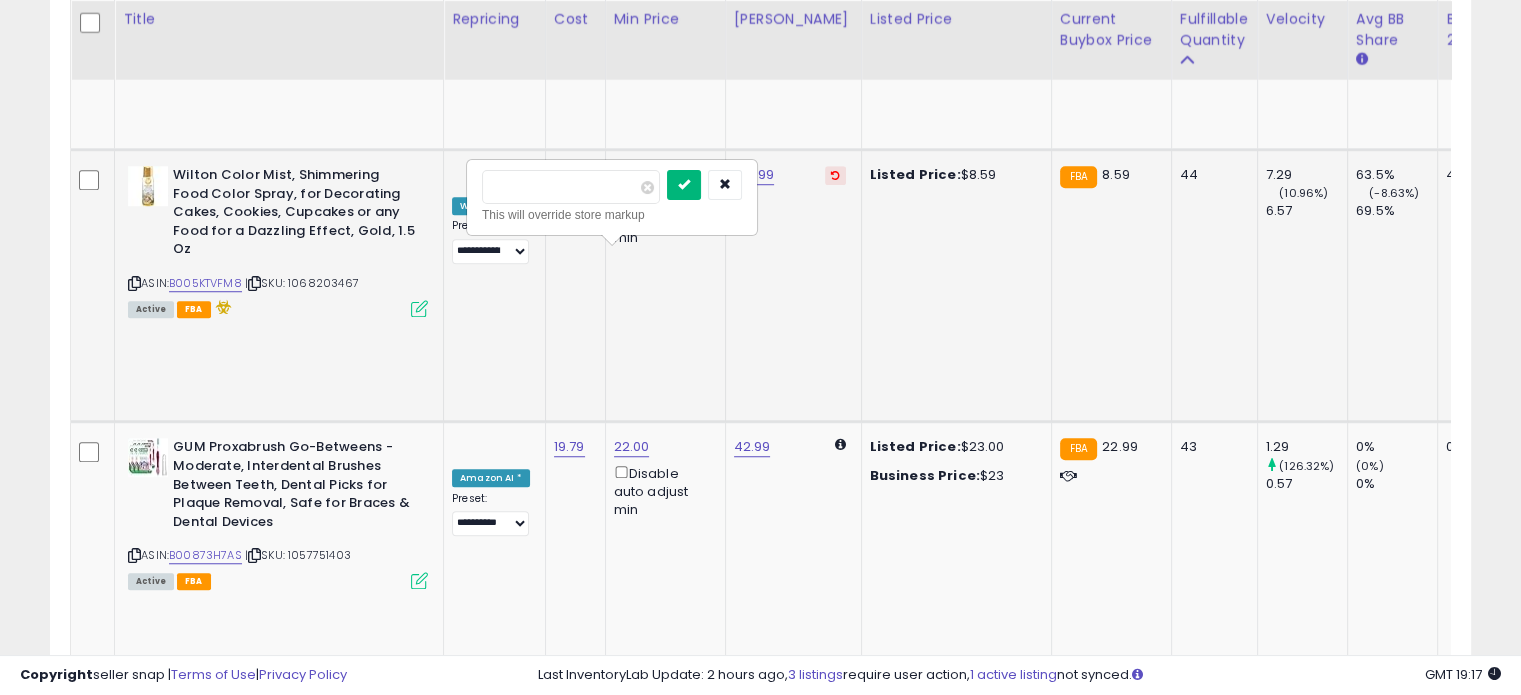 type on "**" 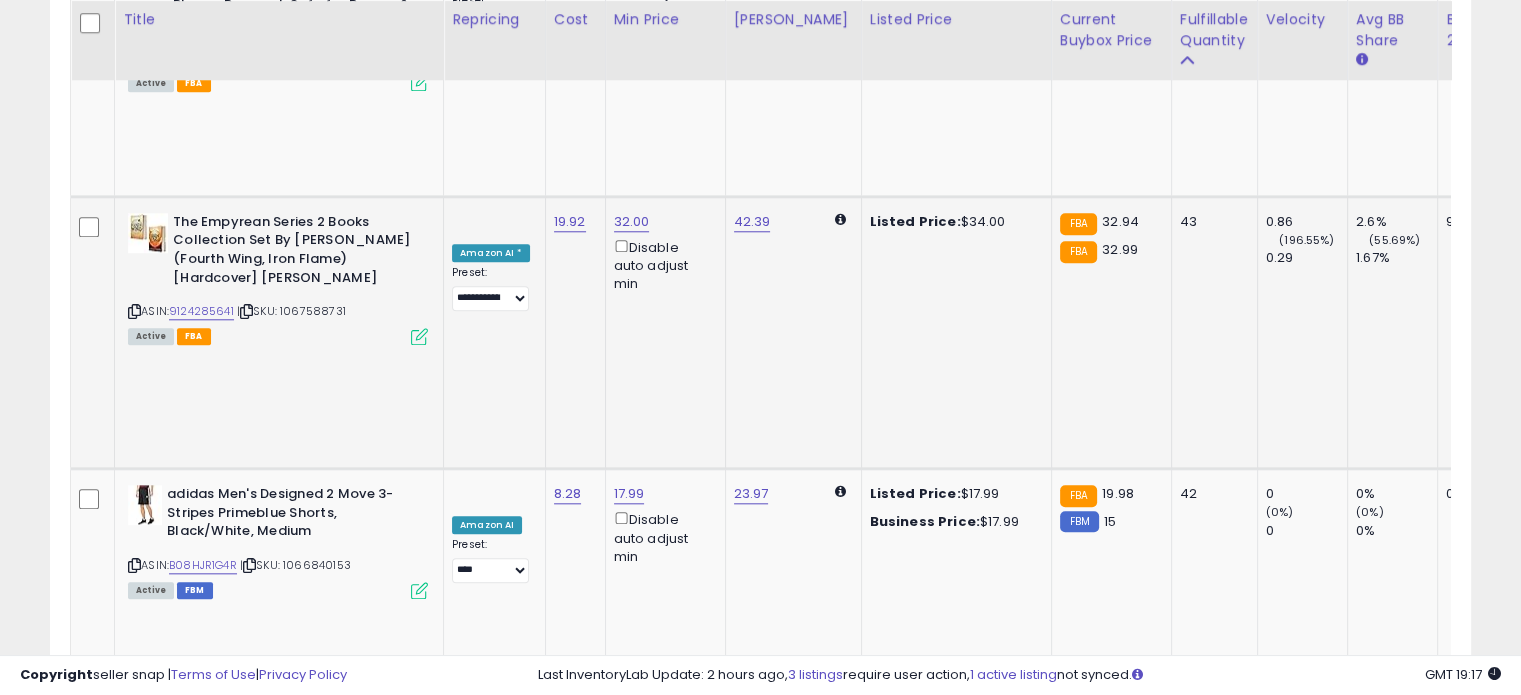 scroll, scrollTop: 1944, scrollLeft: 0, axis: vertical 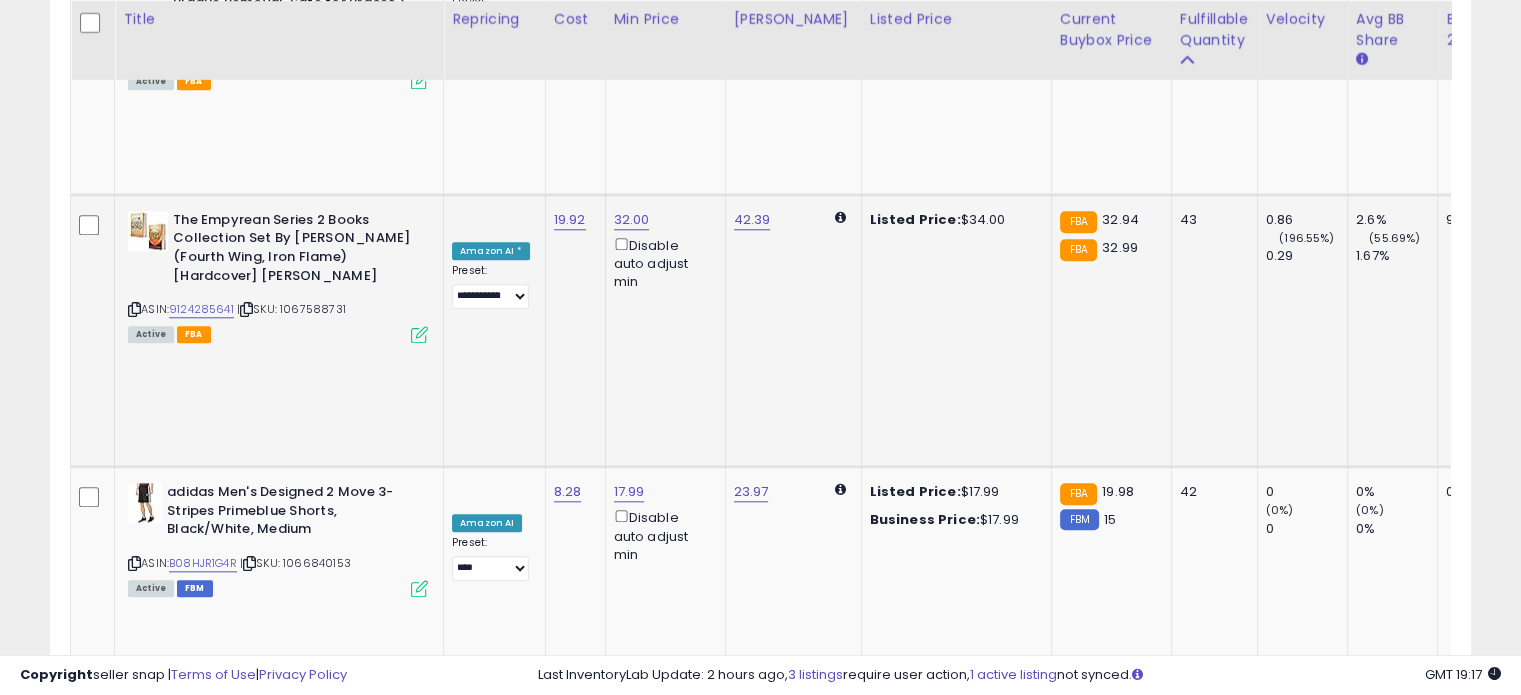 click on "16.30" at bounding box center [632, -870] 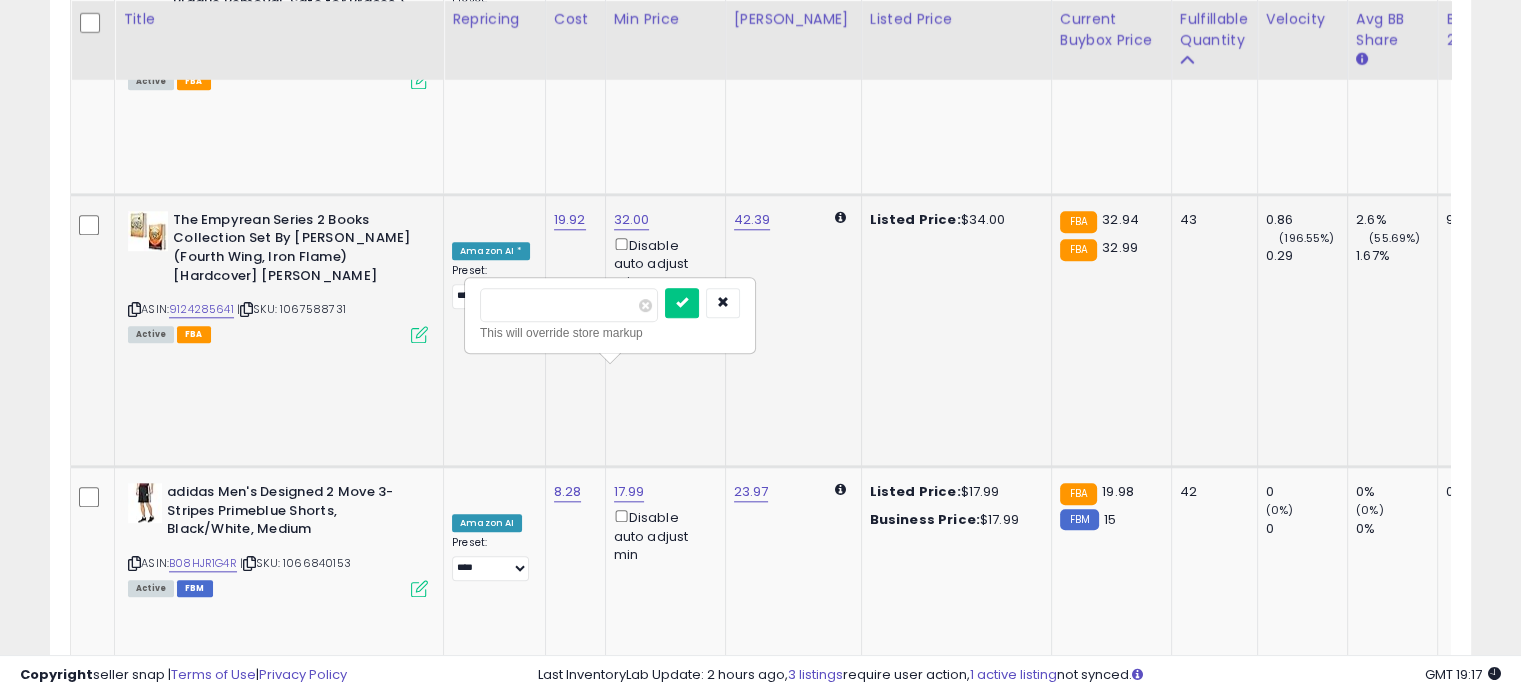 drag, startPoint x: 537, startPoint y: 301, endPoint x: 493, endPoint y: 299, distance: 44.04543 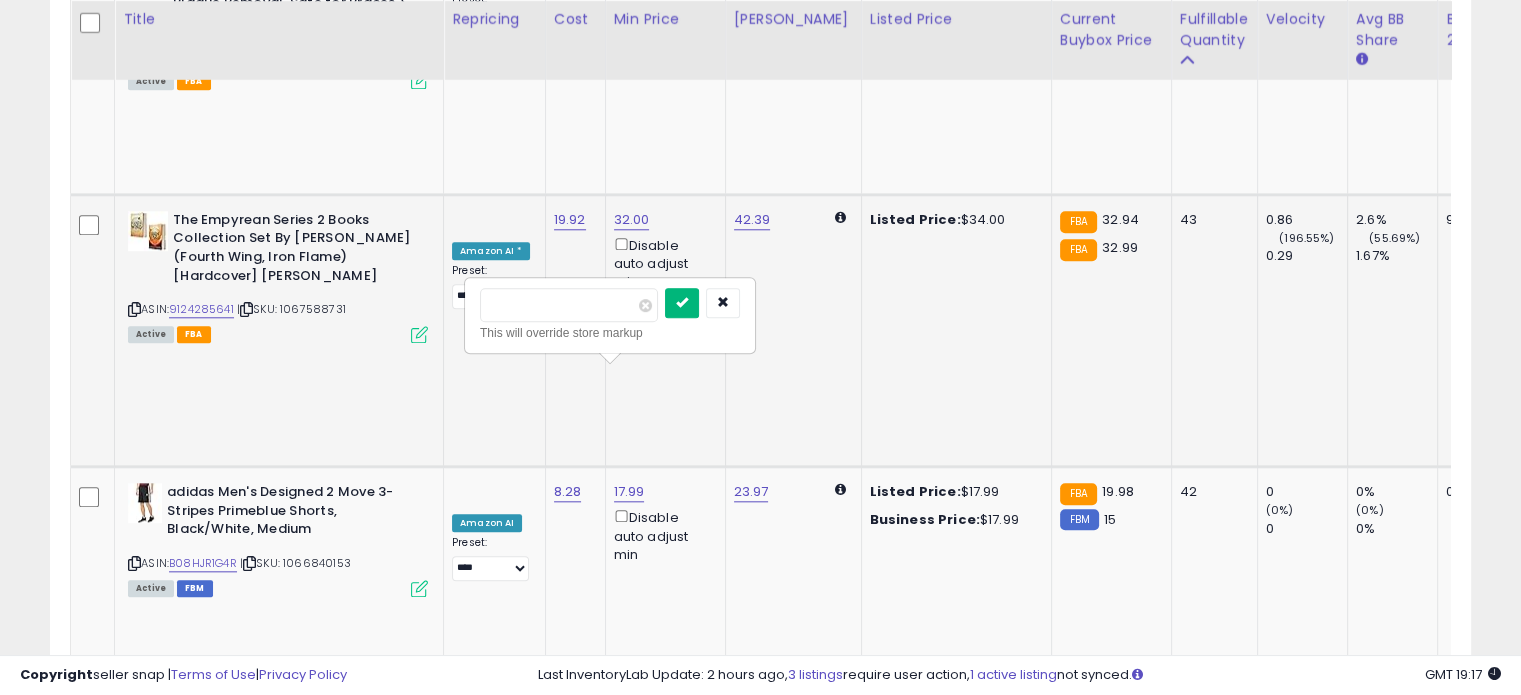 click at bounding box center [682, 303] 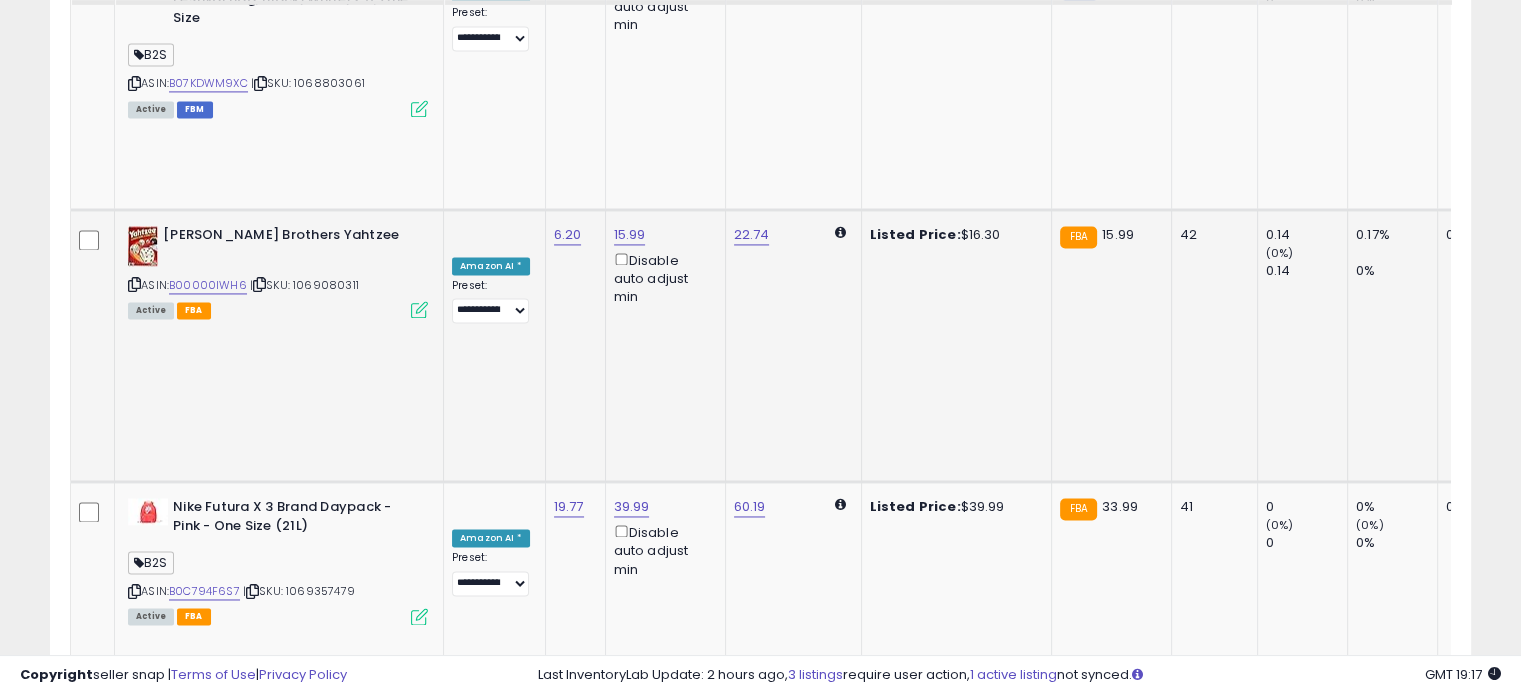 scroll, scrollTop: 3044, scrollLeft: 0, axis: vertical 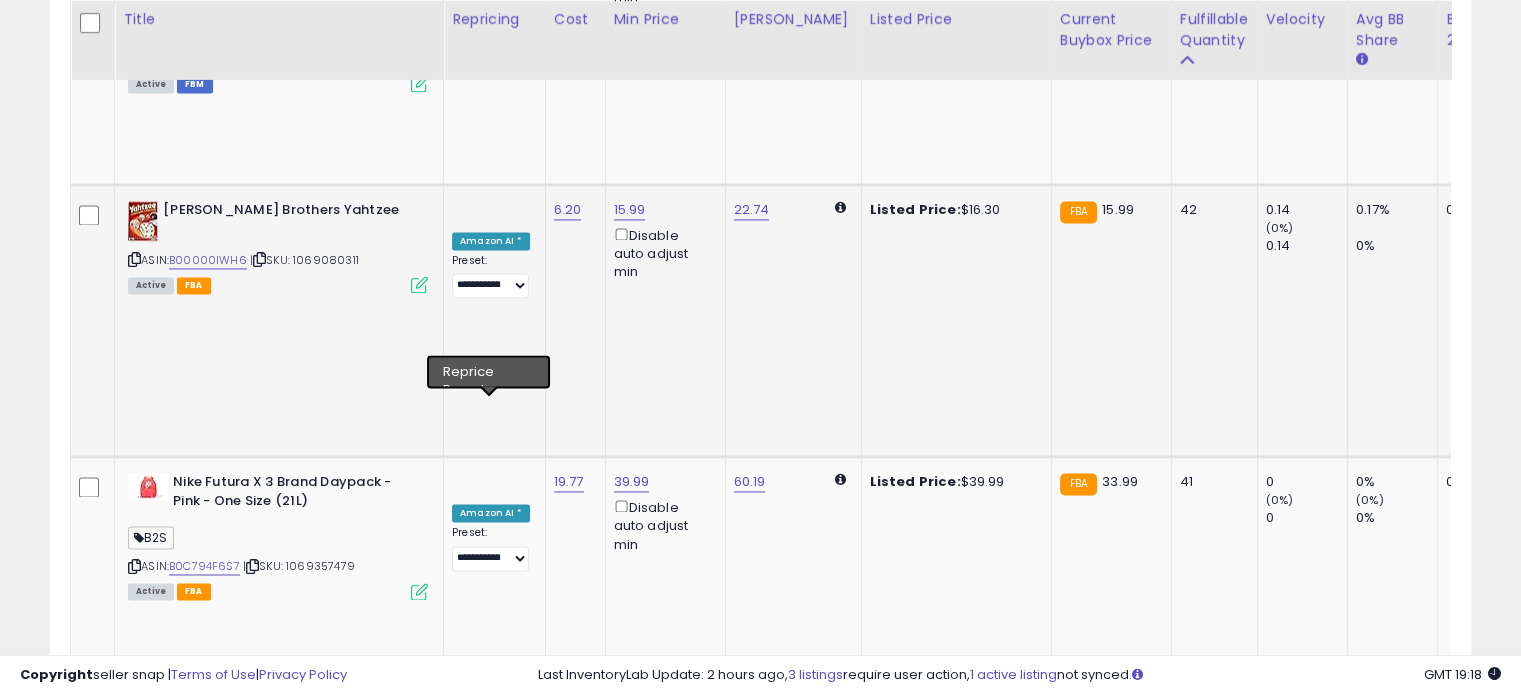 click on "**********" at bounding box center (490, 2192) 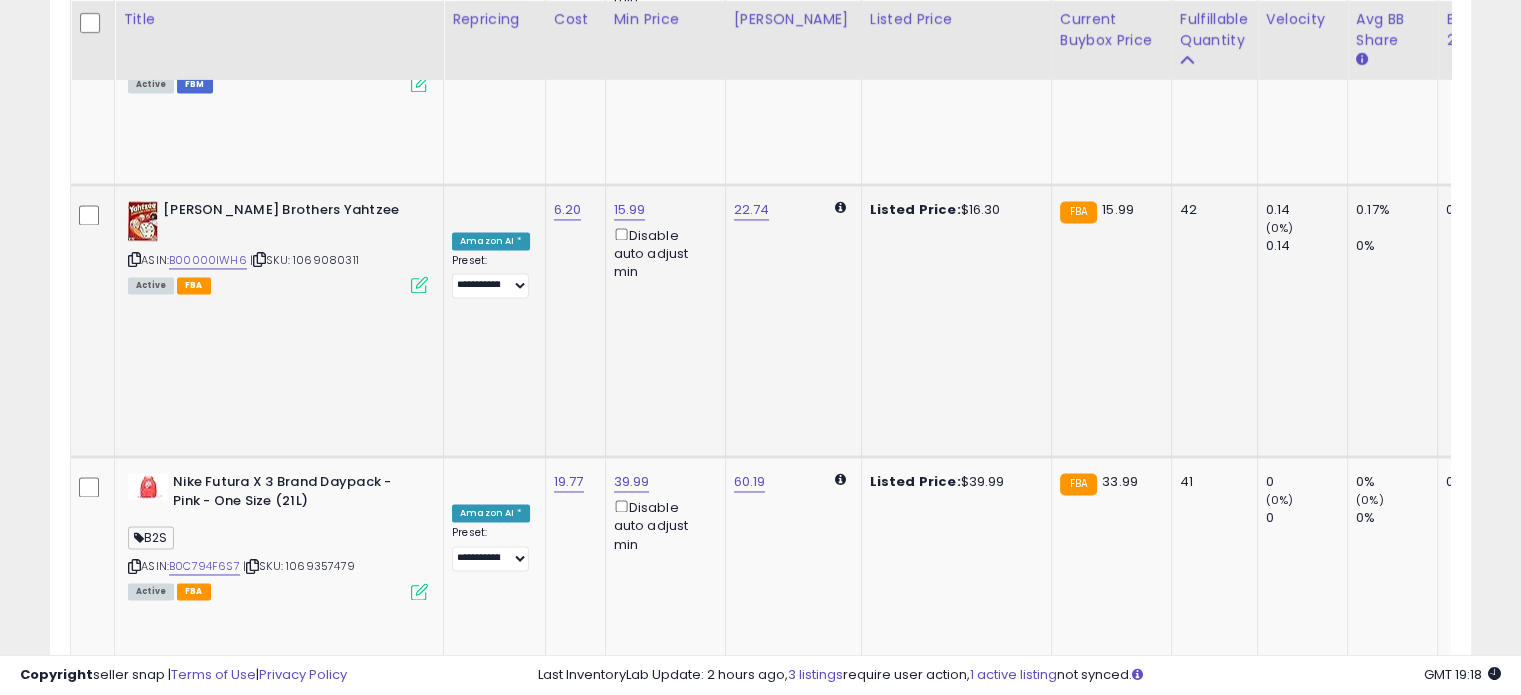 click on "**********" at bounding box center (490, 2192) 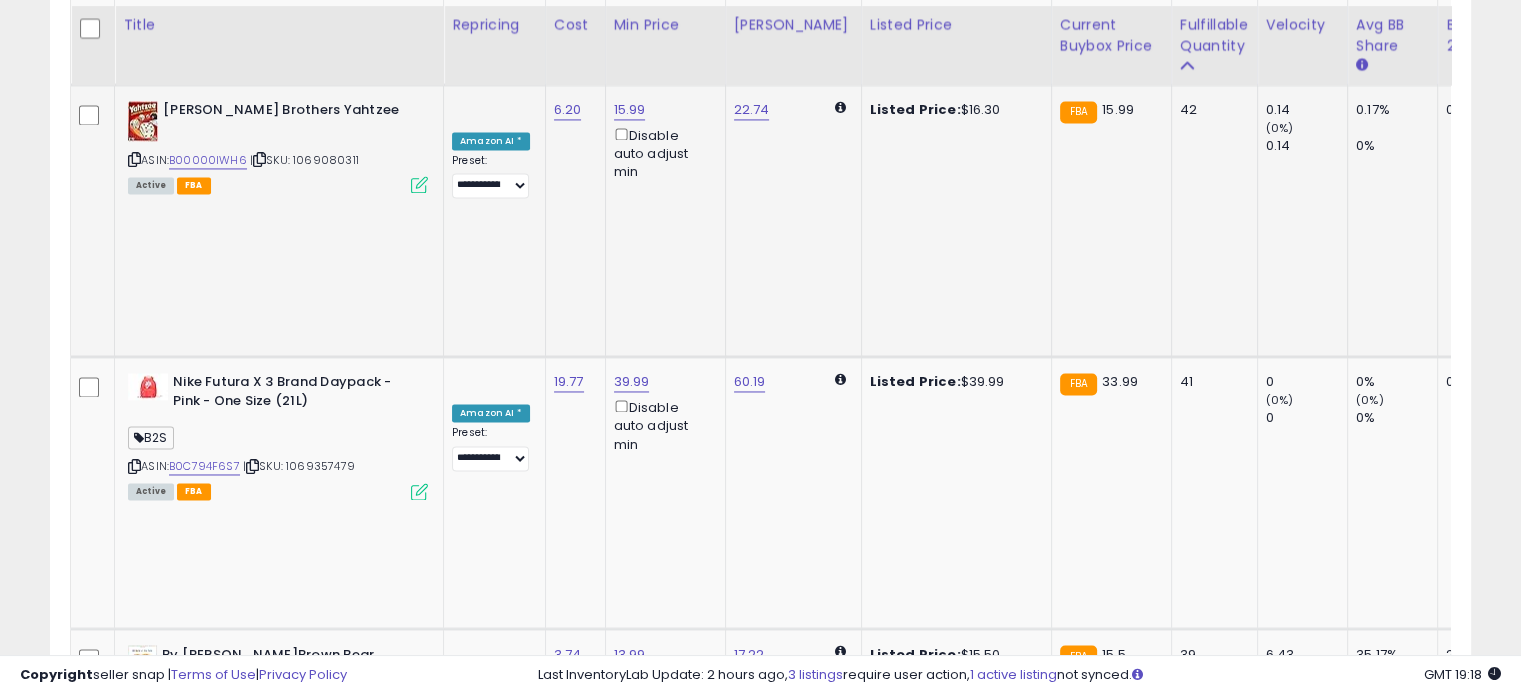 scroll, scrollTop: 3244, scrollLeft: 0, axis: vertical 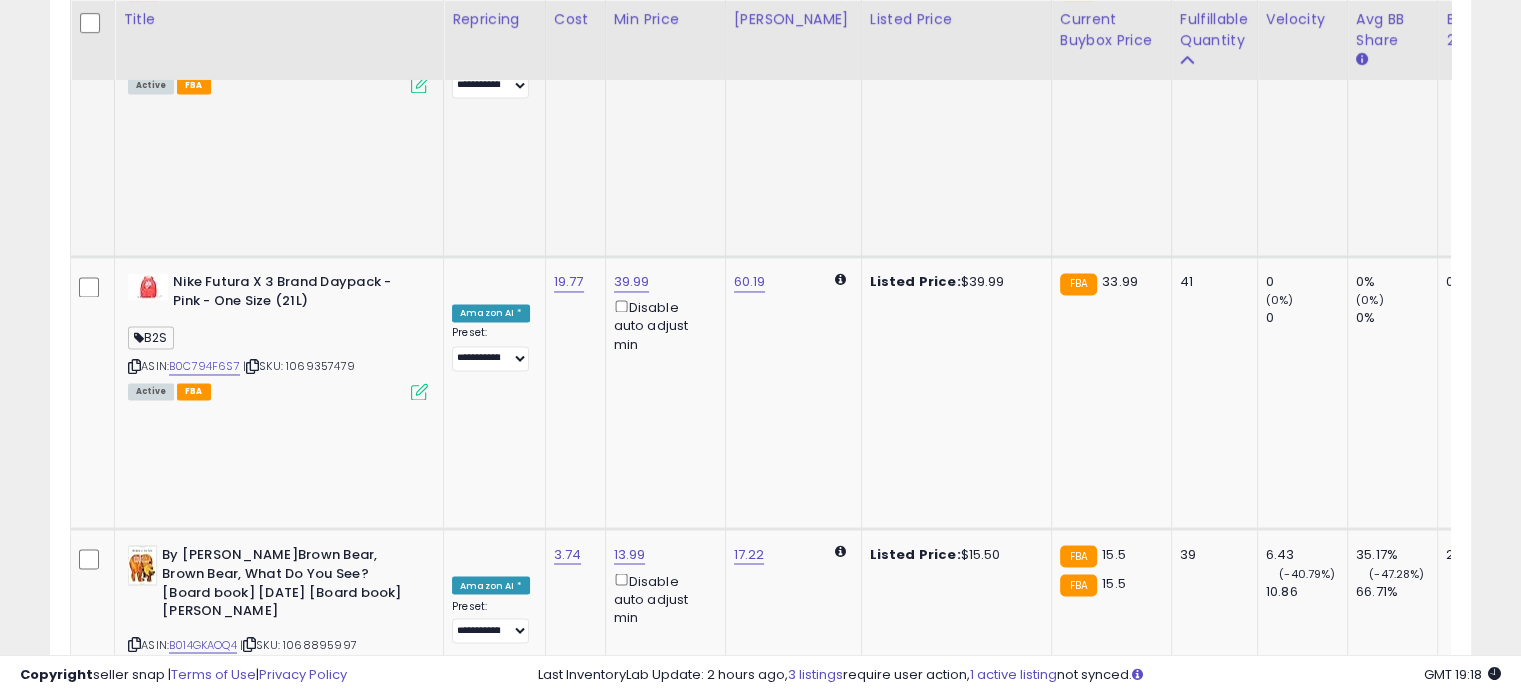 click on "B018BEVM80" at bounding box center [205, 2241] 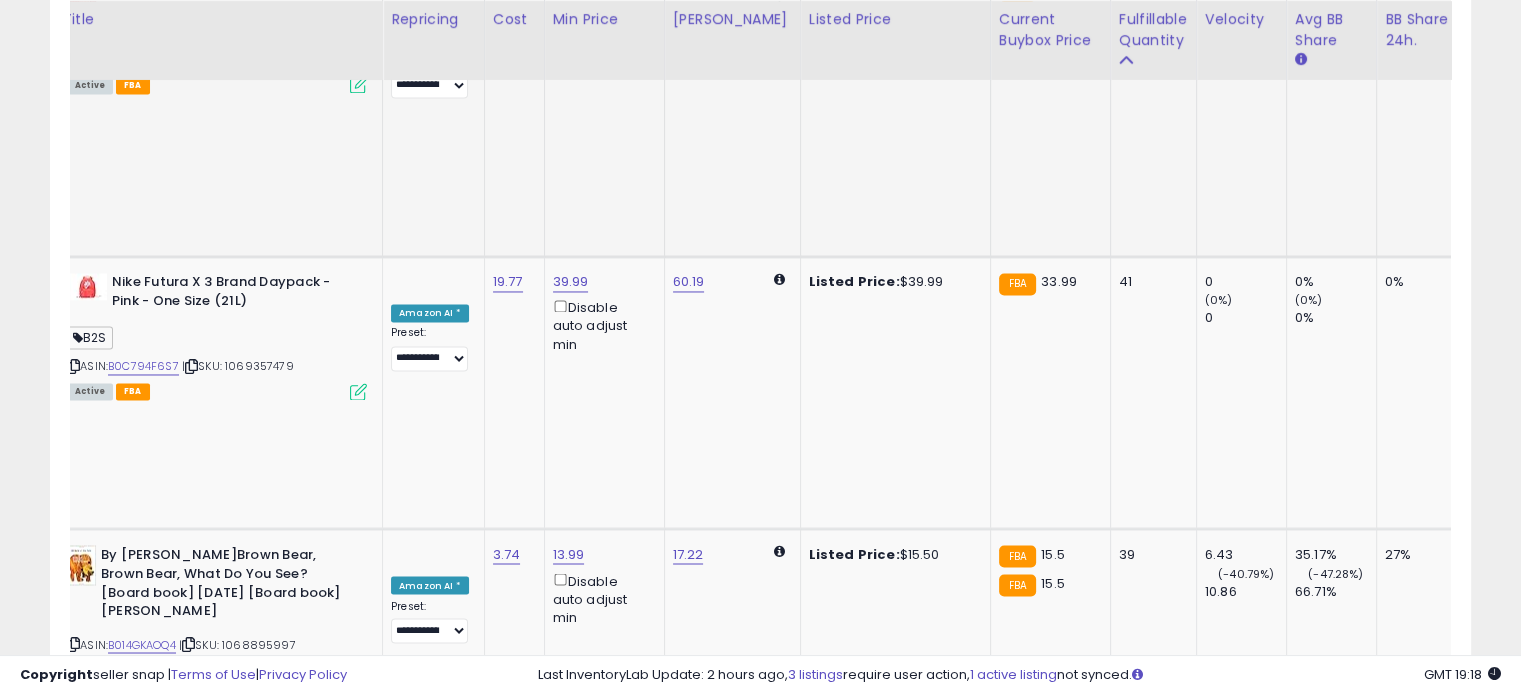 scroll, scrollTop: 0, scrollLeft: 136, axis: horizontal 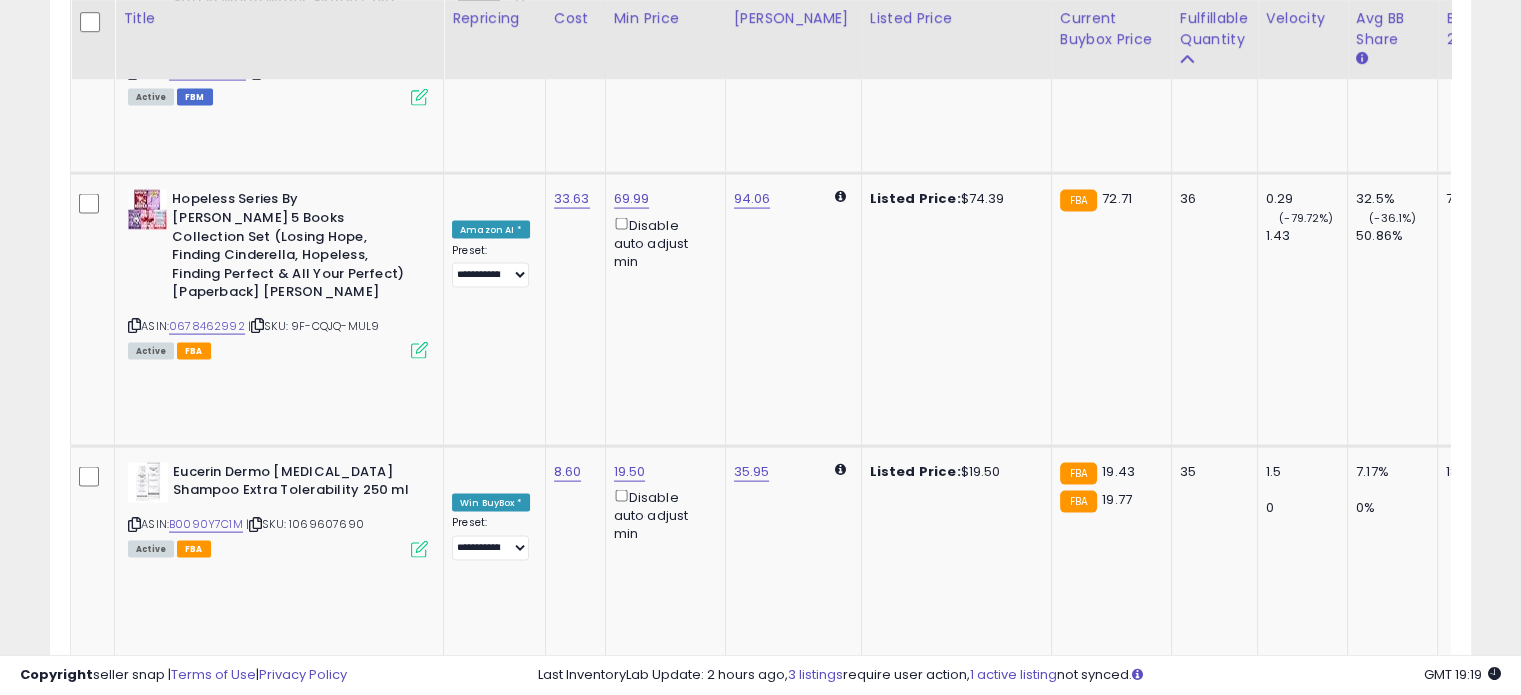 click on "B01KCJDRNK" at bounding box center (202, 3248) 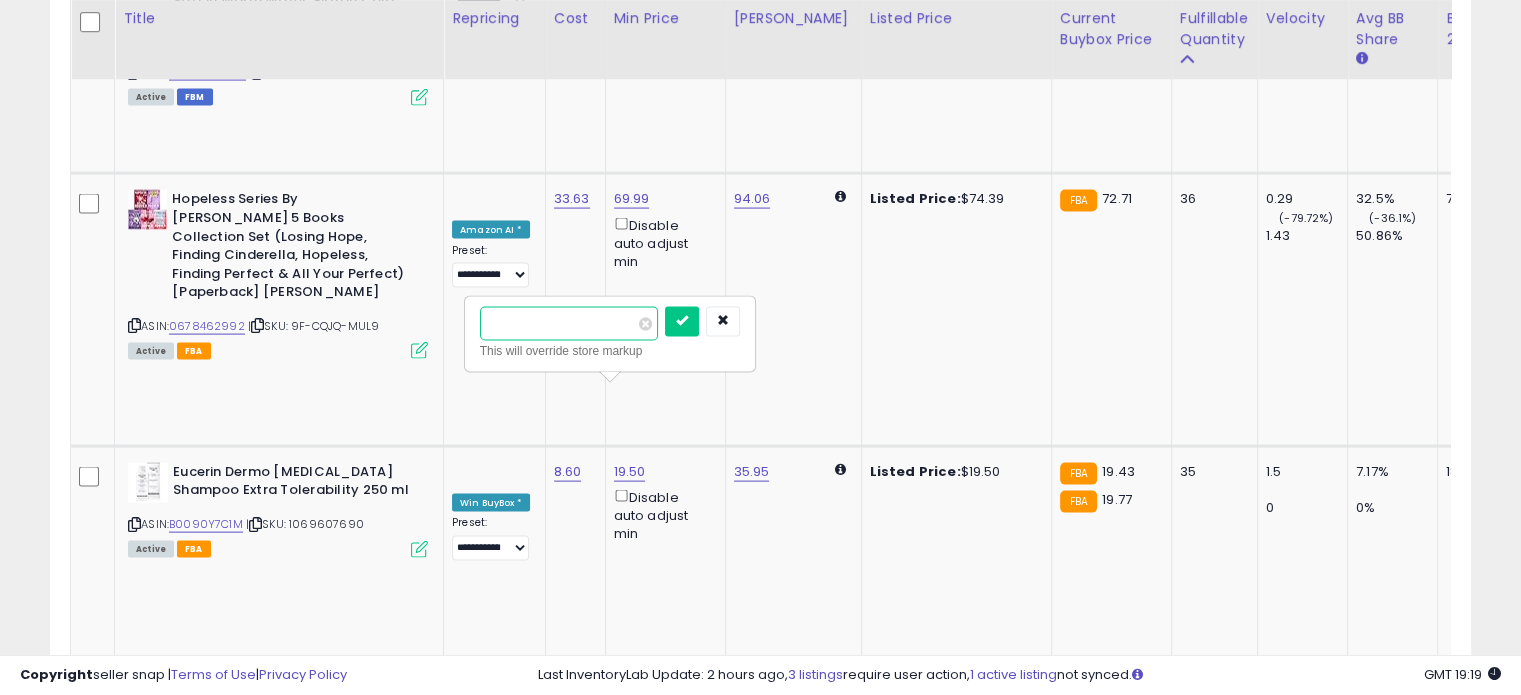 drag, startPoint x: 517, startPoint y: 326, endPoint x: 444, endPoint y: 317, distance: 73.552704 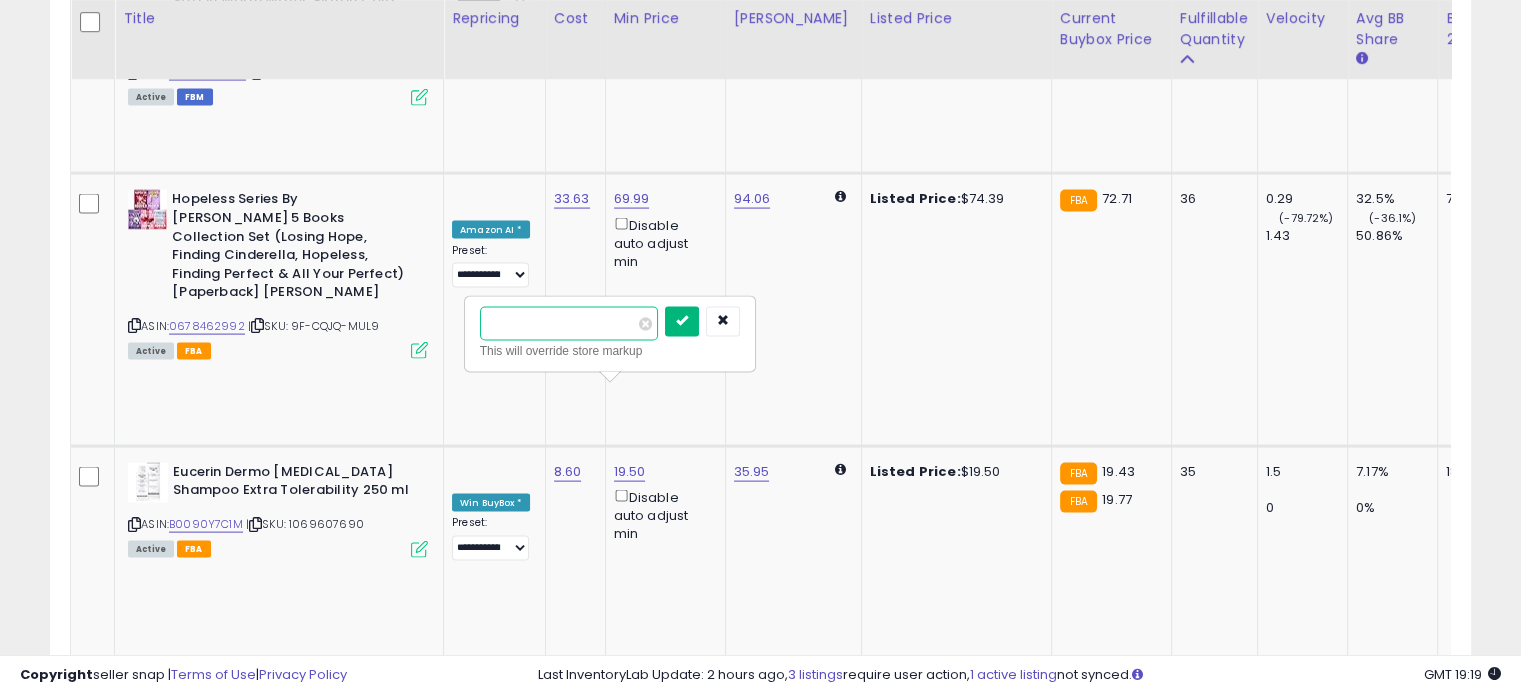 type on "****" 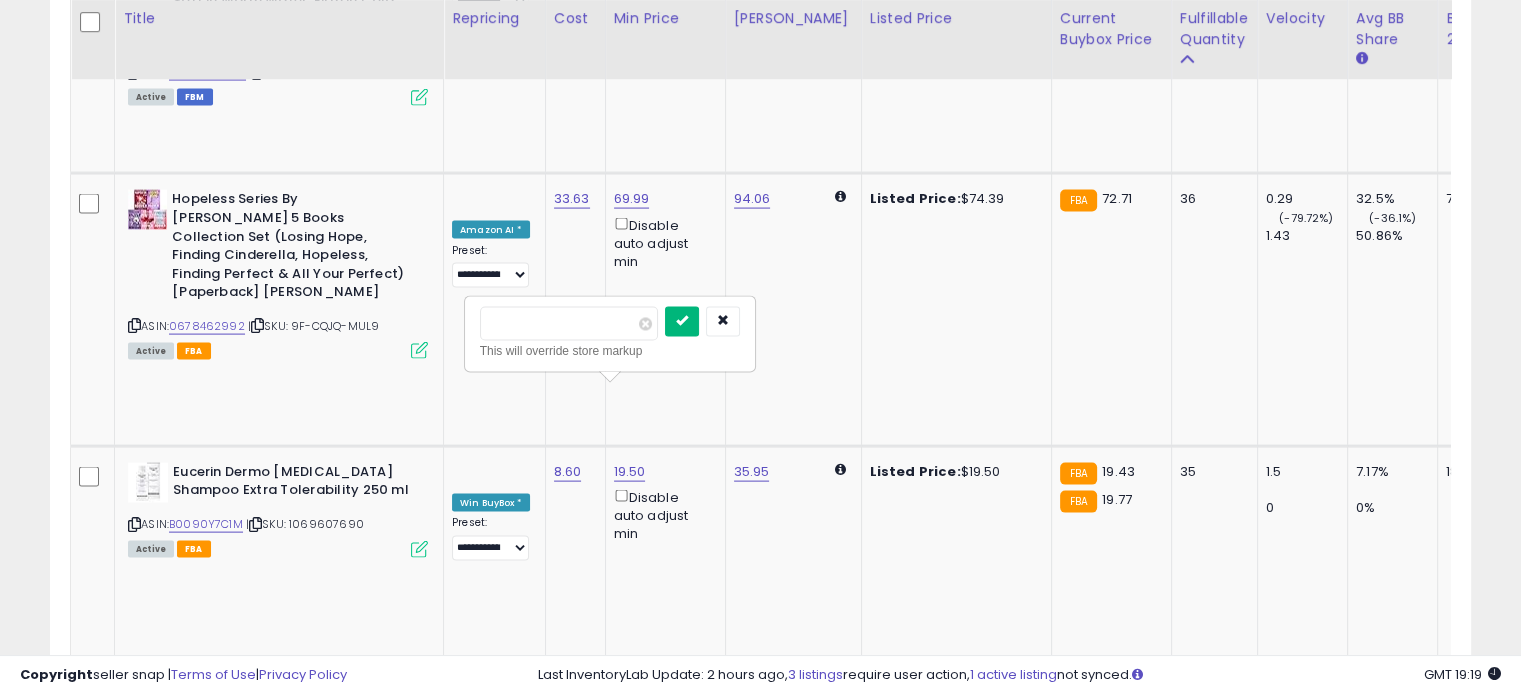 click at bounding box center (682, 321) 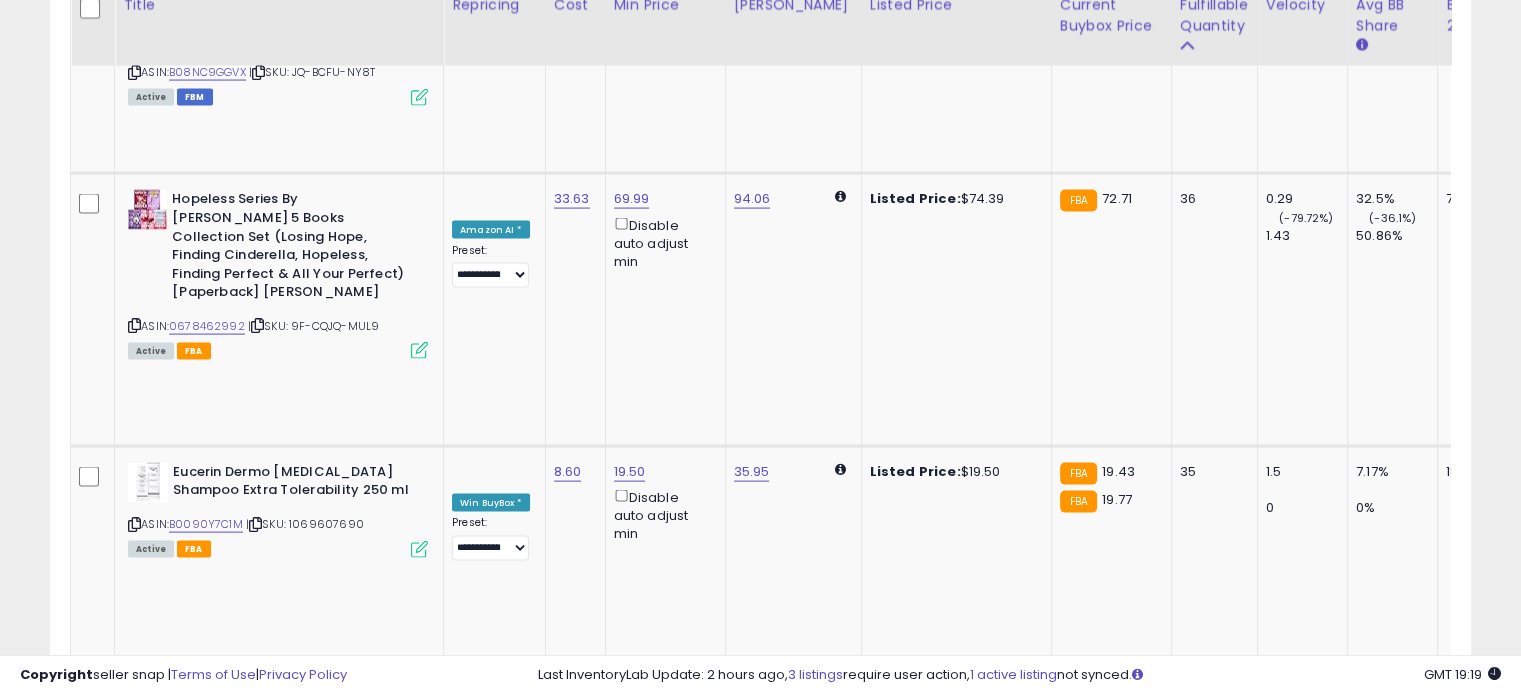 scroll, scrollTop: 4044, scrollLeft: 0, axis: vertical 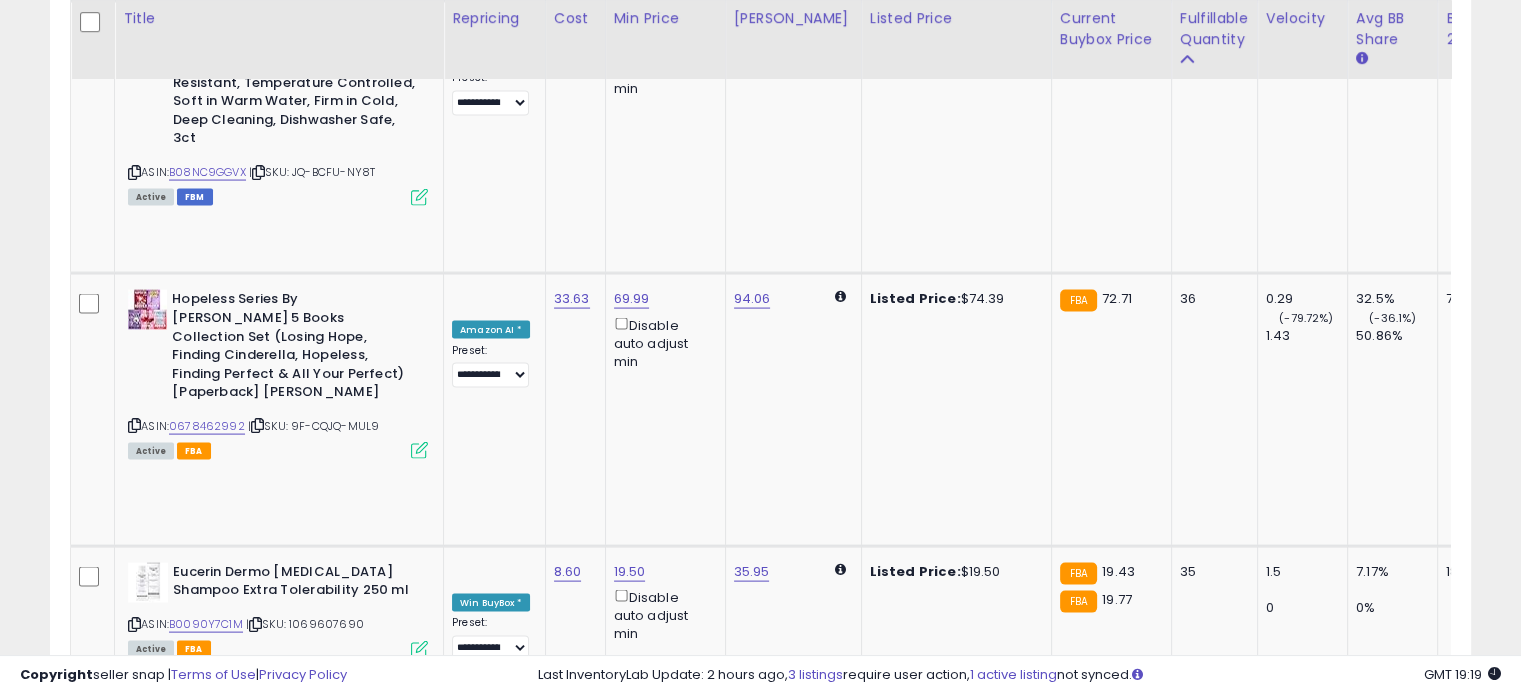 click on "B07KBC9PHM" at bounding box center (206, 3076) 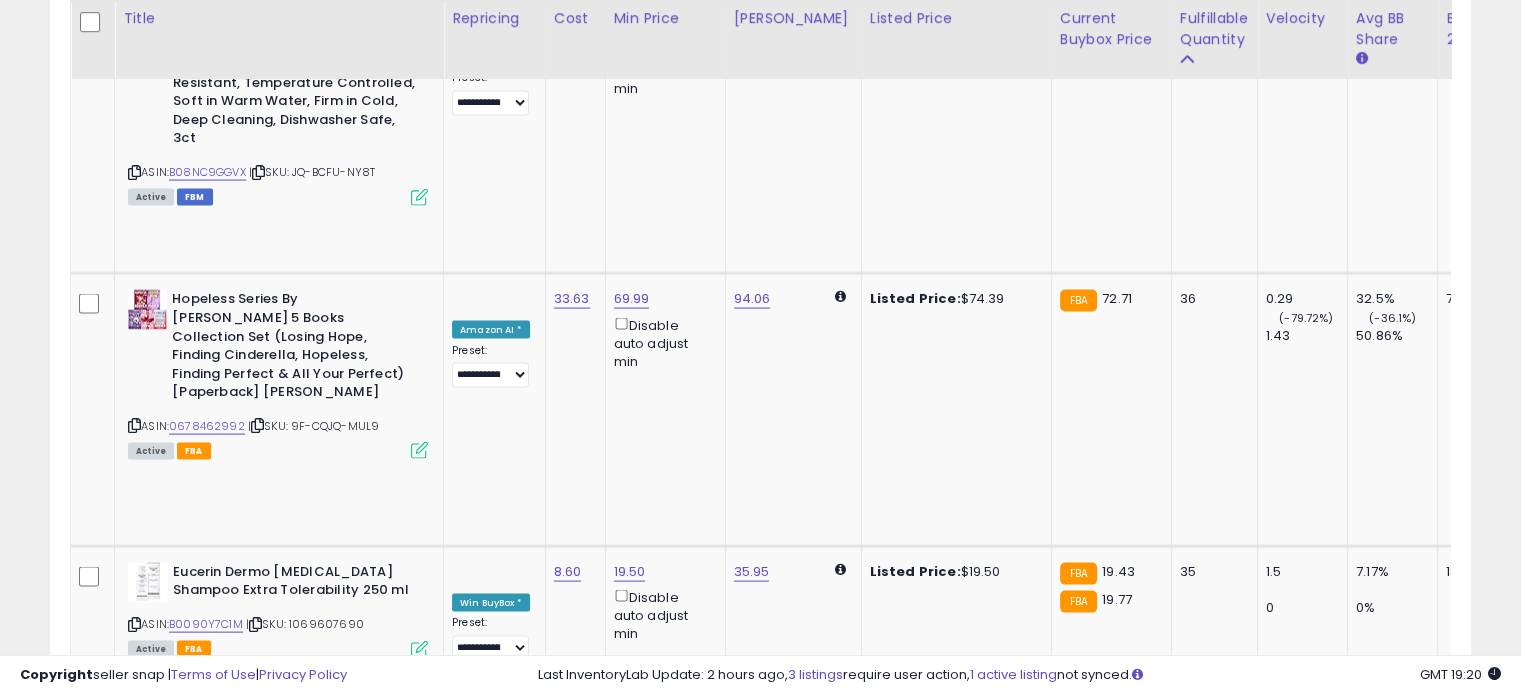 click on "22.99" at bounding box center [632, -2970] 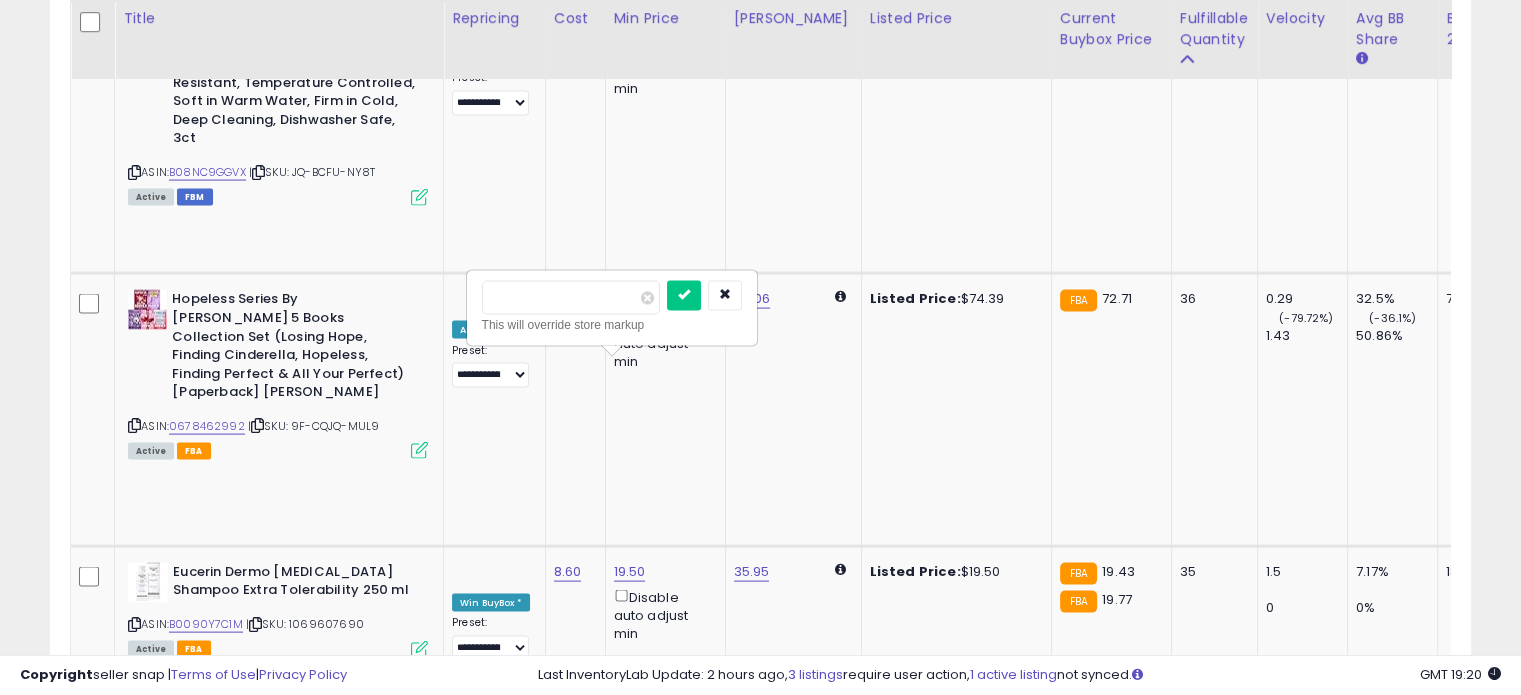 drag, startPoint x: 572, startPoint y: 292, endPoint x: 514, endPoint y: 298, distance: 58.30952 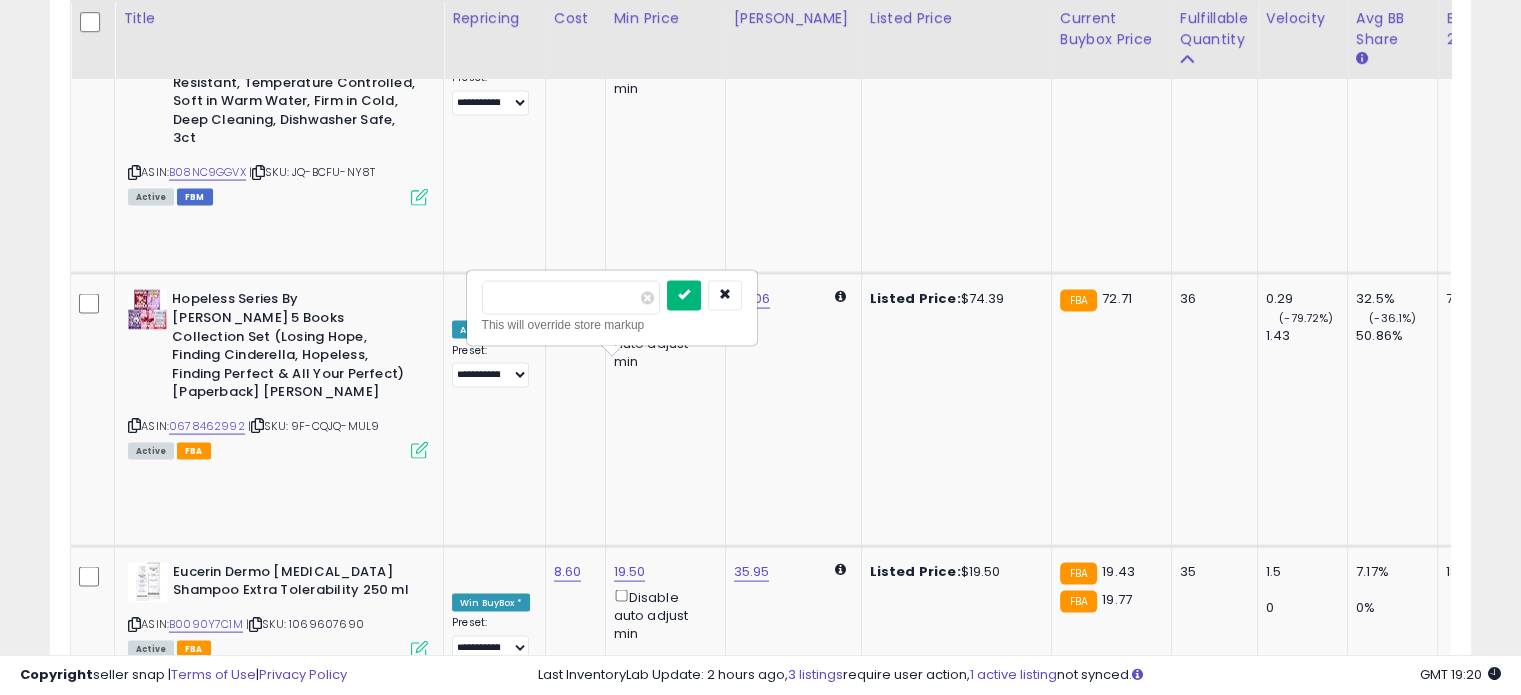 type on "*****" 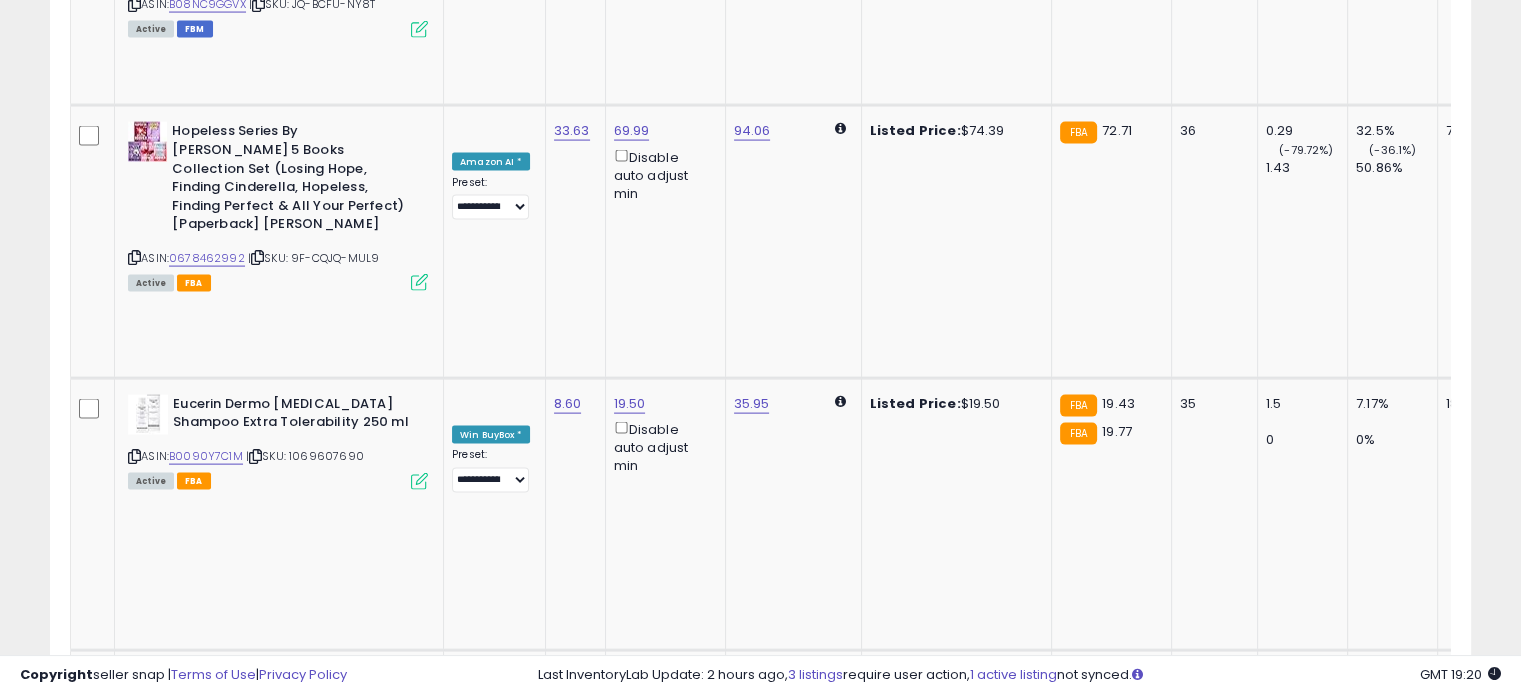 scroll, scrollTop: 4257, scrollLeft: 0, axis: vertical 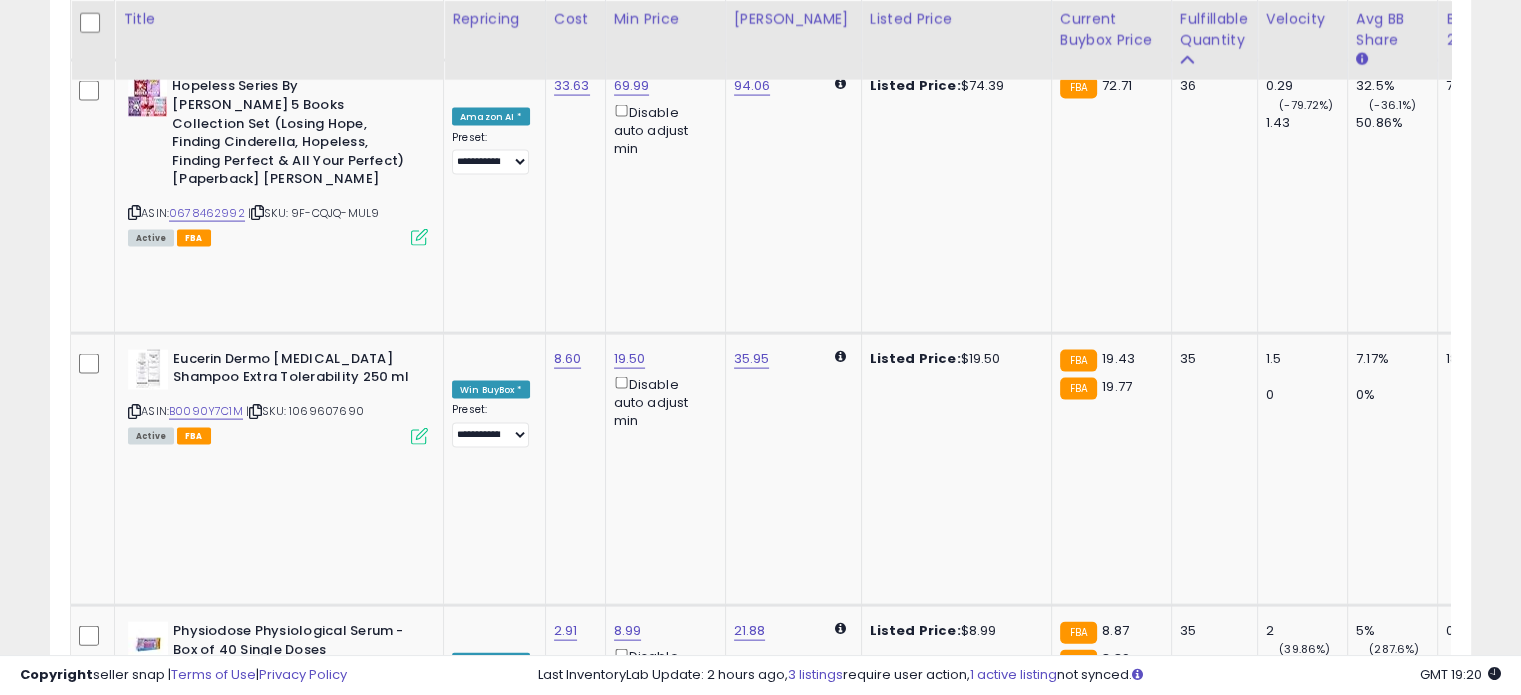 click on "5" 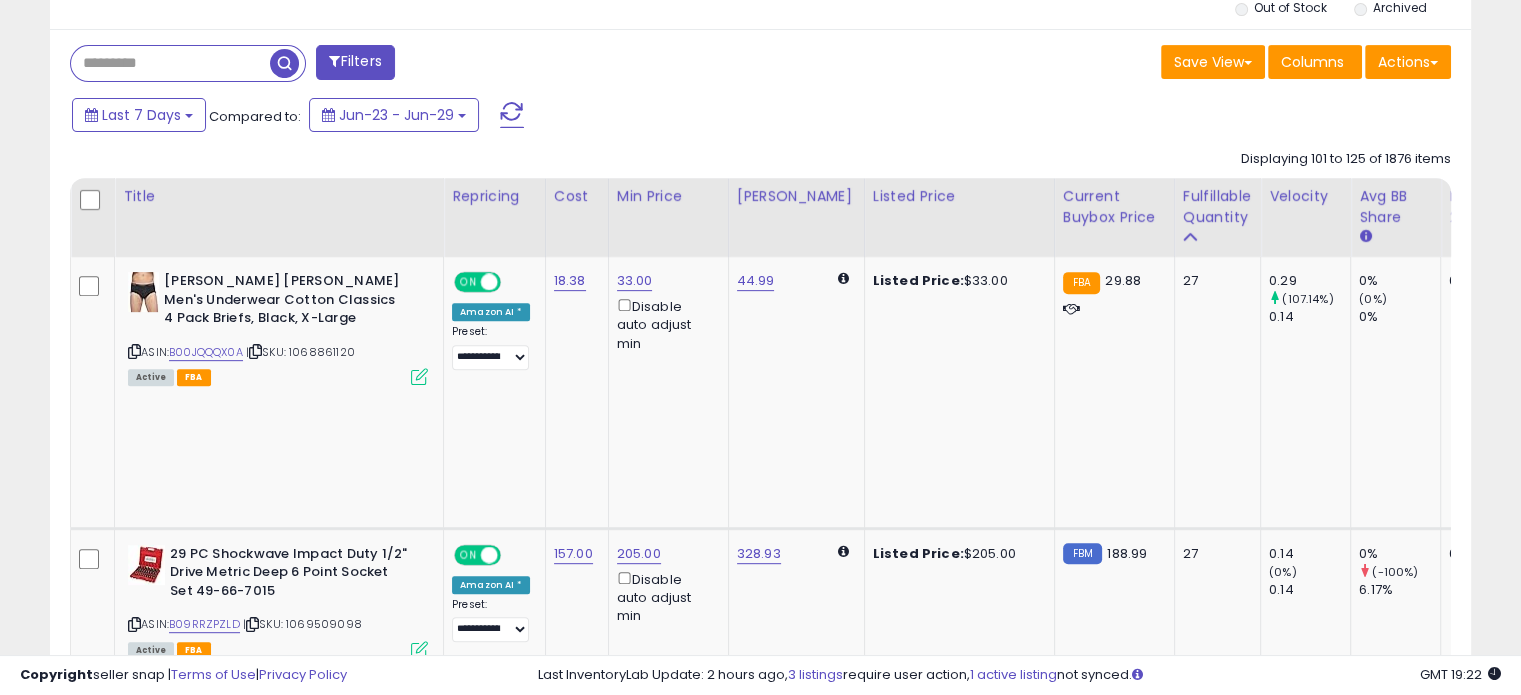 scroll, scrollTop: 844, scrollLeft: 0, axis: vertical 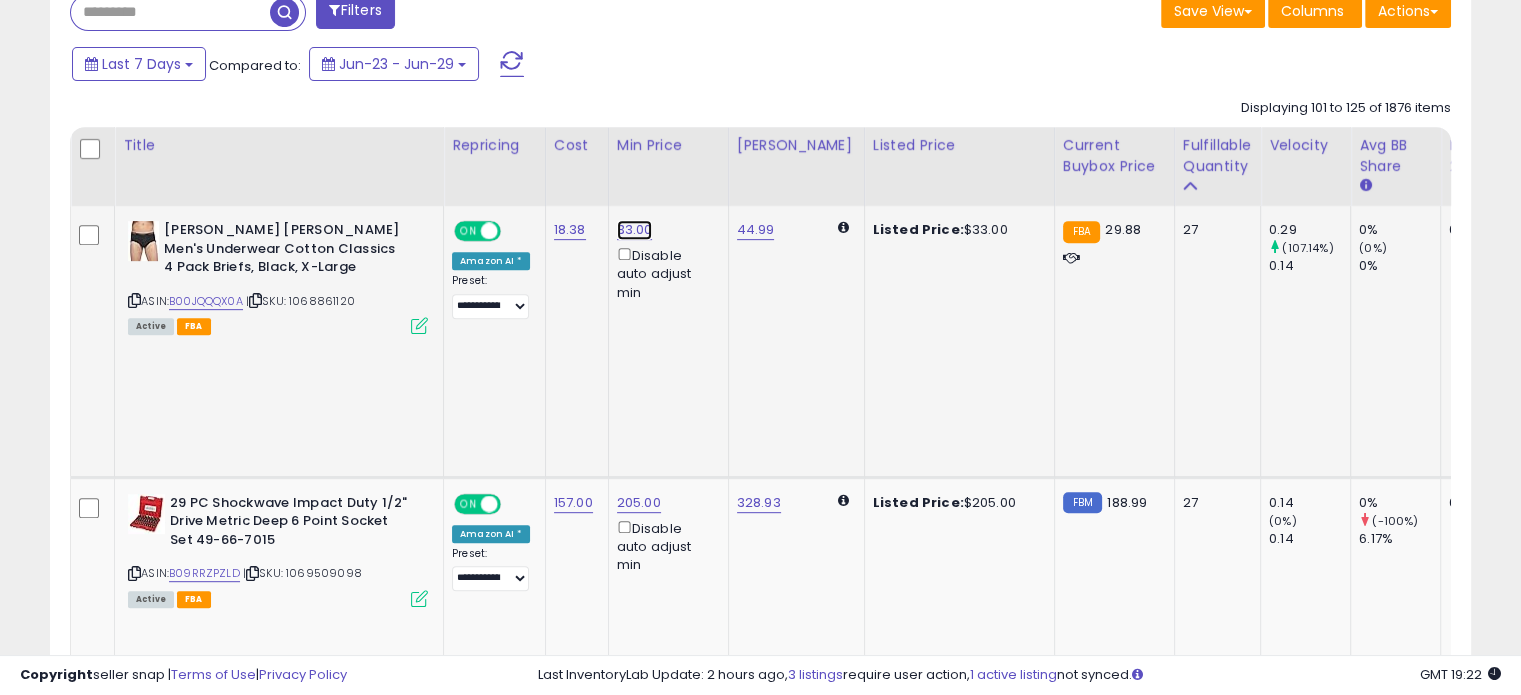 click on "33.00" at bounding box center [635, 230] 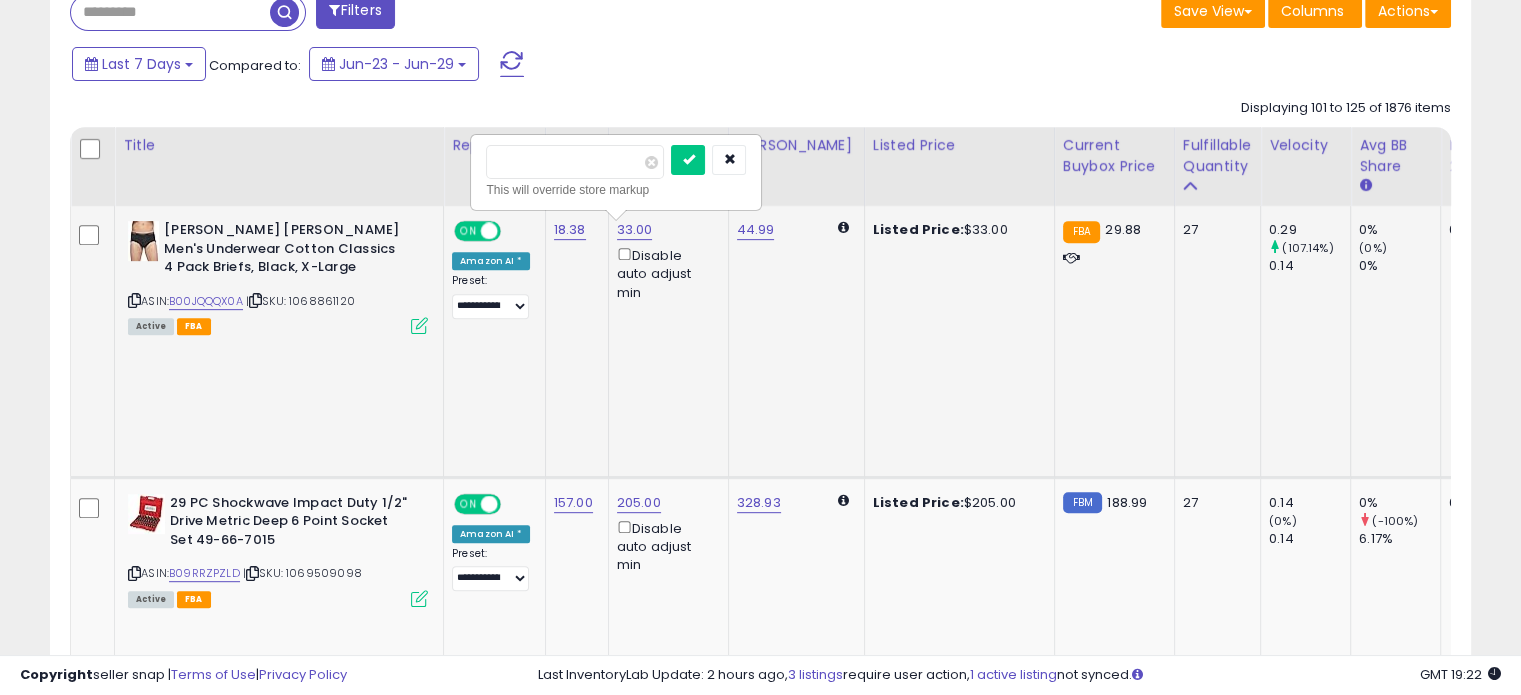 click on "*****" at bounding box center (575, 162) 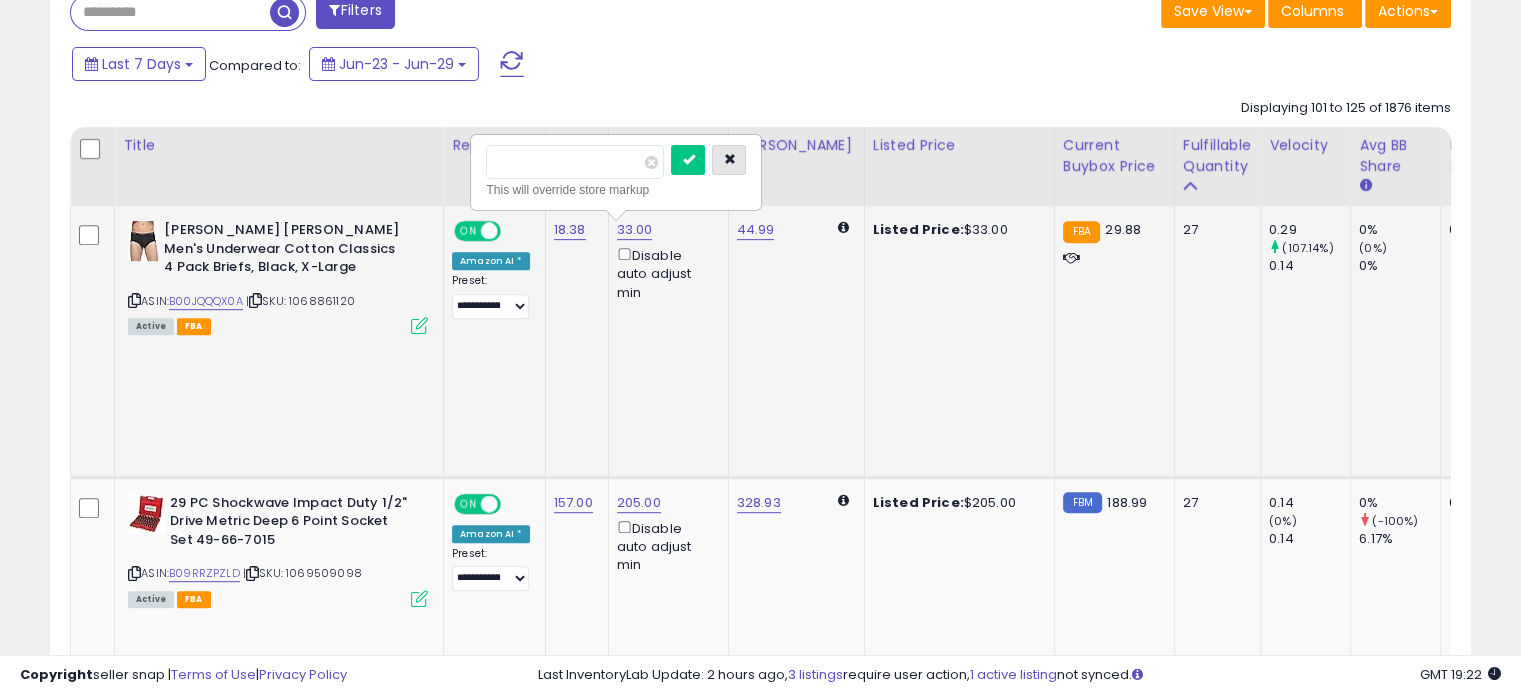 click at bounding box center [729, 159] 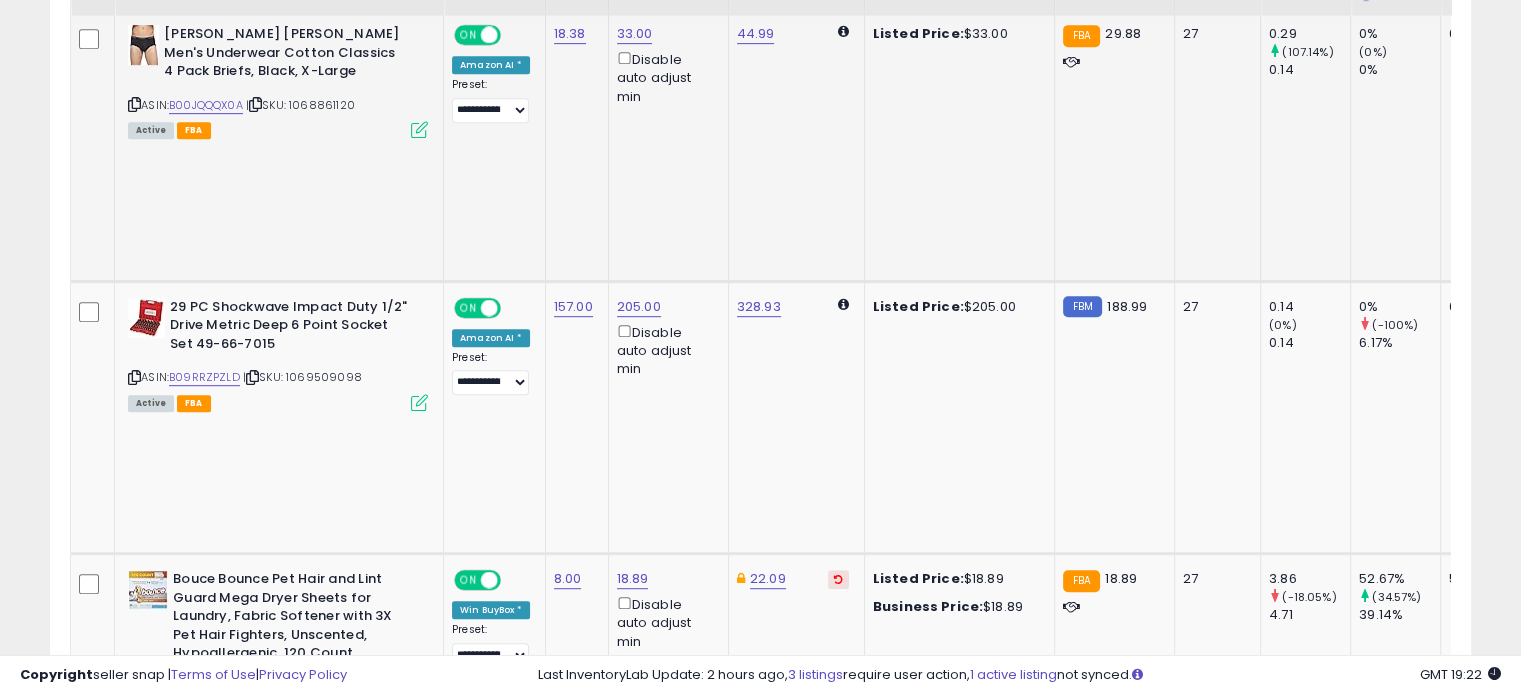 scroll, scrollTop: 1044, scrollLeft: 0, axis: vertical 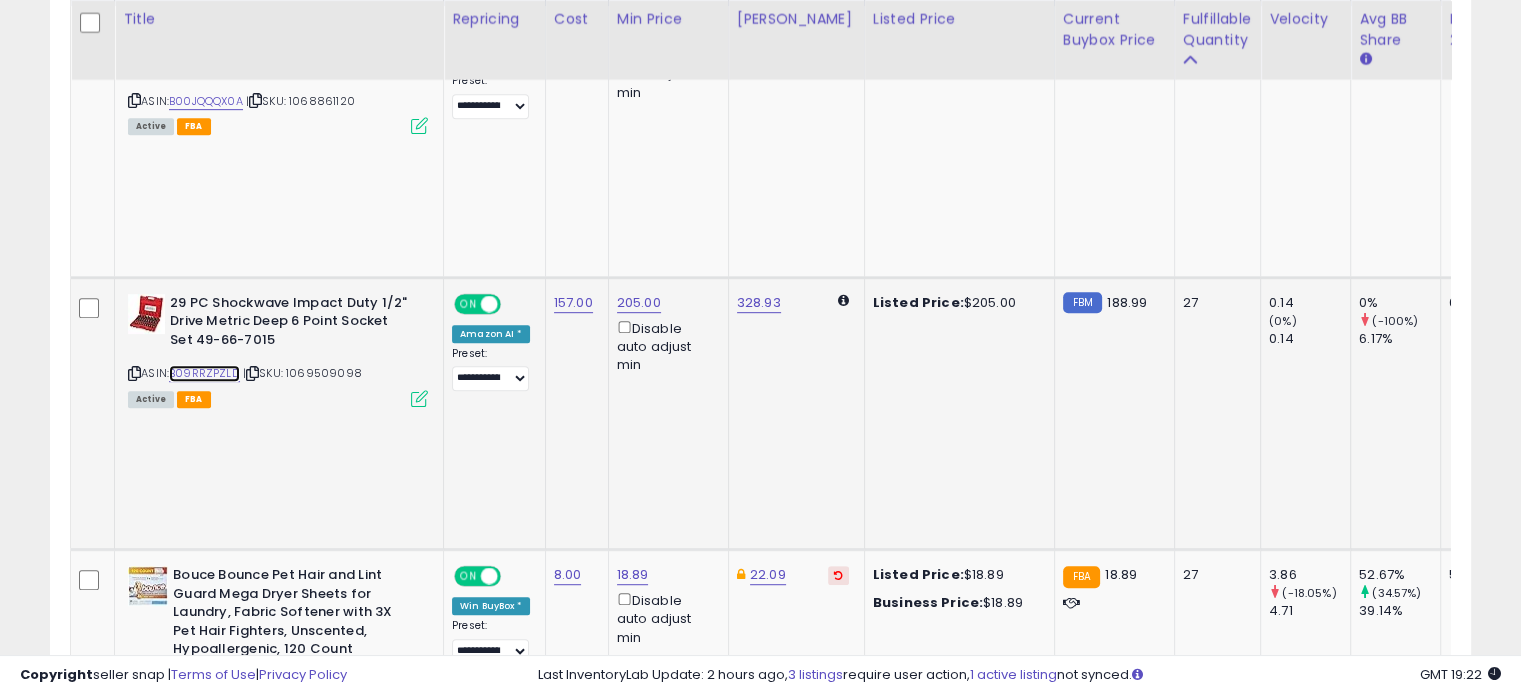 click on "B09RRZPZLD" at bounding box center [204, 373] 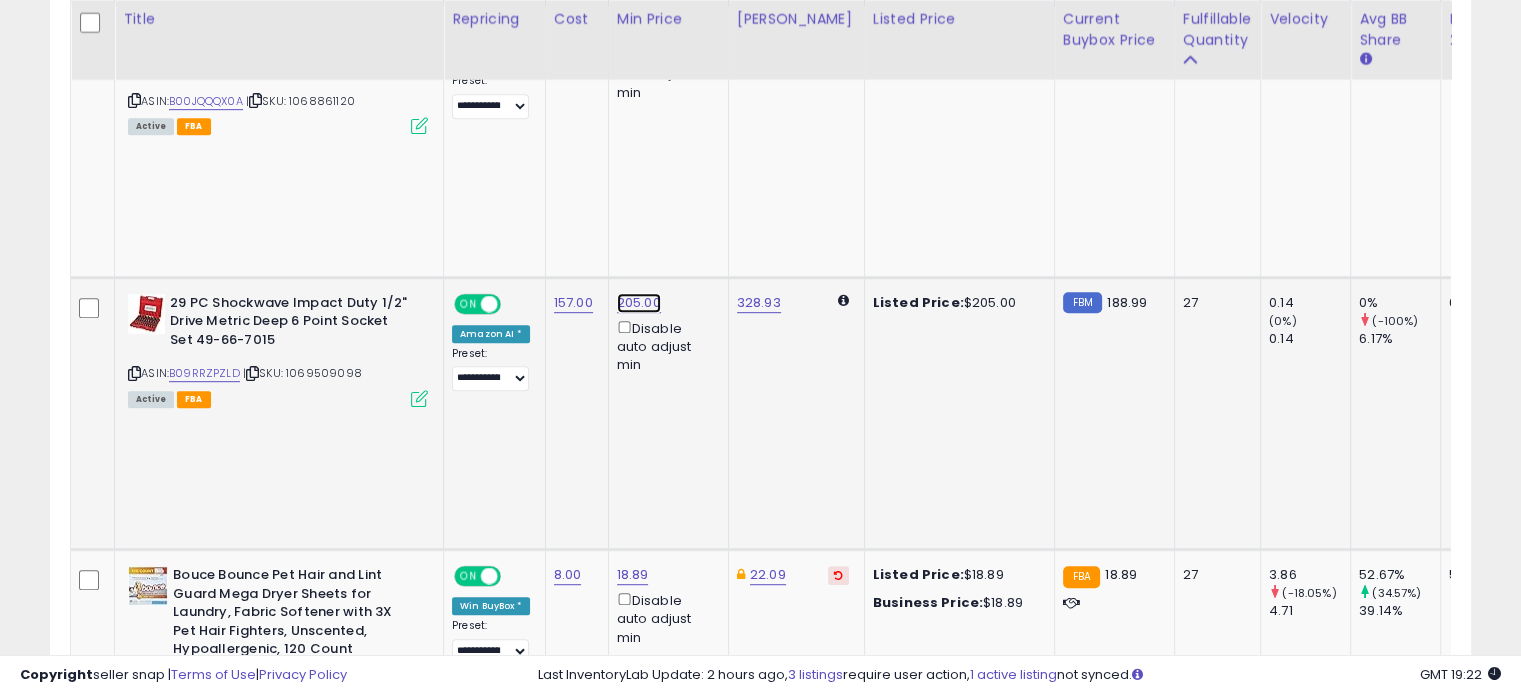 click on "205.00" at bounding box center [635, 30] 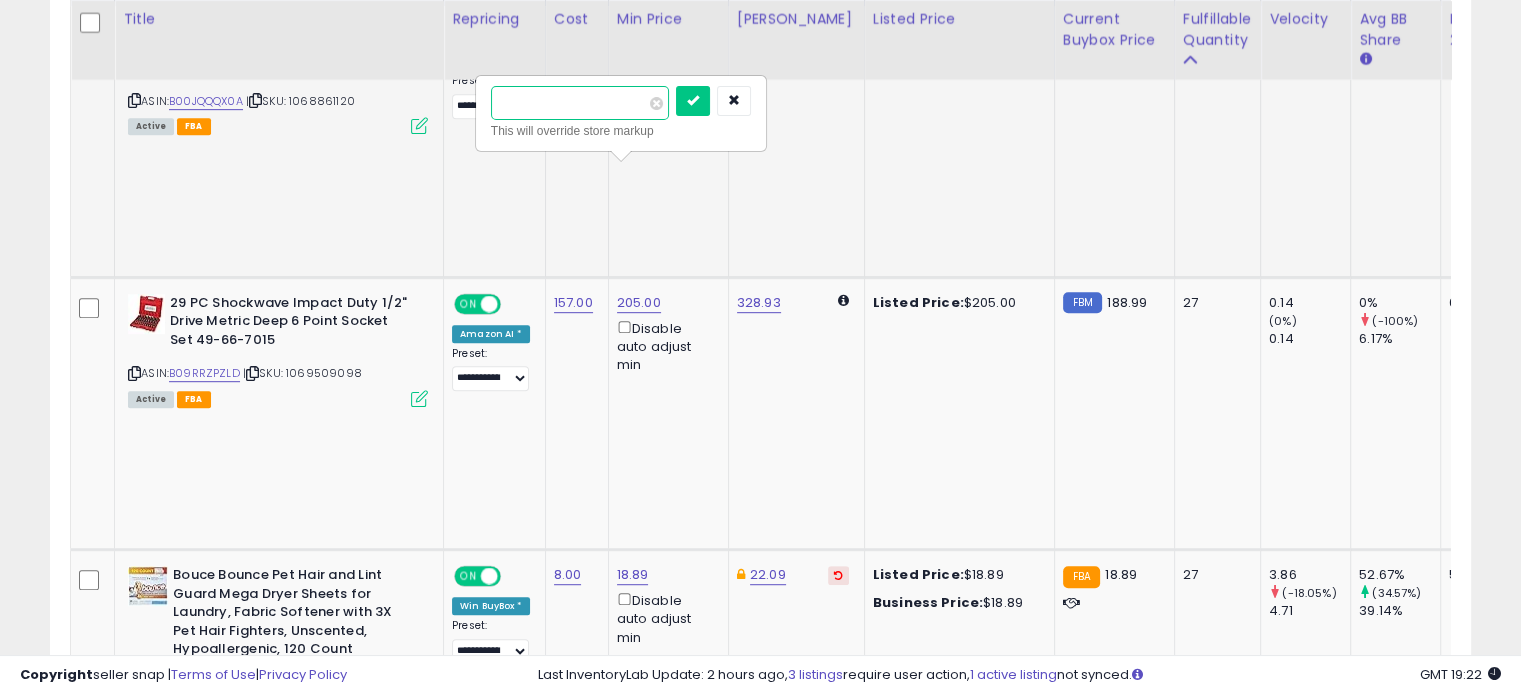 drag, startPoint x: 574, startPoint y: 103, endPoint x: 458, endPoint y: 99, distance: 116.06895 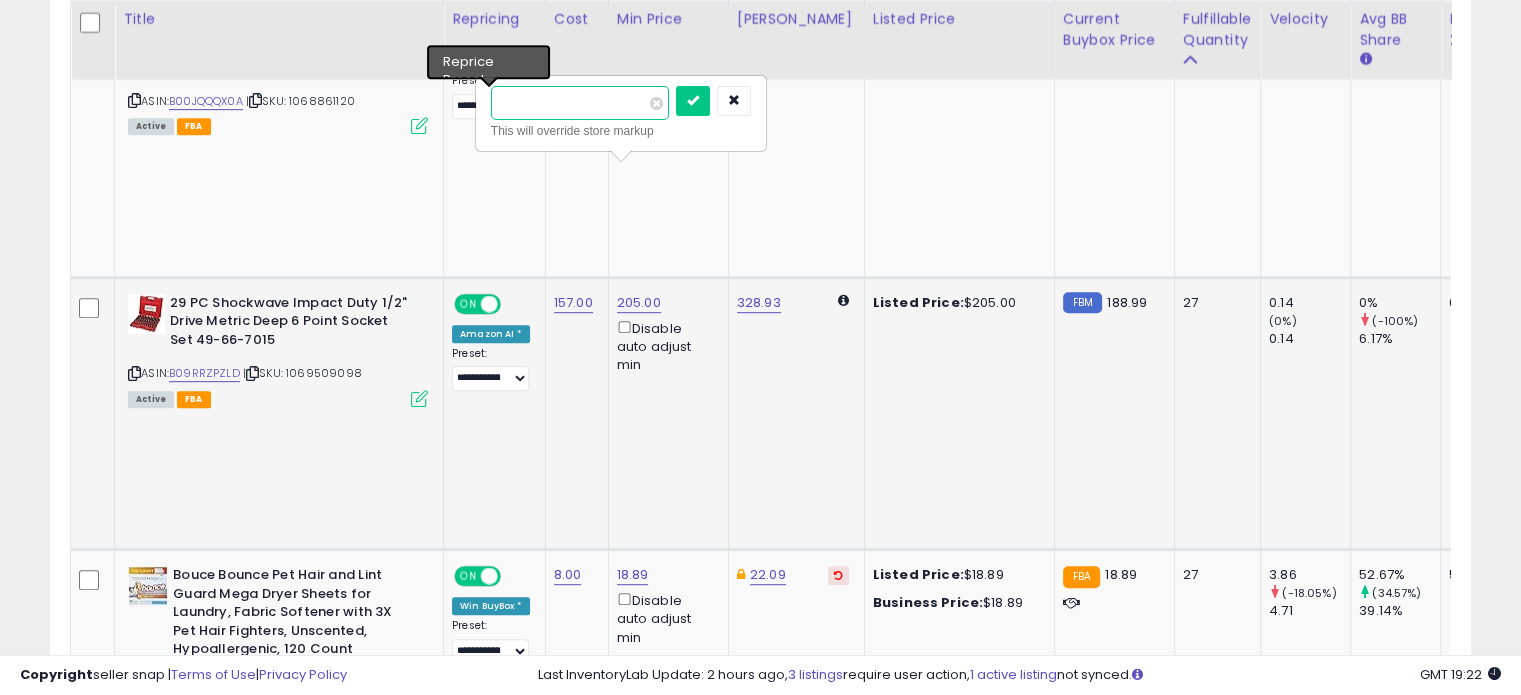 type on "***" 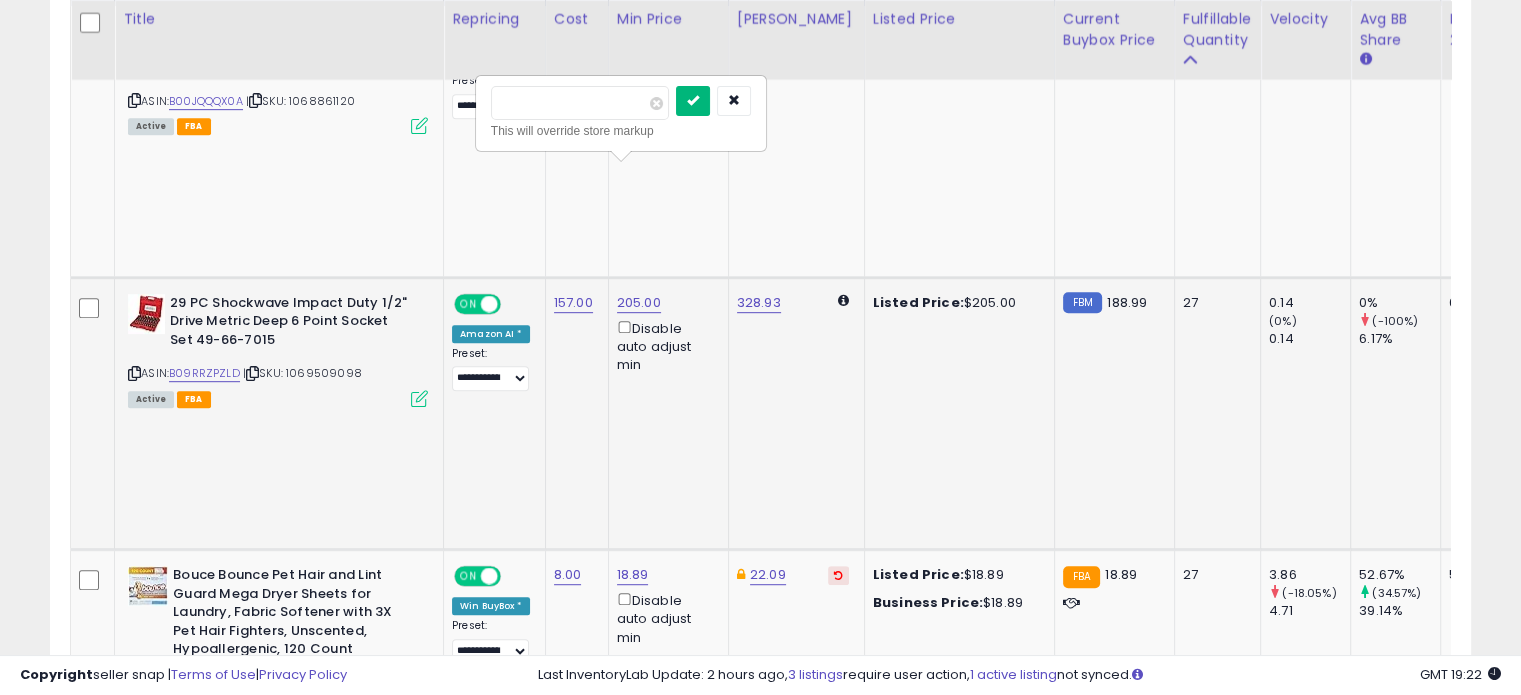 click at bounding box center [693, 100] 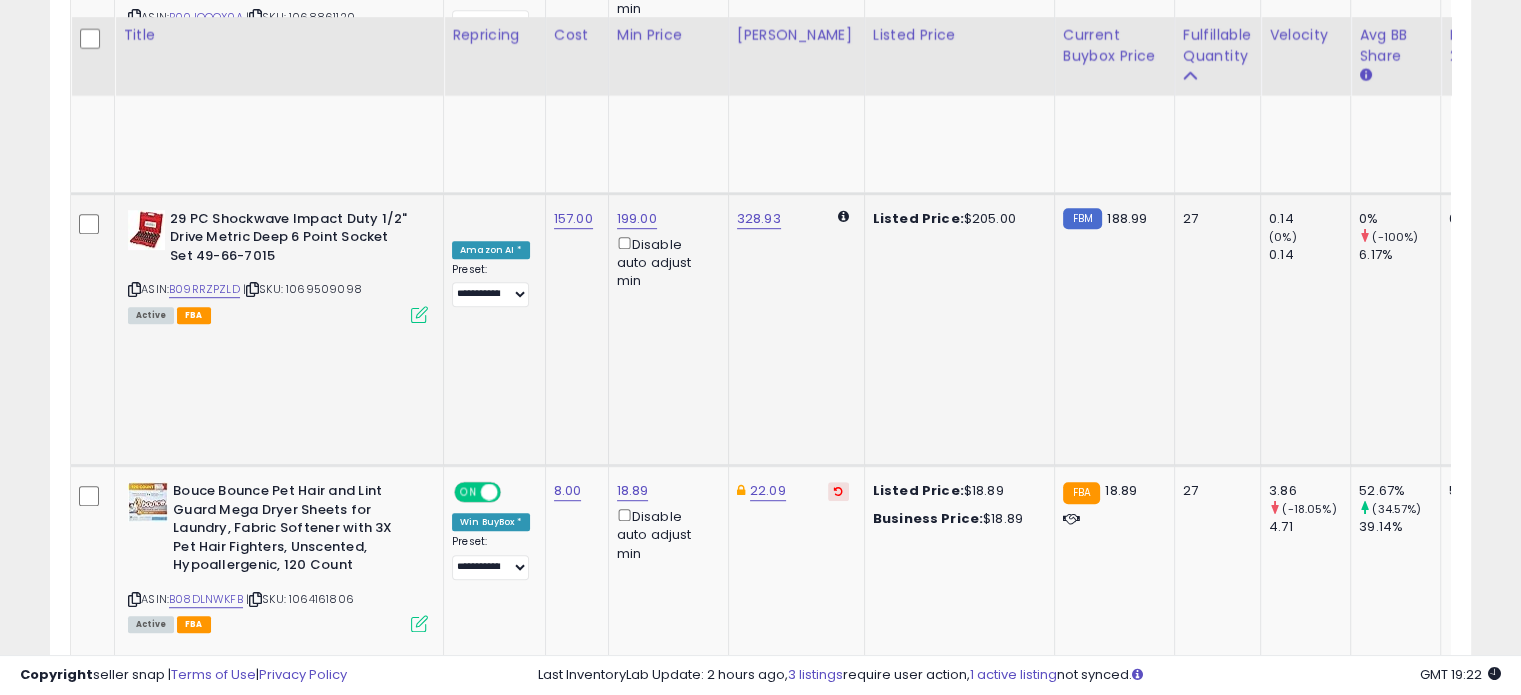 scroll, scrollTop: 1144, scrollLeft: 0, axis: vertical 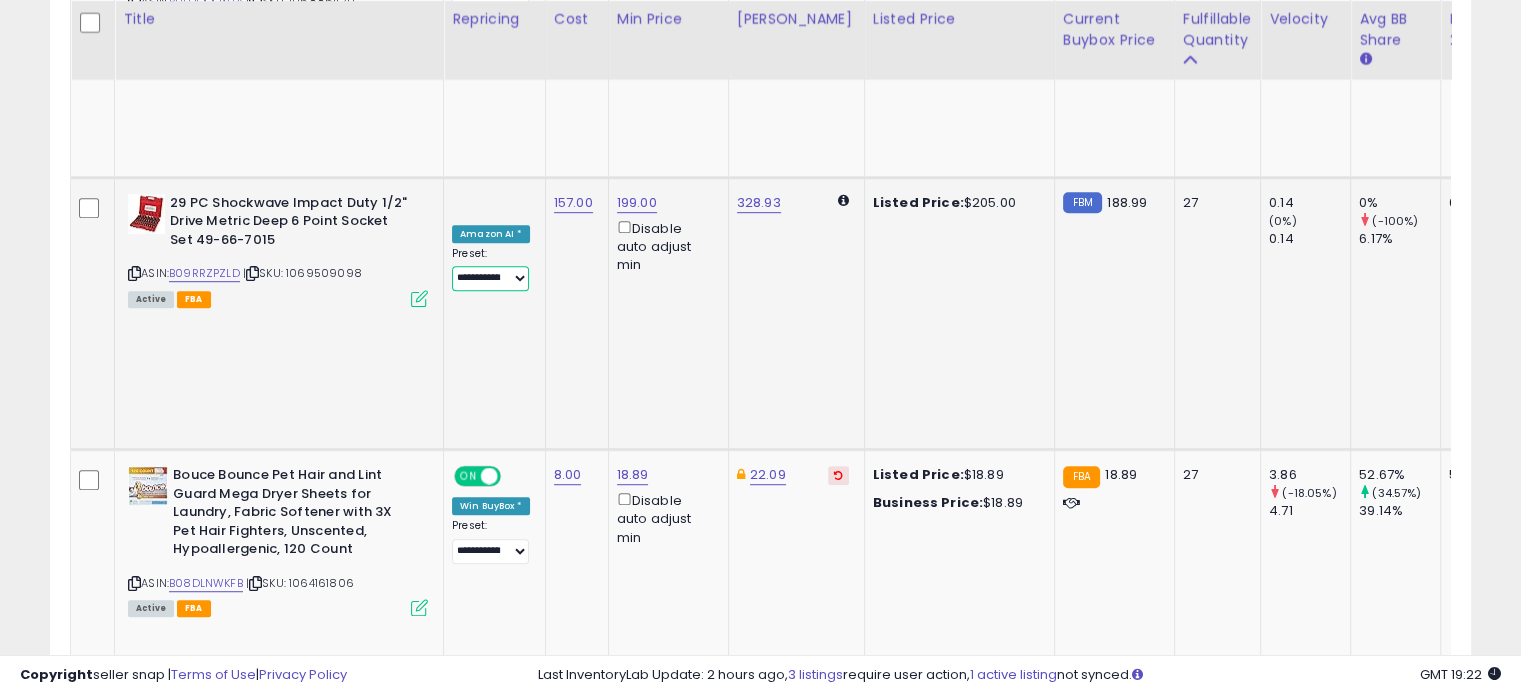 click on "**********" at bounding box center [490, 278] 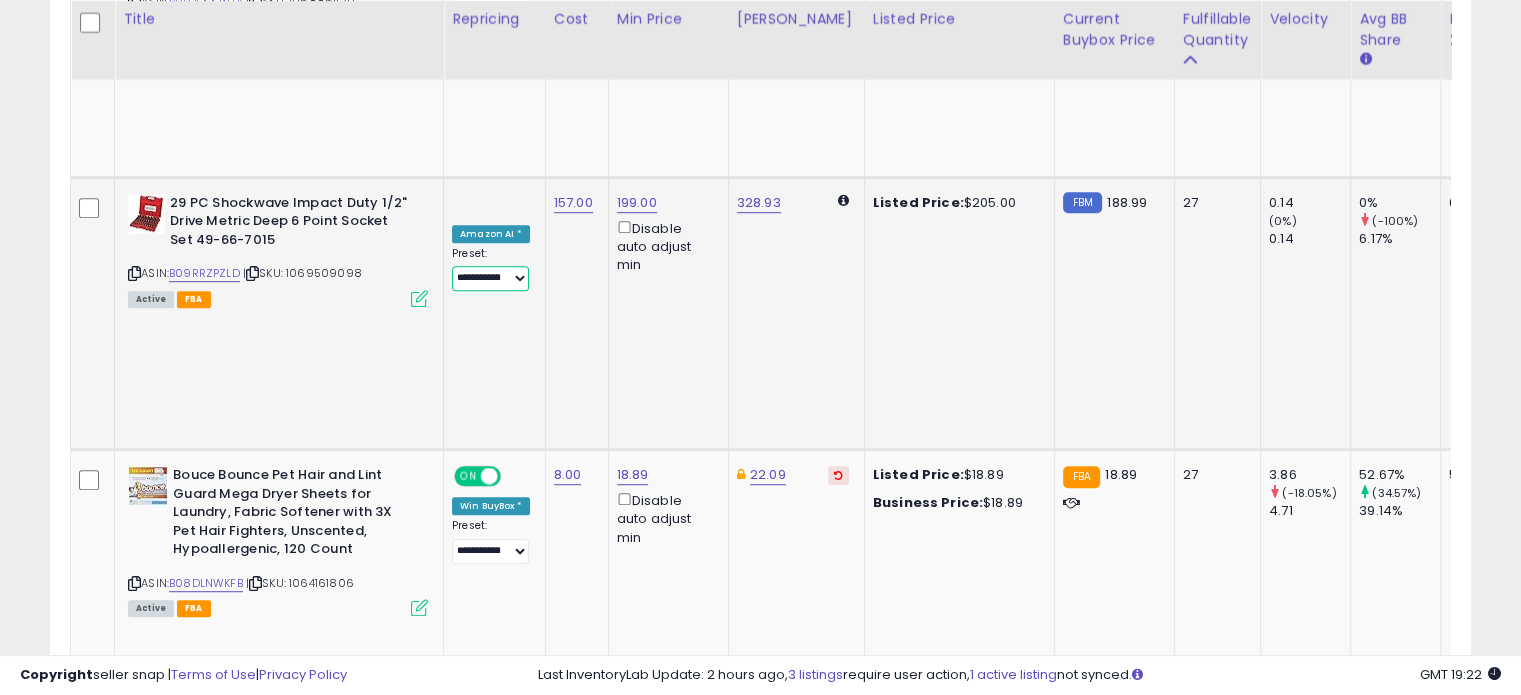 select on "**********" 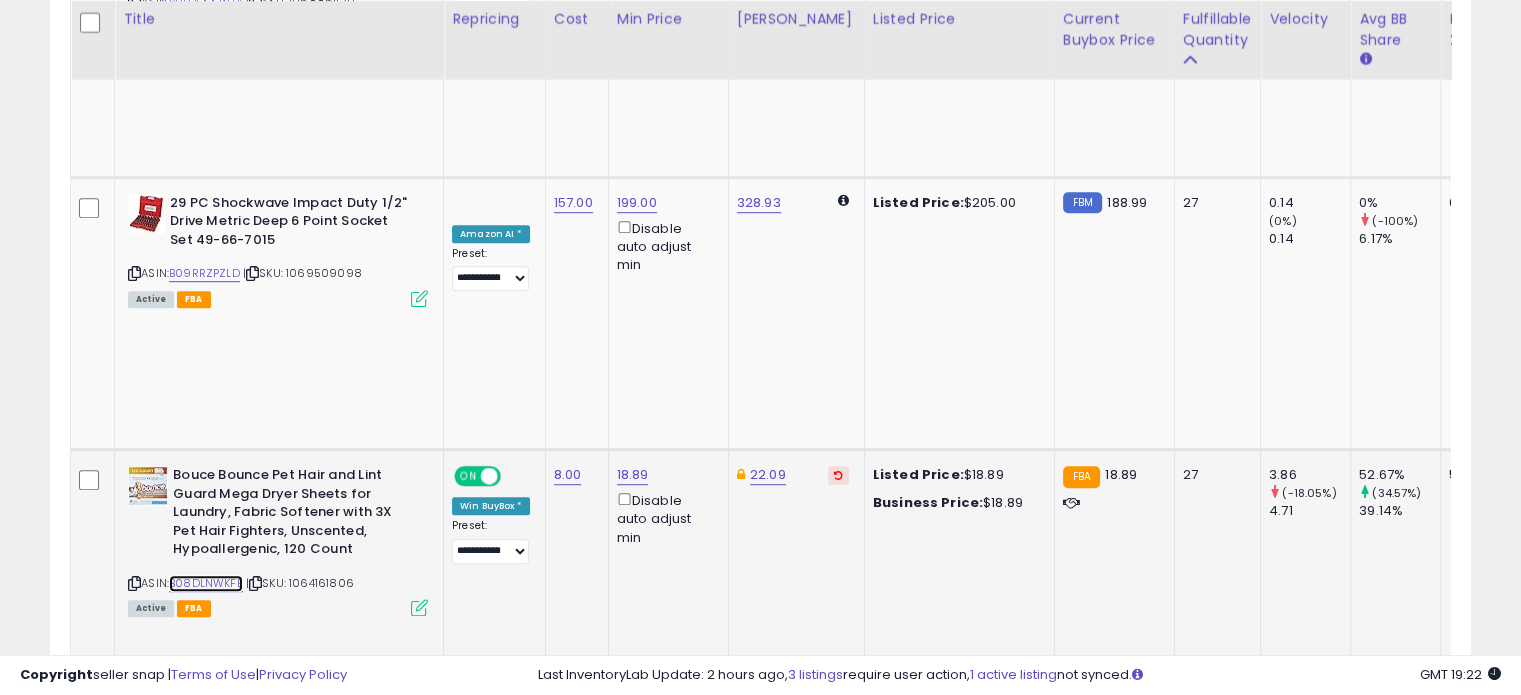 click on "B08DLNWKFB" at bounding box center [206, 583] 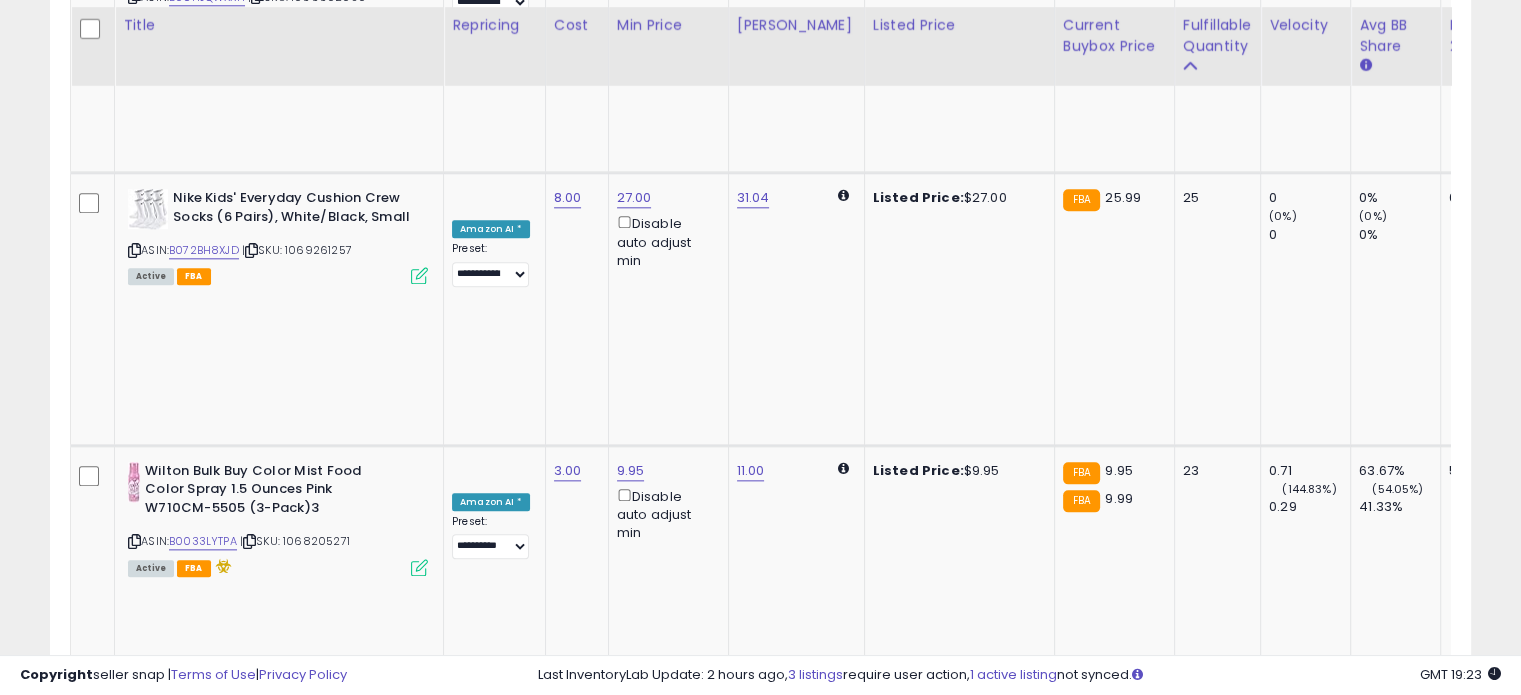 scroll, scrollTop: 2244, scrollLeft: 0, axis: vertical 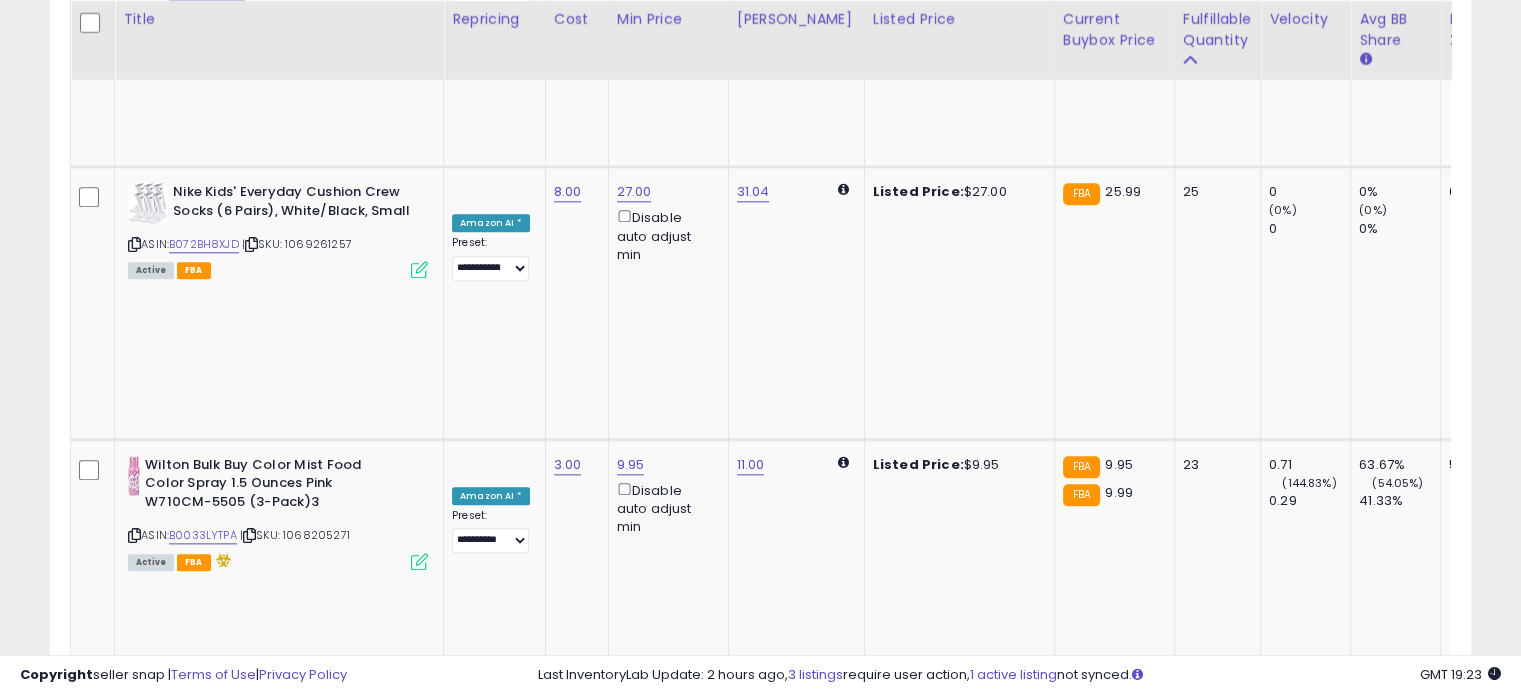 click on "B08CHK97XN" at bounding box center (206, 1898) 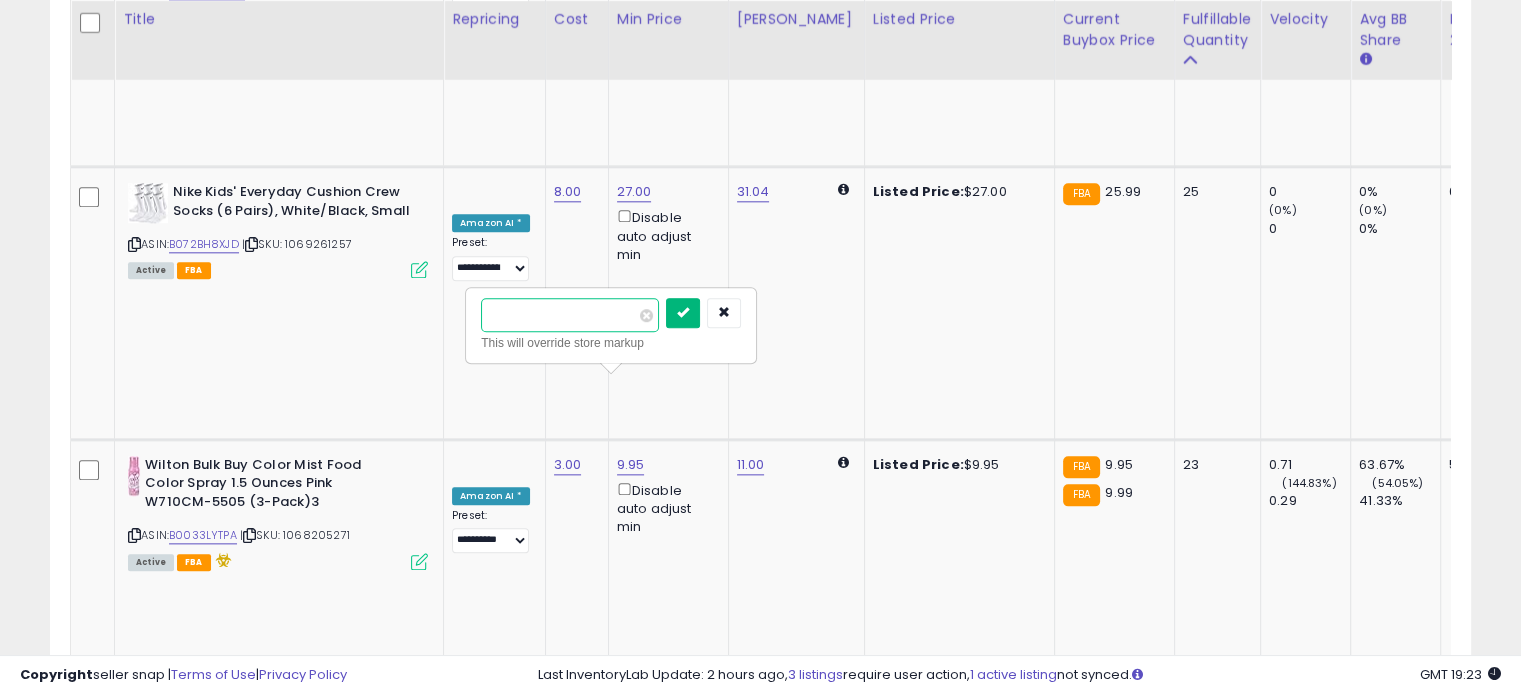 type on "*****" 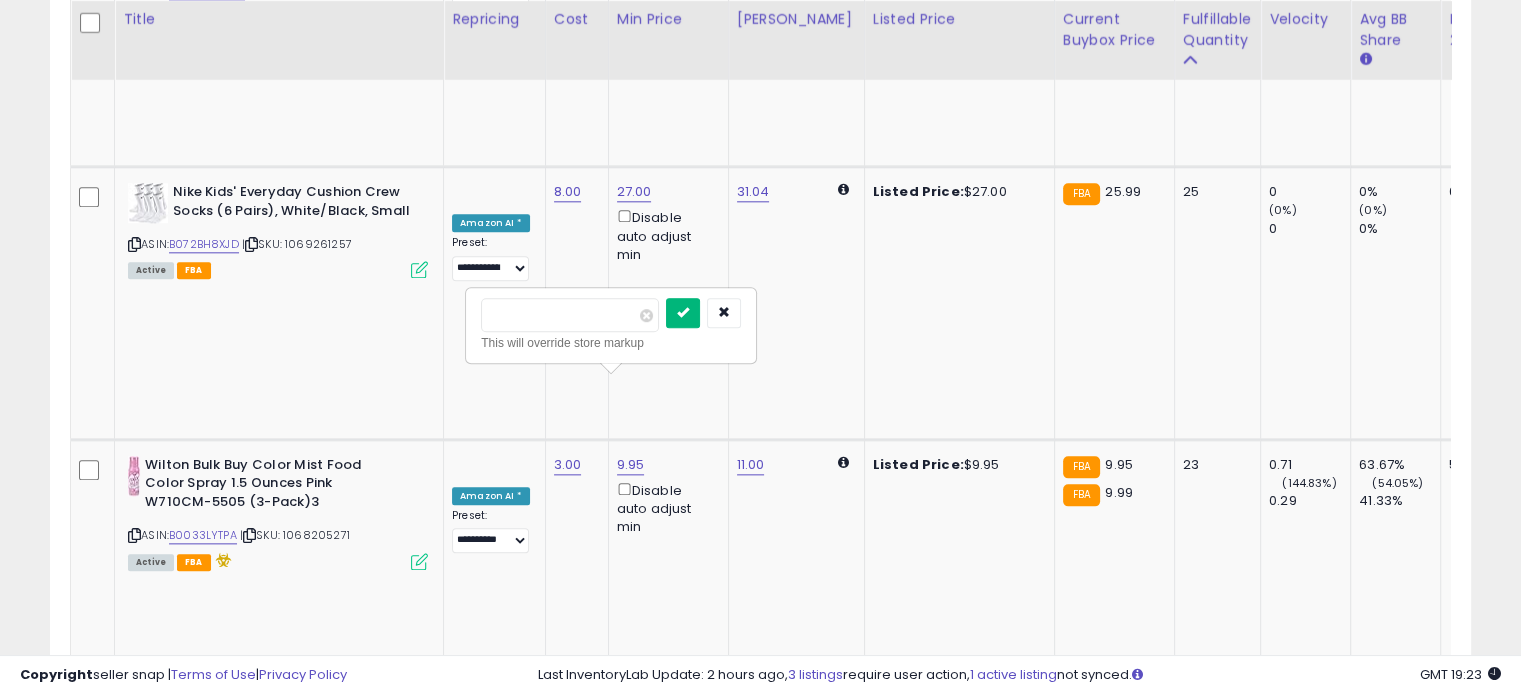 click at bounding box center (683, 312) 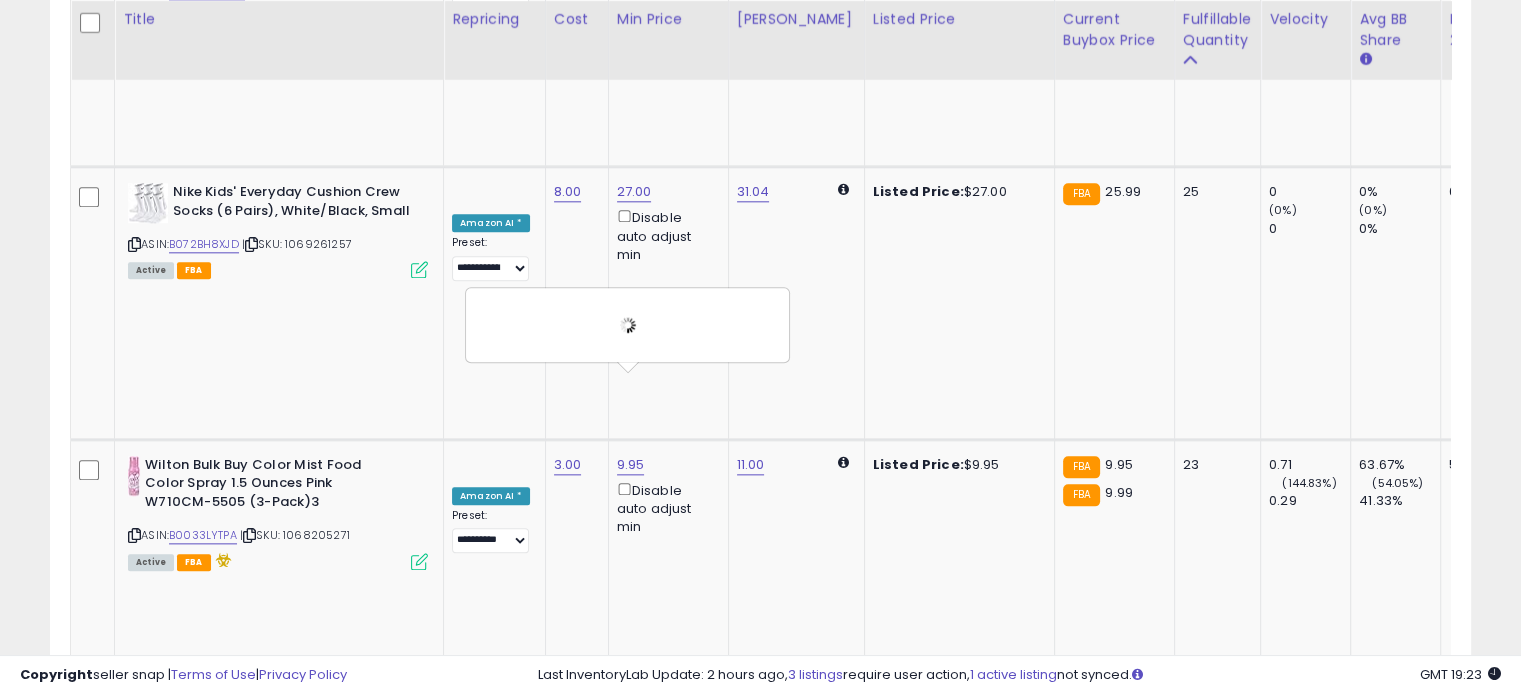 click on "**********" at bounding box center (490, 1903) 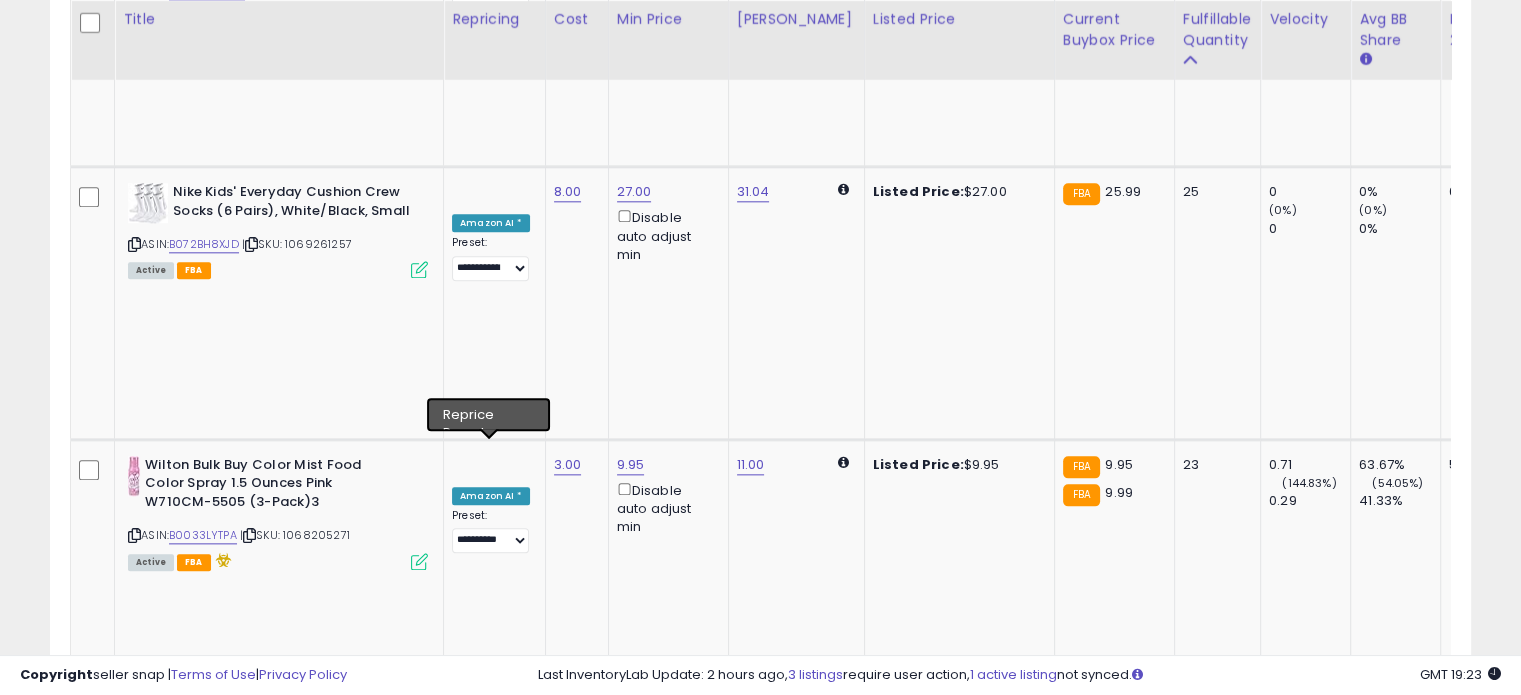 select on "**********" 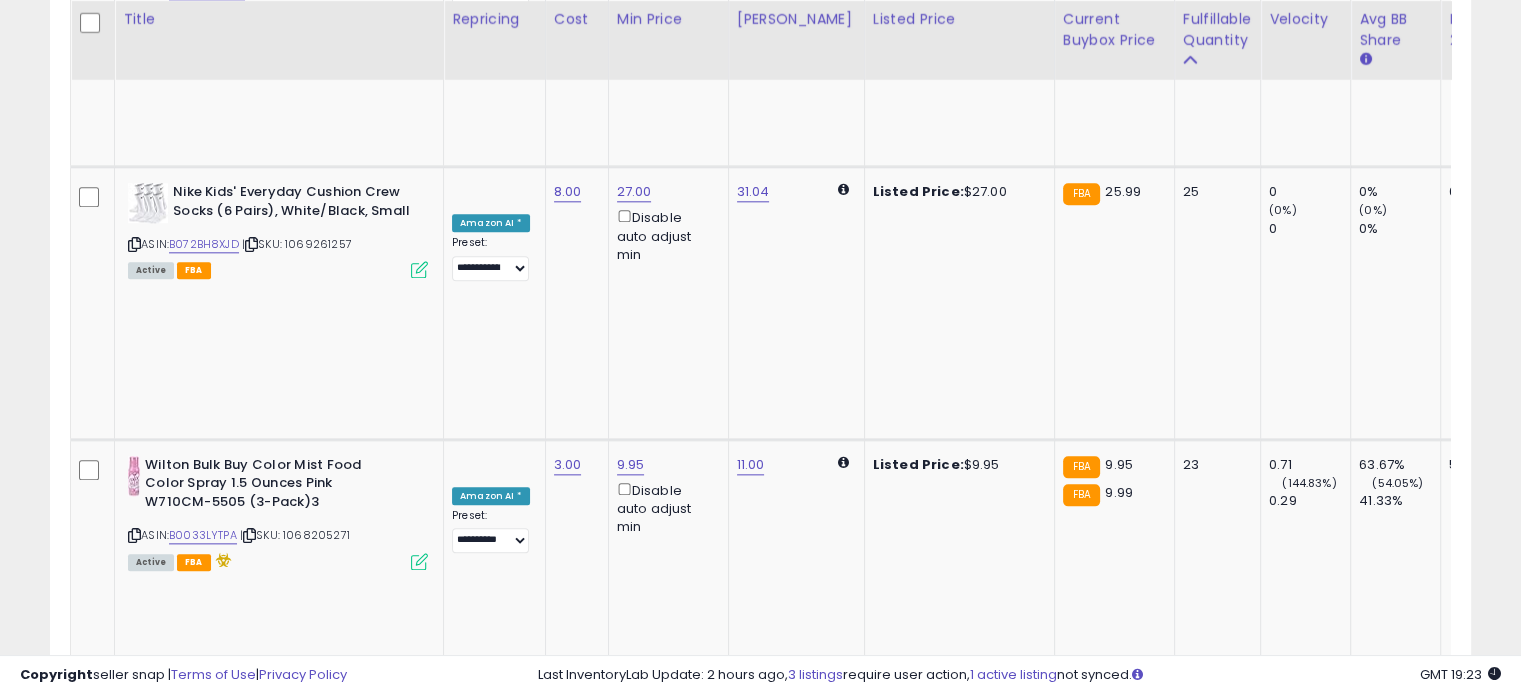 click at bounding box center [464, 1828] 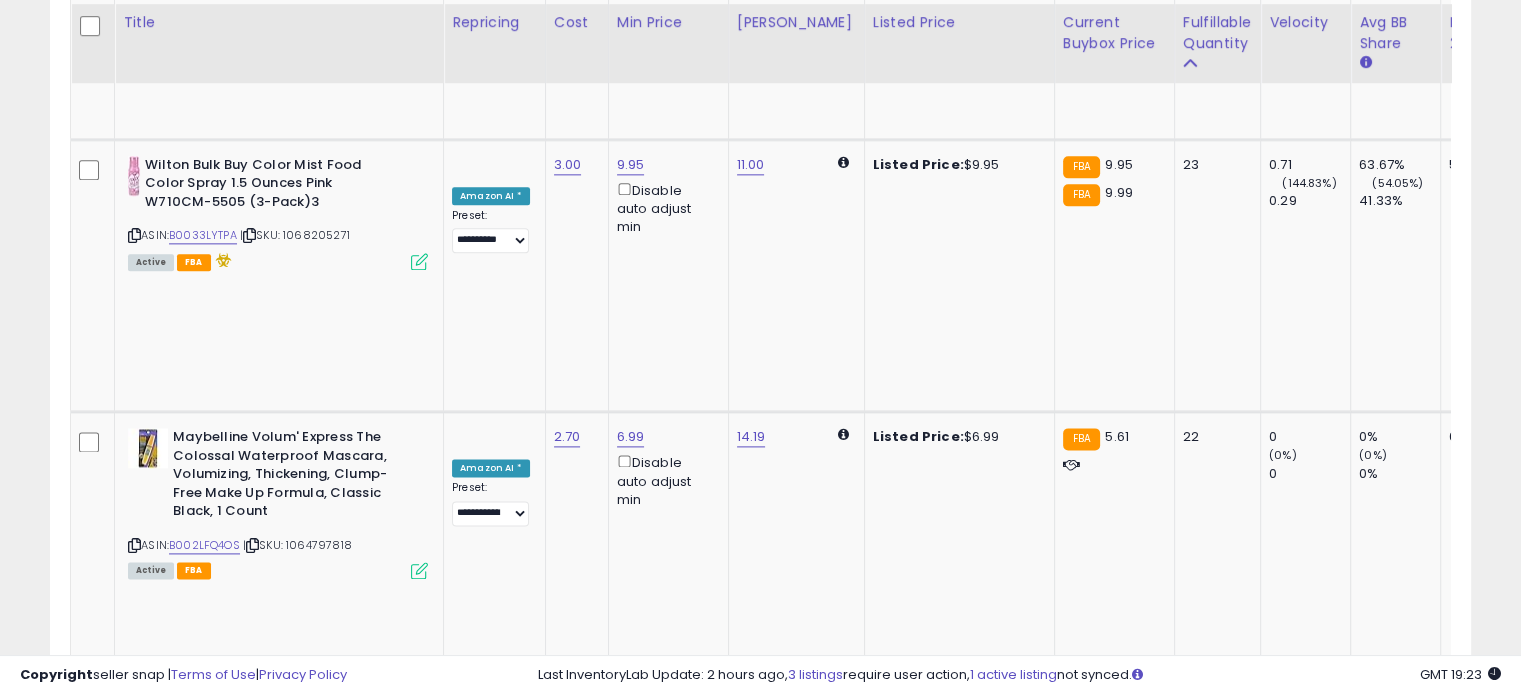 scroll, scrollTop: 2644, scrollLeft: 0, axis: vertical 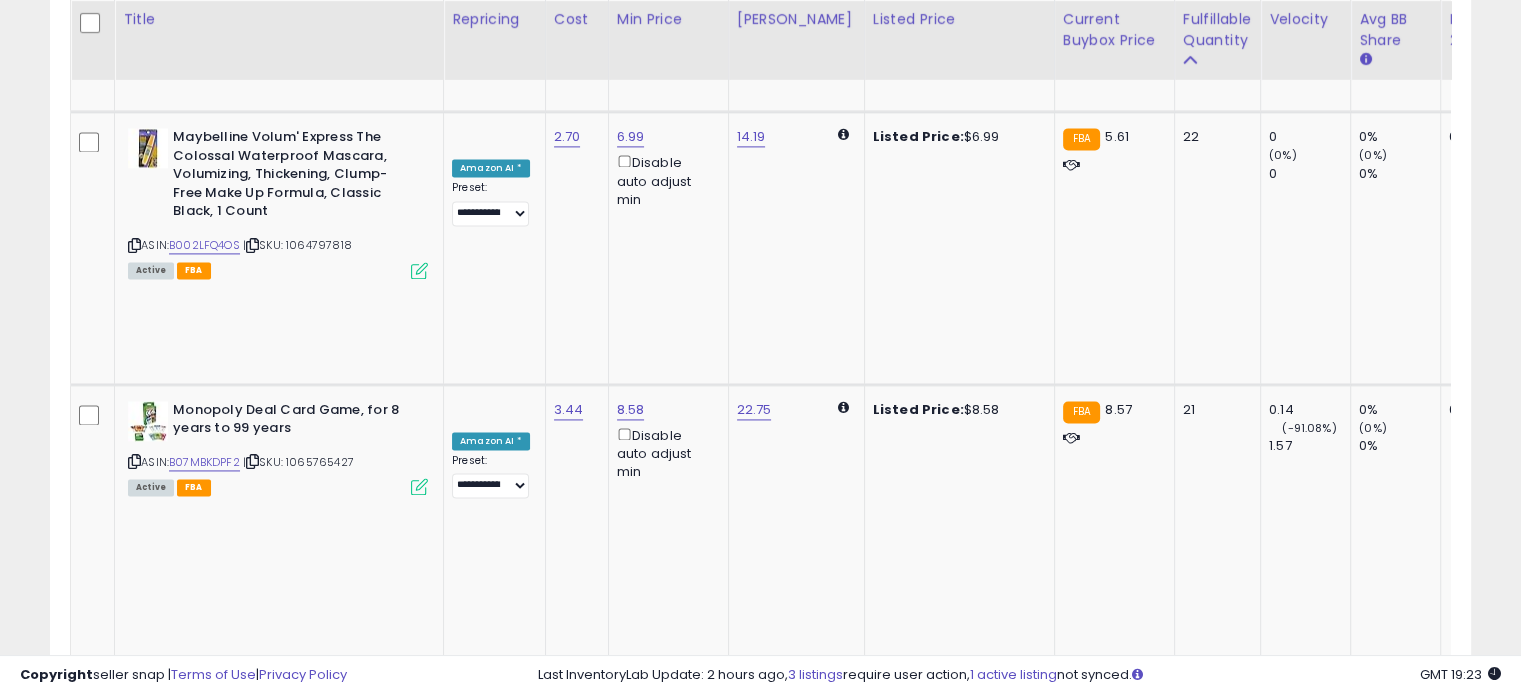 click on "B01EGFQTL8" at bounding box center [201, 2369] 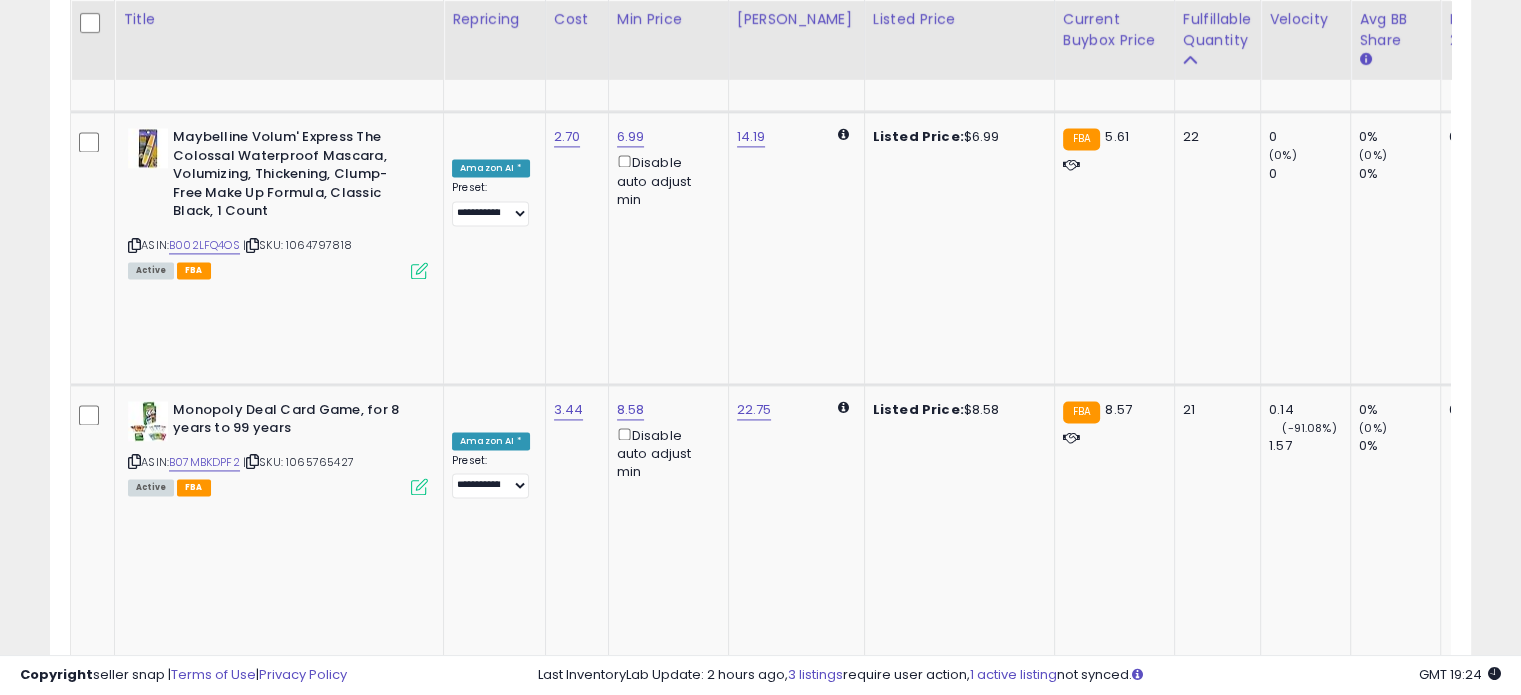 click on "19.99" at bounding box center (635, -1770) 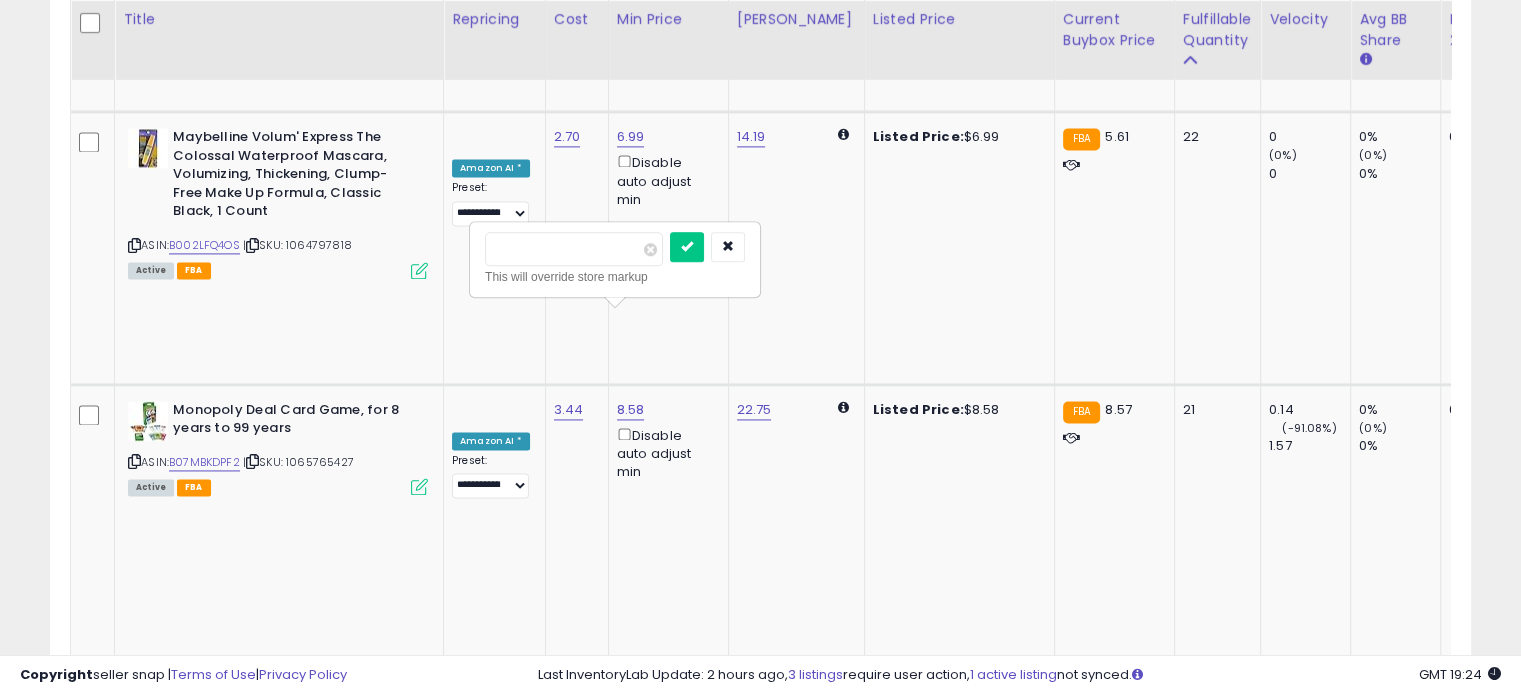 drag, startPoint x: 544, startPoint y: 244, endPoint x: 466, endPoint y: 238, distance: 78.23043 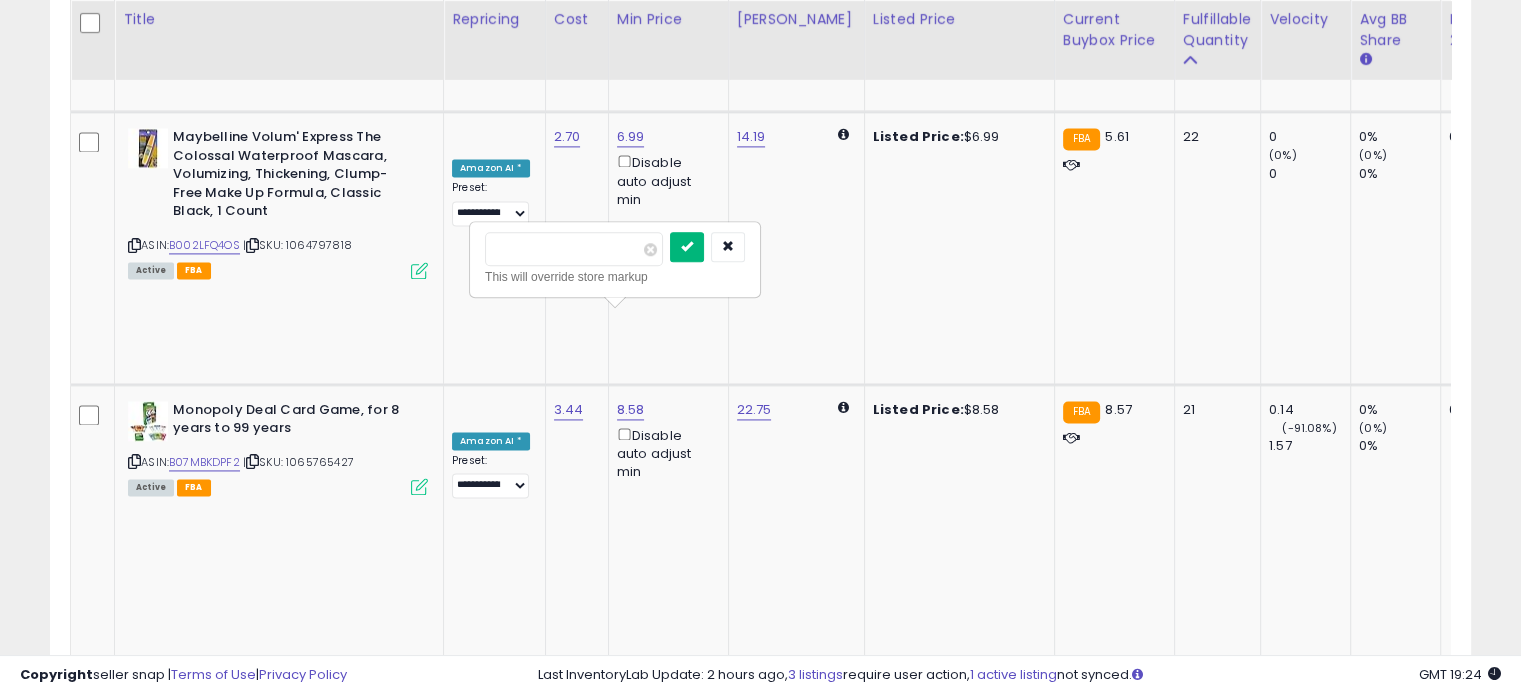type on "****" 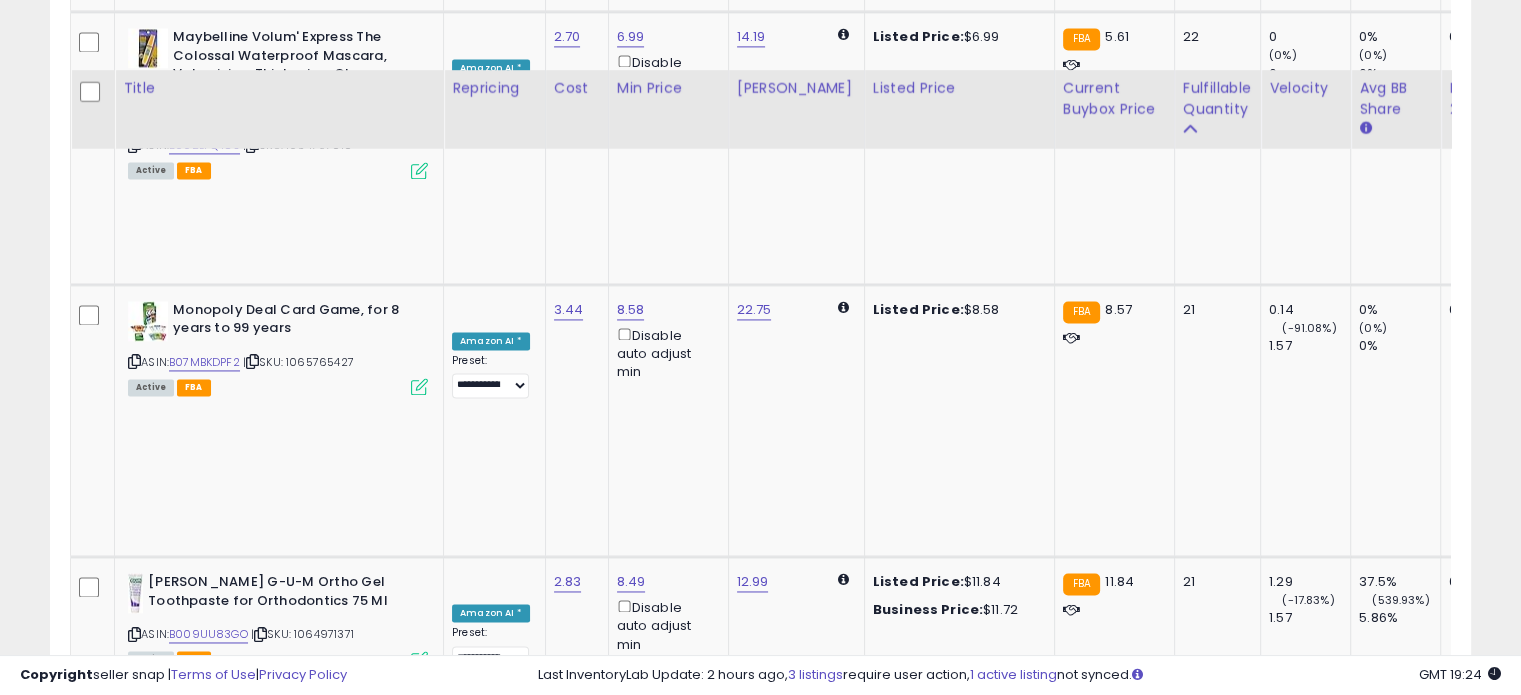 scroll, scrollTop: 3044, scrollLeft: 0, axis: vertical 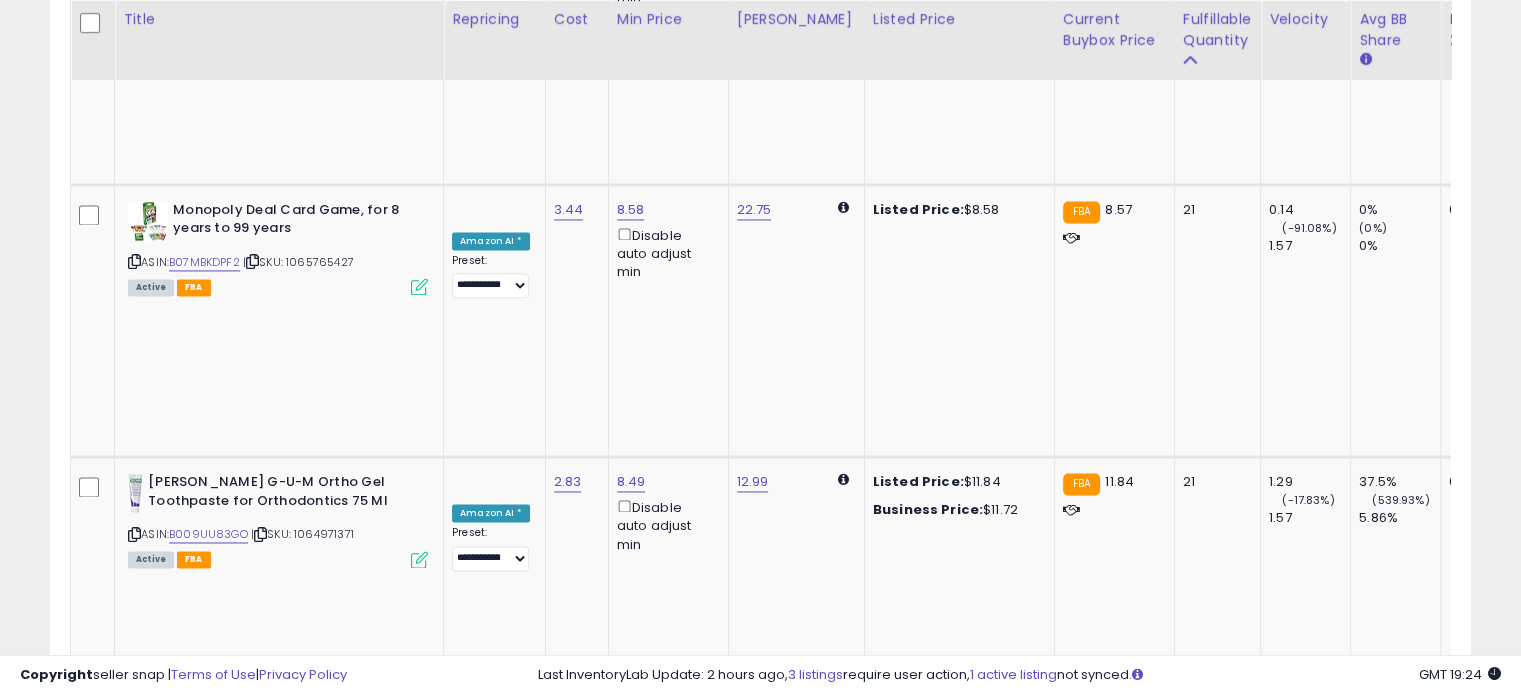 click on "**********" at bounding box center [490, 2465] 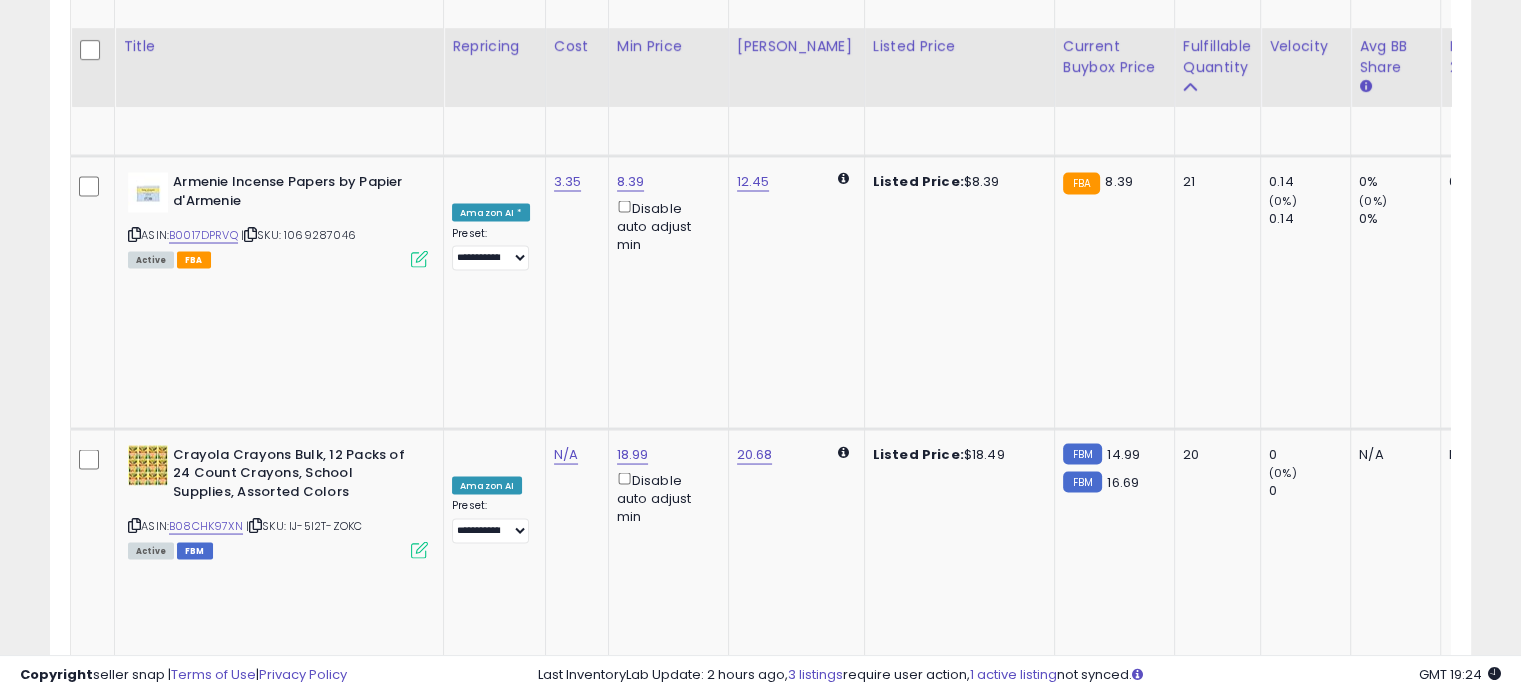 scroll, scrollTop: 3644, scrollLeft: 0, axis: vertical 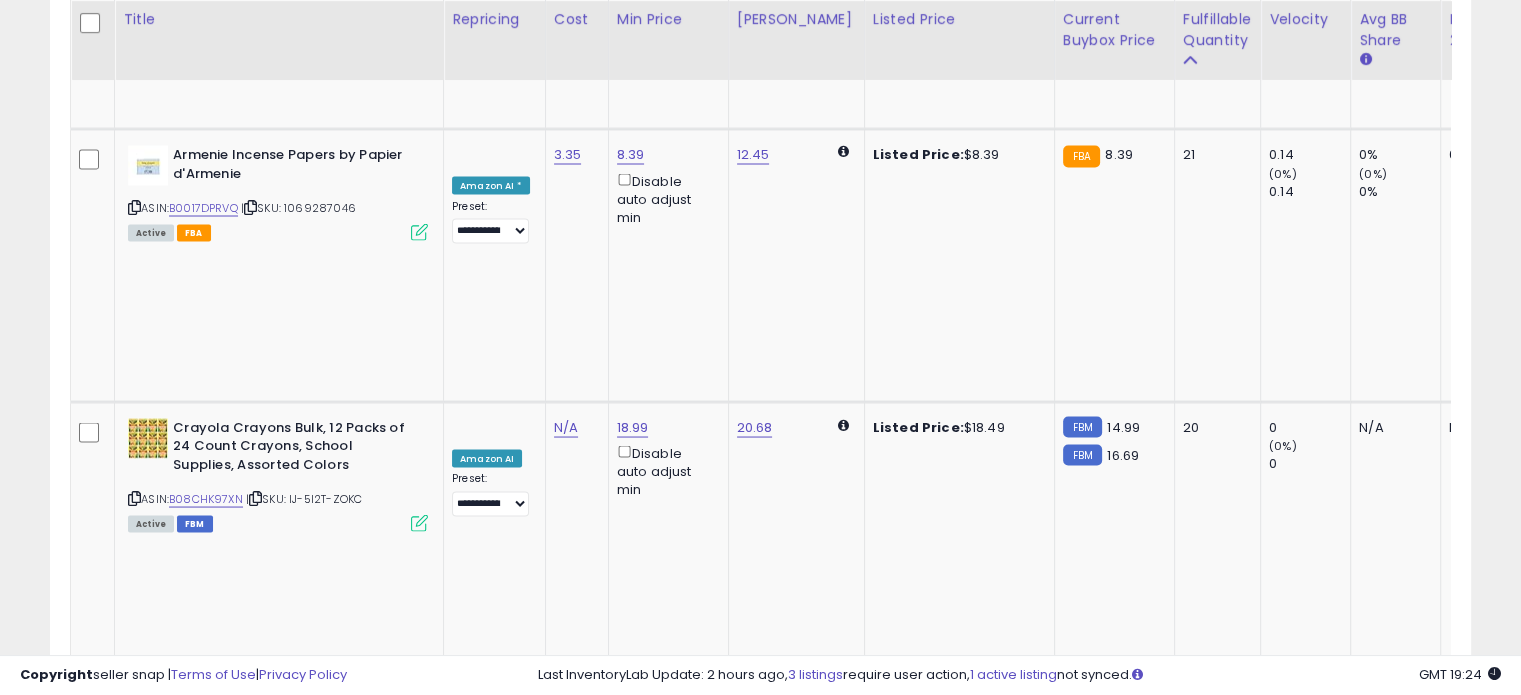 click on "48.00" at bounding box center (635, -2570) 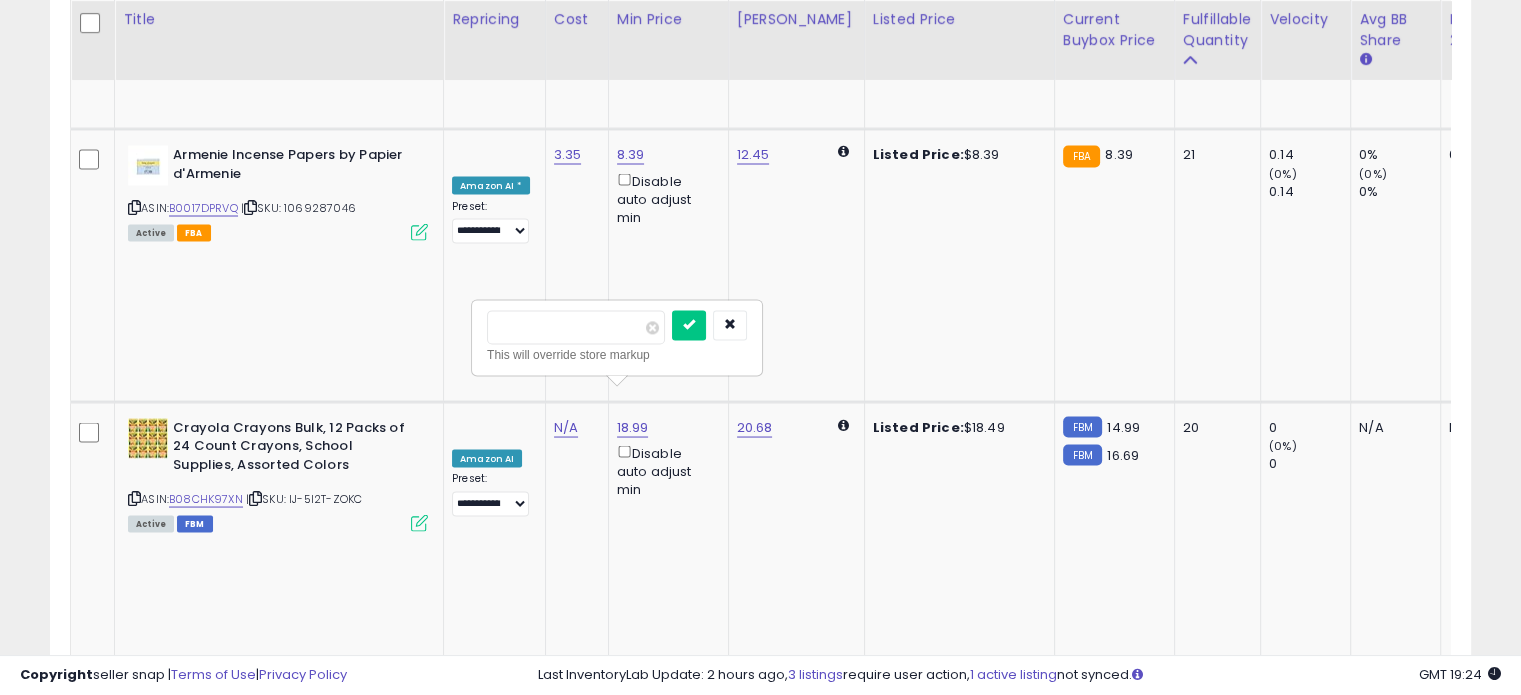 click on "*****" at bounding box center (576, 327) 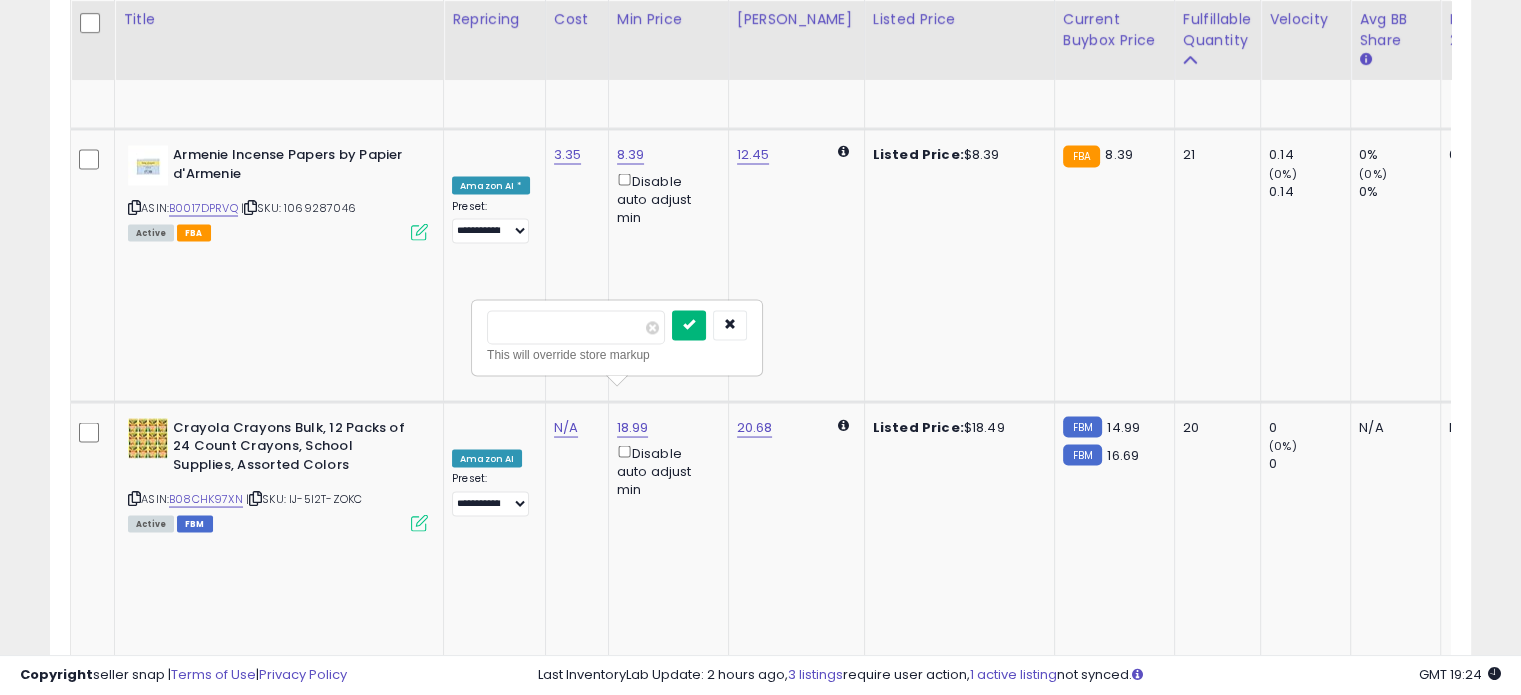 click at bounding box center [689, 325] 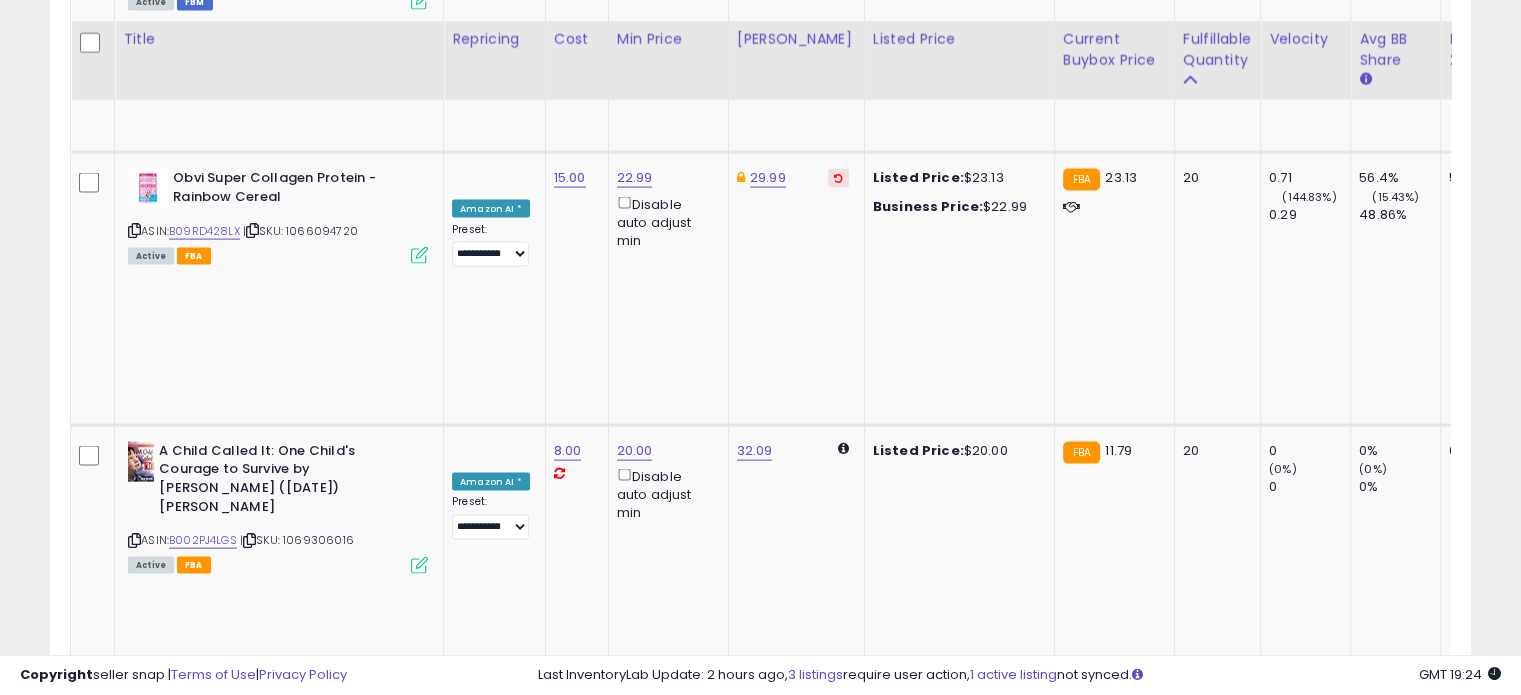 scroll, scrollTop: 4185, scrollLeft: 0, axis: vertical 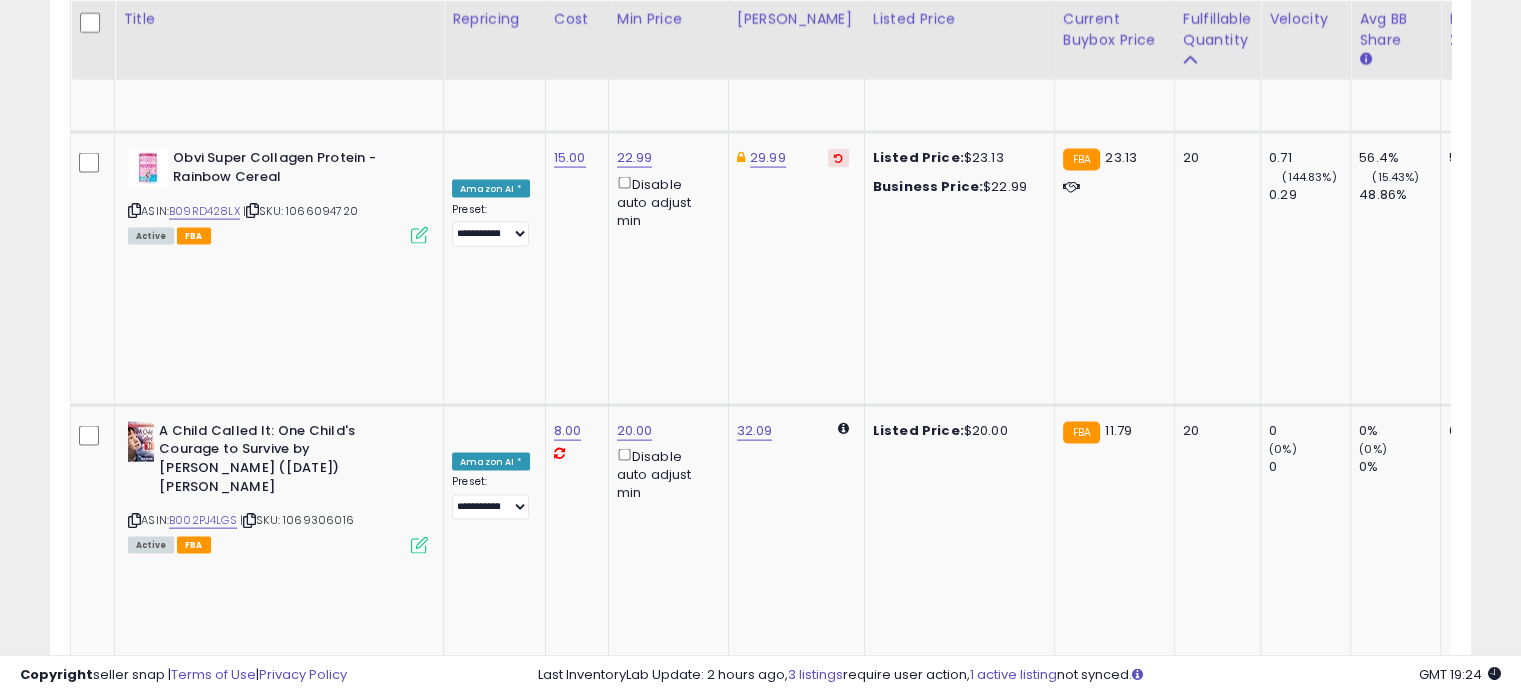 click on "B08HJNQT8J" at bounding box center [204, 3498] 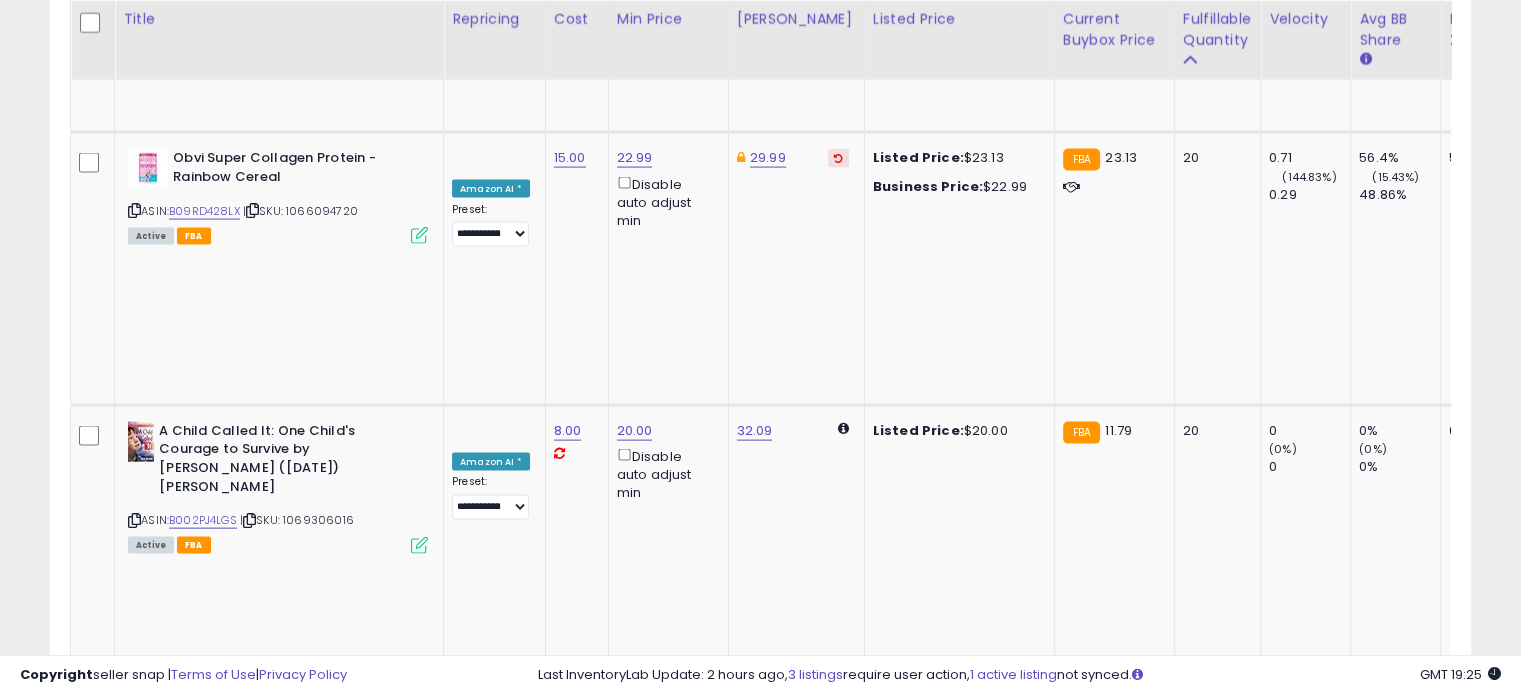 click on "6" 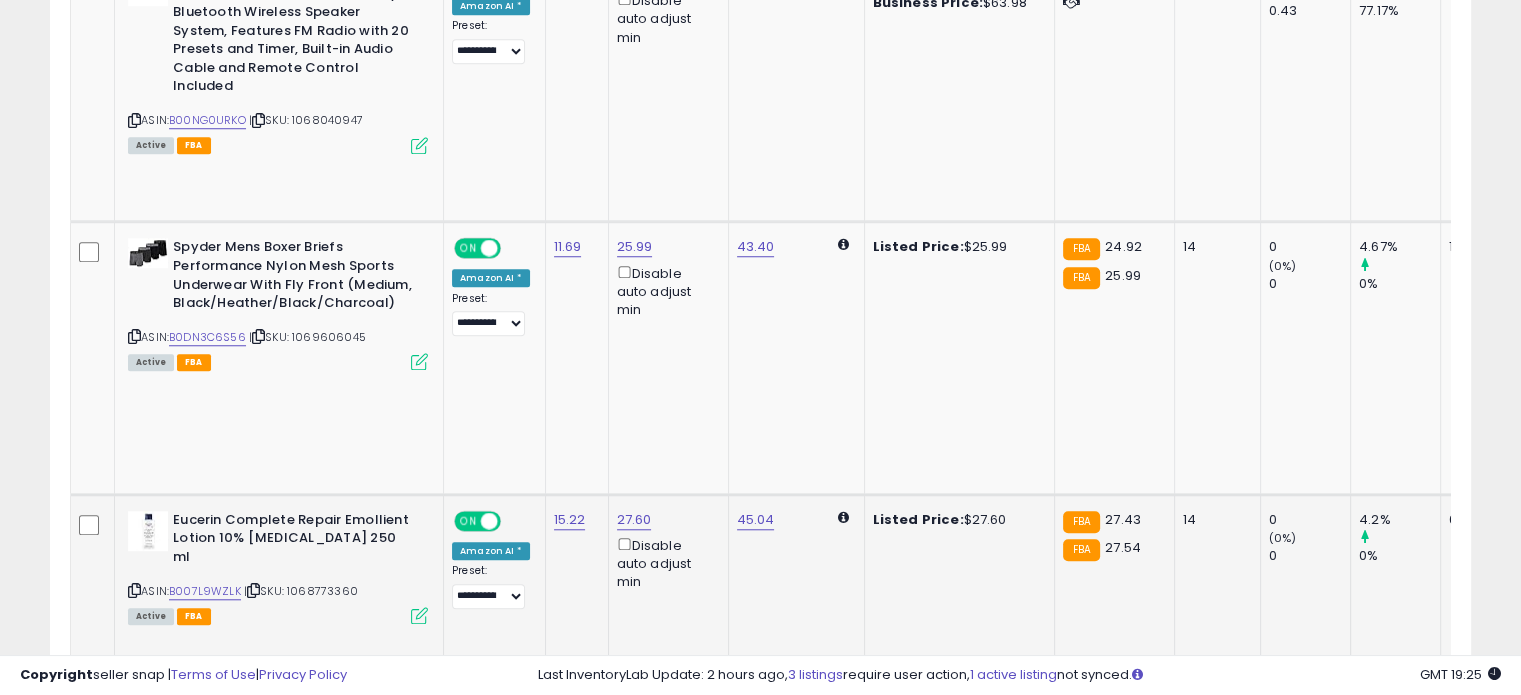 scroll, scrollTop: 1244, scrollLeft: 0, axis: vertical 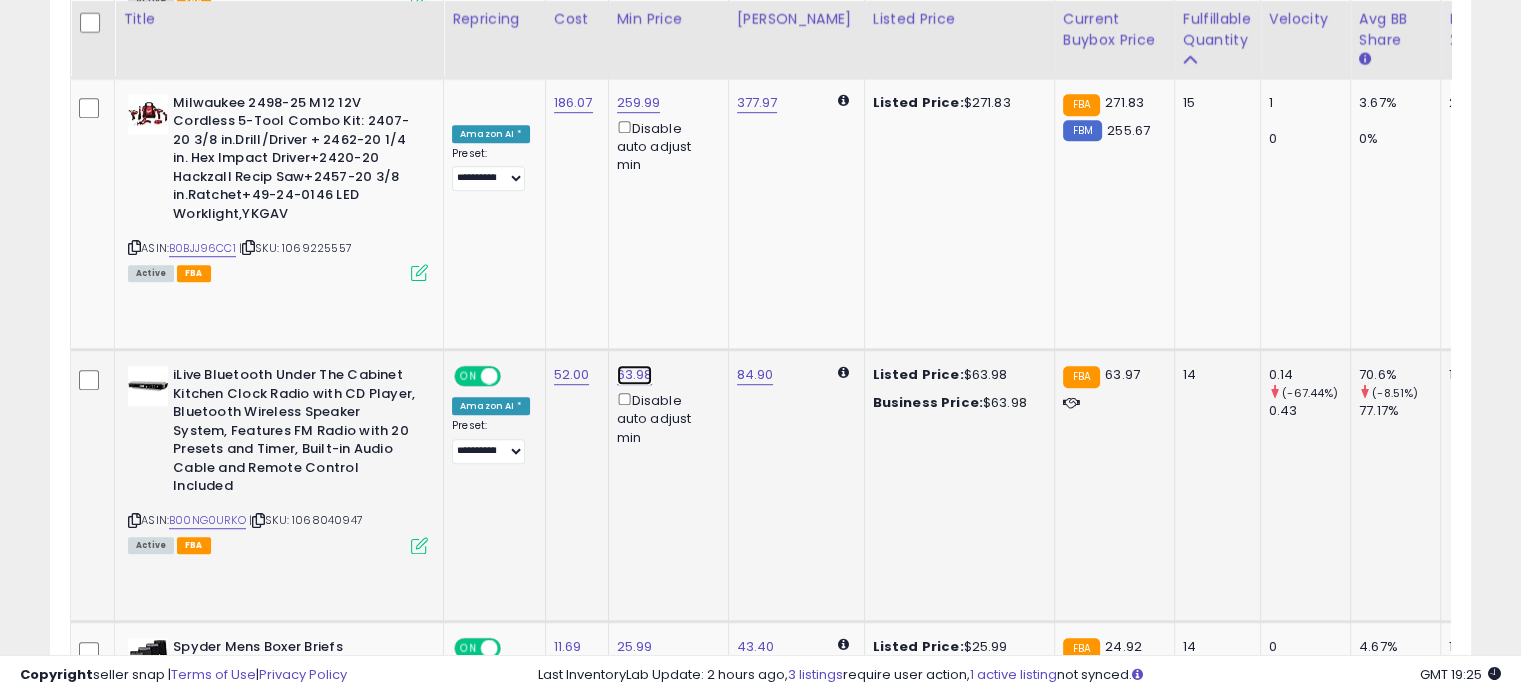 click on "63.98" at bounding box center [635, -170] 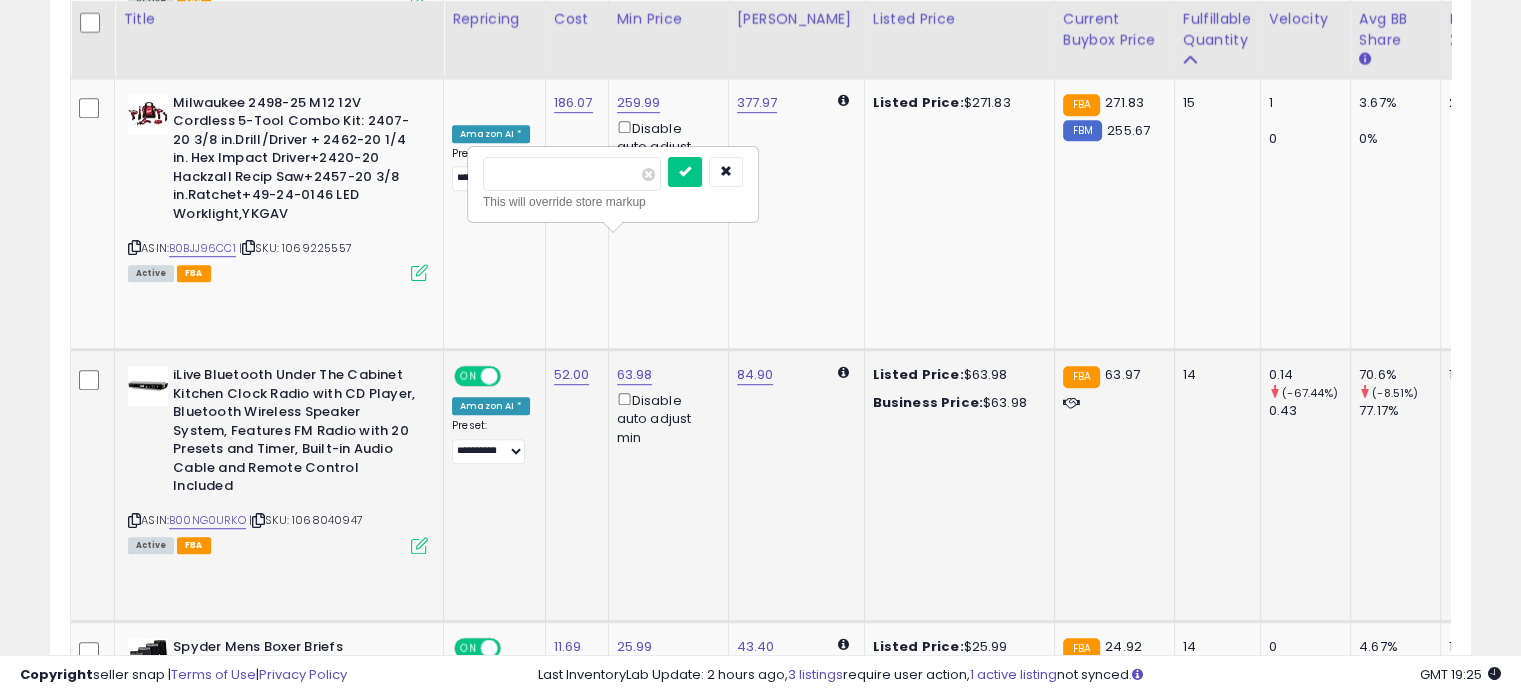 drag, startPoint x: 542, startPoint y: 184, endPoint x: 527, endPoint y: 178, distance: 16.155495 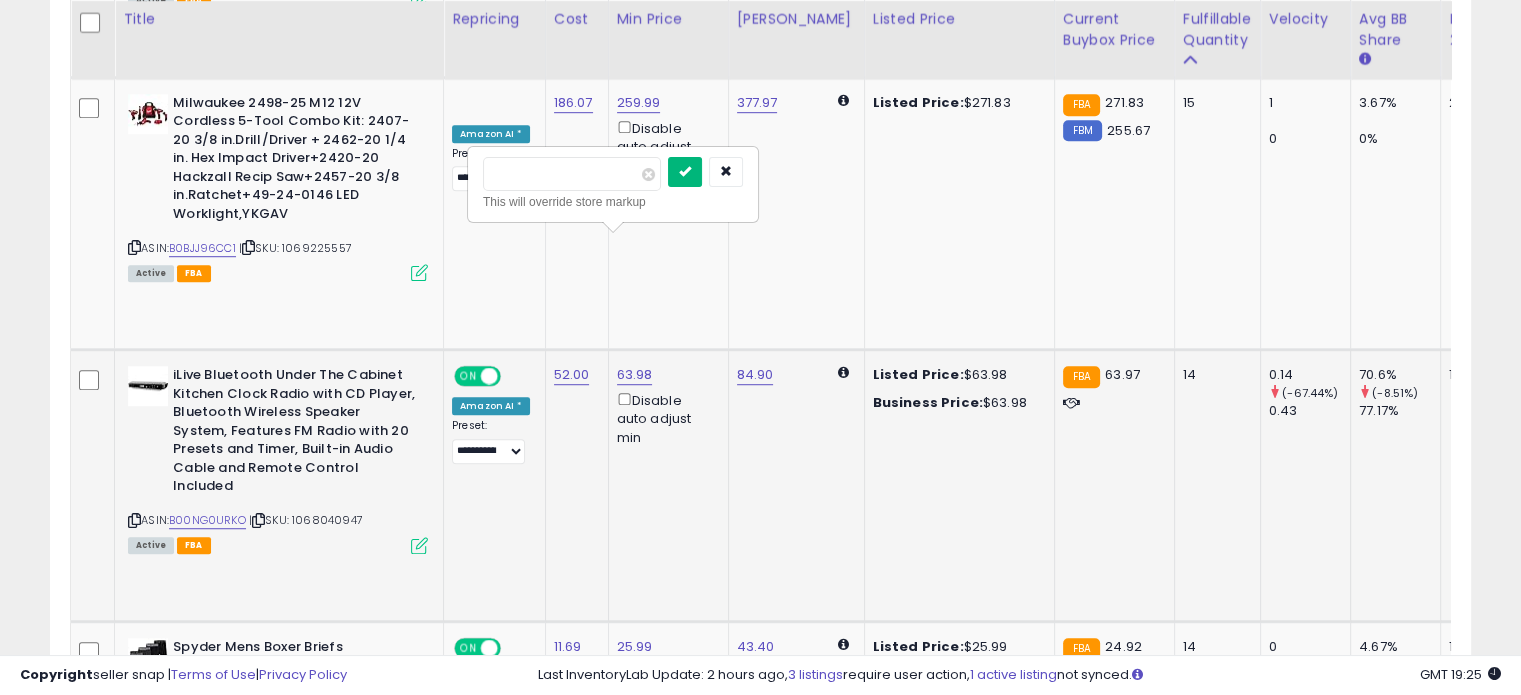 type on "*****" 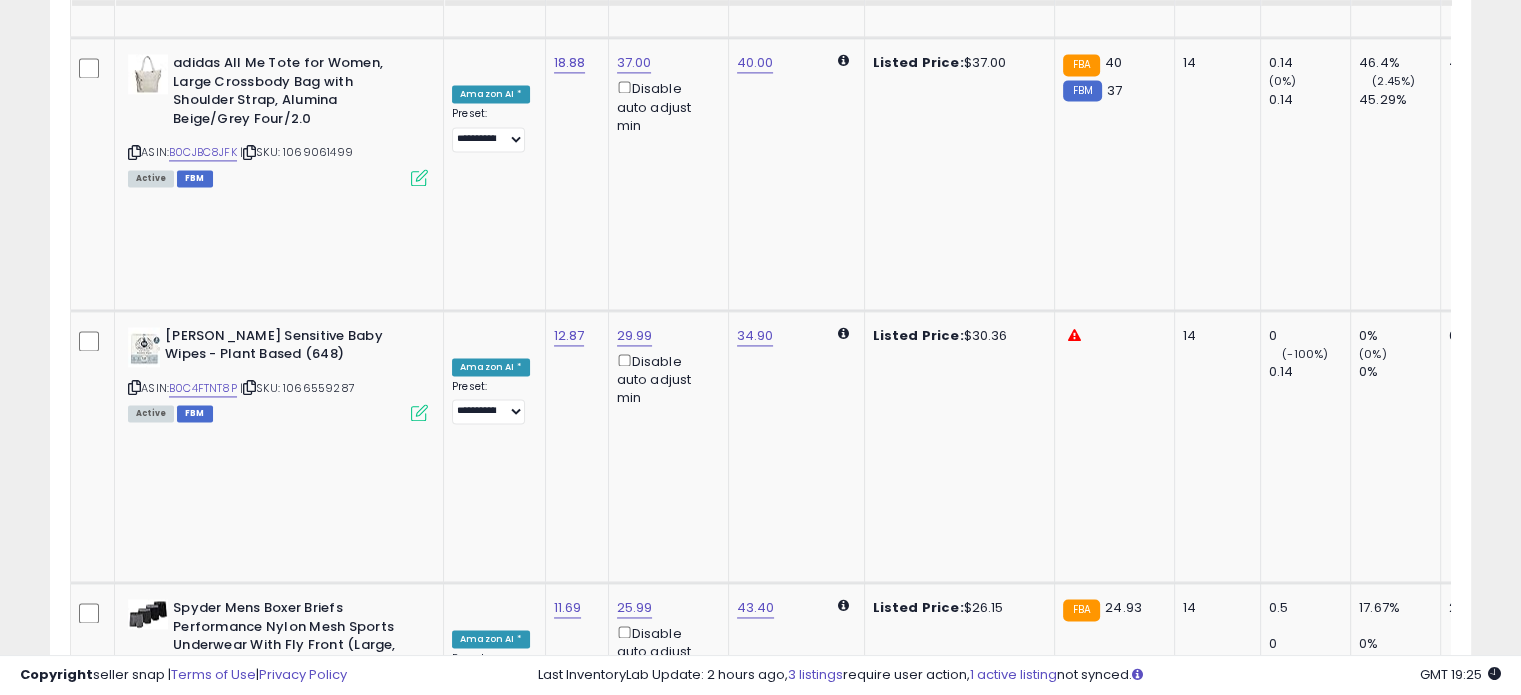 scroll, scrollTop: 2944, scrollLeft: 0, axis: vertical 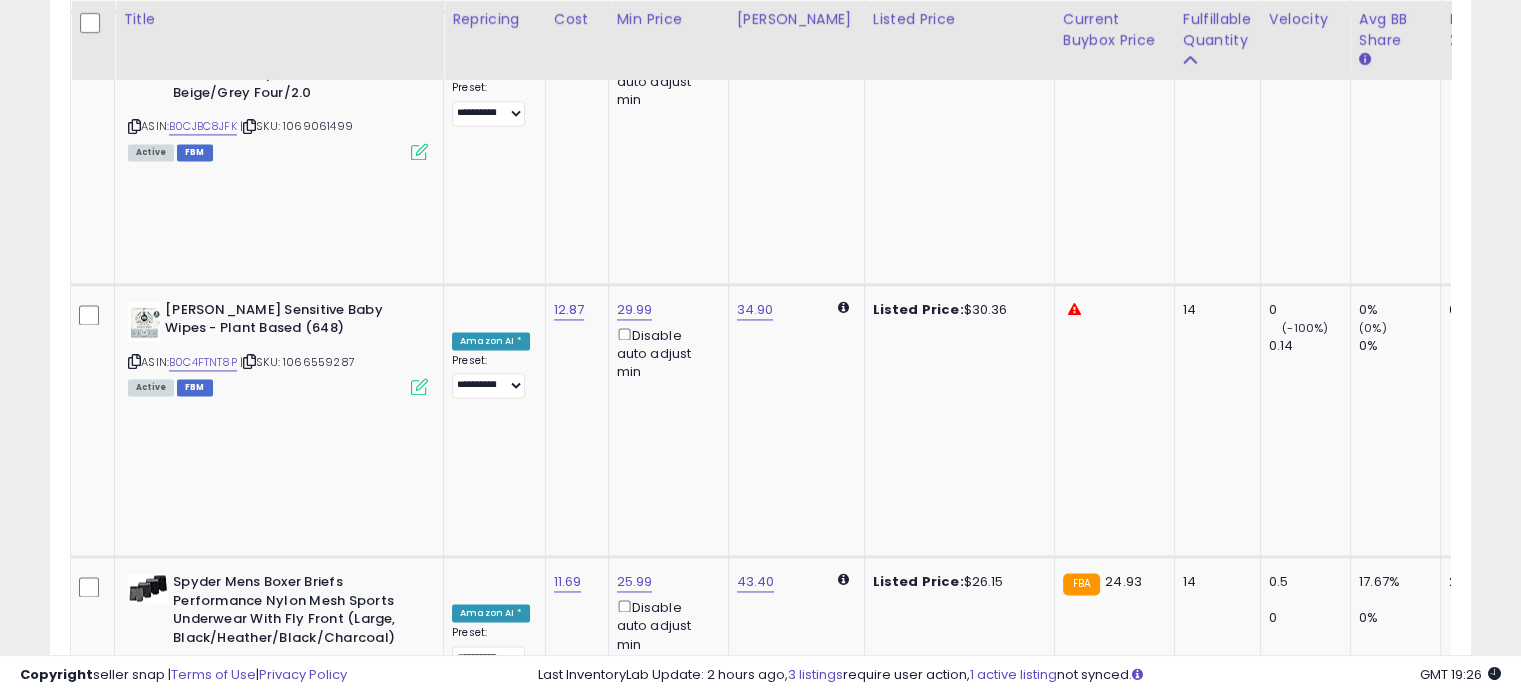 click on "34.69" at bounding box center [635, -1870] 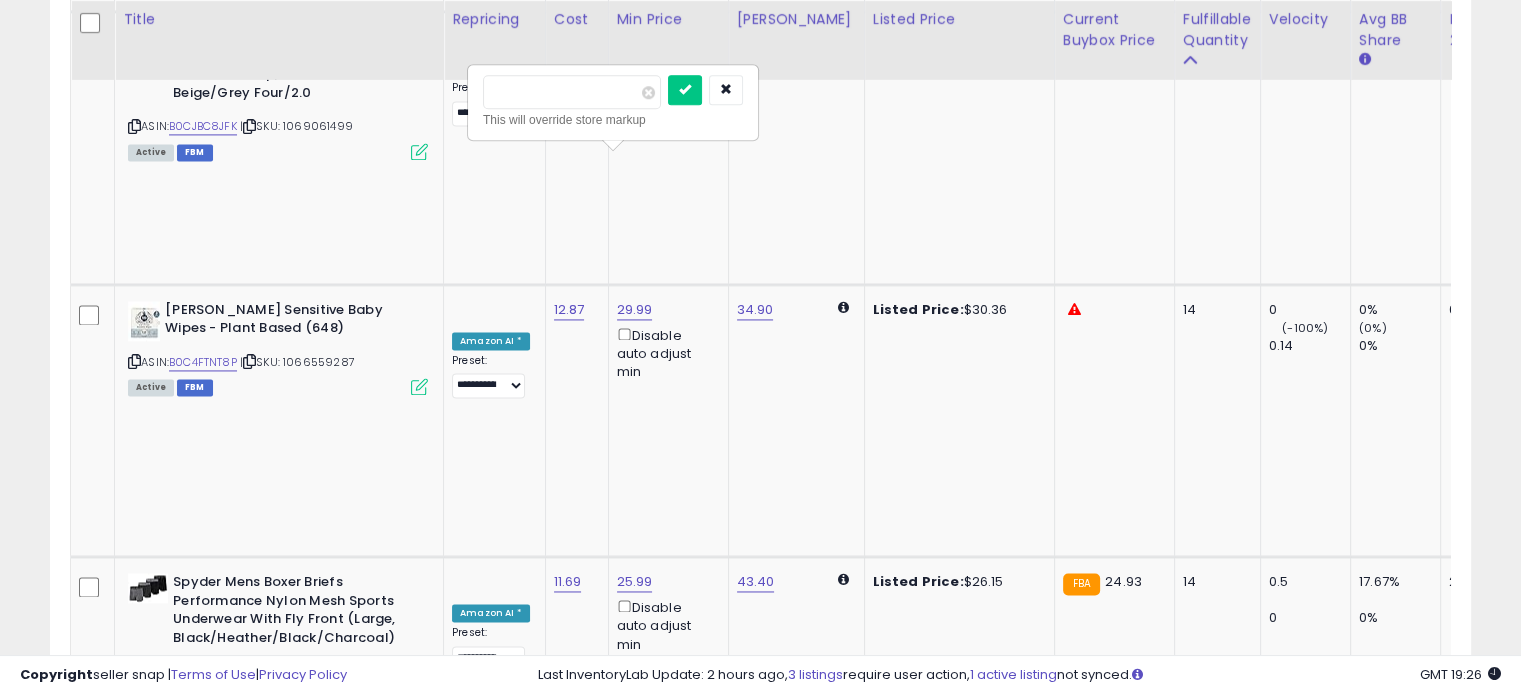 drag, startPoint x: 533, startPoint y: 86, endPoint x: 498, endPoint y: 93, distance: 35.69314 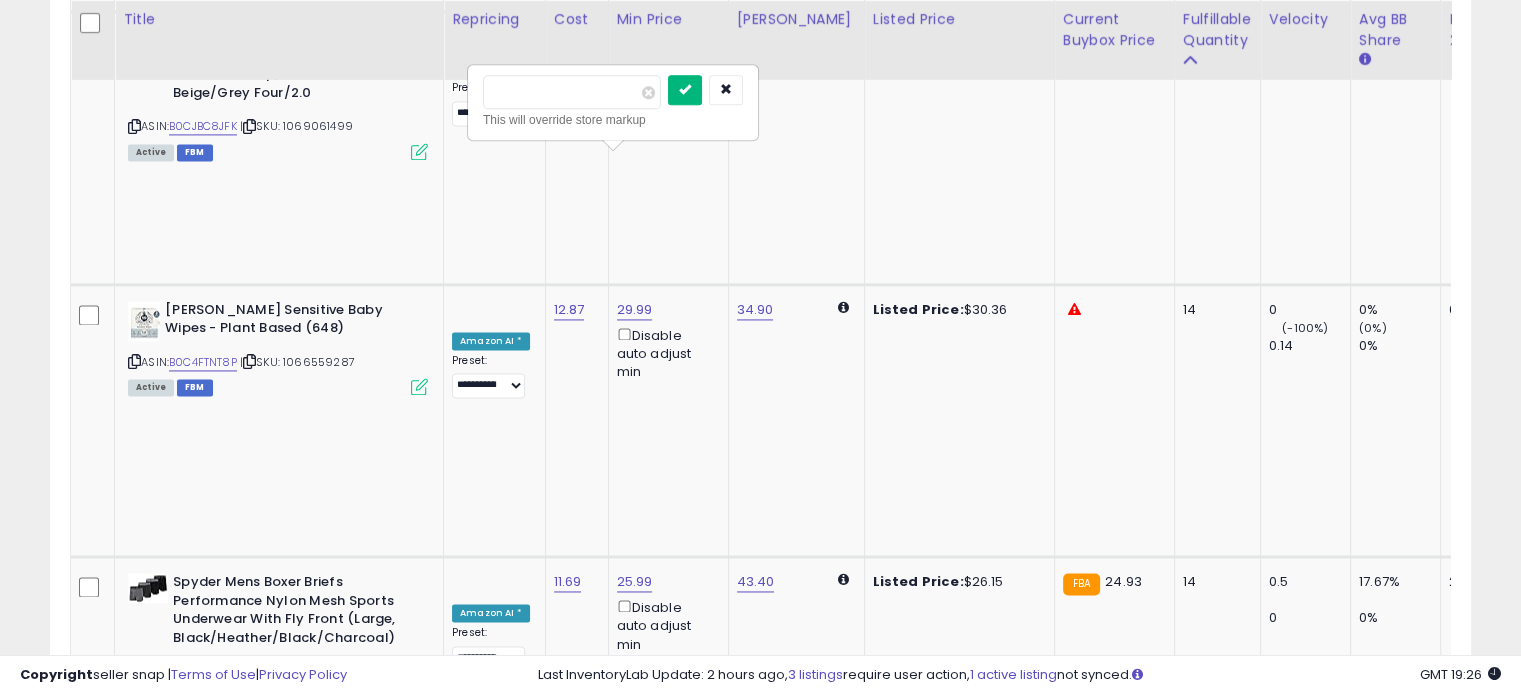type on "**" 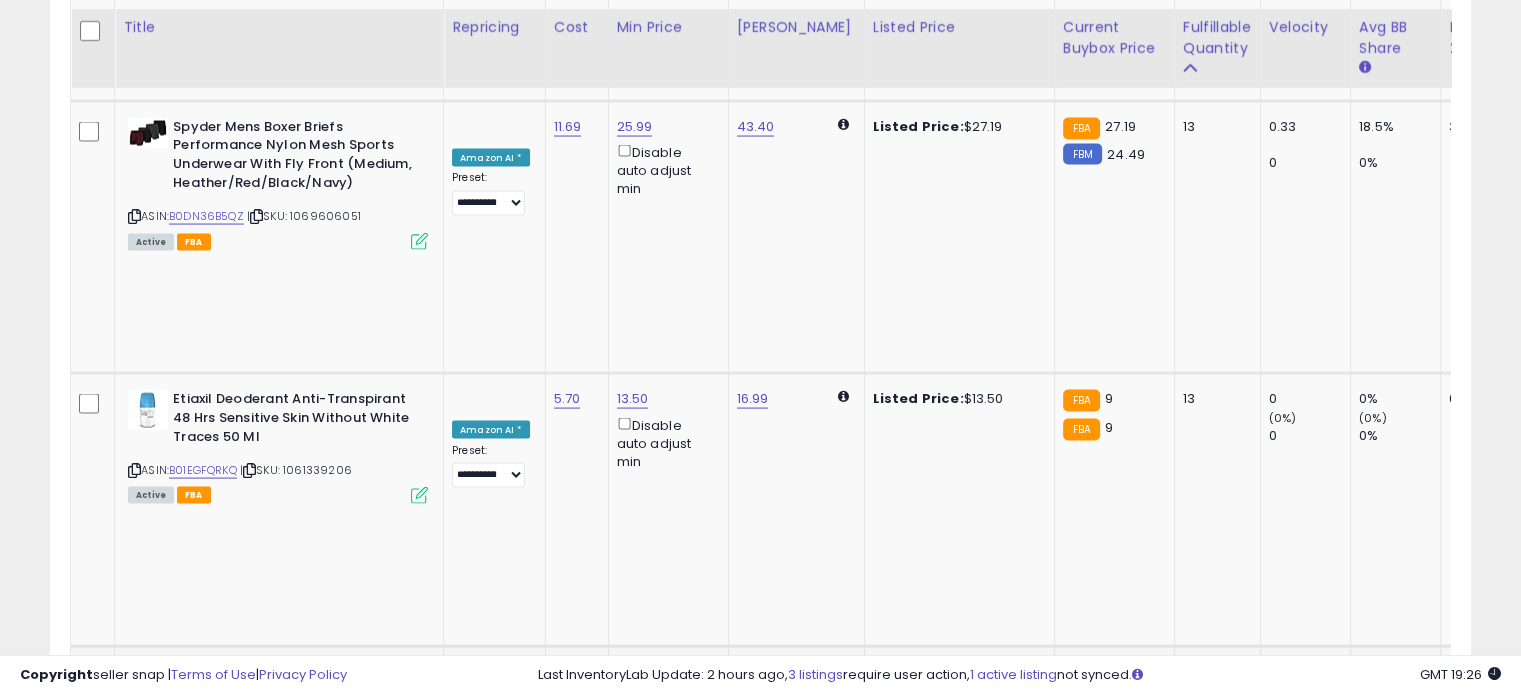 scroll, scrollTop: 4044, scrollLeft: 0, axis: vertical 